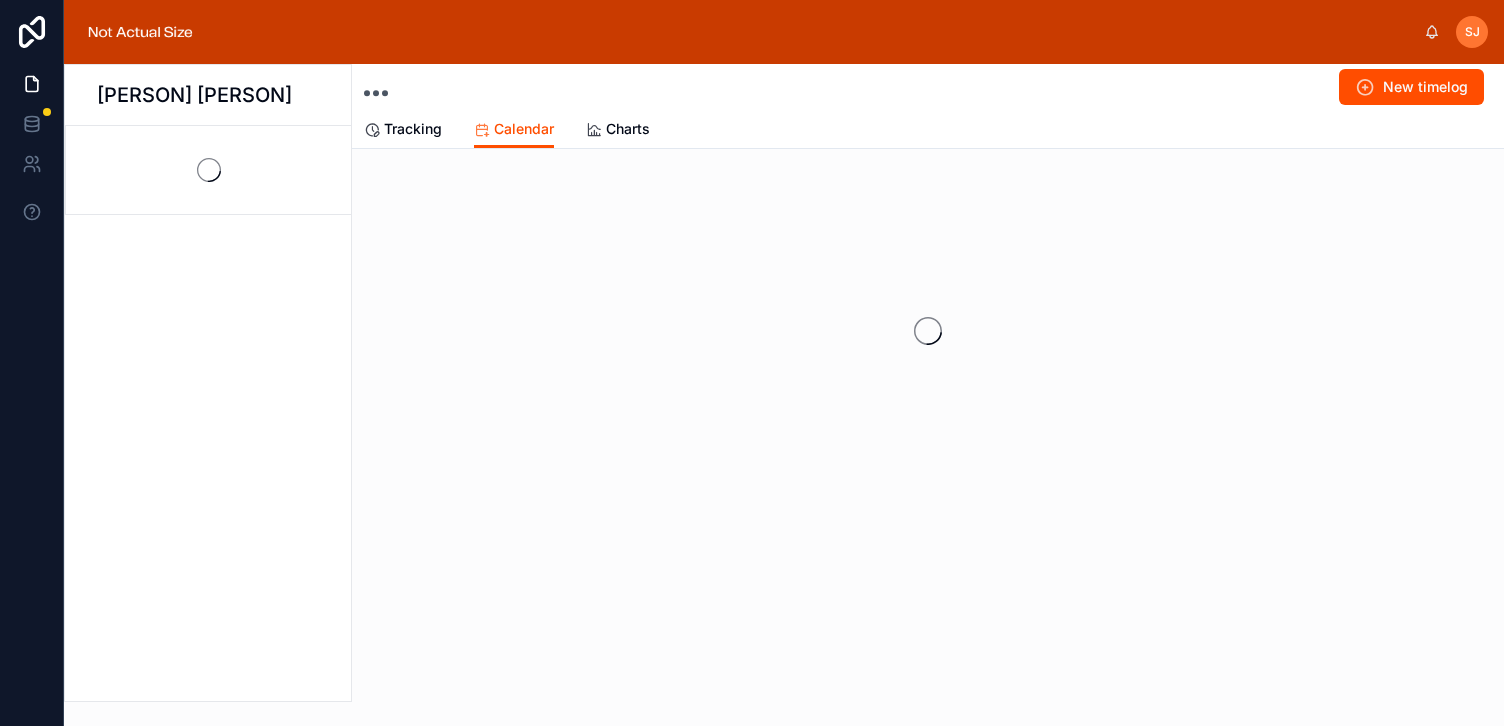 scroll, scrollTop: 0, scrollLeft: 0, axis: both 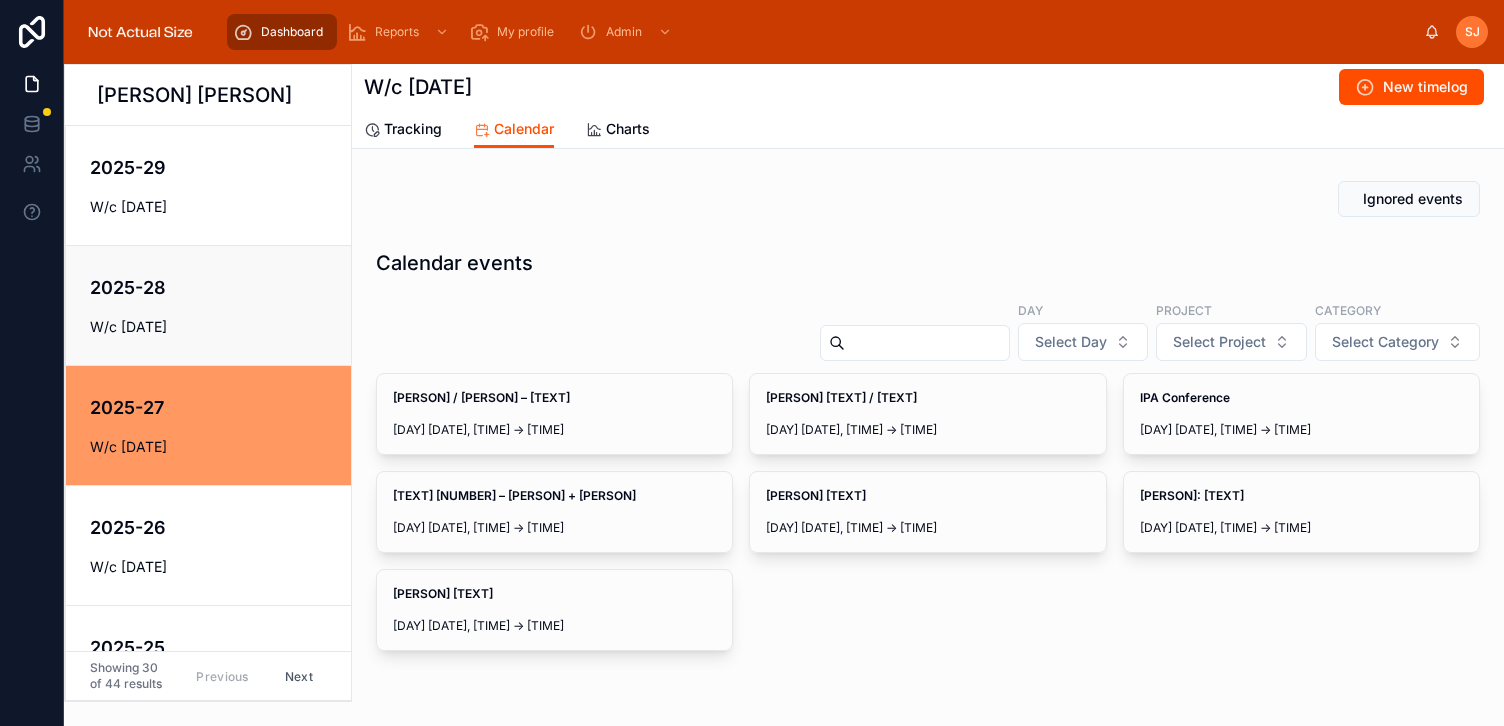 click on "[DATE] W/c [DATE]" at bounding box center [208, 305] 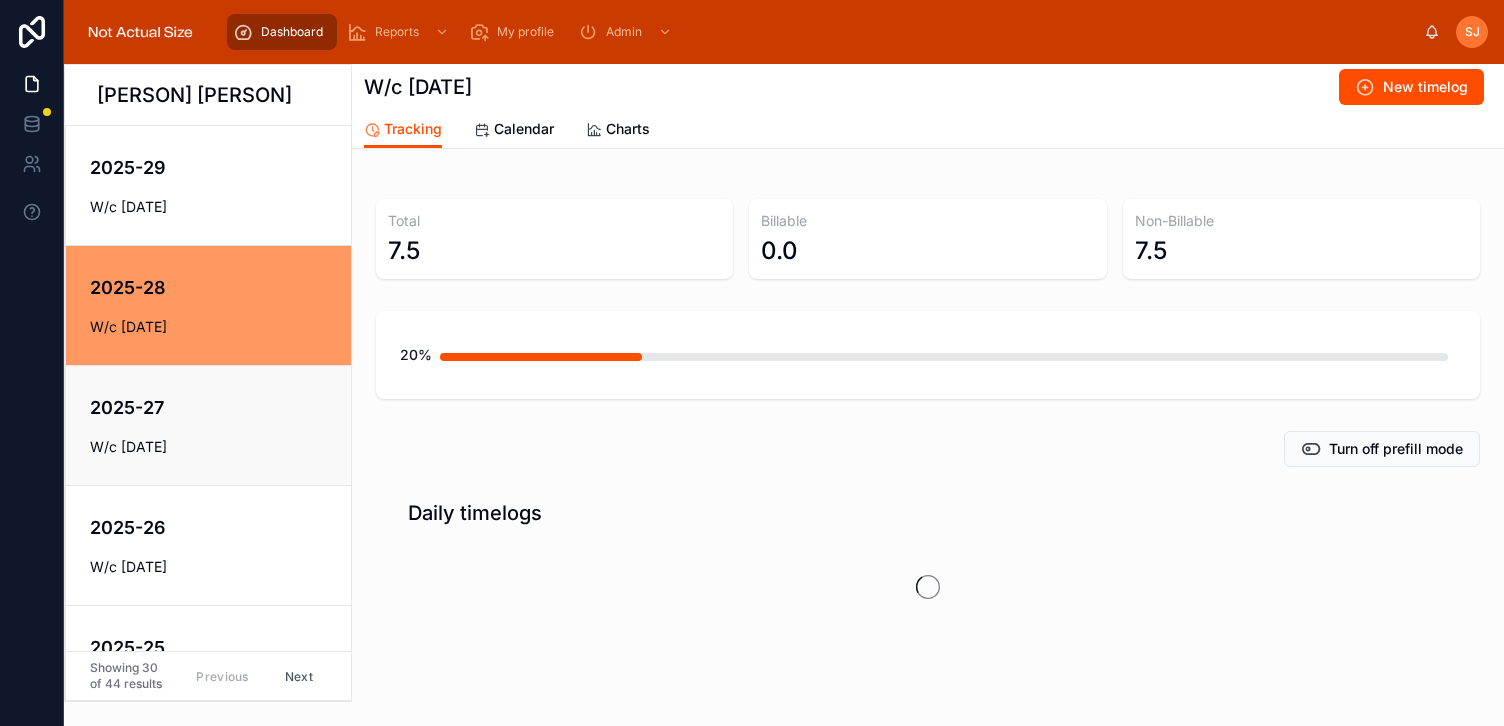 click on "[DATE] W/c [DATE]" at bounding box center [208, 425] 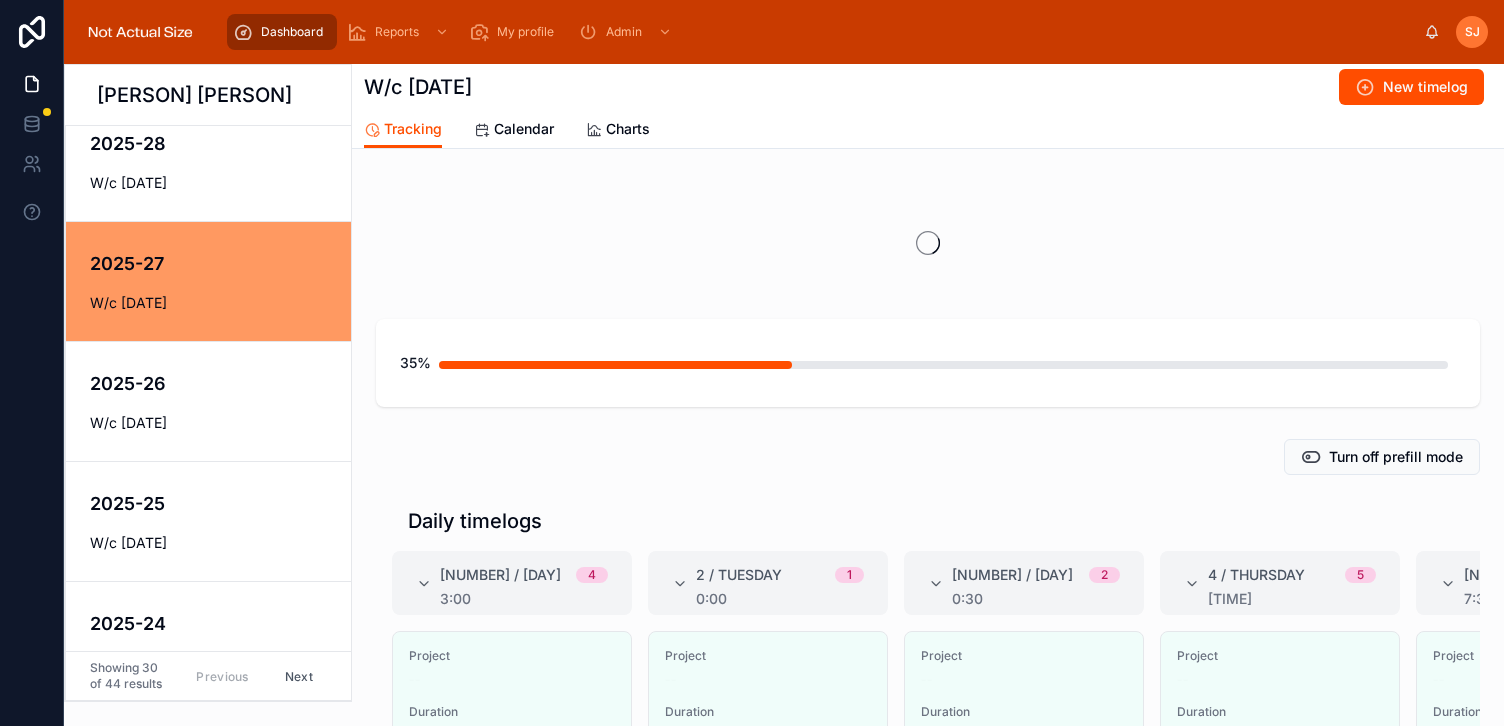 scroll, scrollTop: 158, scrollLeft: 0, axis: vertical 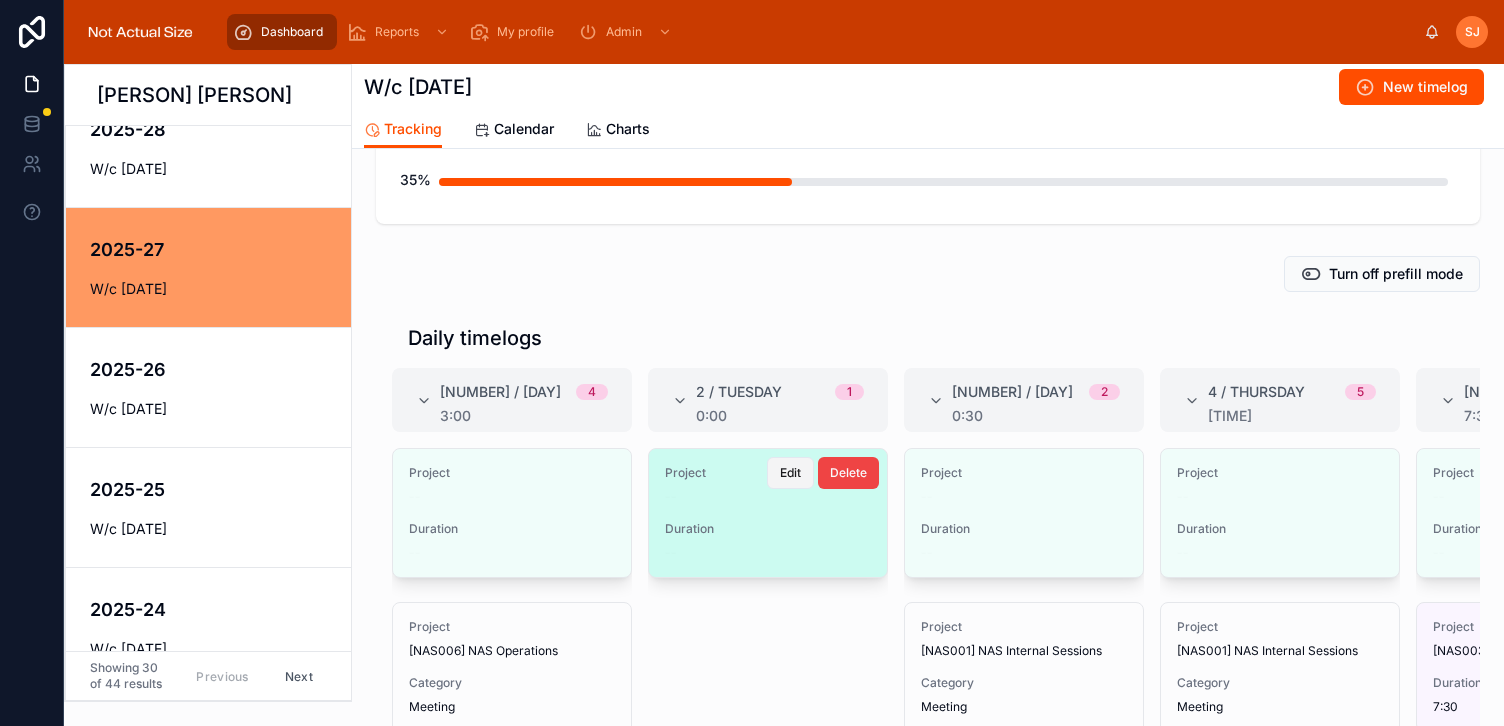 click on "Edit" at bounding box center [790, 473] 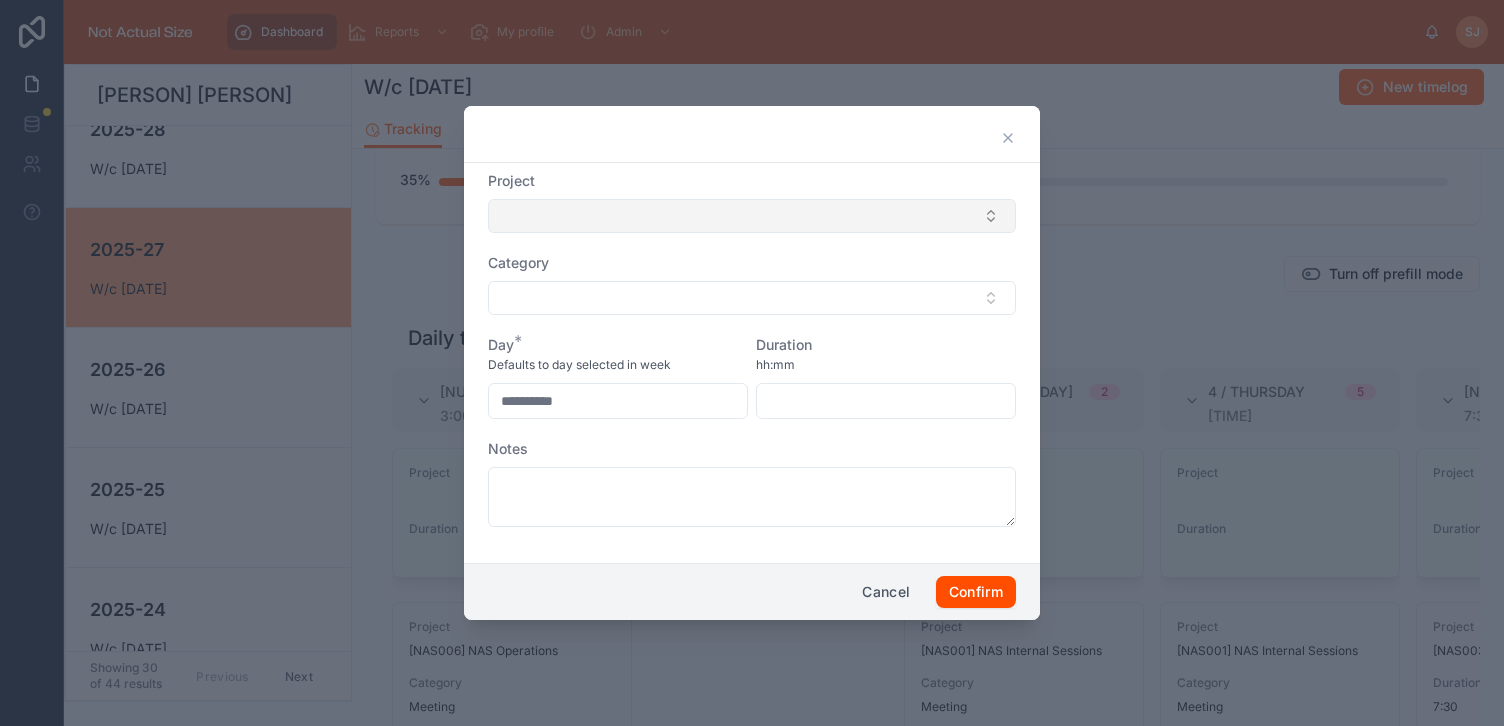 click at bounding box center (752, 216) 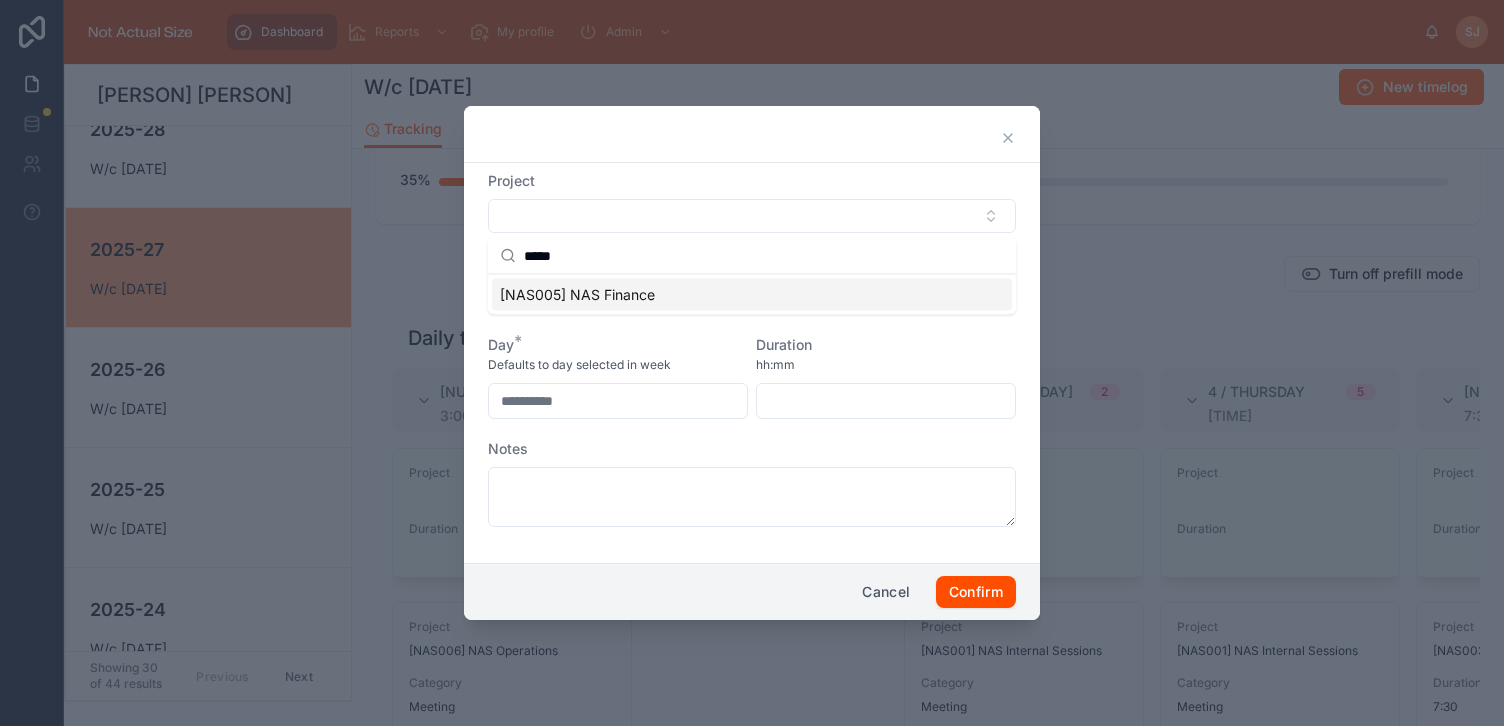 type on "*****" 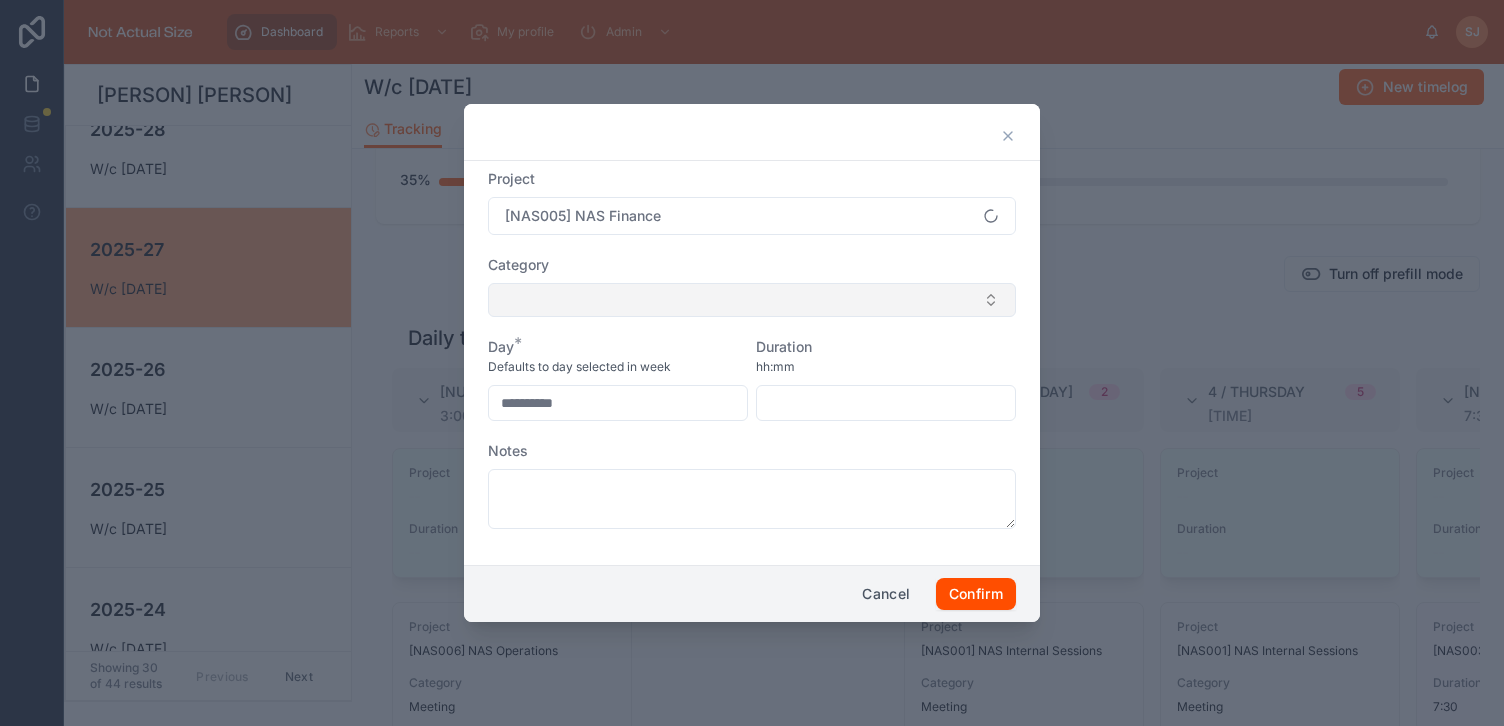 click at bounding box center [752, 300] 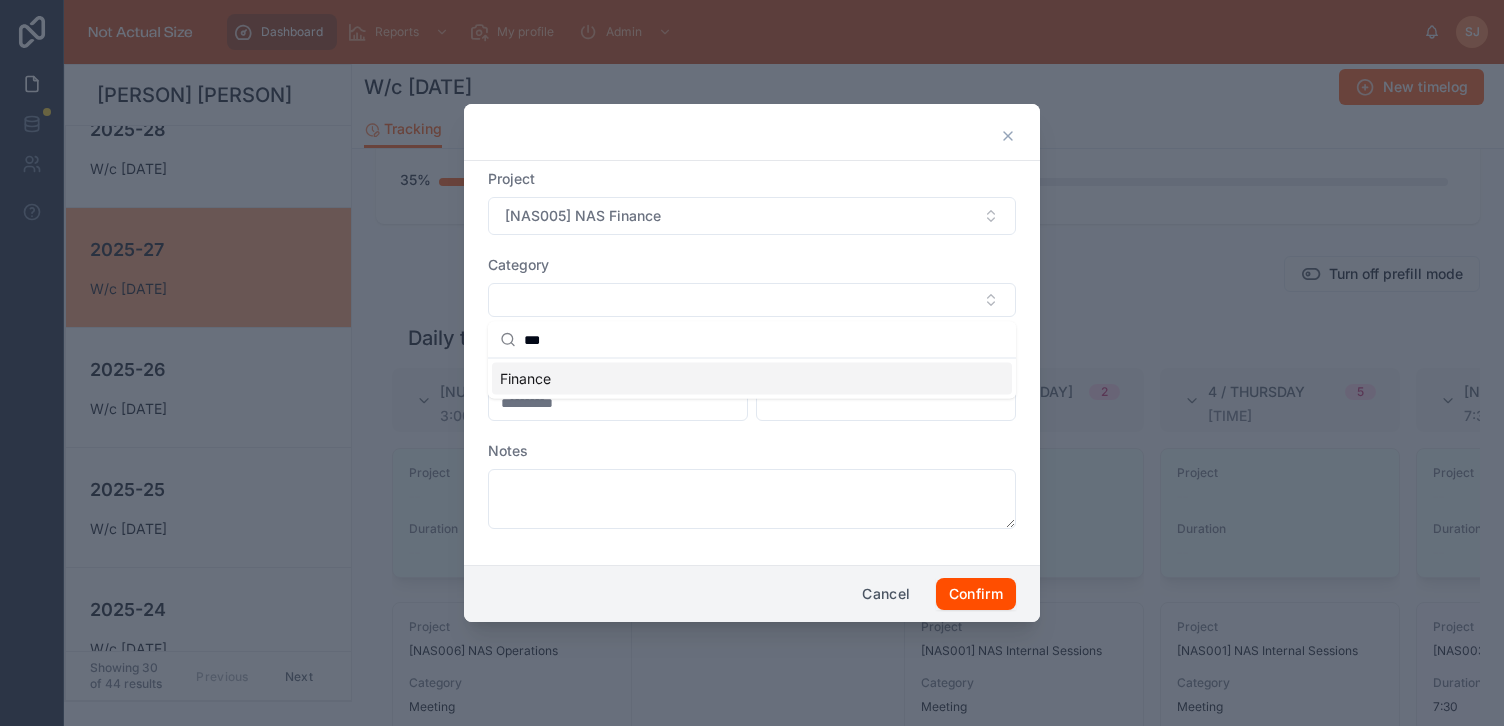 type on "***" 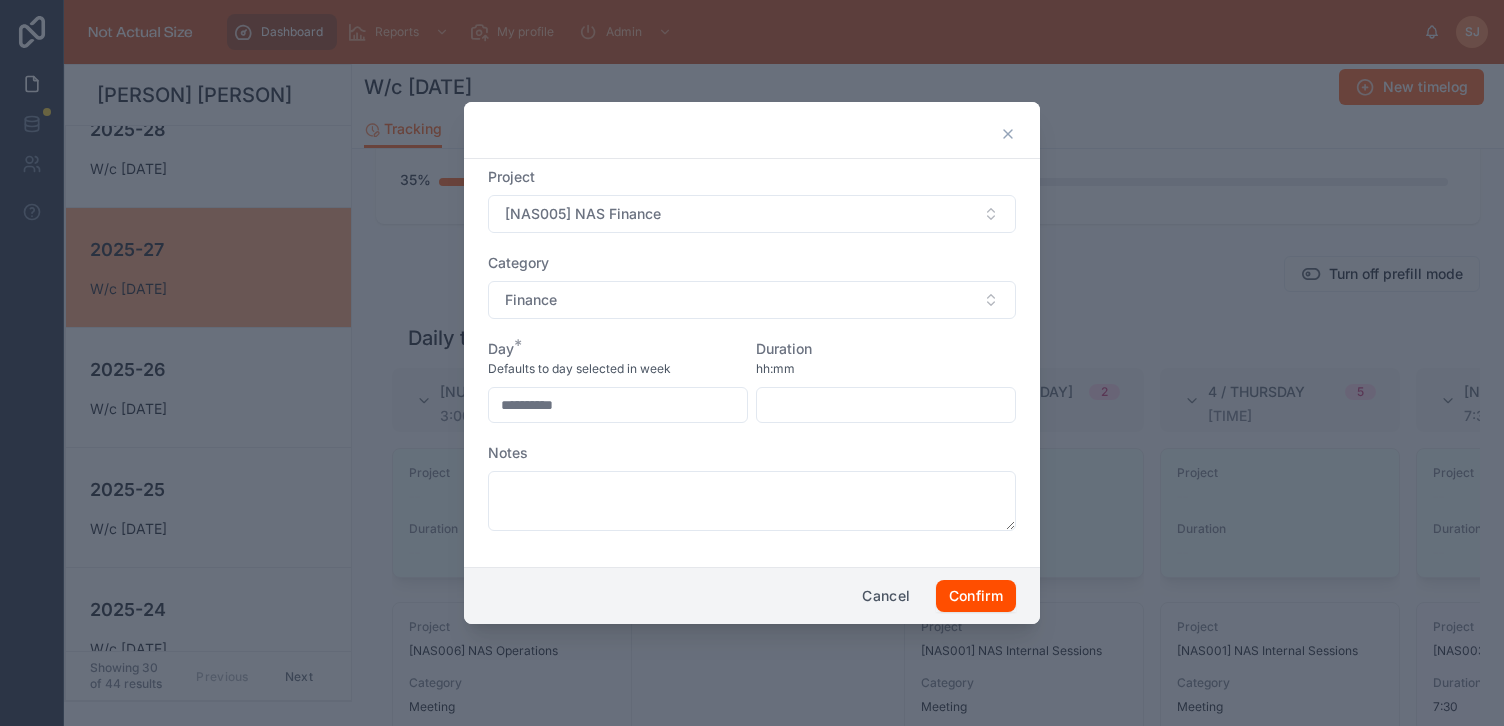 click at bounding box center (886, 405) 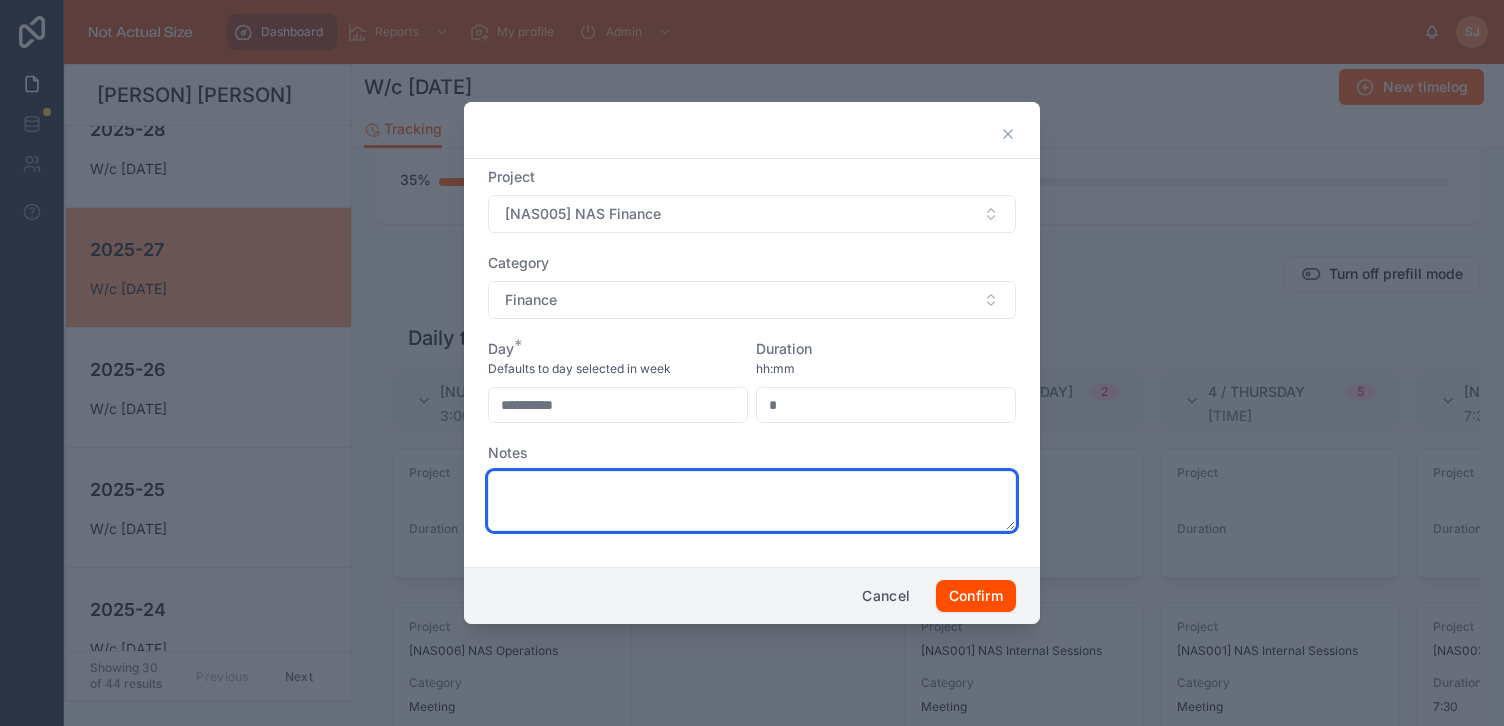 type on "****" 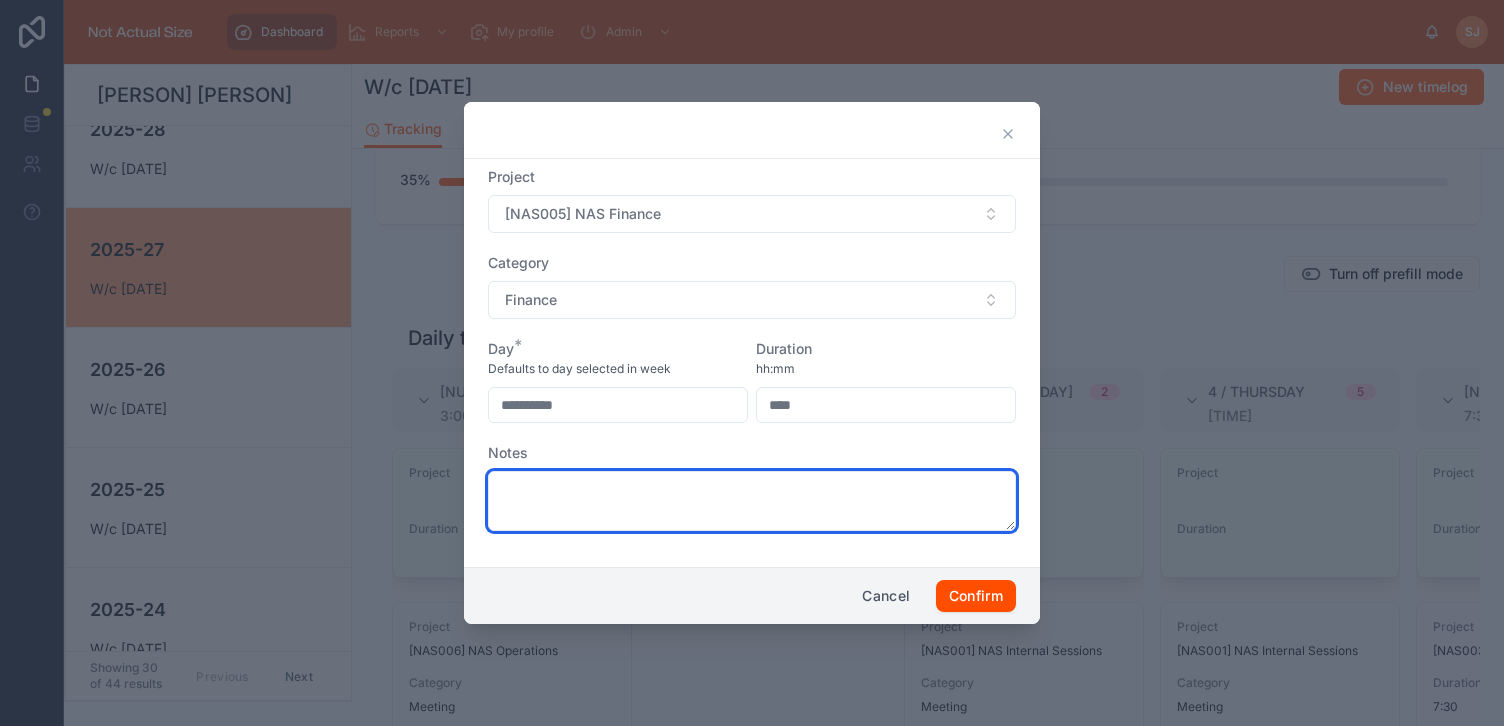 click at bounding box center (752, 501) 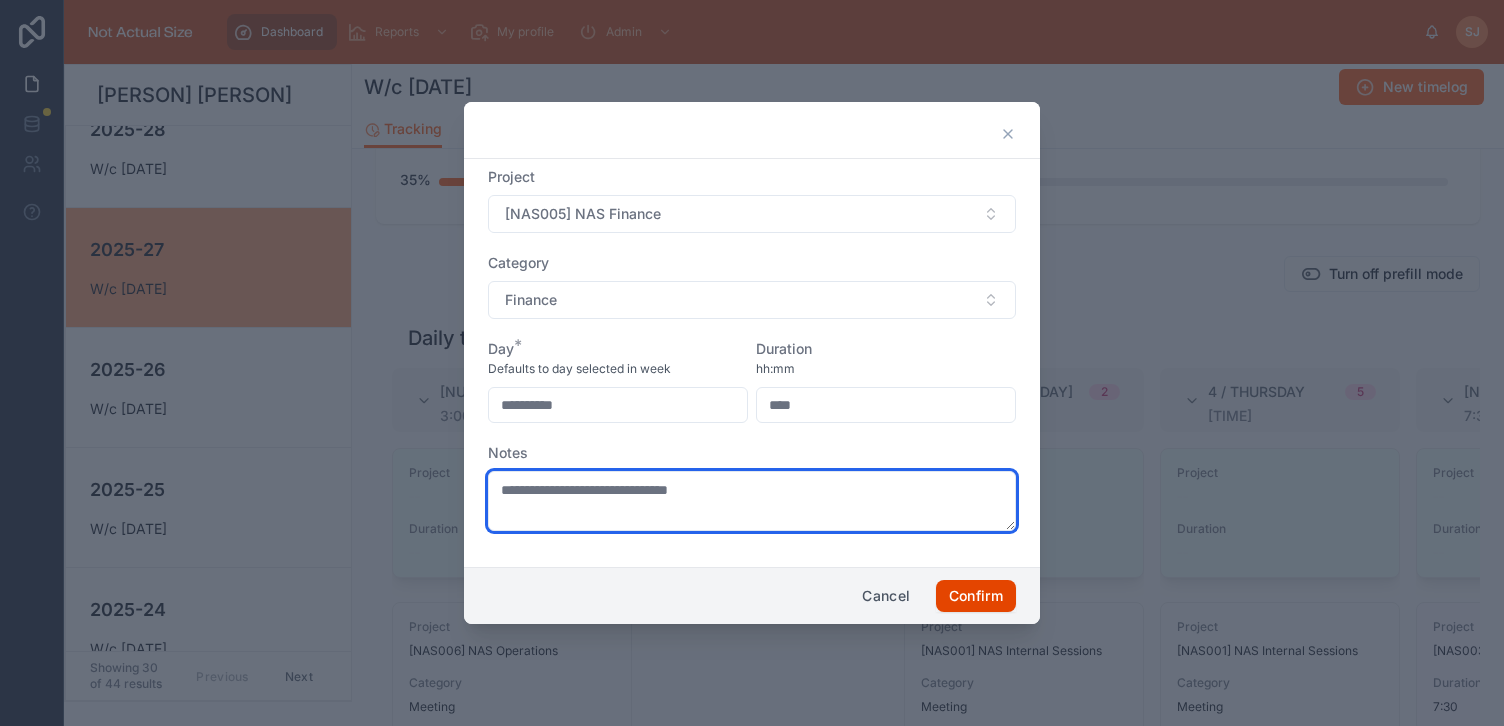 type on "**********" 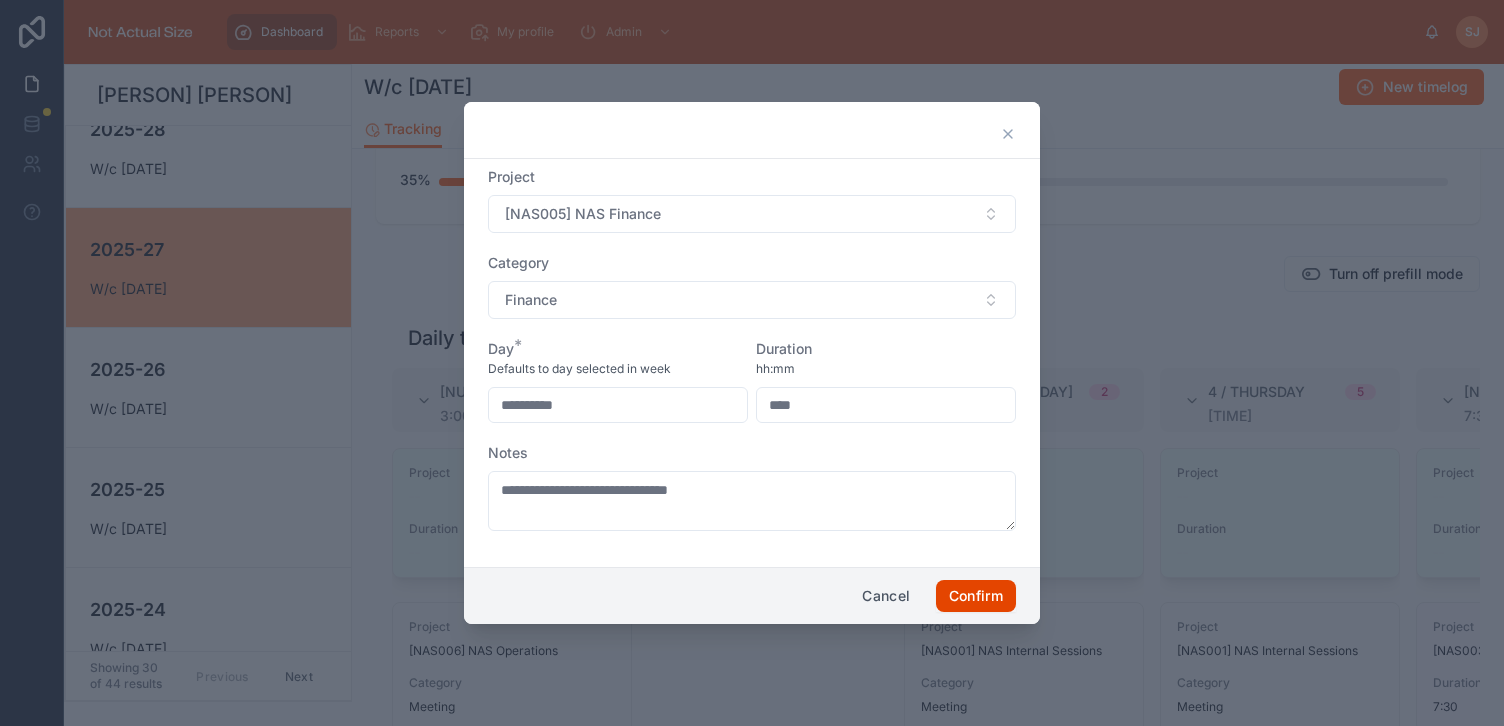click on "Confirm" at bounding box center (976, 596) 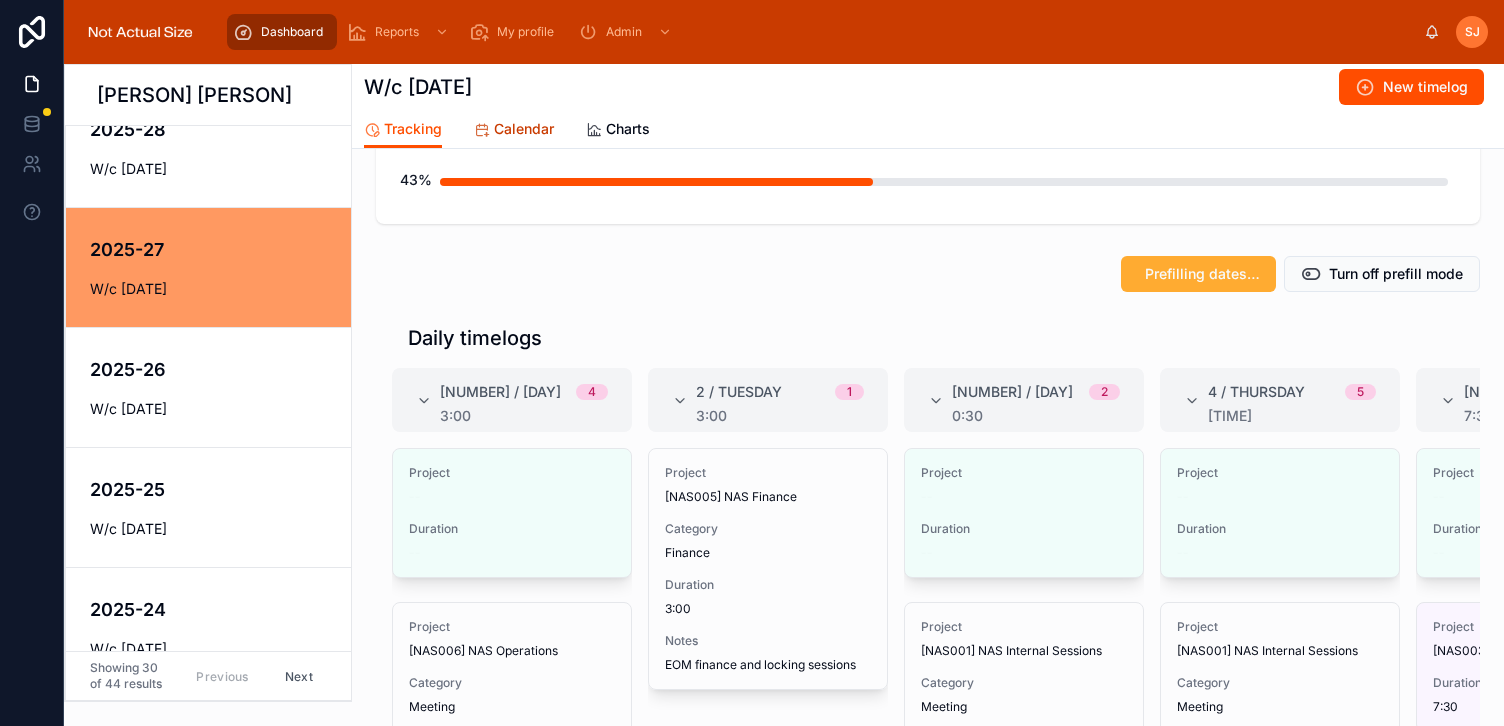 click on "Calendar" at bounding box center (524, 129) 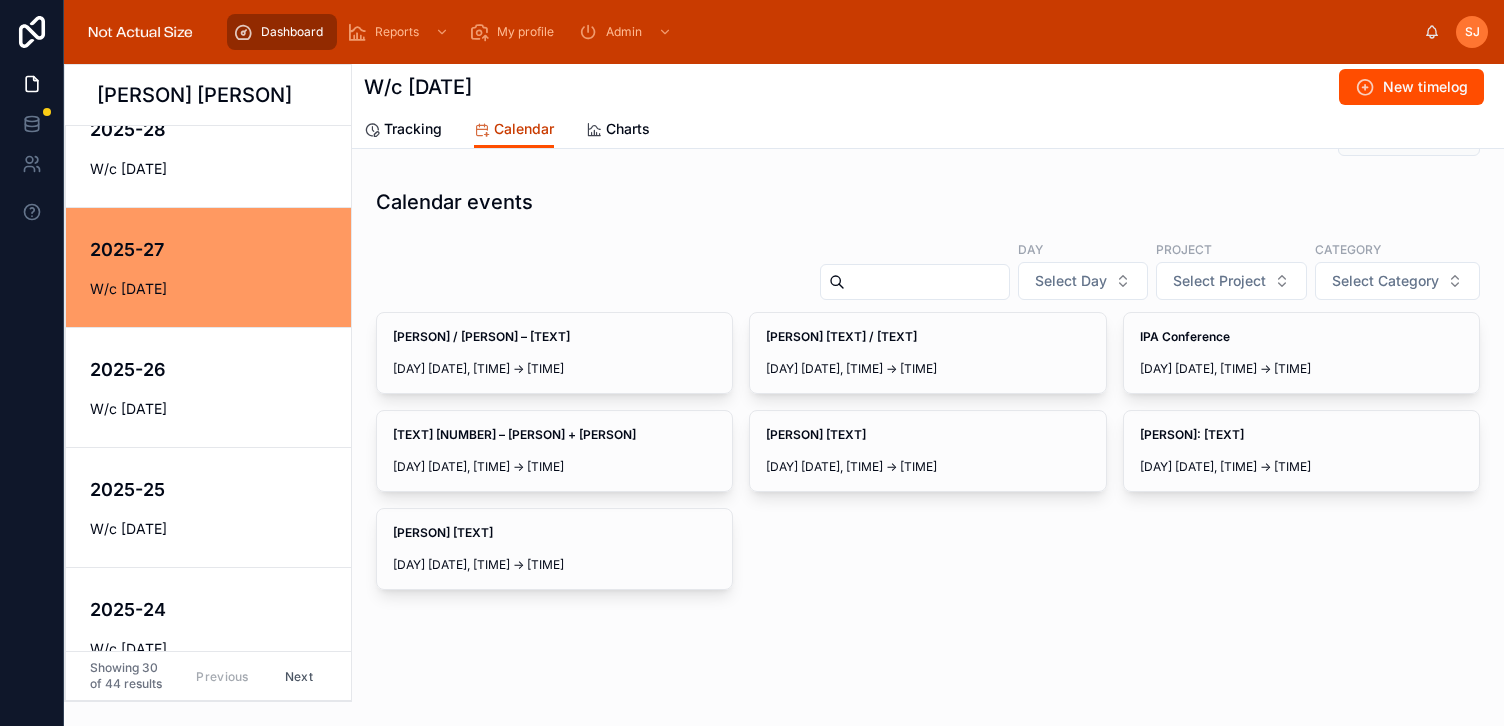scroll, scrollTop: 61, scrollLeft: 0, axis: vertical 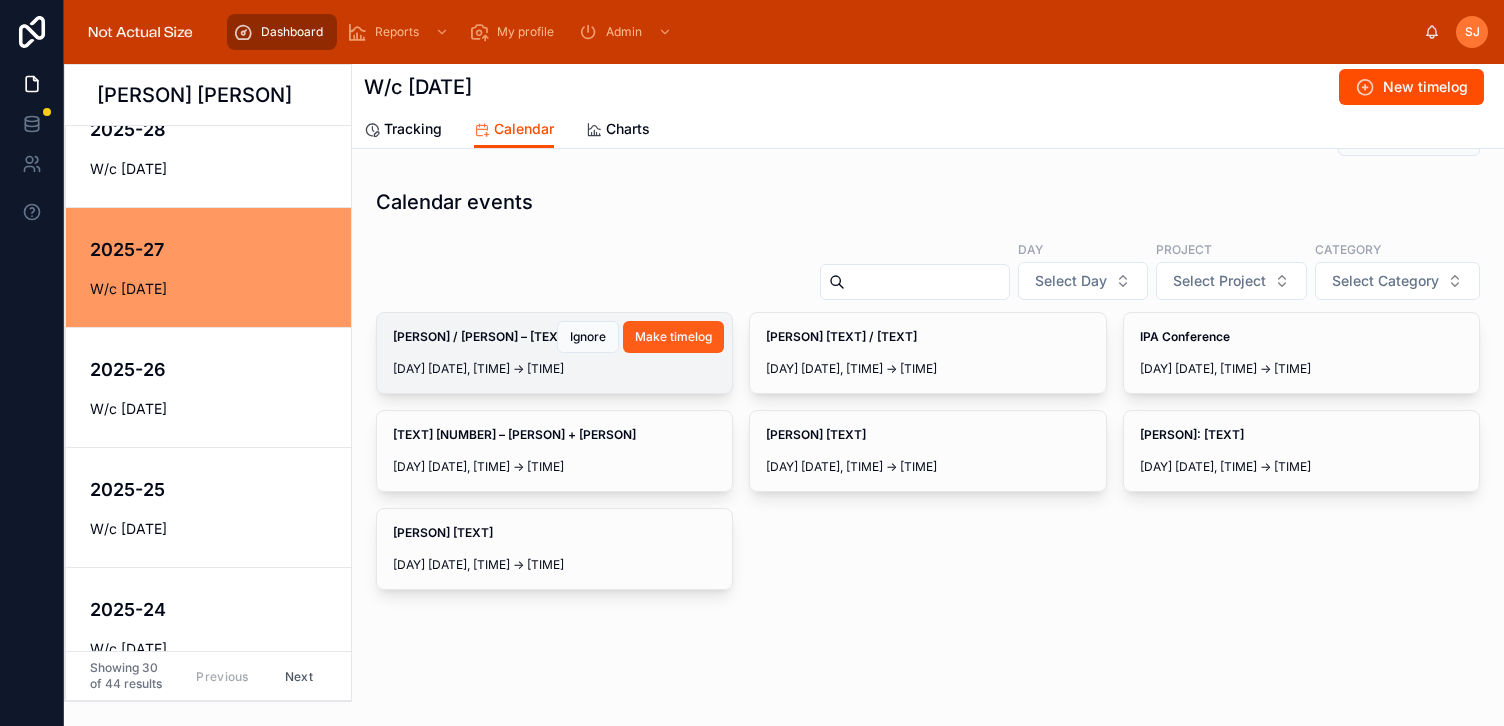 click on "Make timelog" at bounding box center (673, 337) 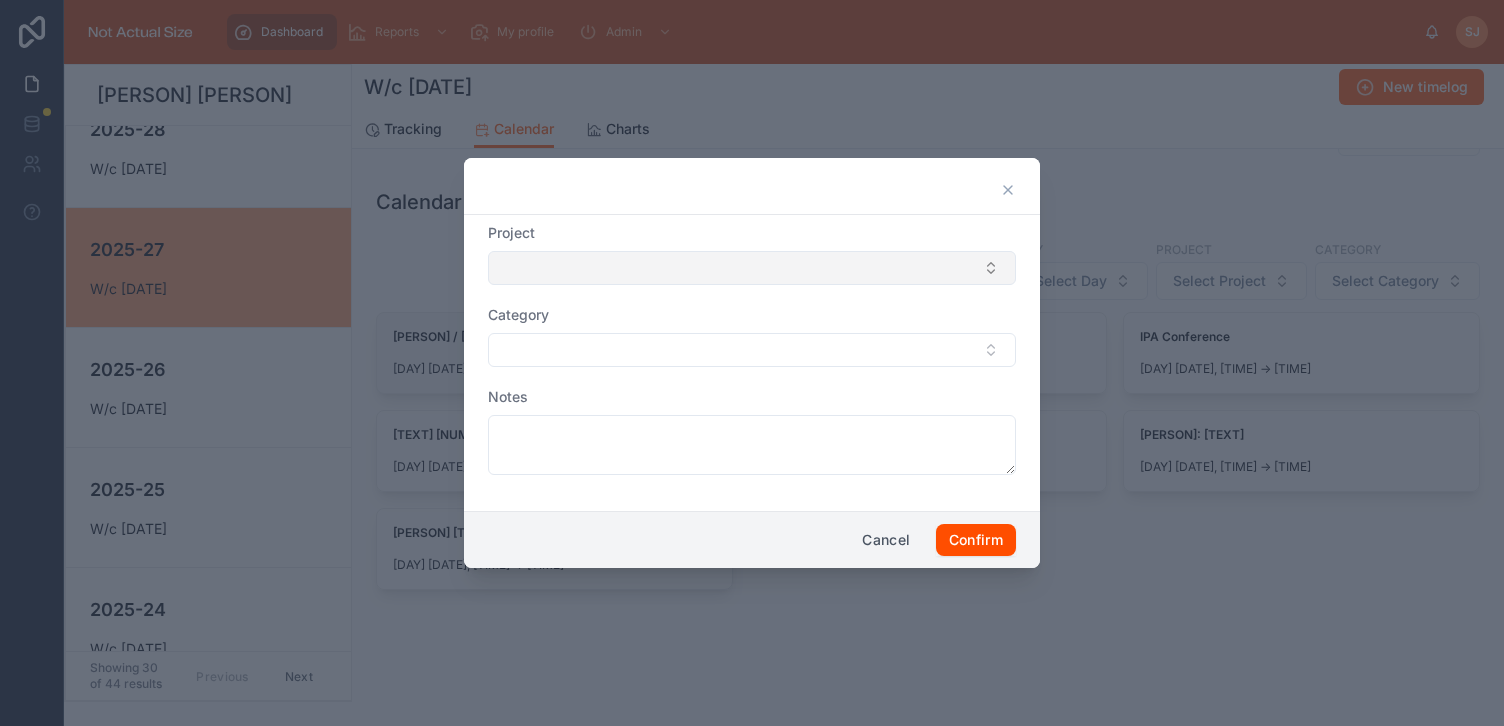 click at bounding box center [752, 268] 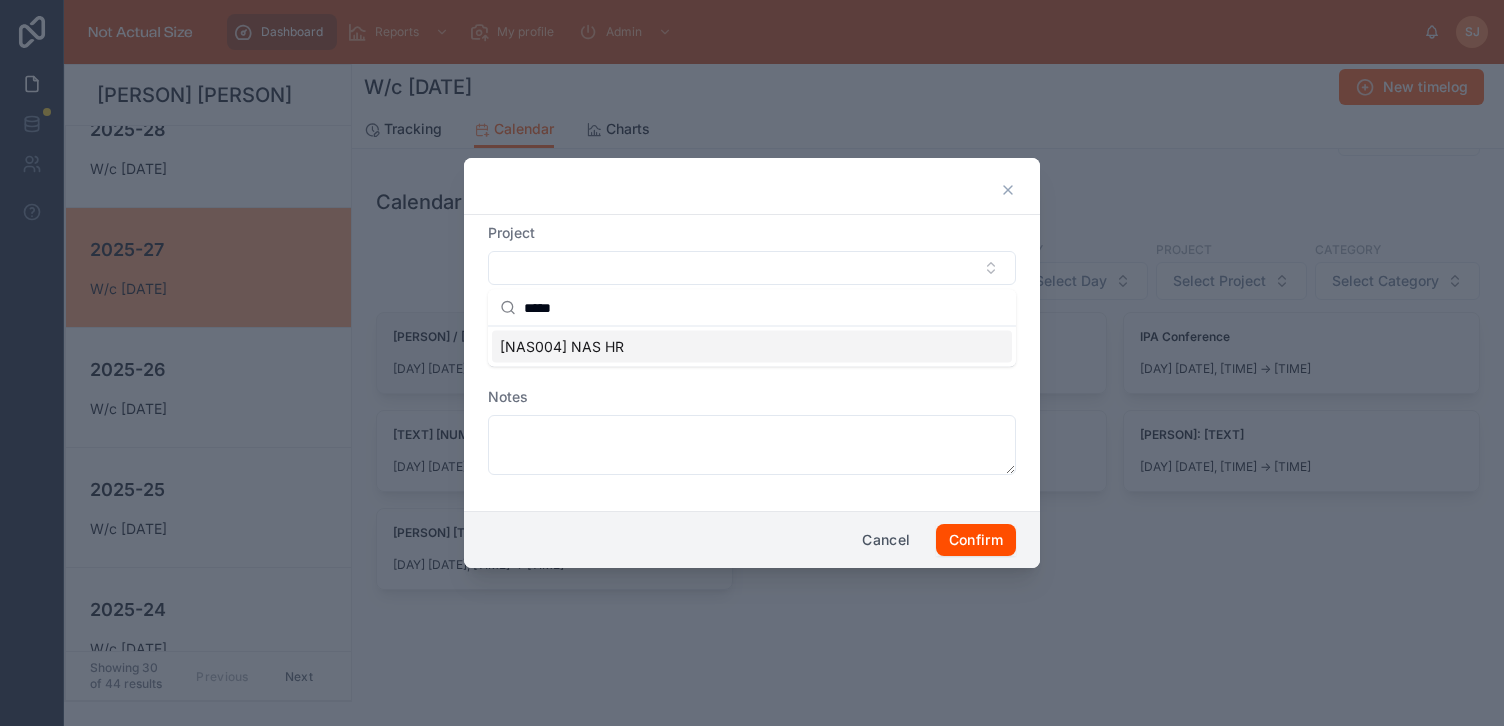 type on "*****" 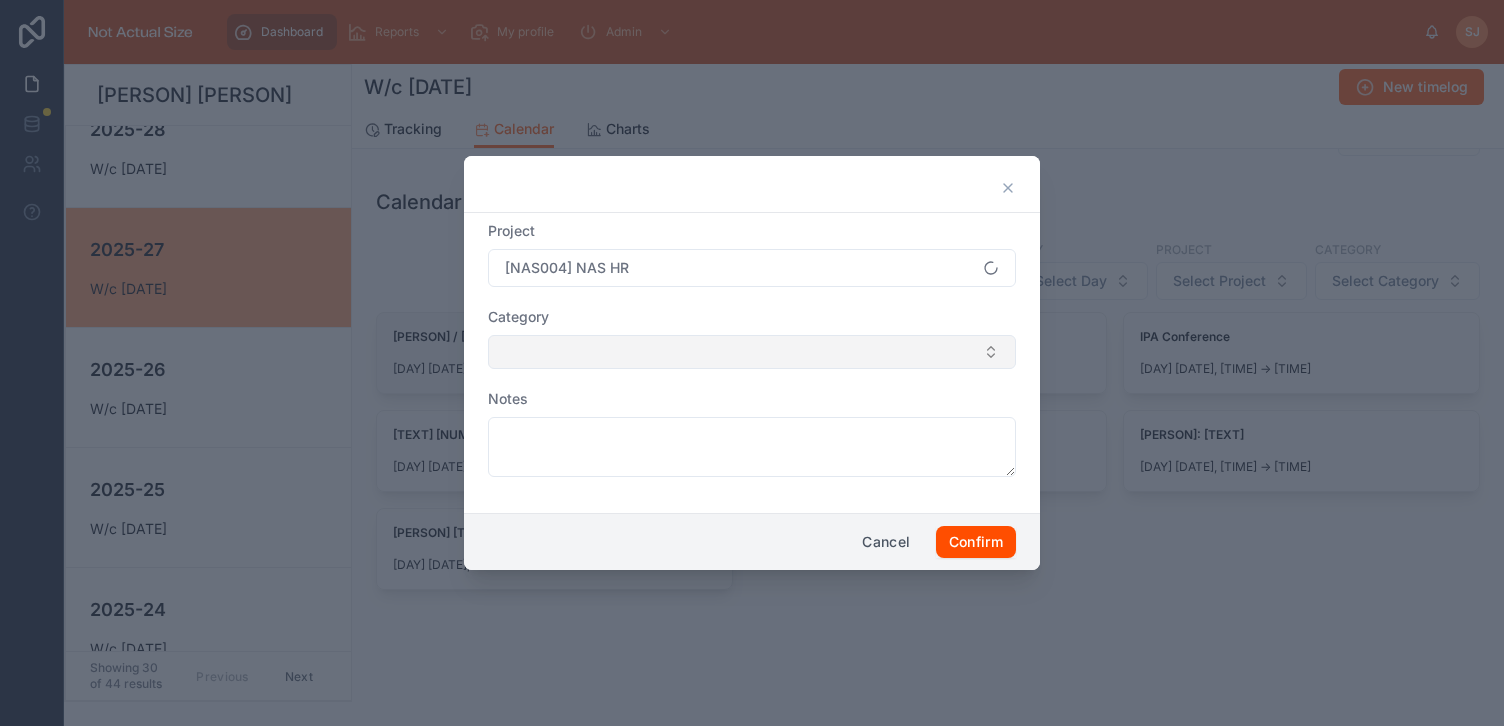 click at bounding box center [752, 352] 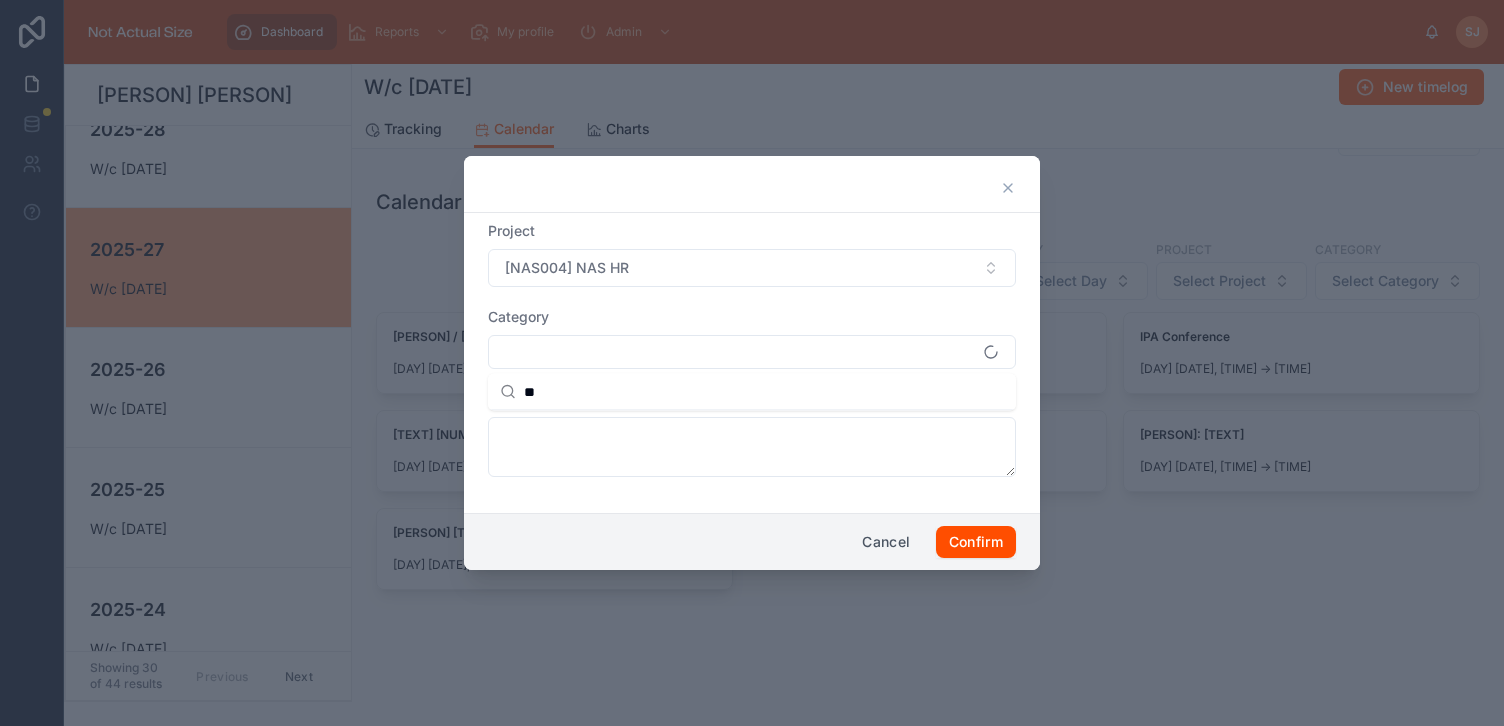 type on "**" 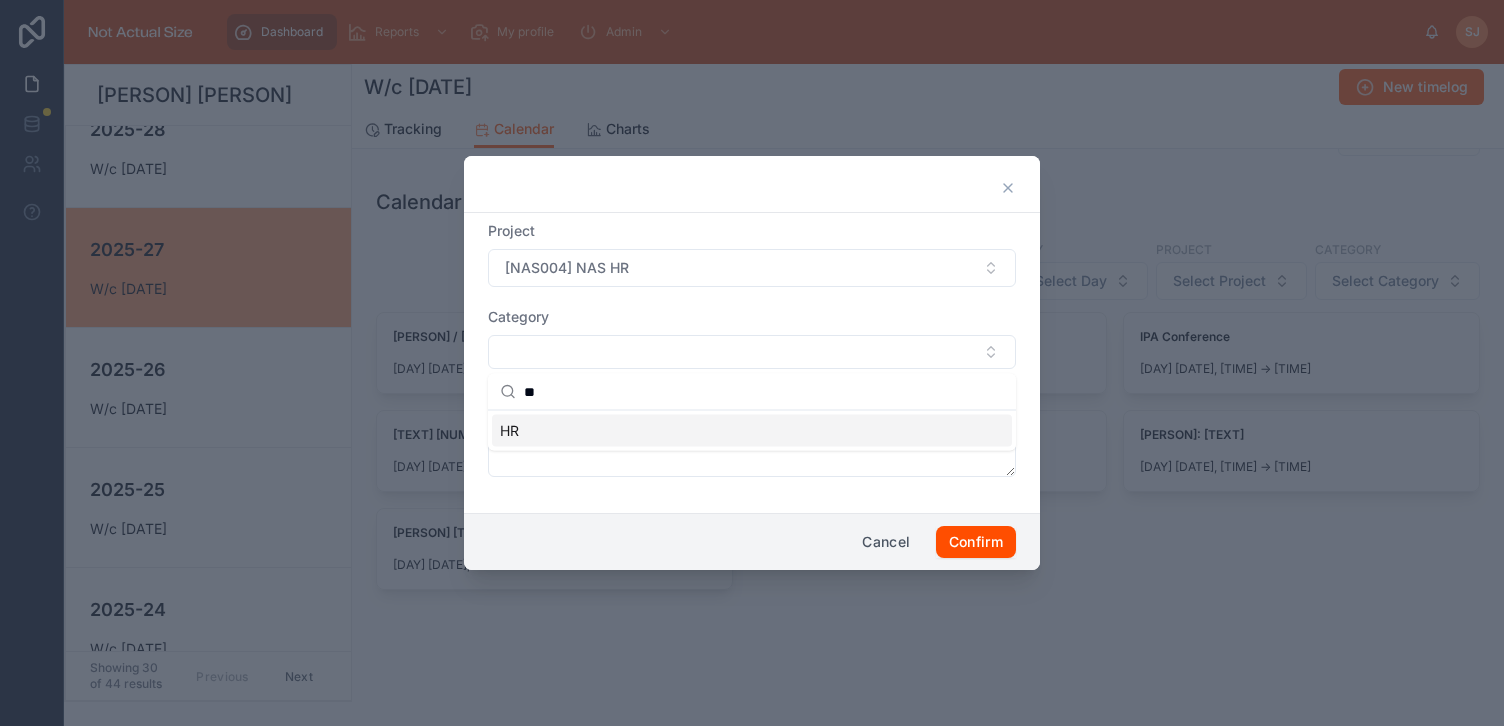 click on "HR" at bounding box center [752, 431] 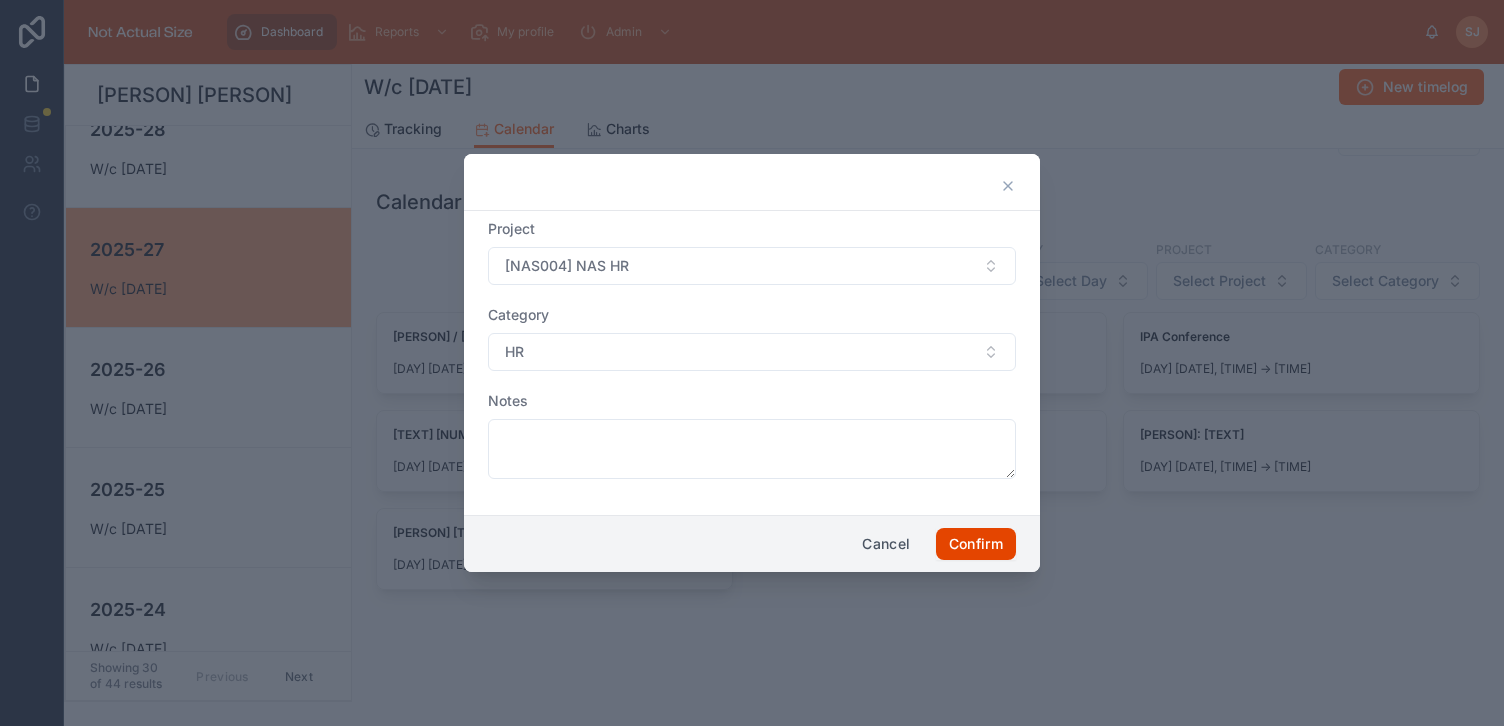 click on "Confirm" at bounding box center (976, 544) 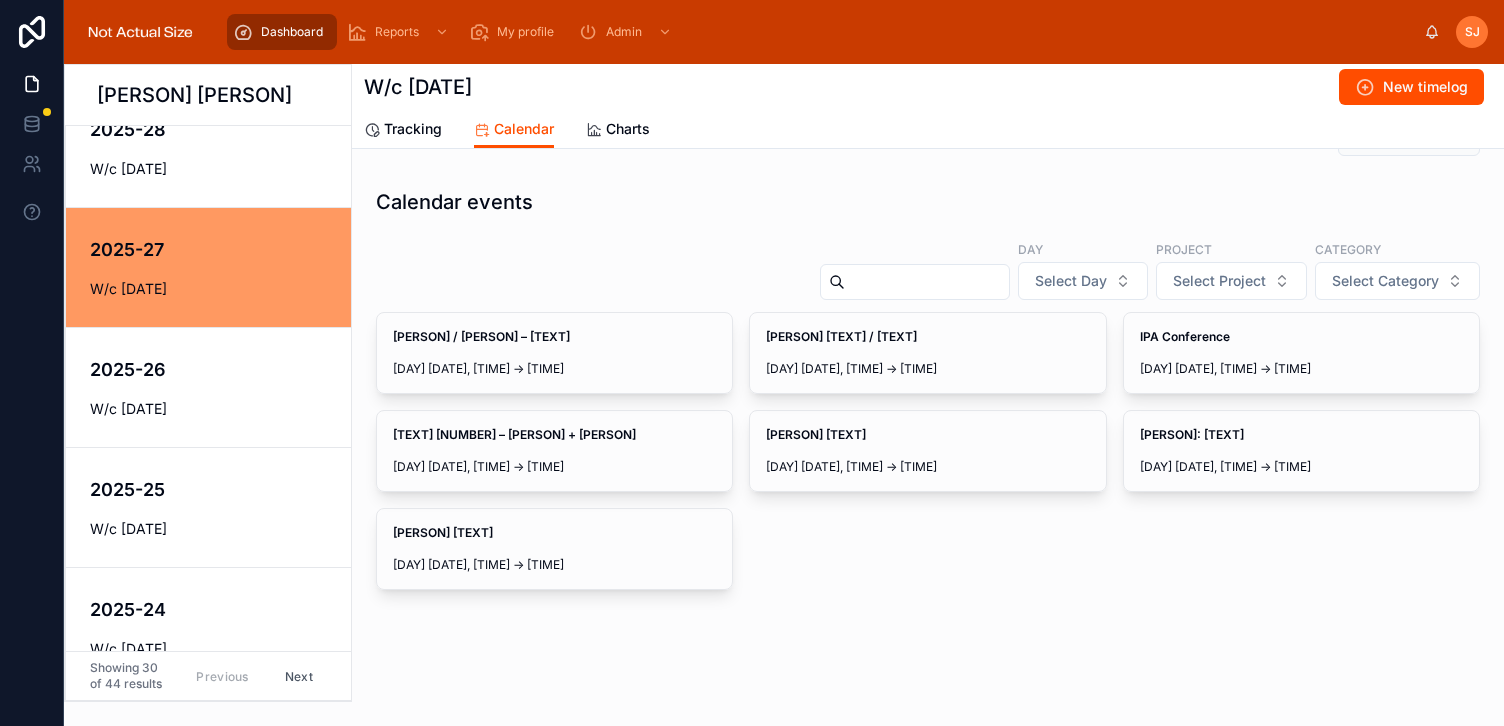 scroll, scrollTop: 0, scrollLeft: 0, axis: both 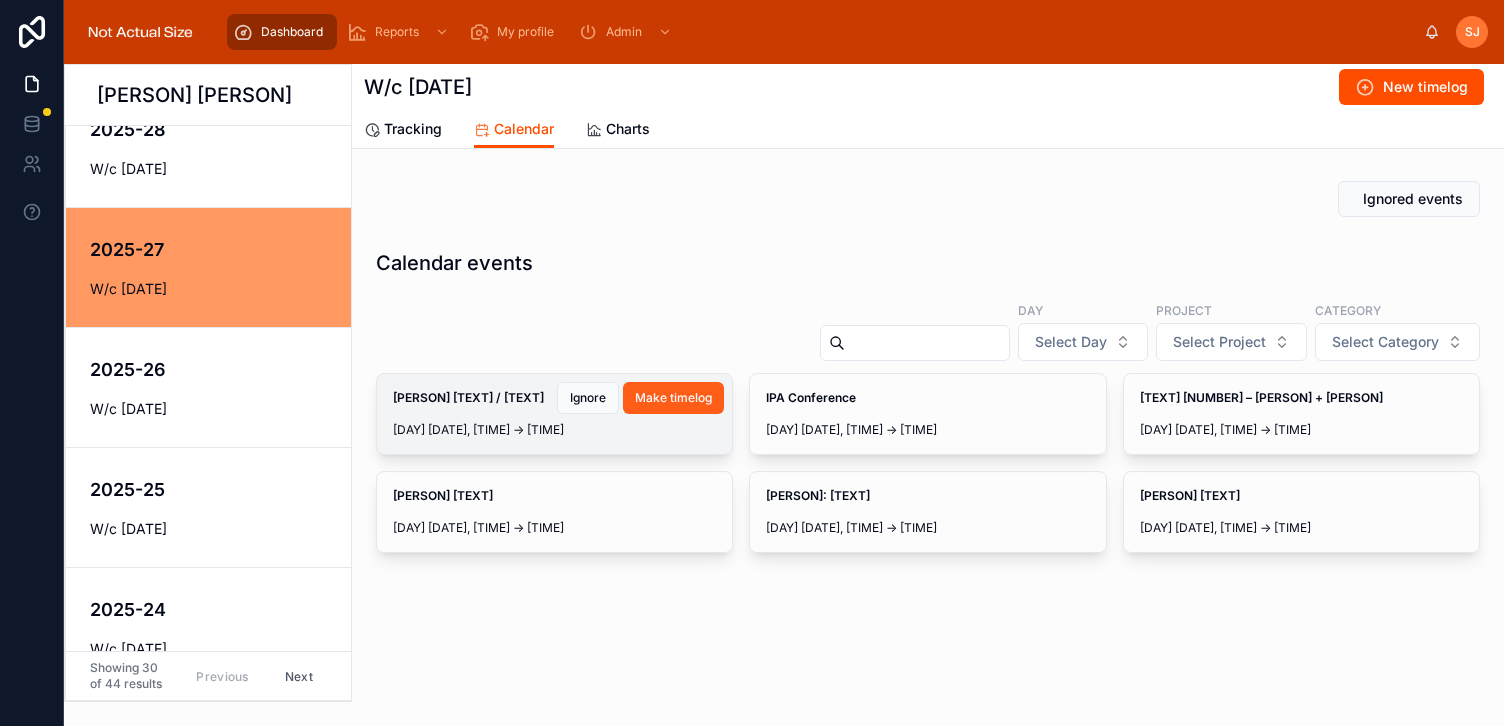 click on "Make timelog" at bounding box center [673, 398] 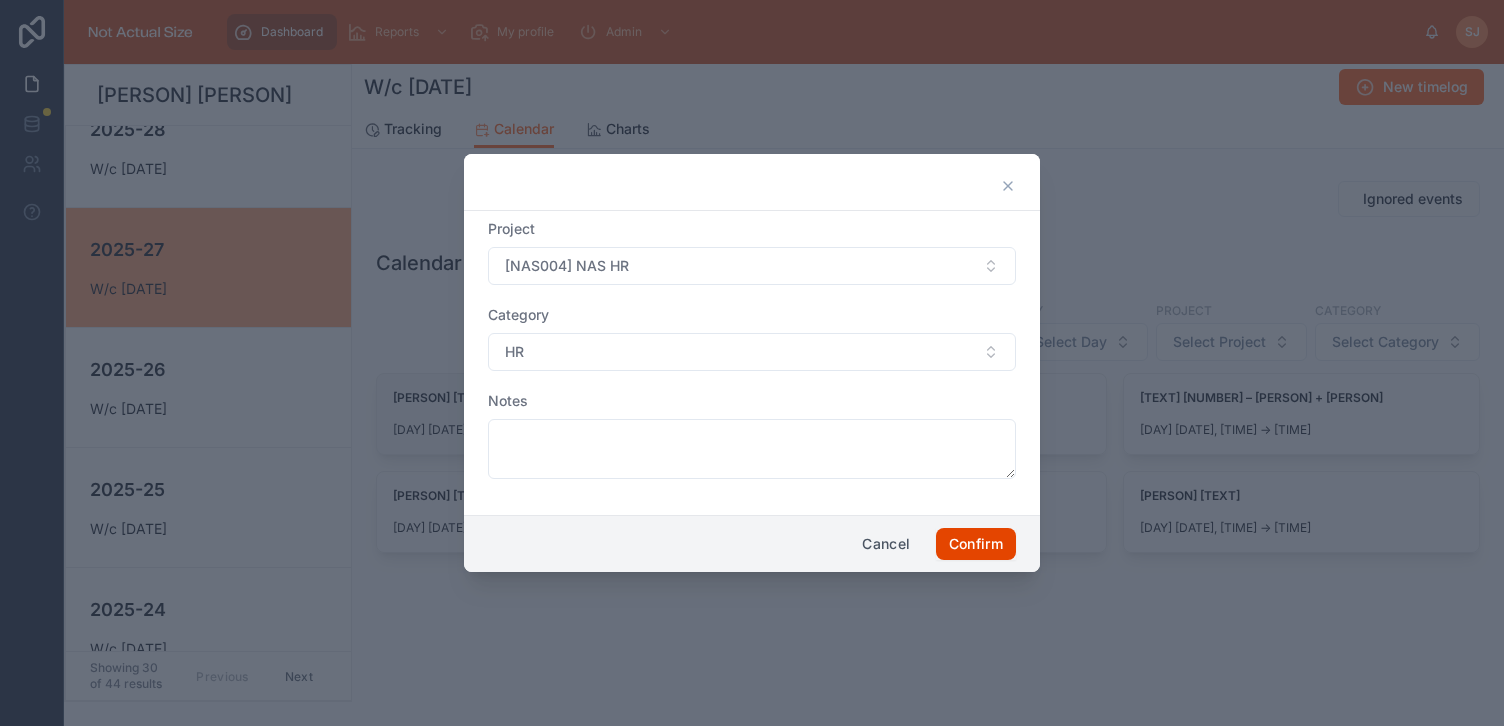 click on "Confirm" at bounding box center [976, 544] 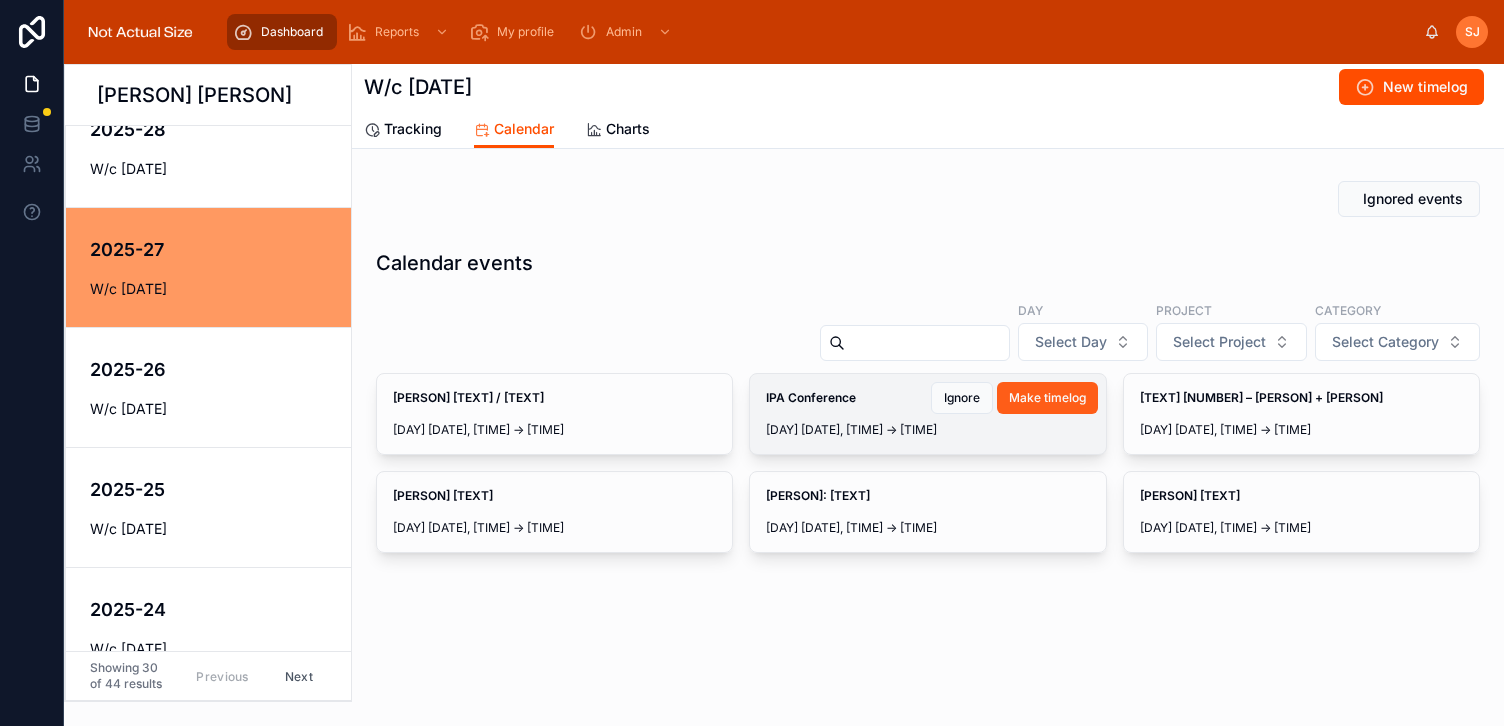 click on "Make timelog" at bounding box center (1047, 398) 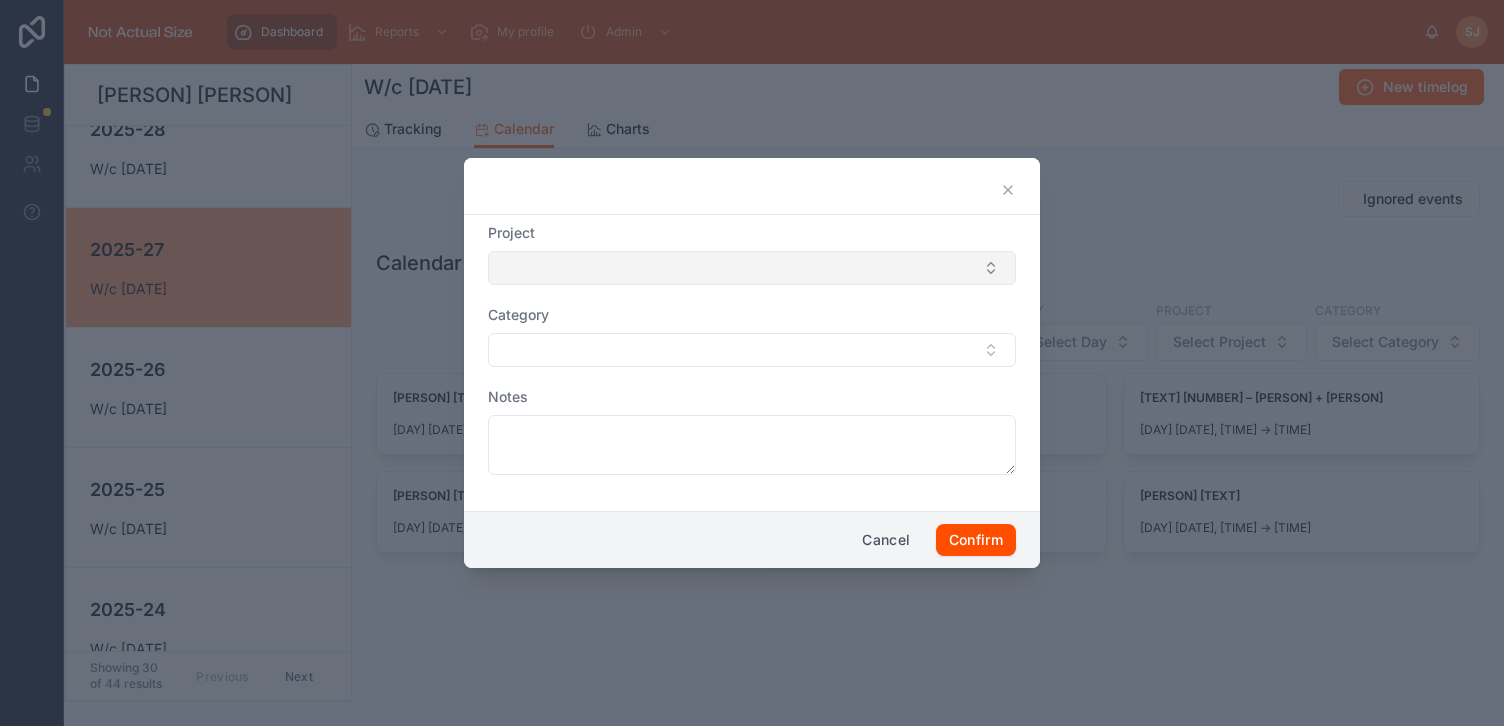 click at bounding box center (752, 268) 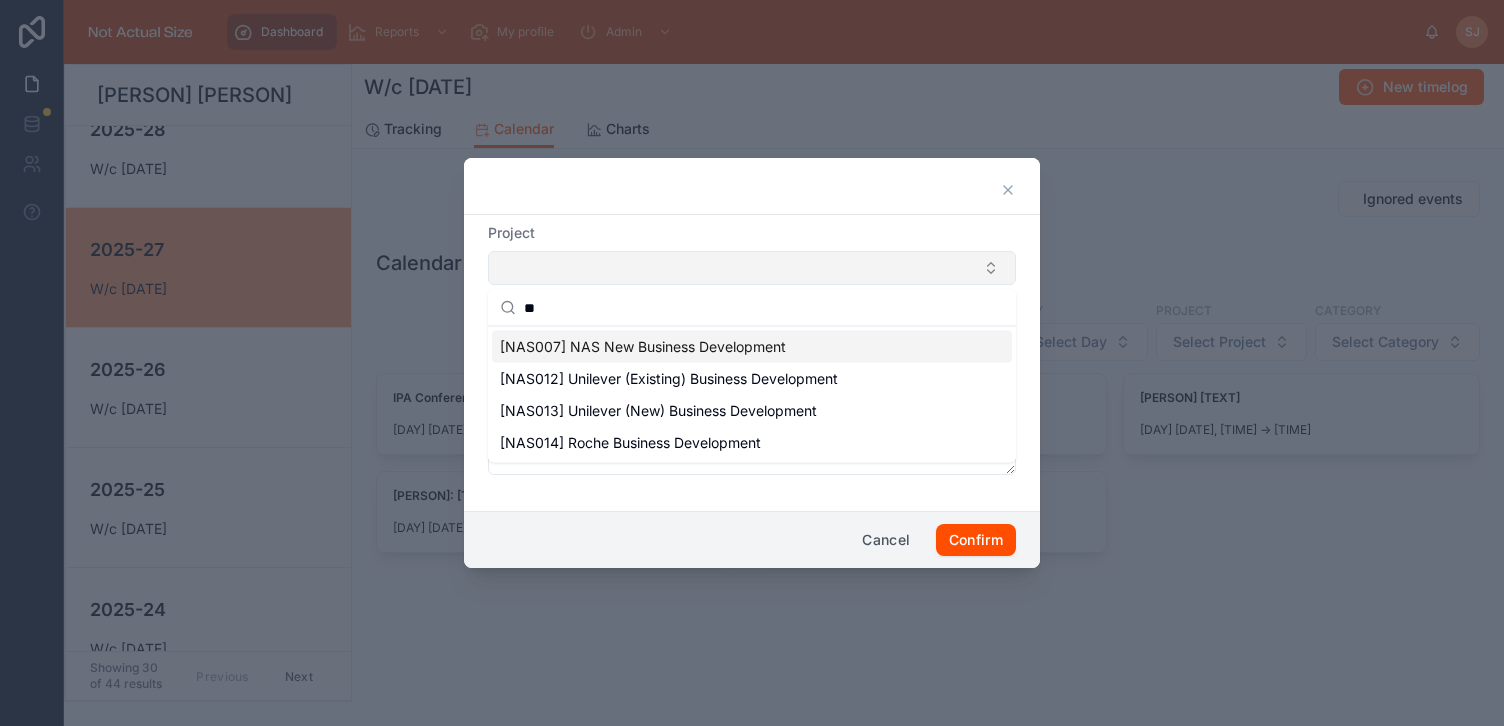type on "*" 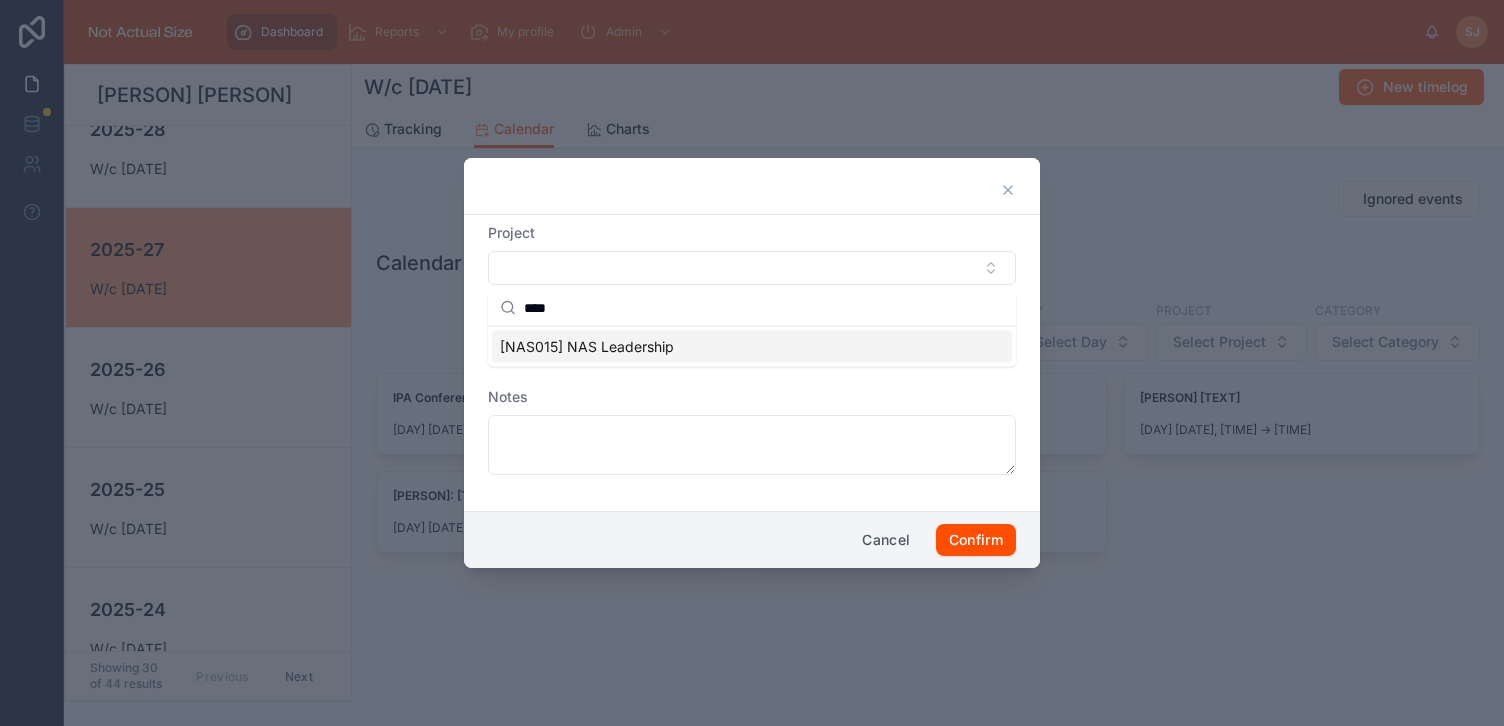 type on "****" 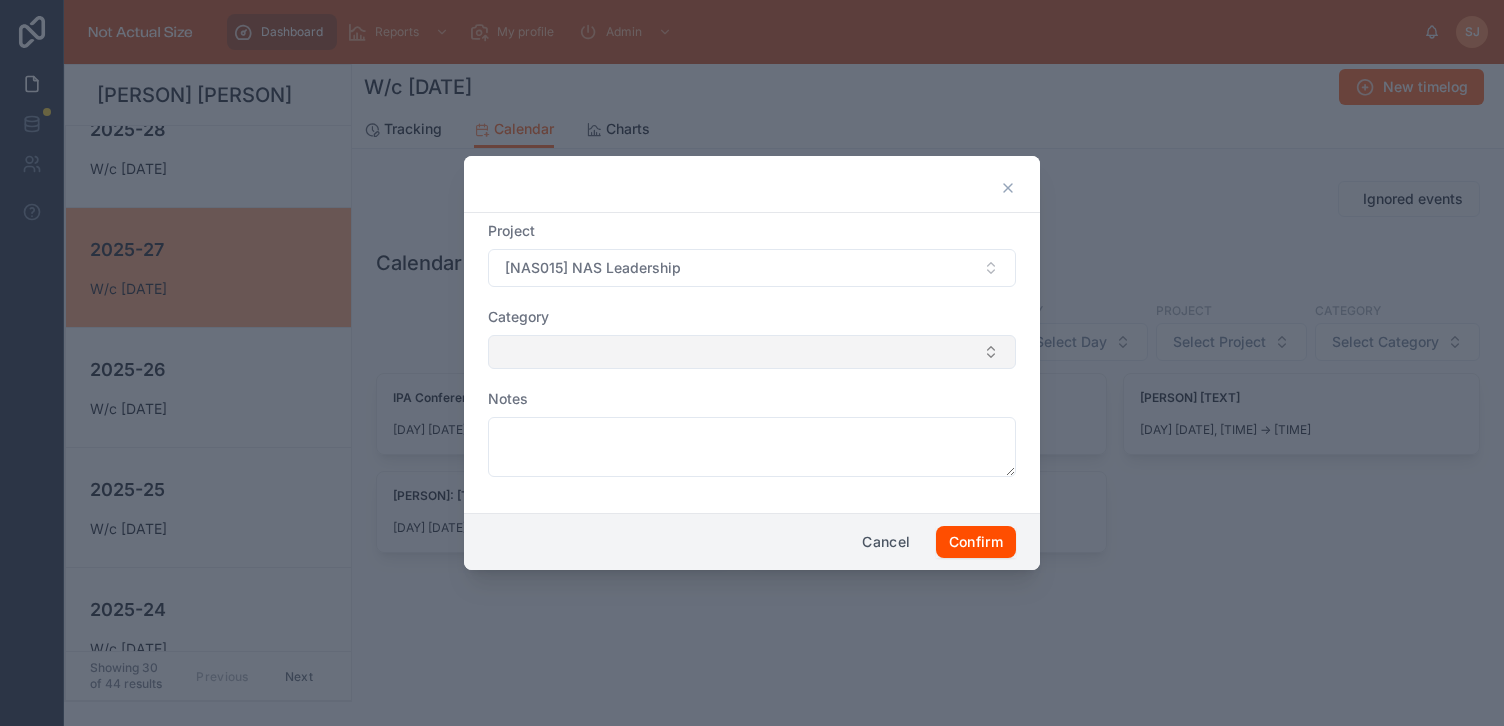 click at bounding box center [752, 352] 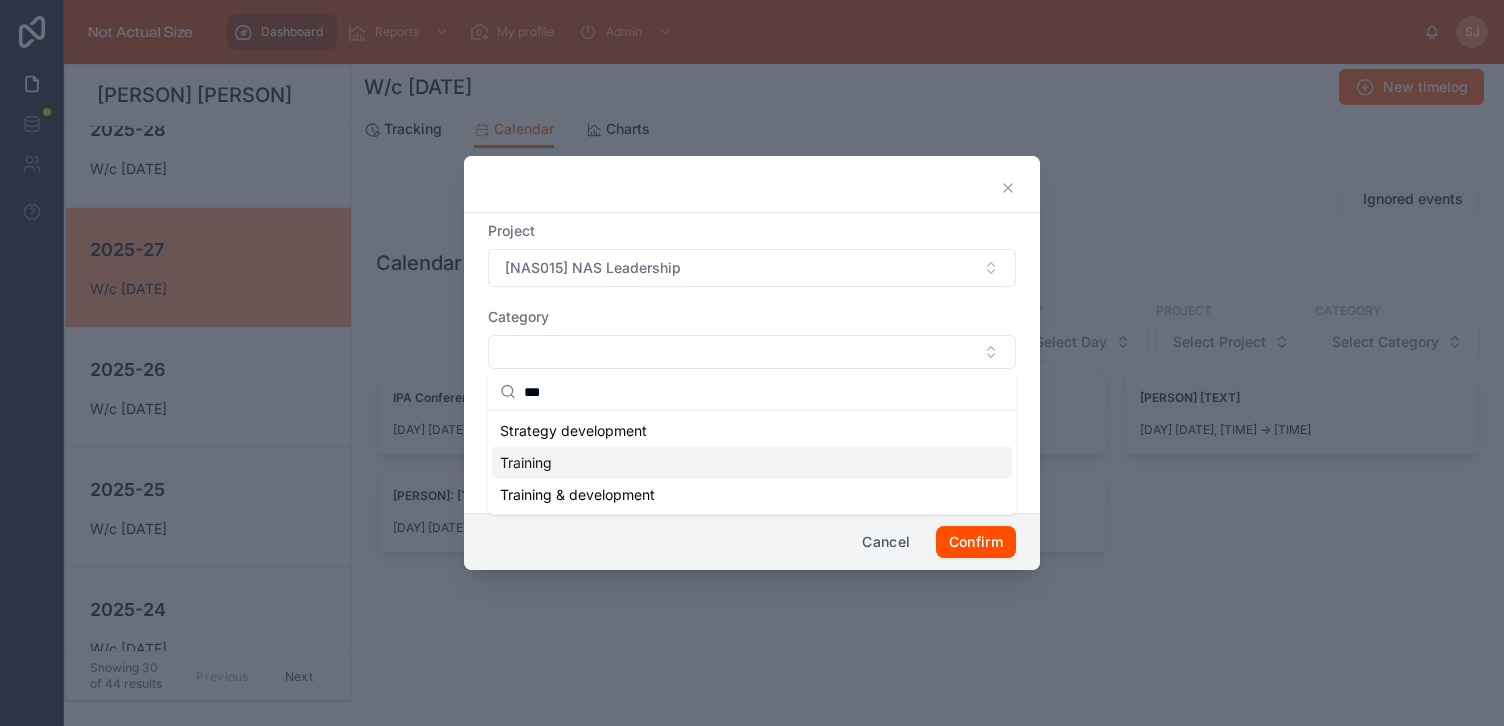 type on "***" 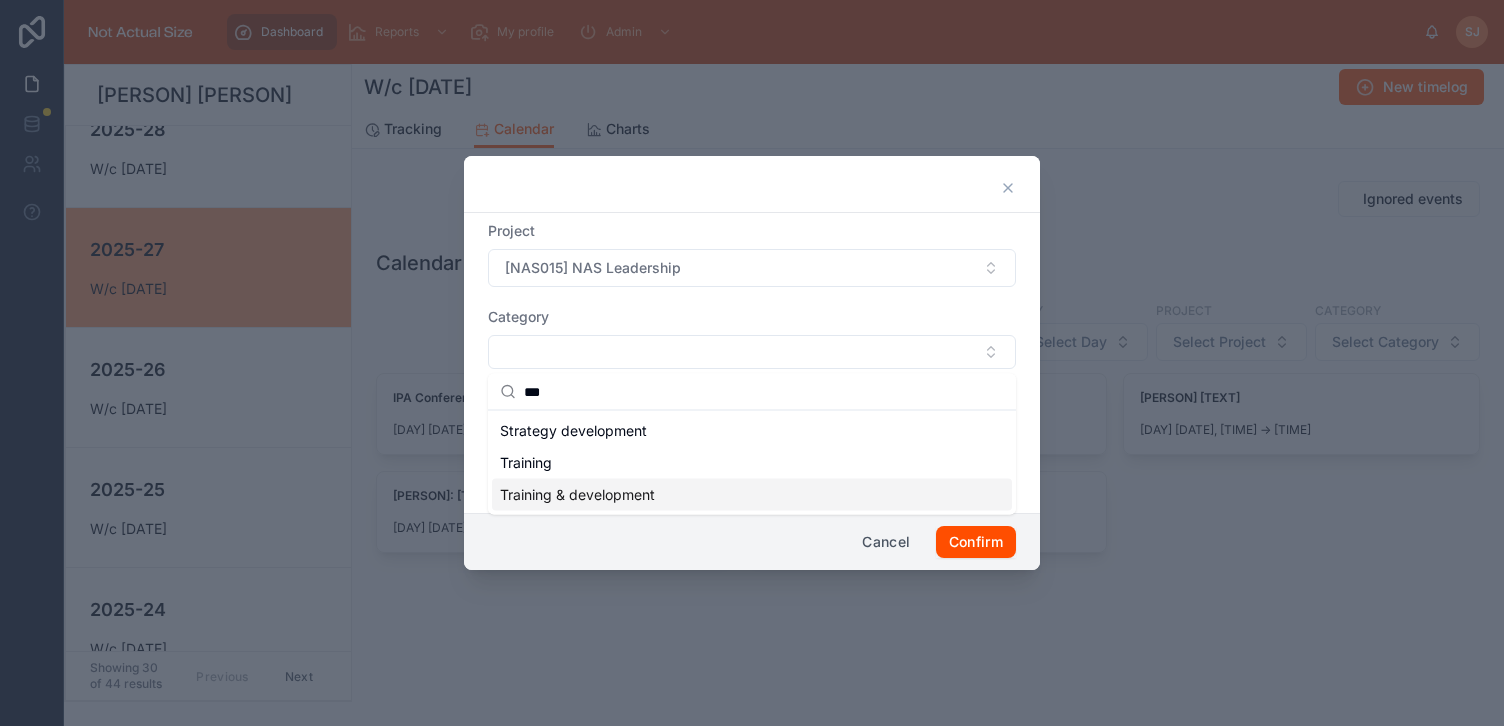 click on "Training & development" at bounding box center [577, 495] 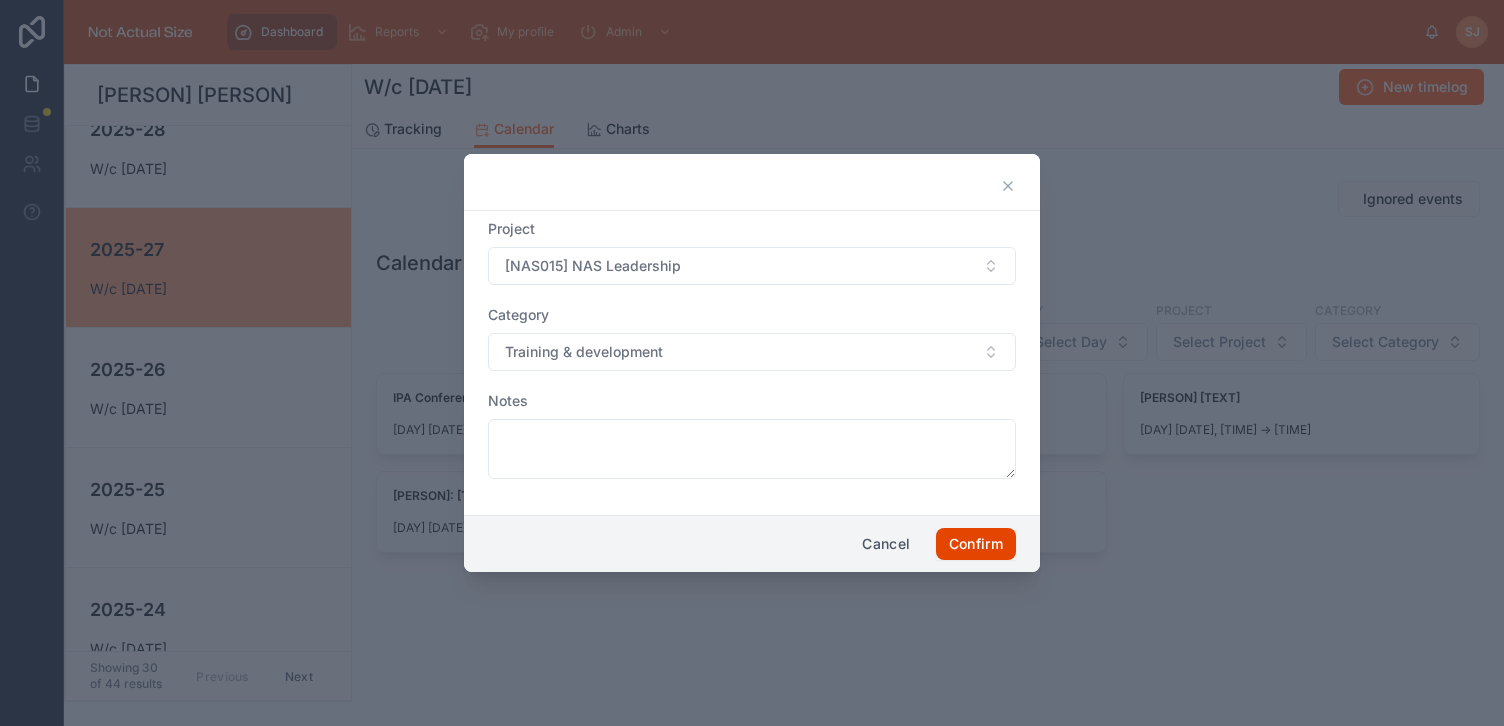 click on "Confirm" at bounding box center [976, 544] 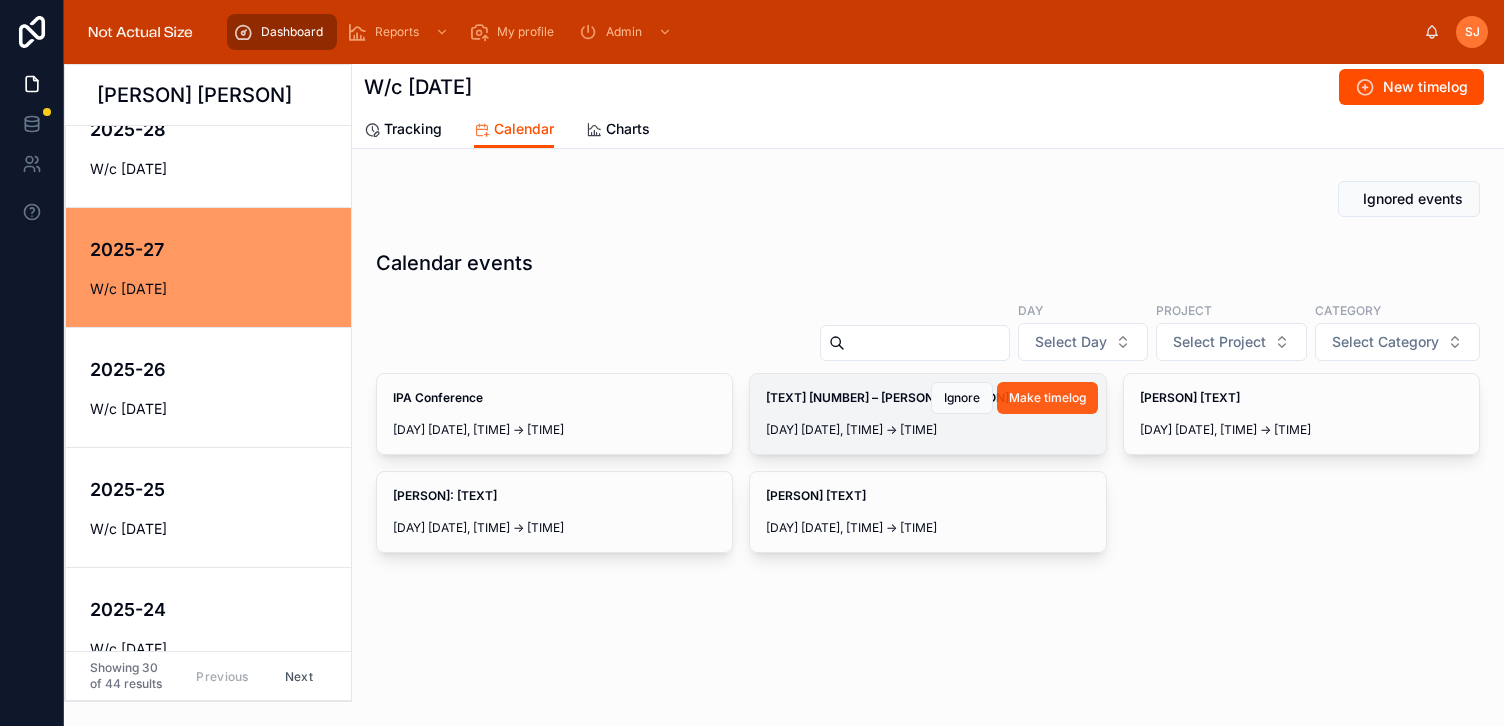 click on "Make timelog" at bounding box center [1047, 398] 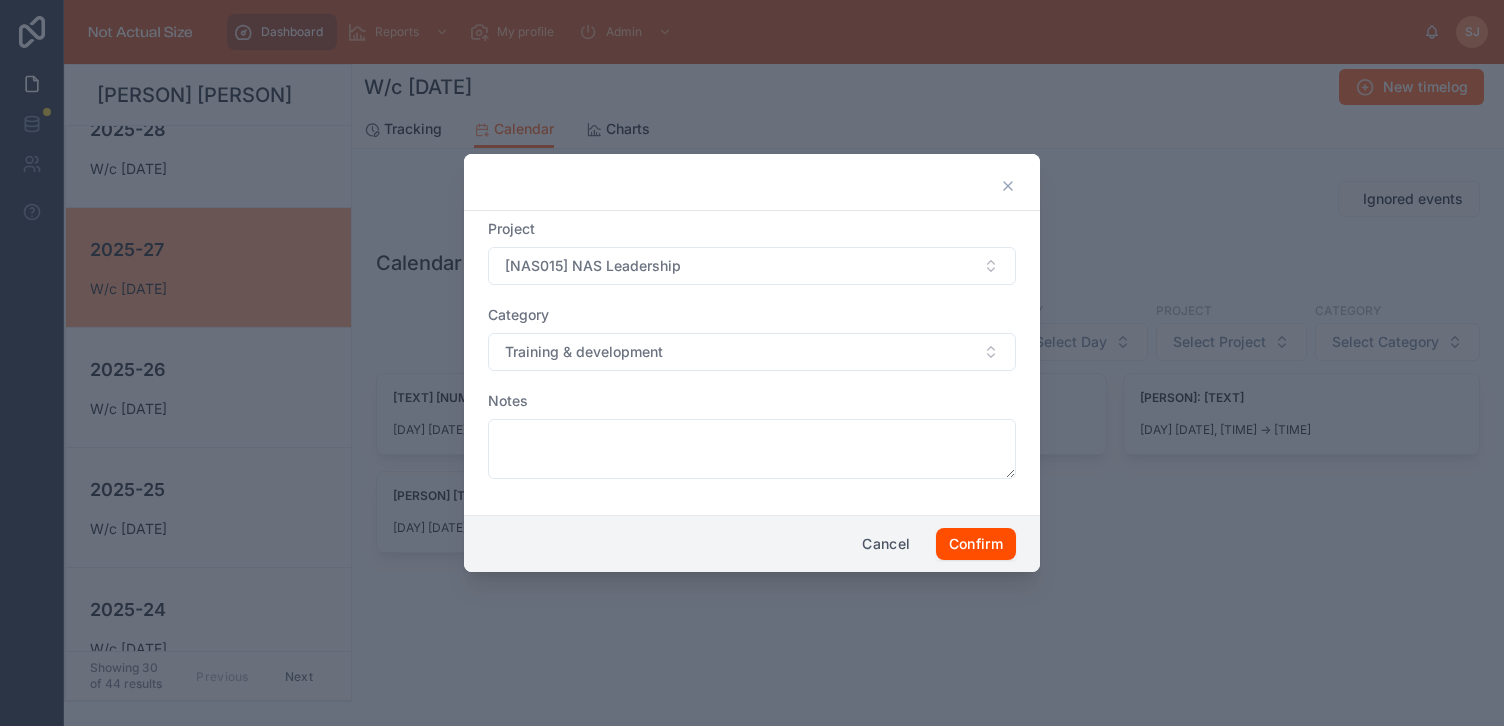 click 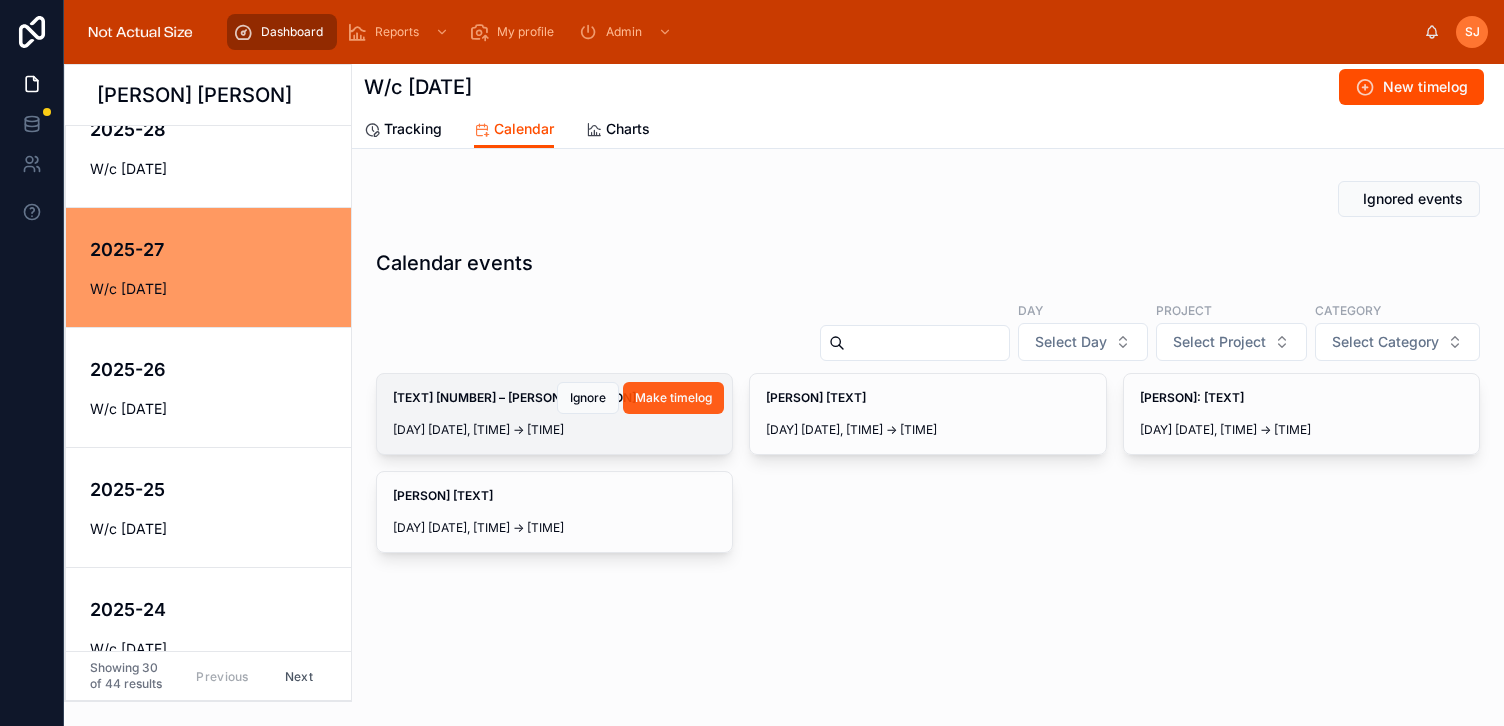 click on "Make timelog" at bounding box center [673, 398] 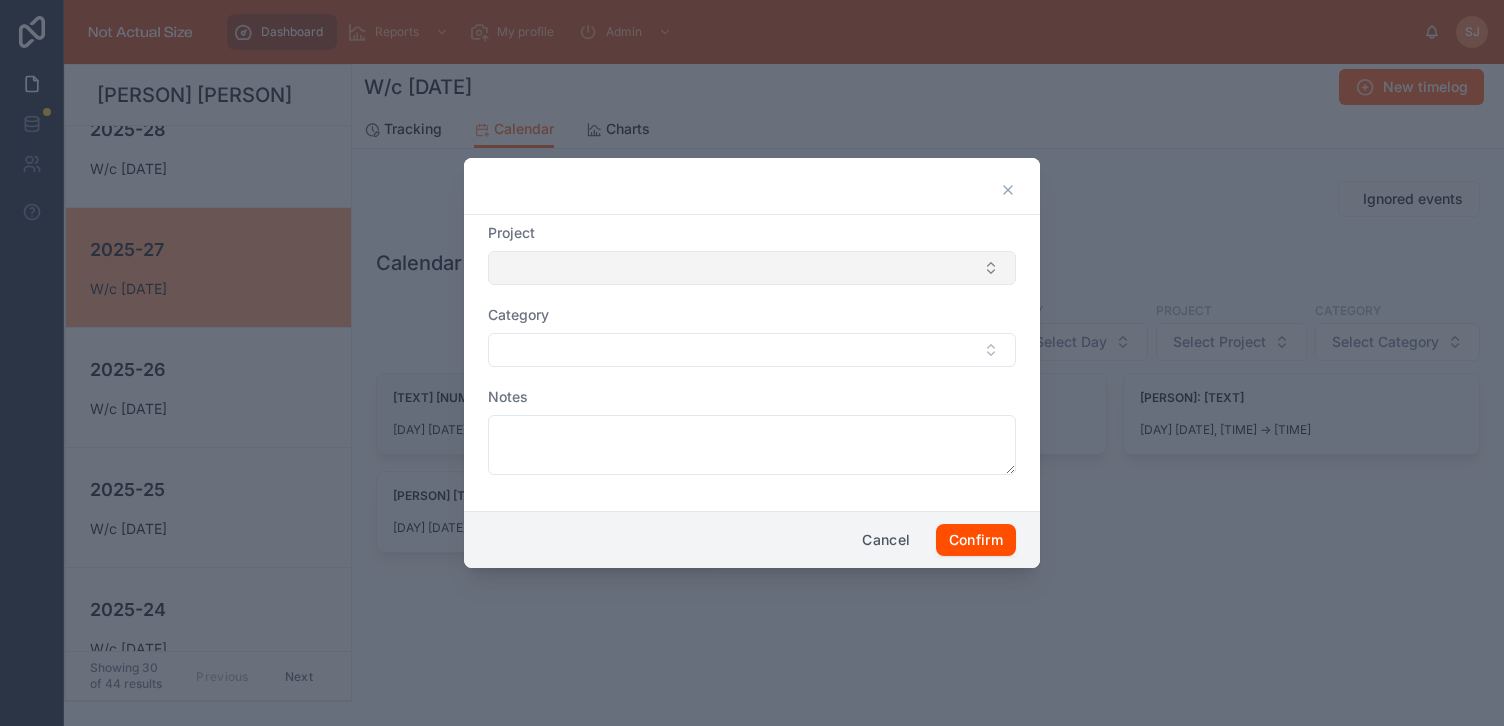 click at bounding box center (752, 268) 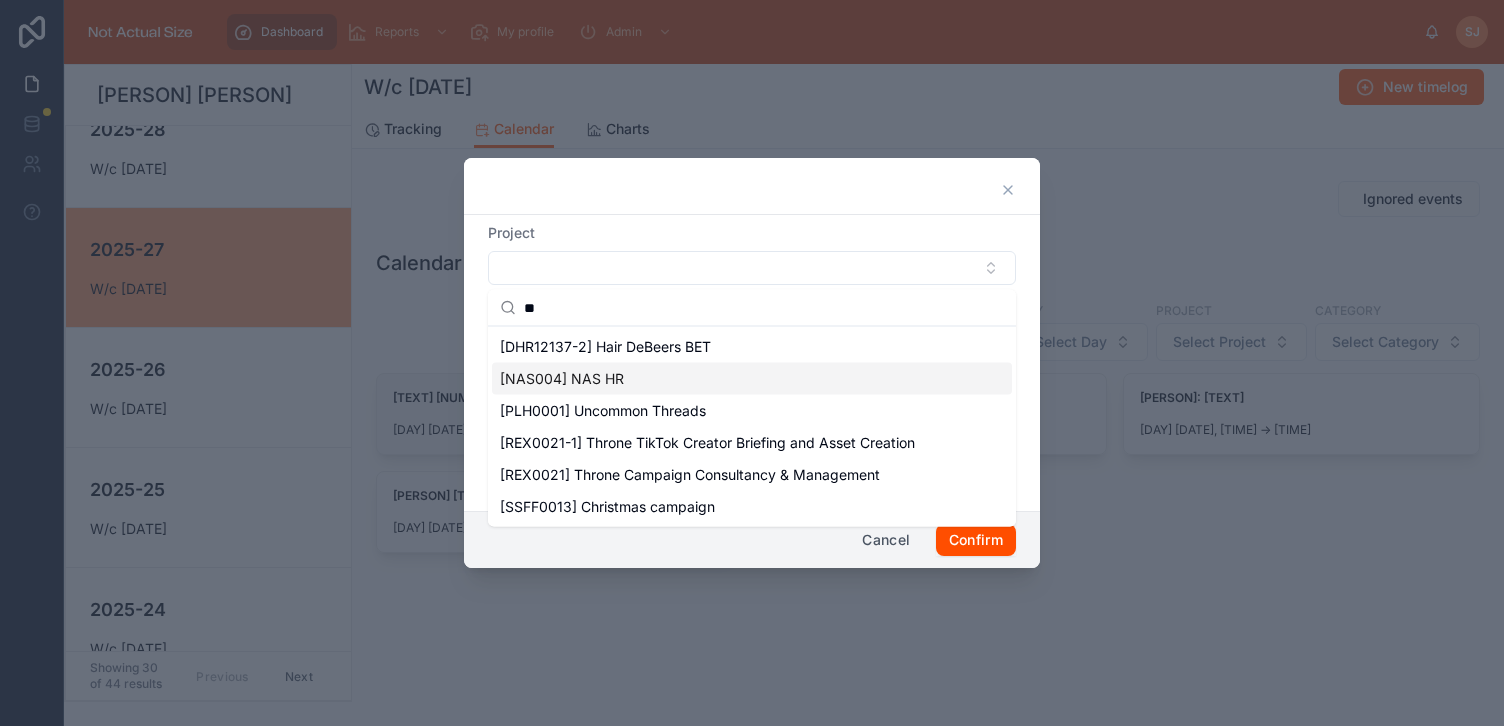 type on "**" 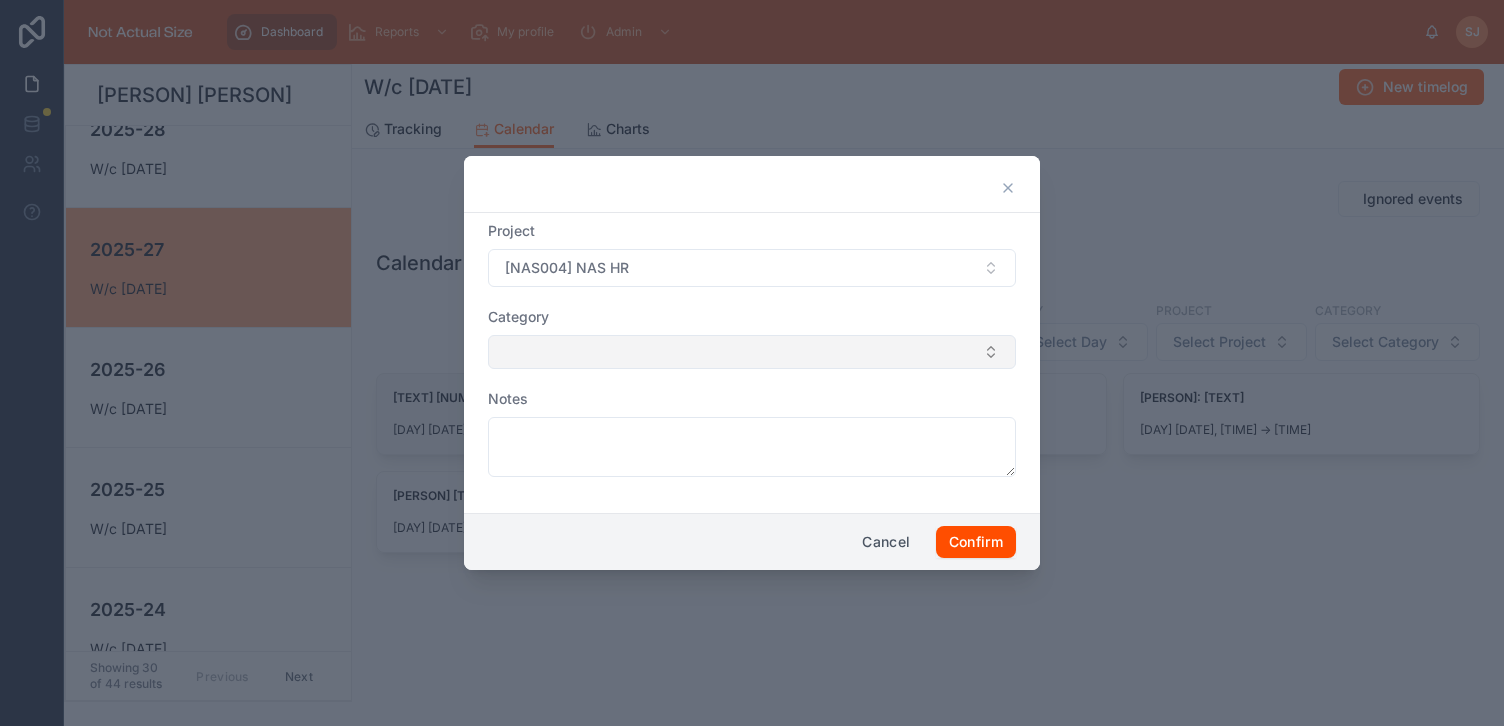 click at bounding box center (752, 352) 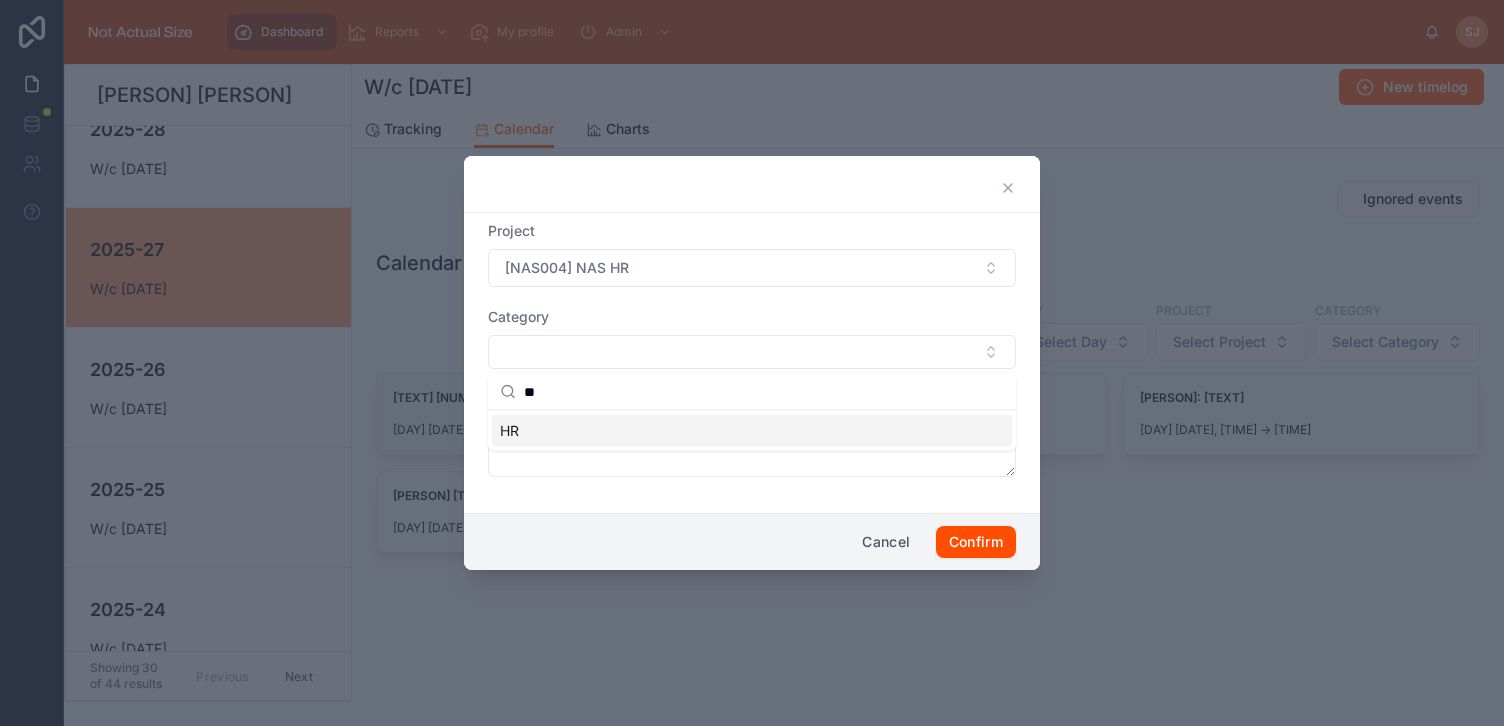 type on "**" 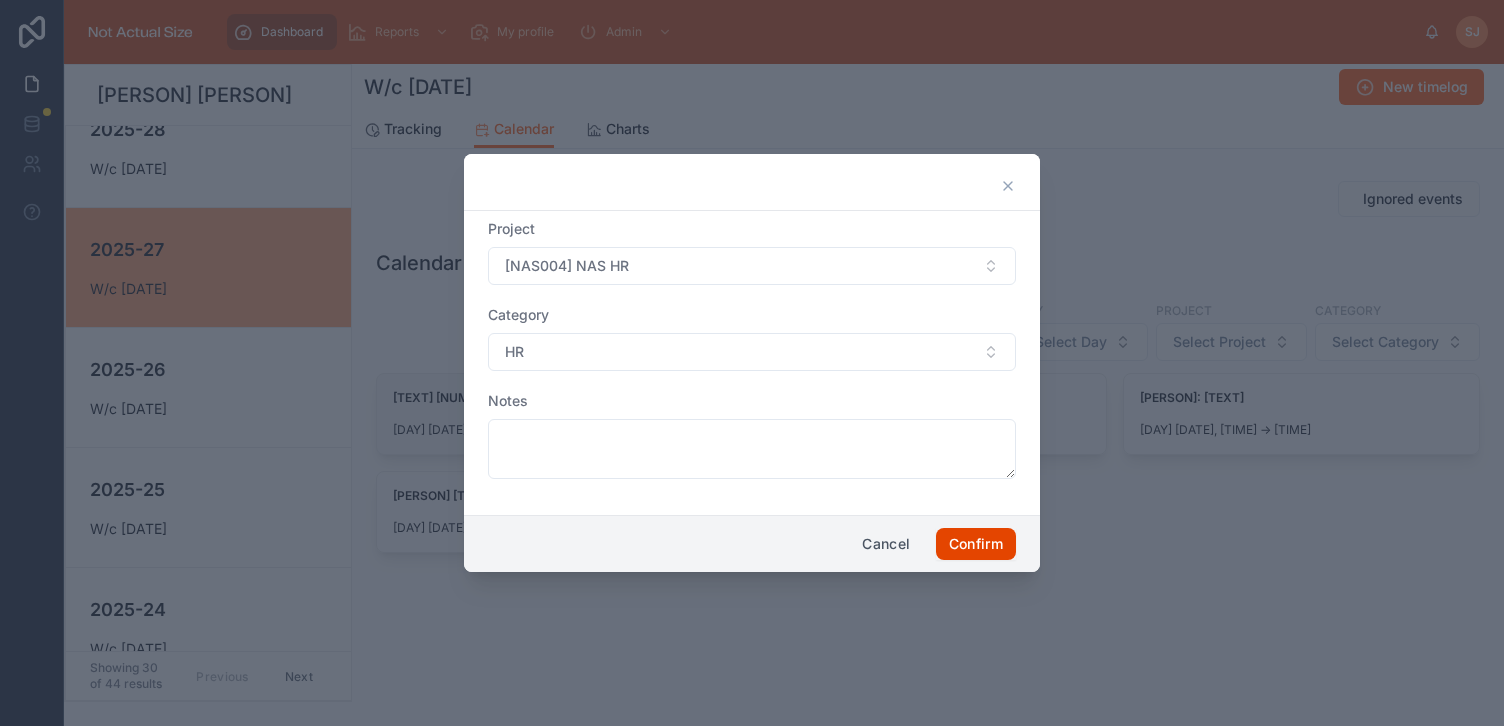click on "Confirm" at bounding box center (976, 544) 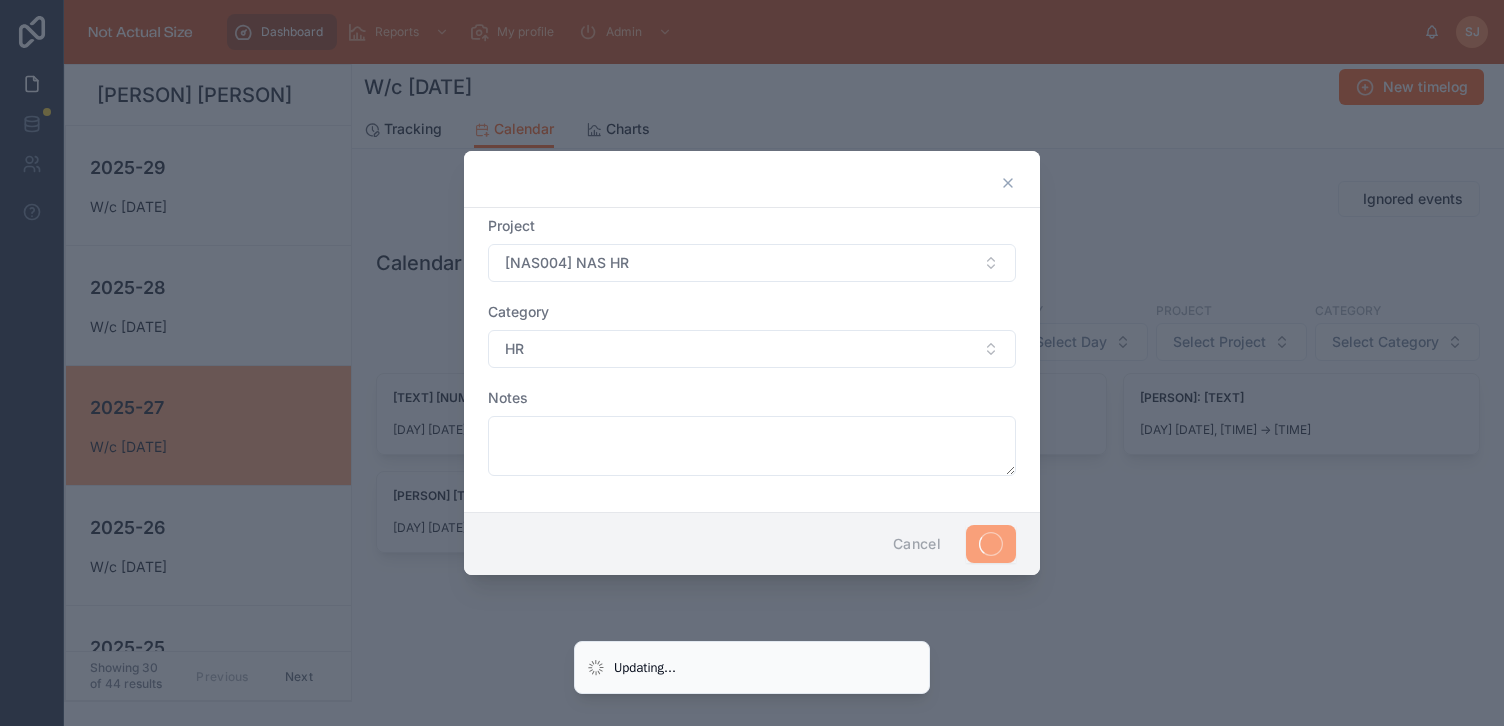 scroll, scrollTop: 239, scrollLeft: 0, axis: vertical 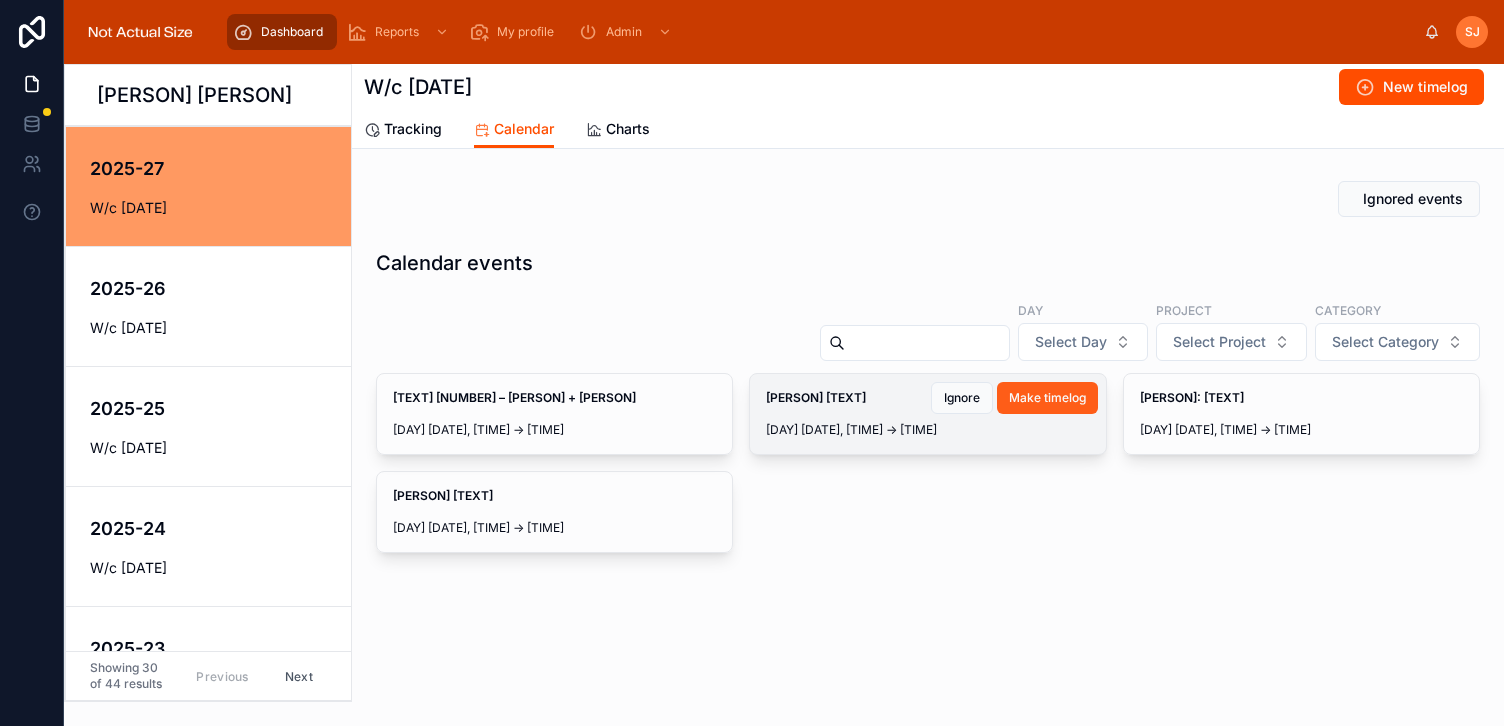 click on "Make timelog" at bounding box center (1047, 398) 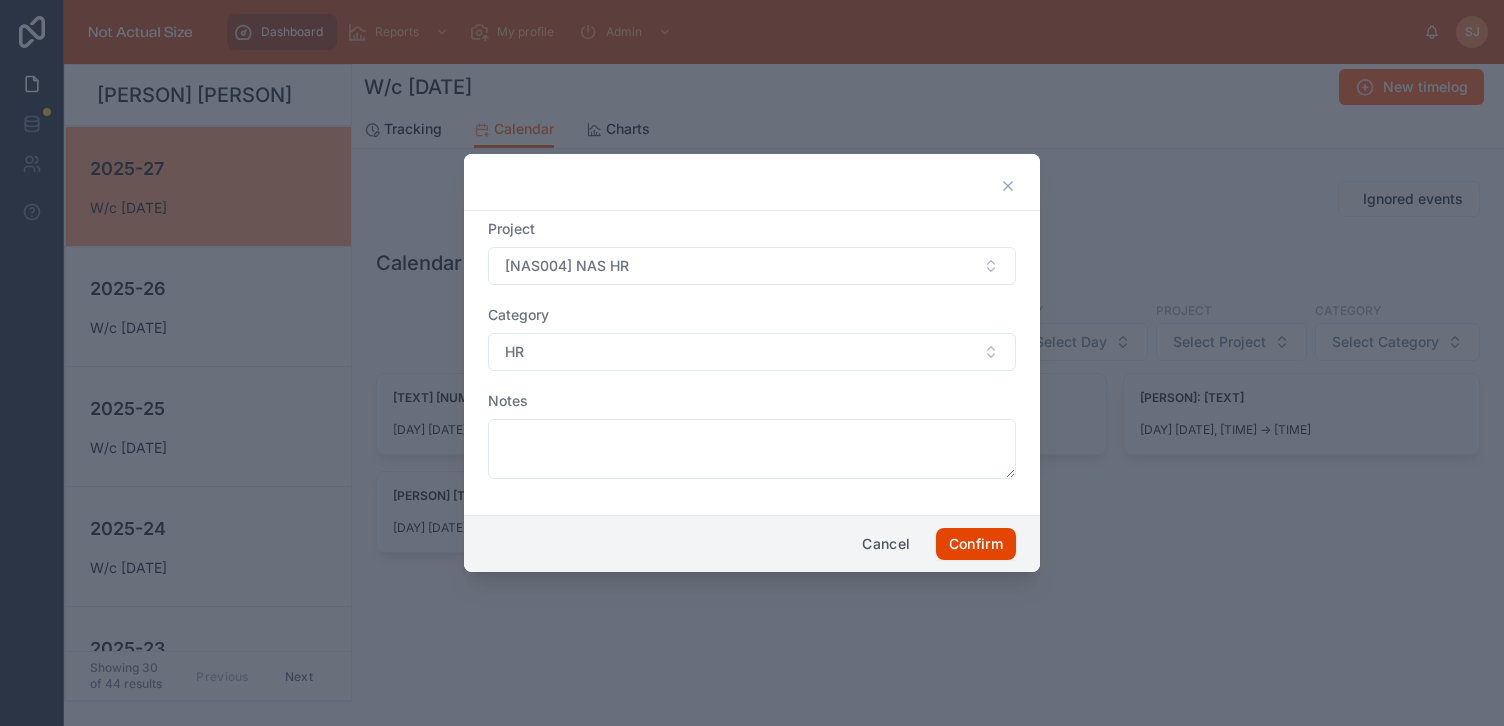 click on "Confirm" at bounding box center [976, 544] 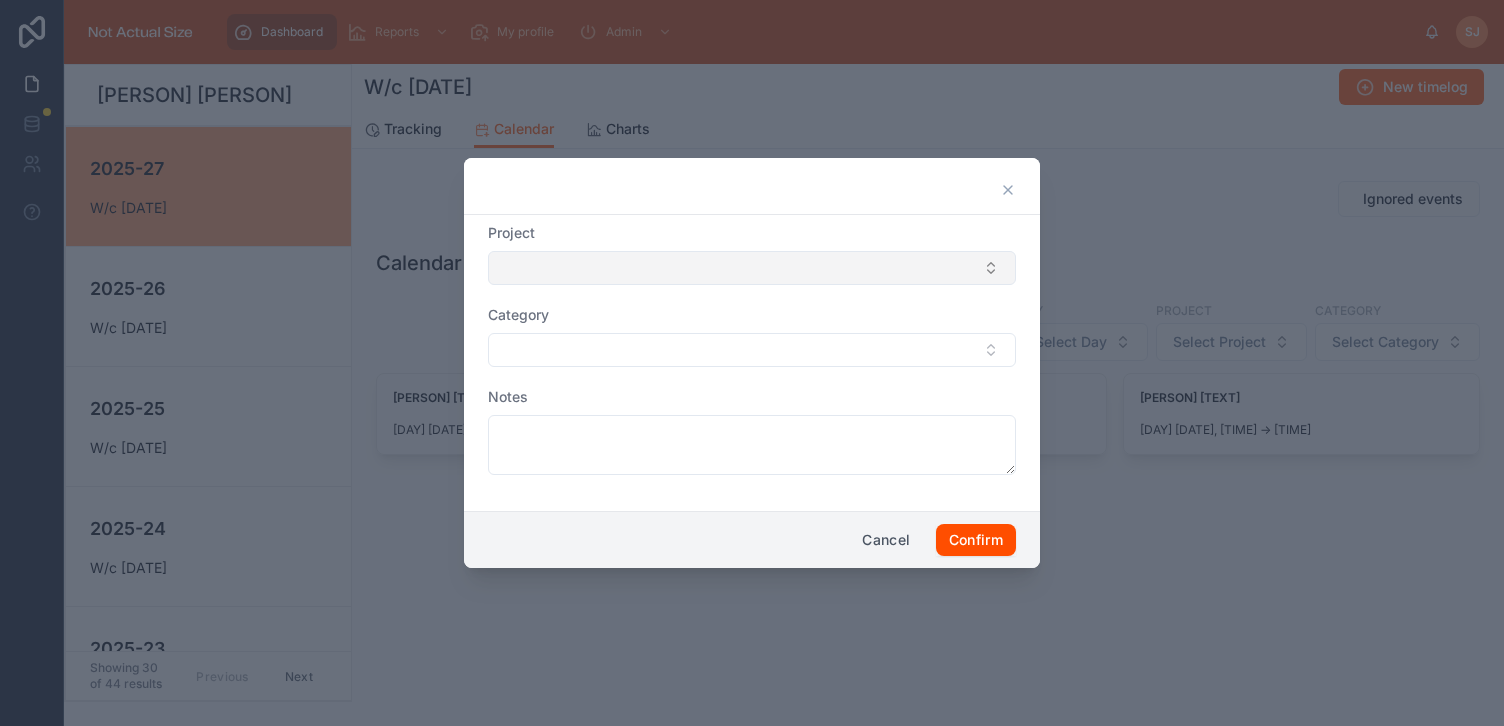 click at bounding box center [752, 268] 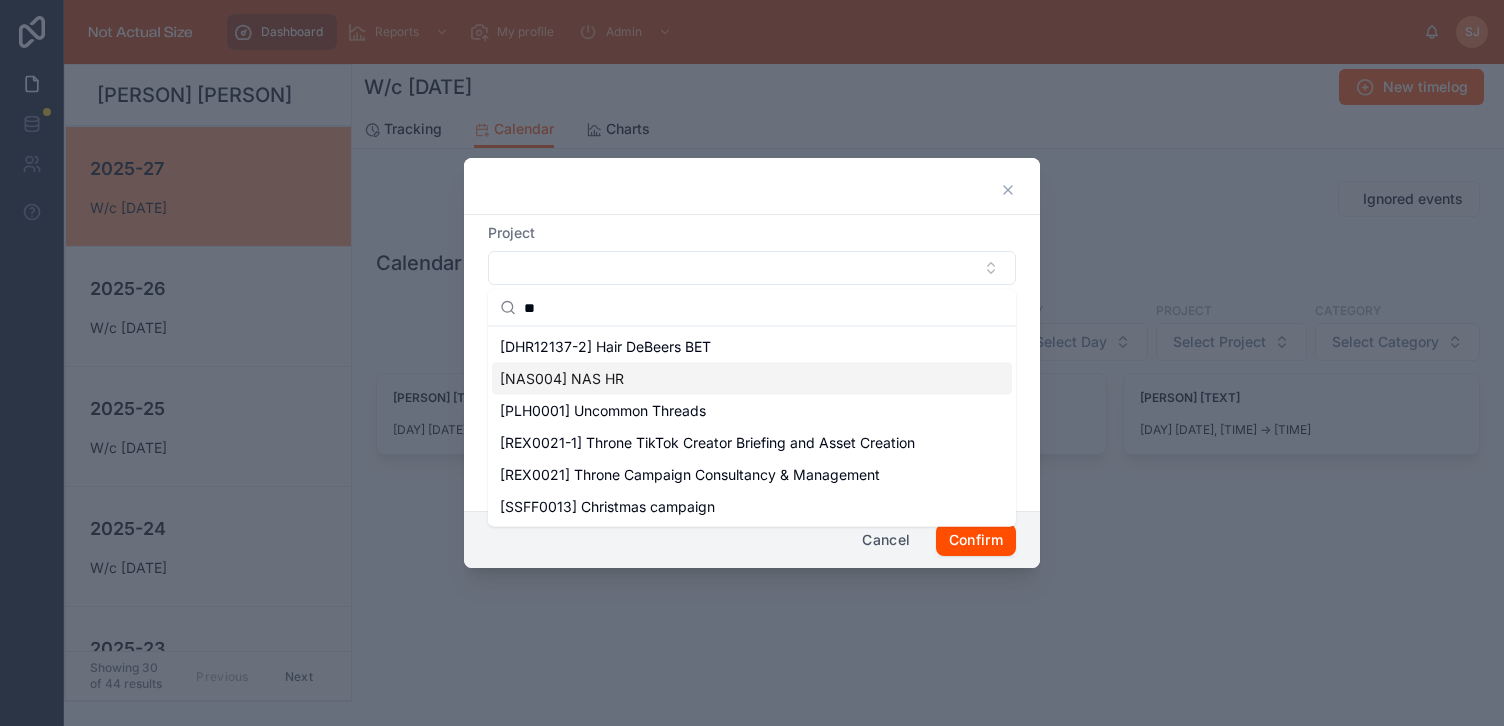 type on "**" 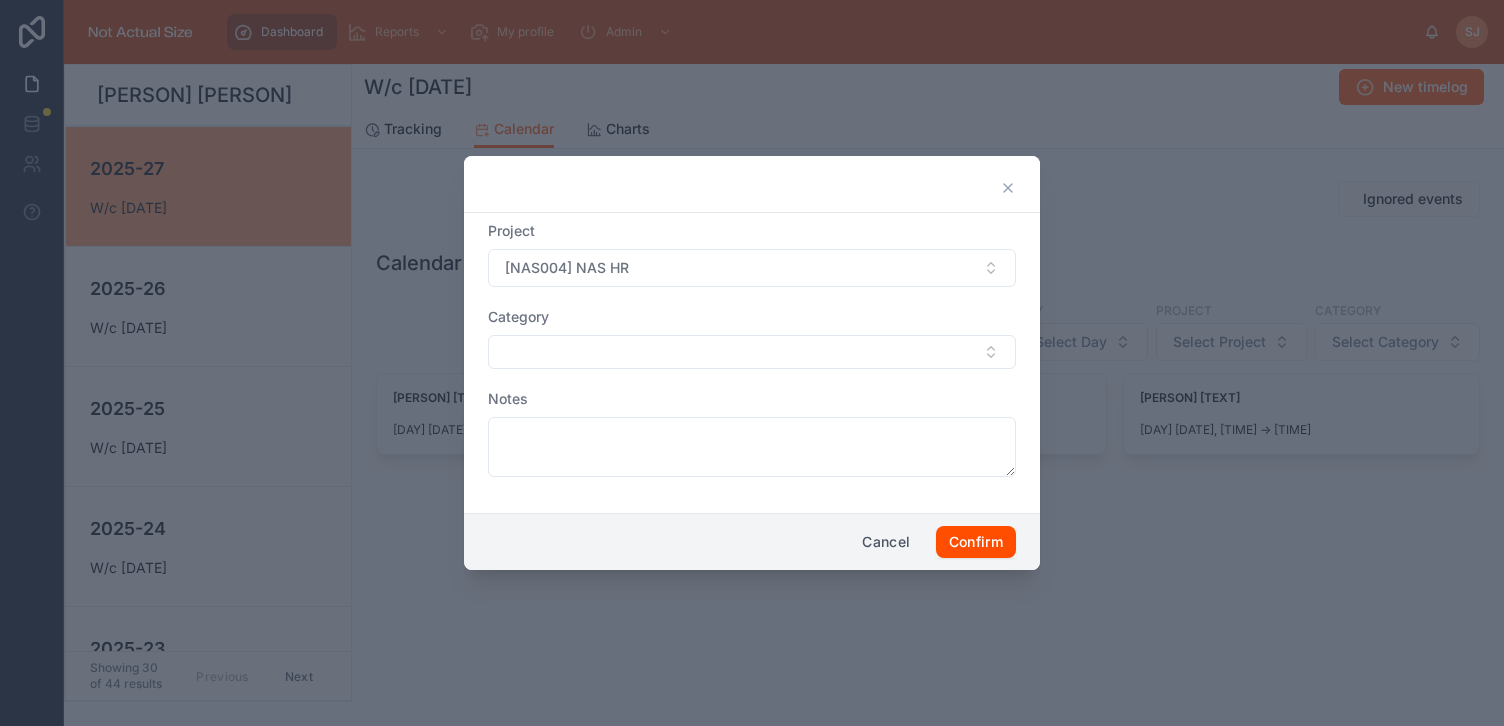 click on "Category" at bounding box center (752, 317) 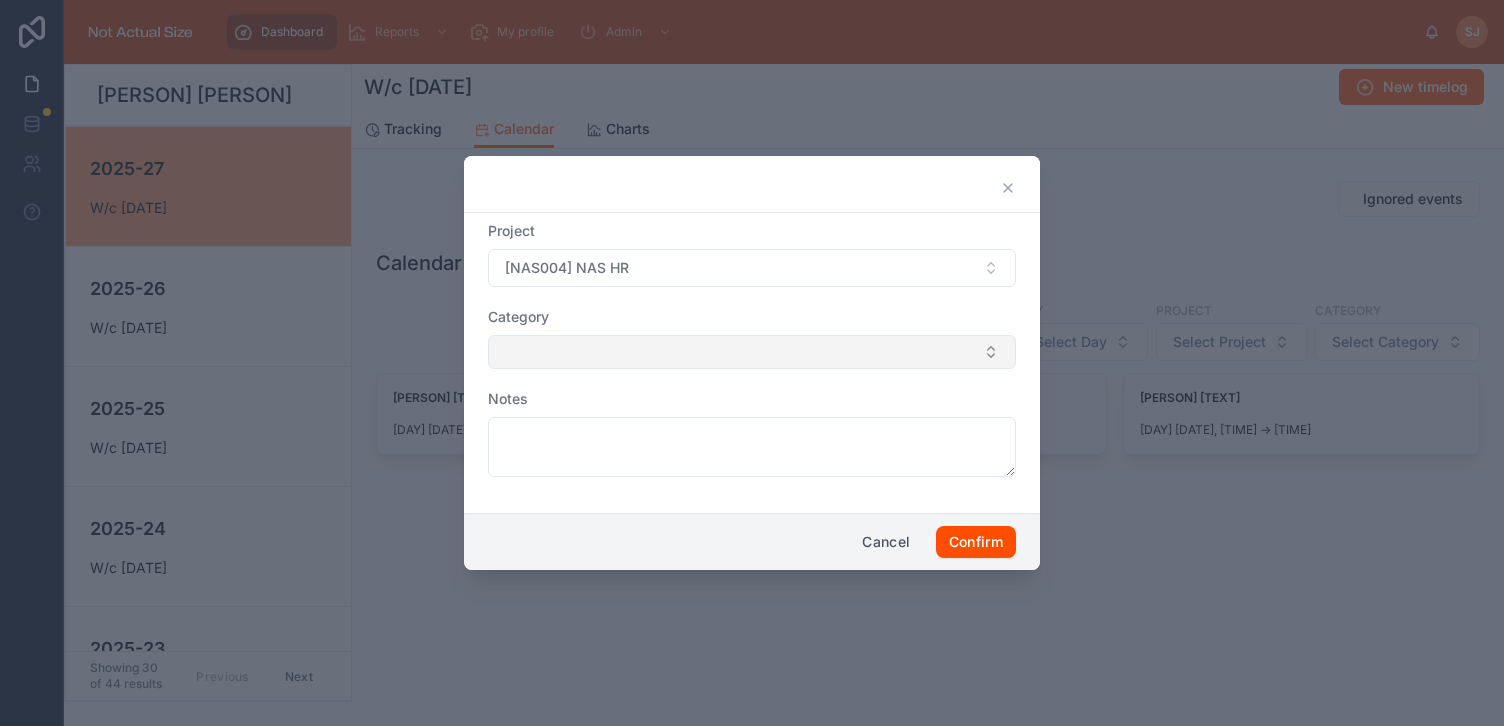 click at bounding box center [752, 352] 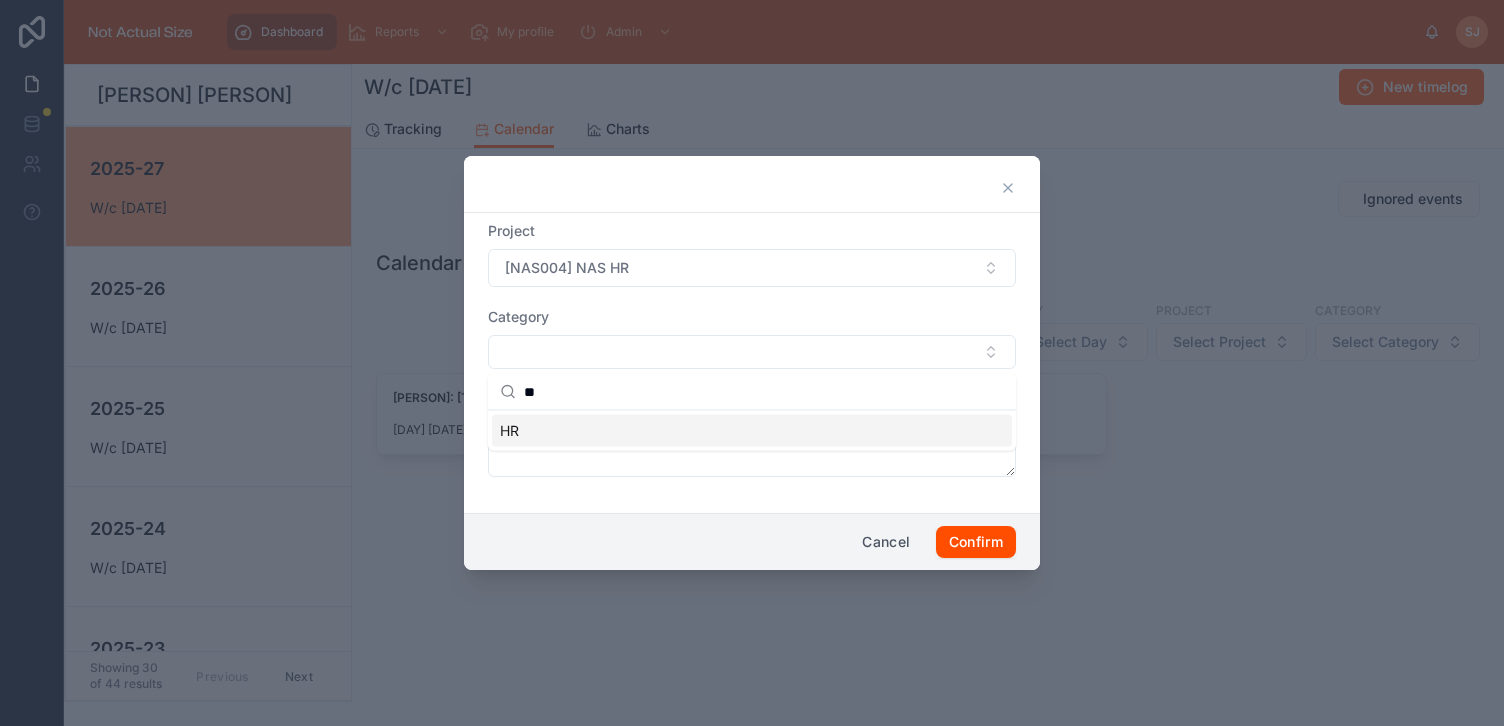 type on "**" 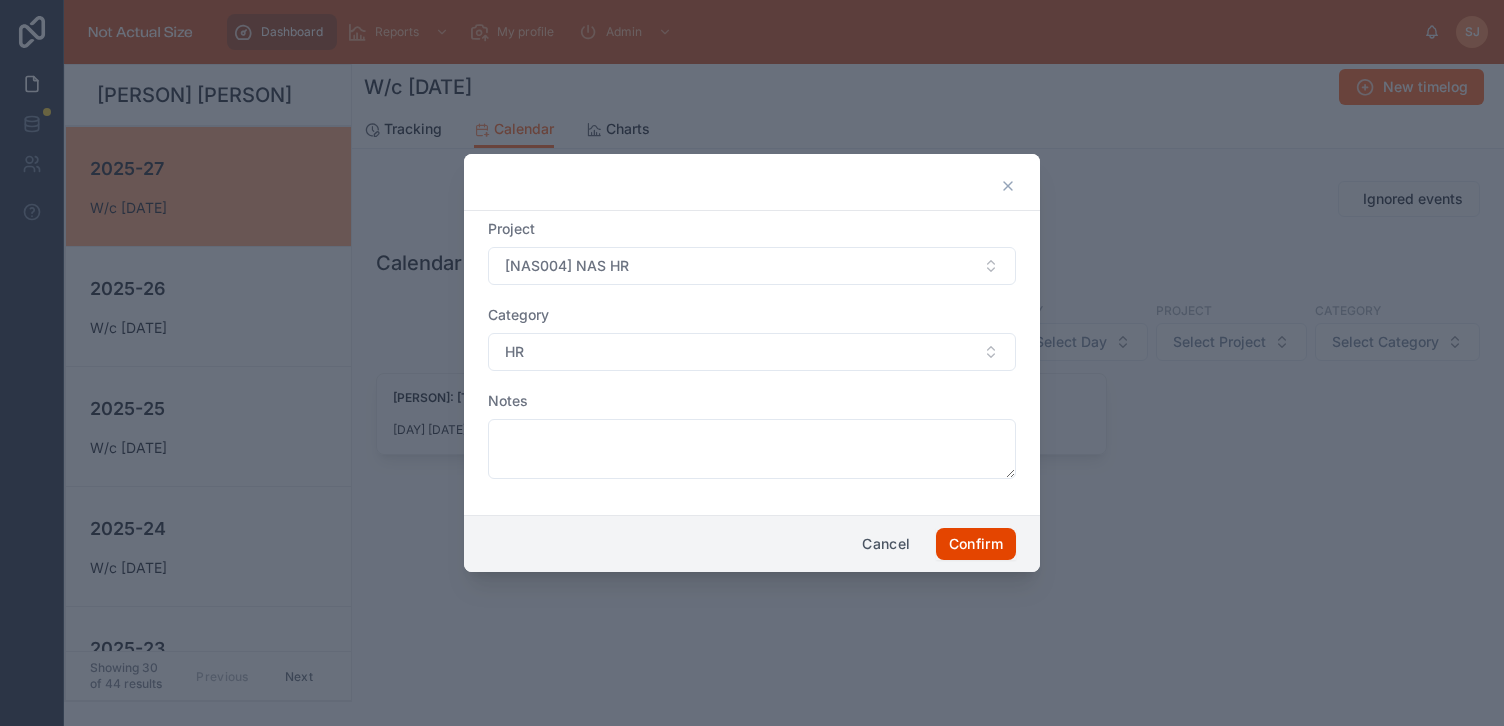 click on "Confirm" at bounding box center [976, 544] 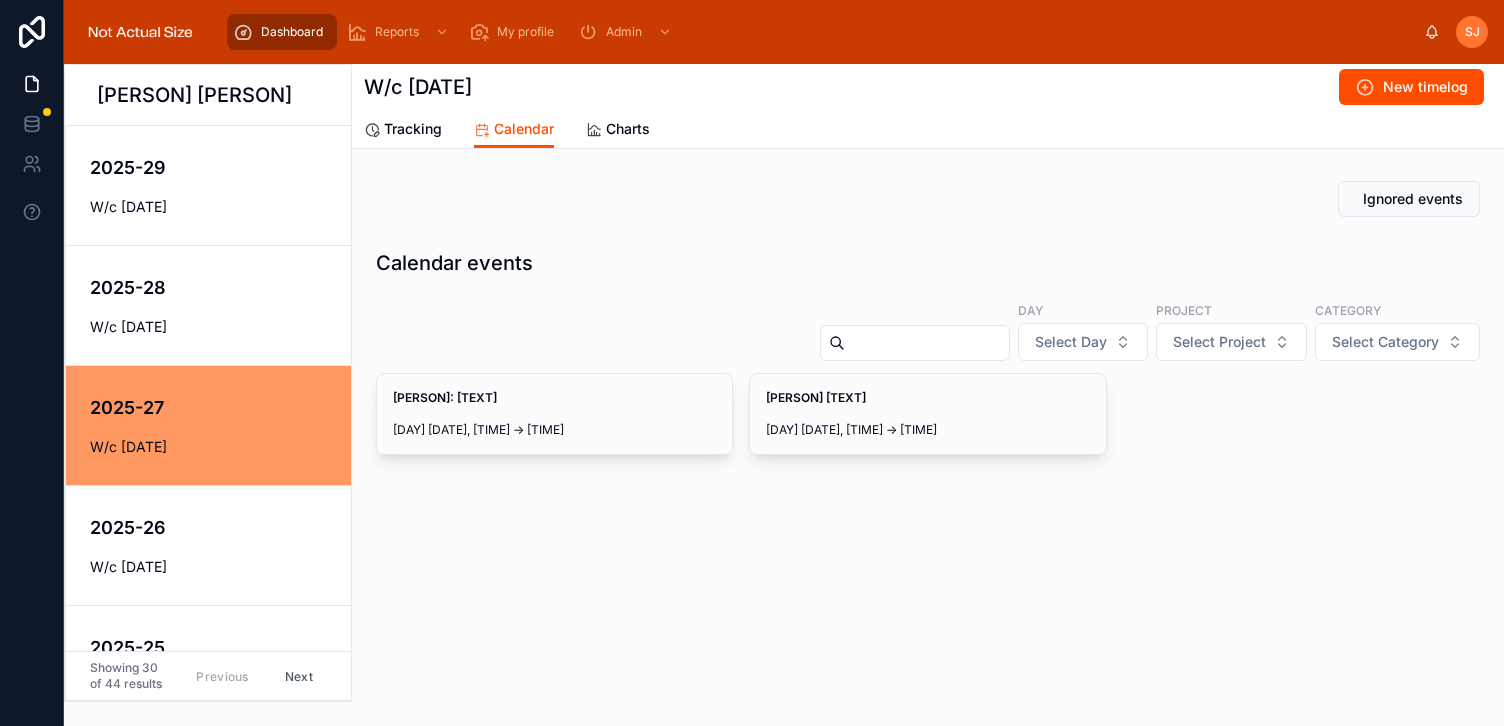 scroll, scrollTop: 239, scrollLeft: 0, axis: vertical 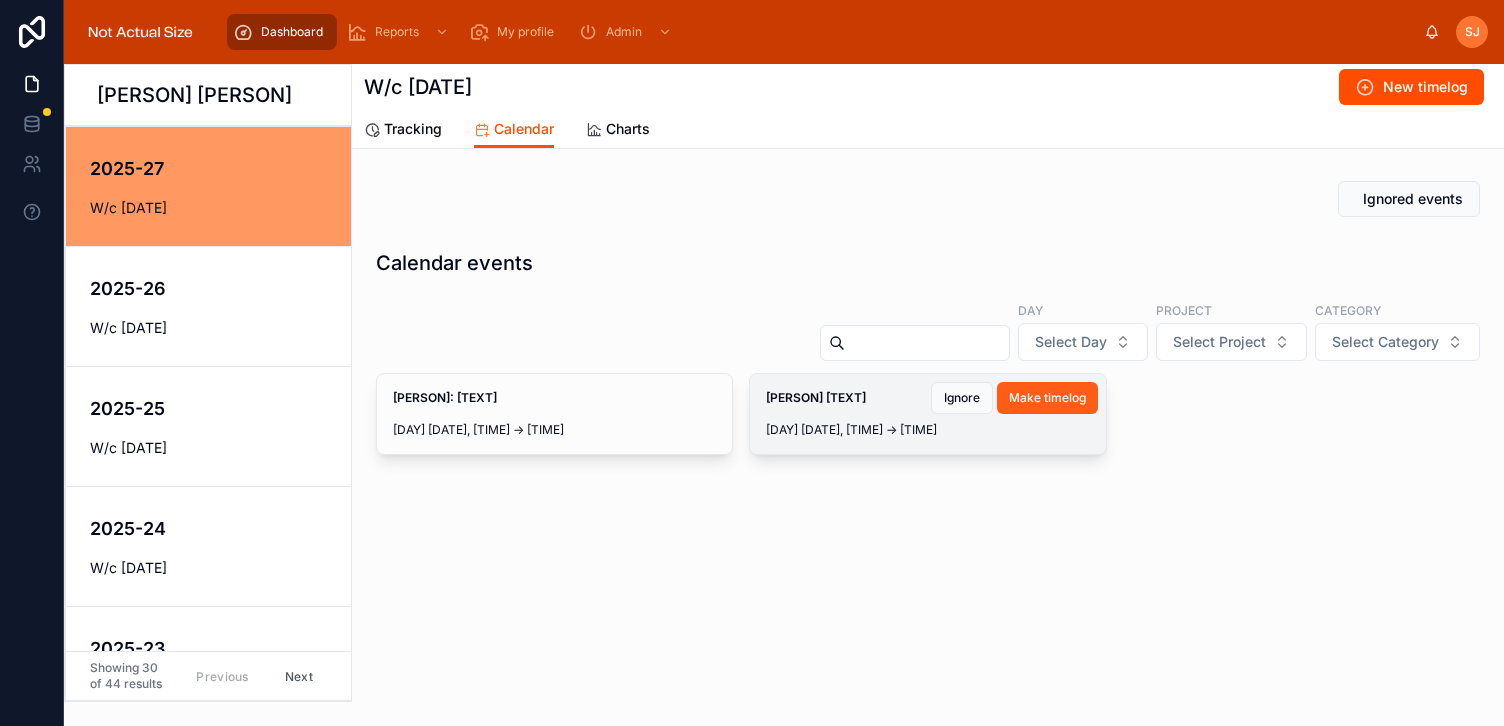 click on "Make timelog" at bounding box center [1047, 398] 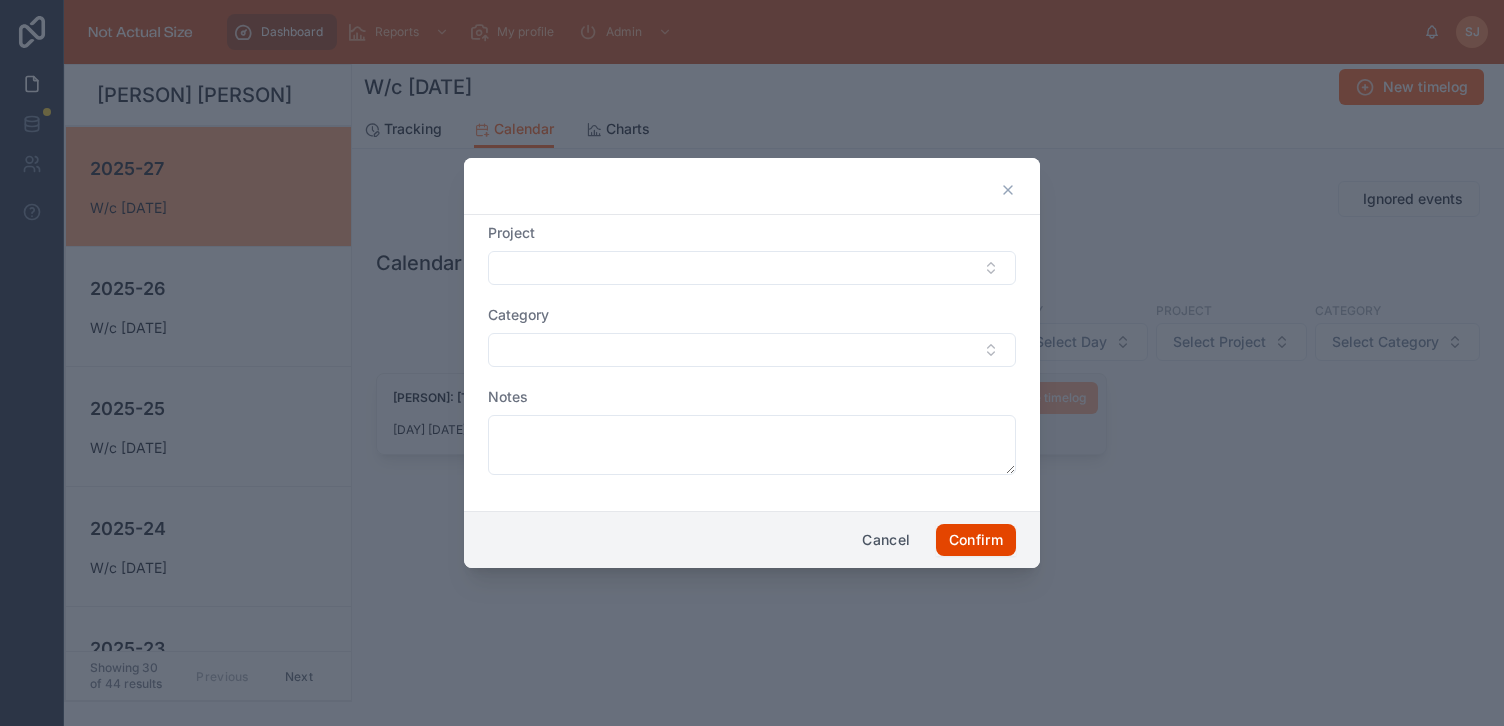 click on "Confirm" at bounding box center [976, 540] 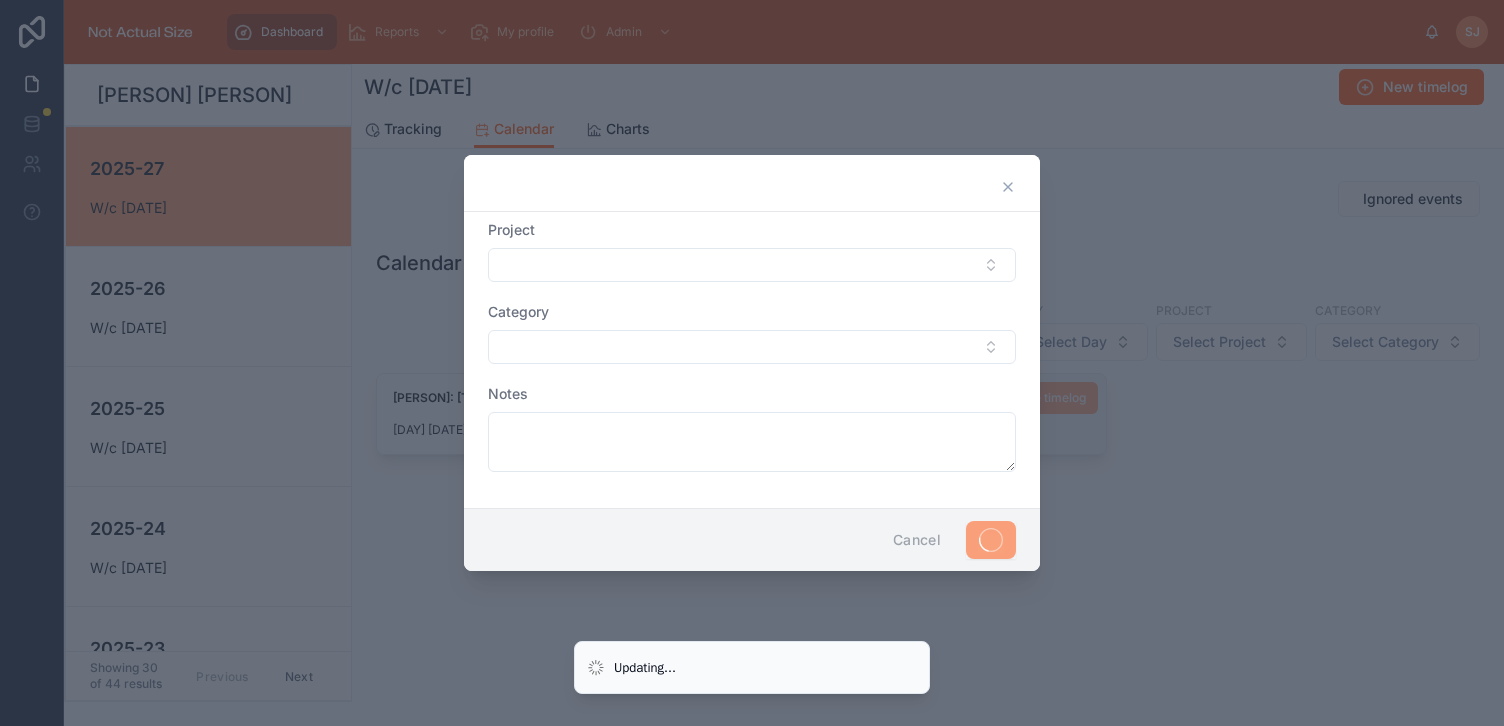 click on "Cancel" at bounding box center (917, 540) 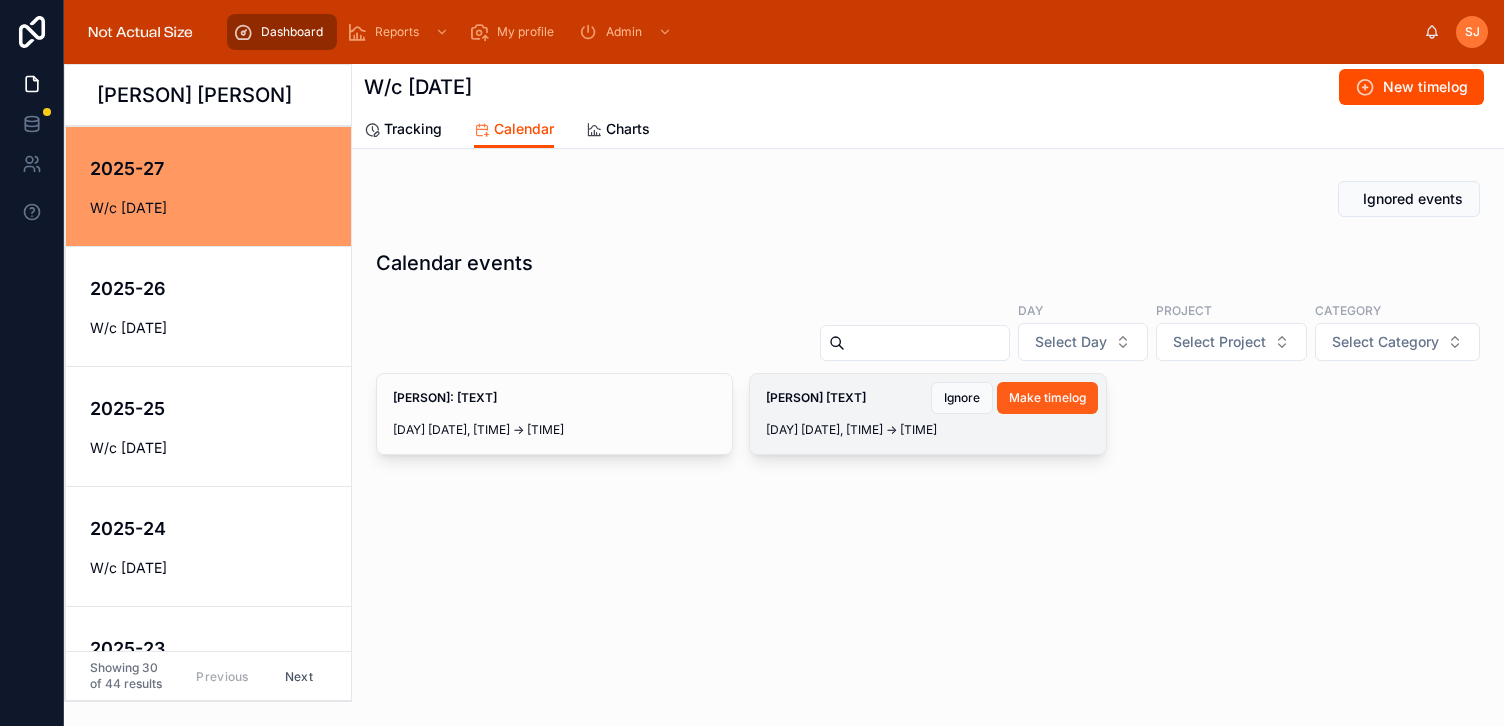 click on "Make timelog" at bounding box center (1047, 398) 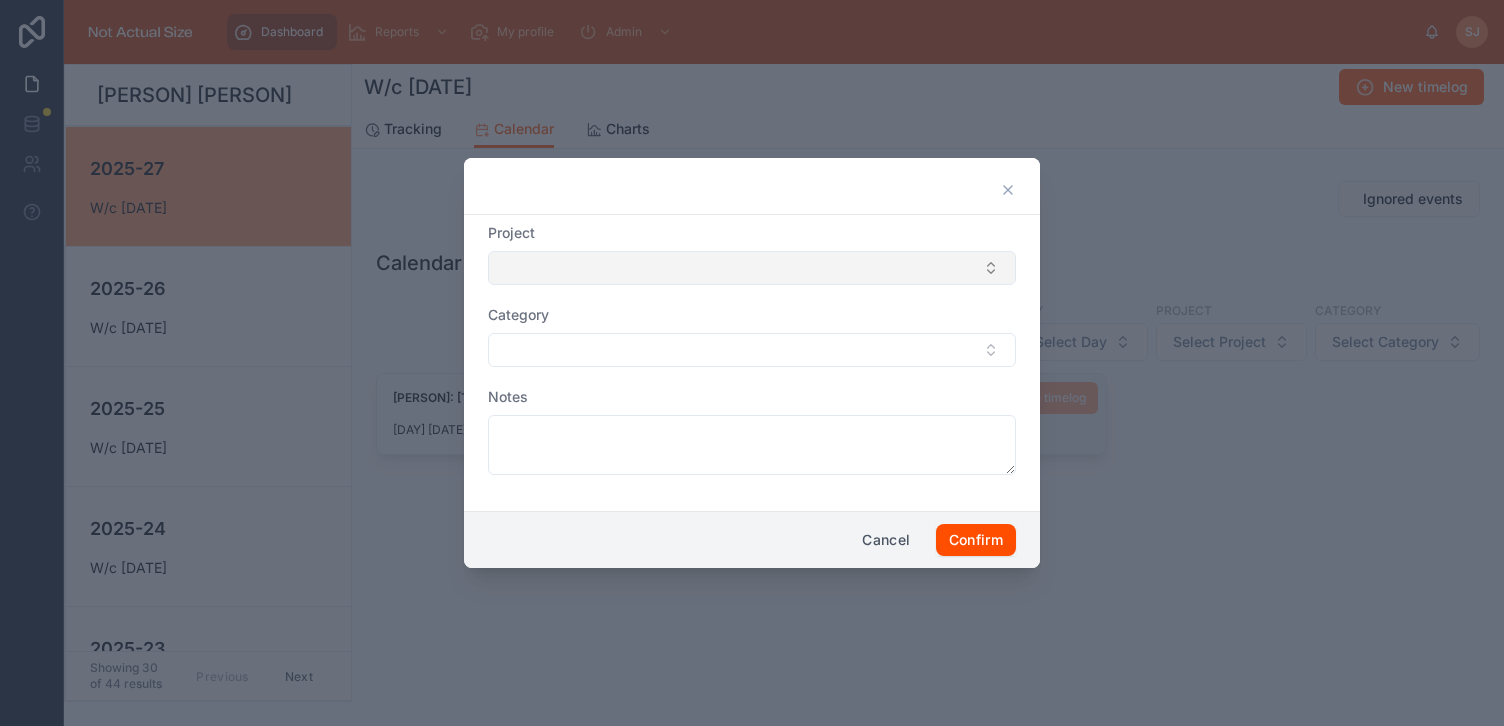 click at bounding box center [752, 268] 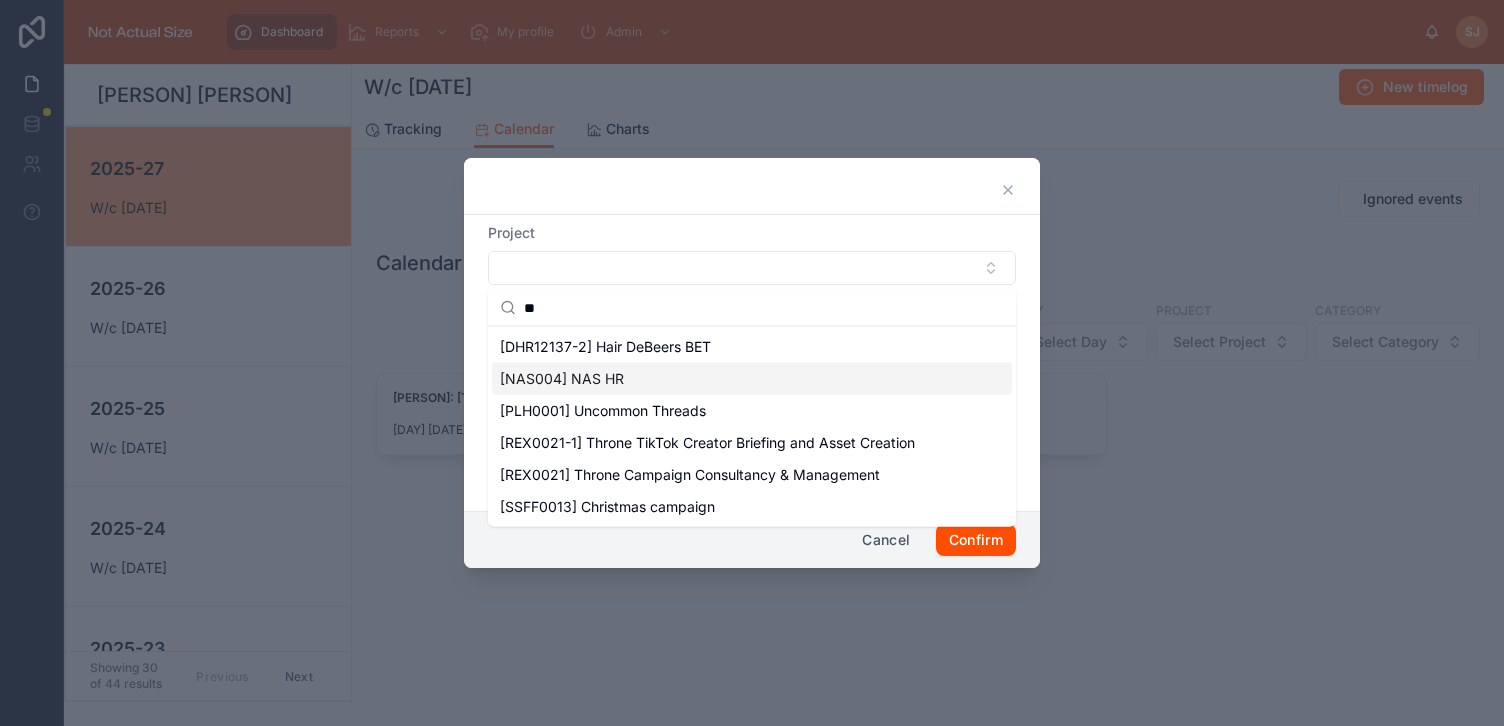 type on "**" 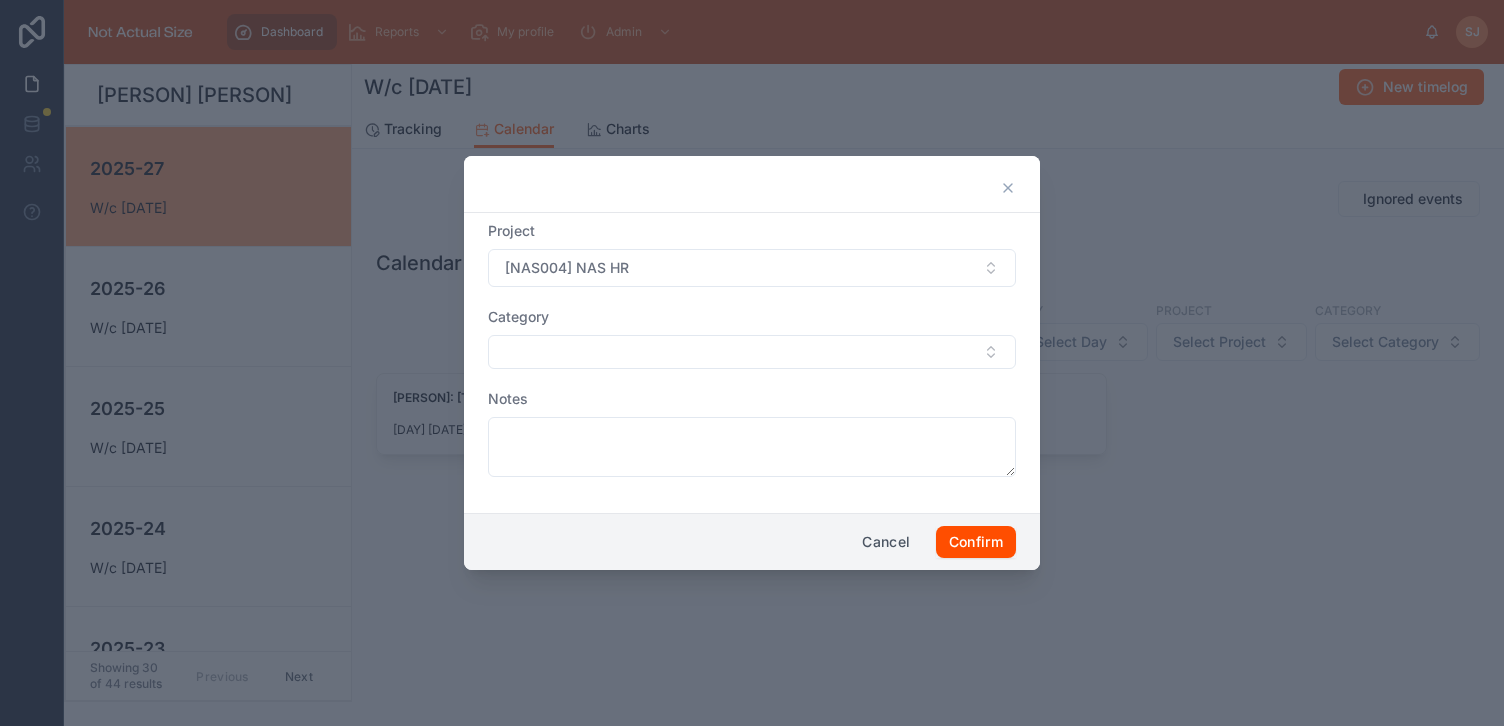 click on "Category" at bounding box center [752, 317] 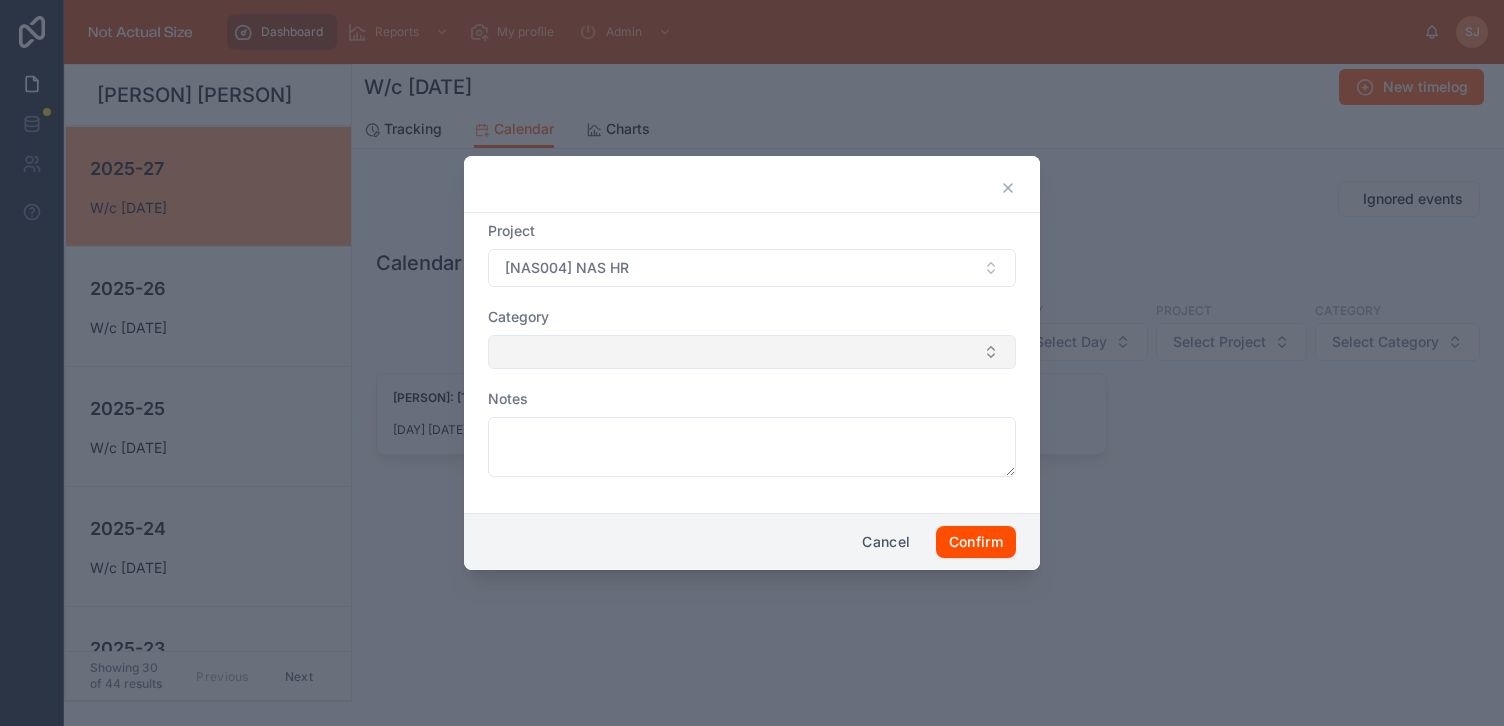 click at bounding box center [752, 352] 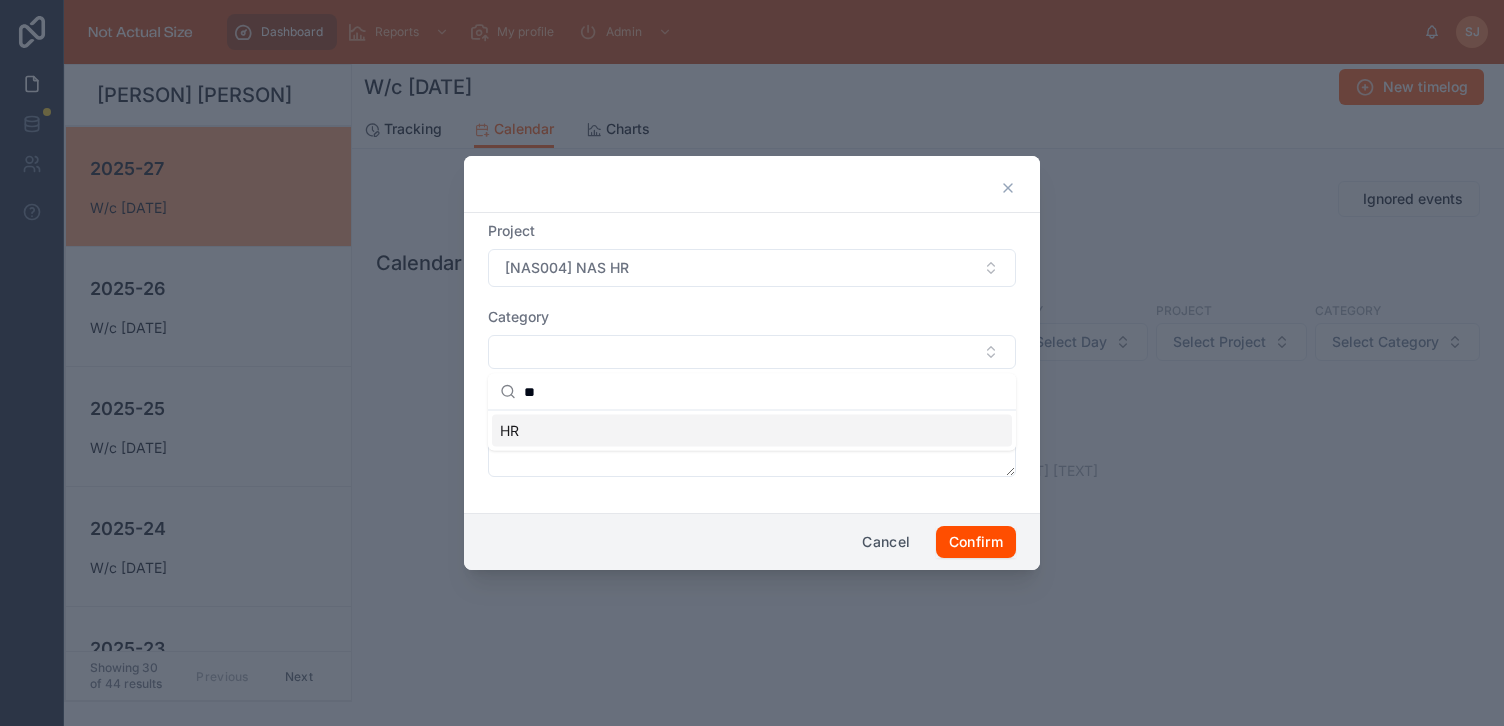 type on "**" 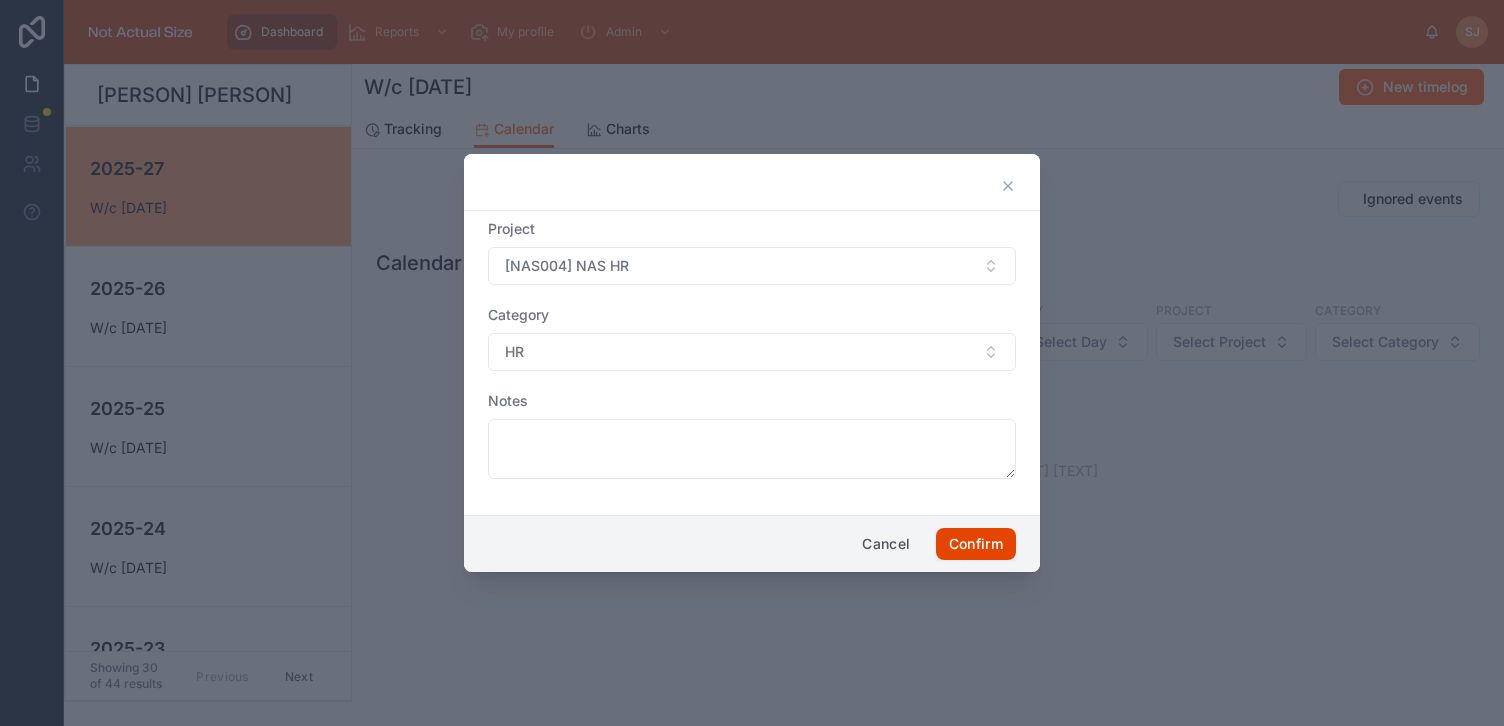 click on "Confirm" at bounding box center [976, 544] 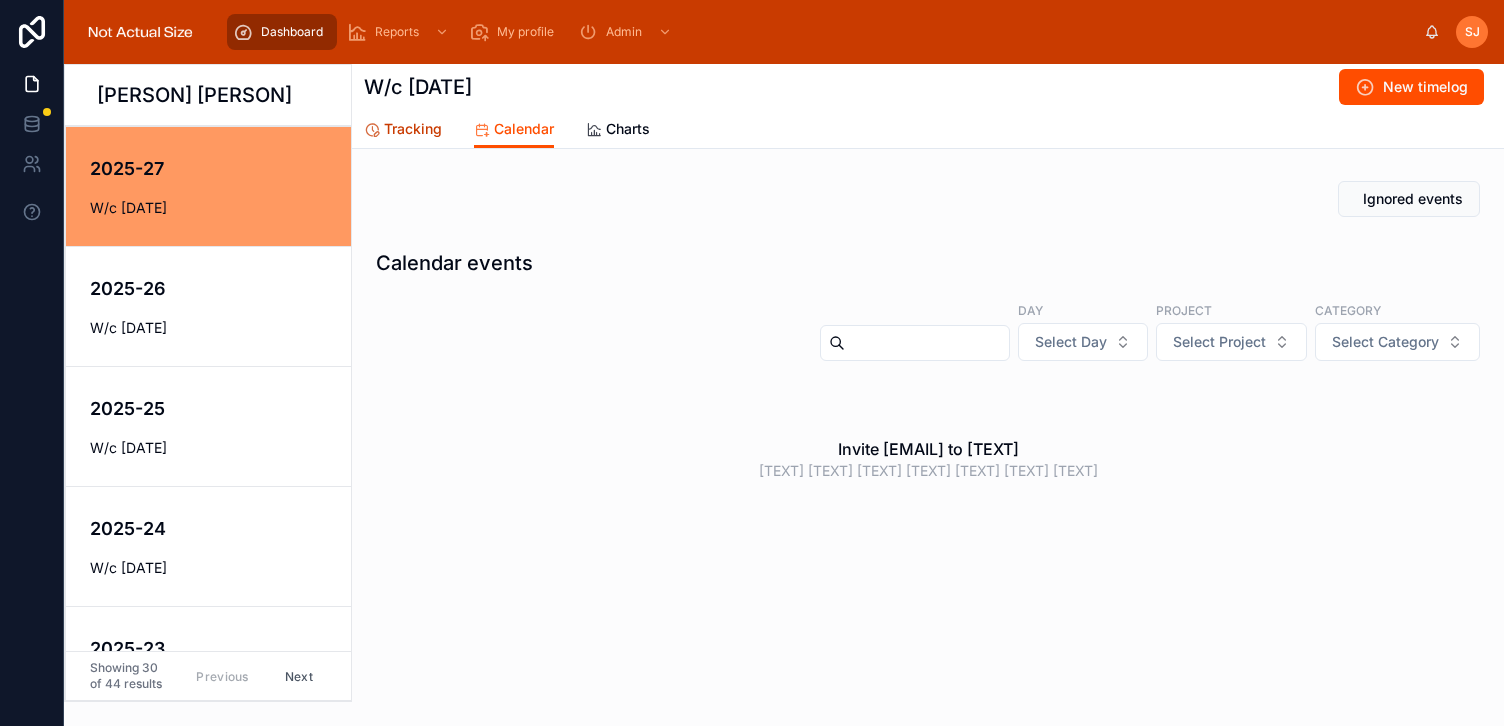 click on "Tracking" at bounding box center [413, 129] 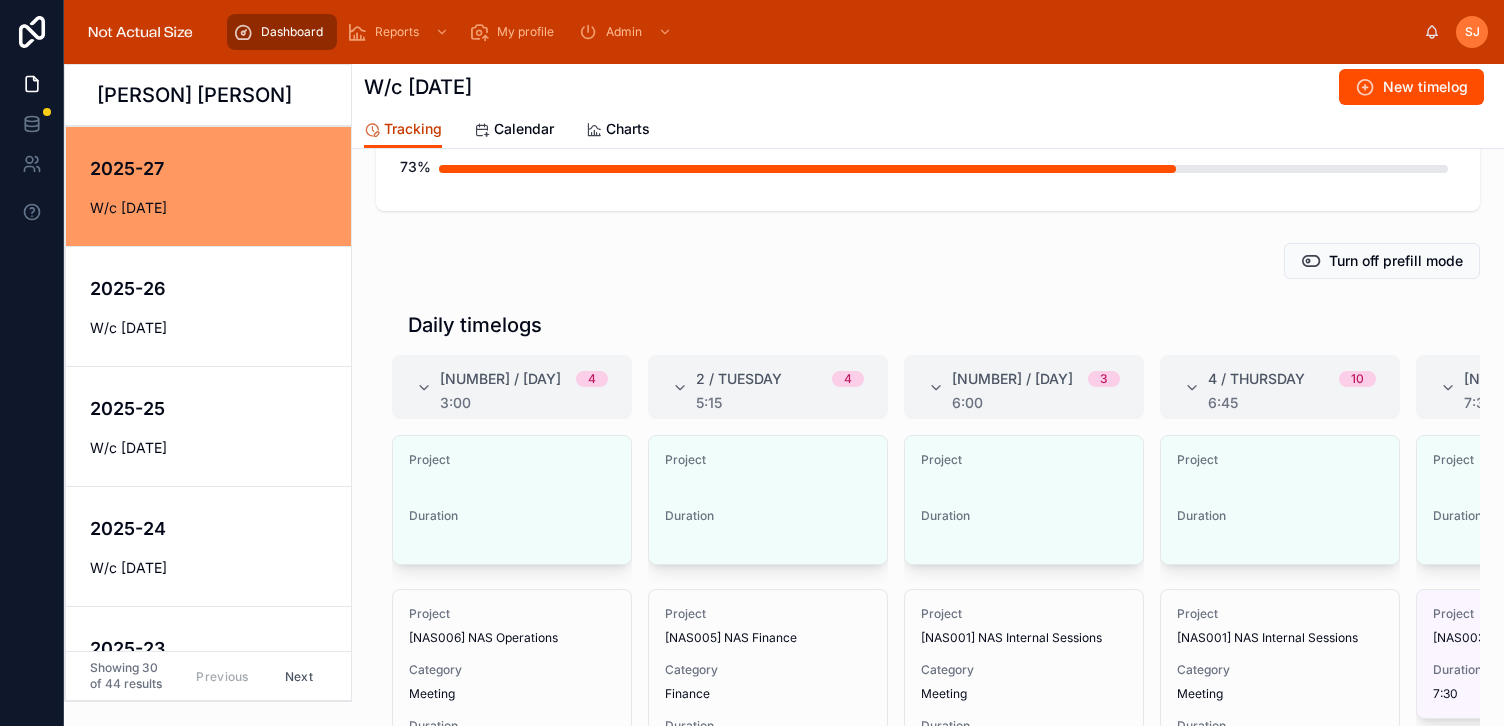 scroll, scrollTop: 195, scrollLeft: 0, axis: vertical 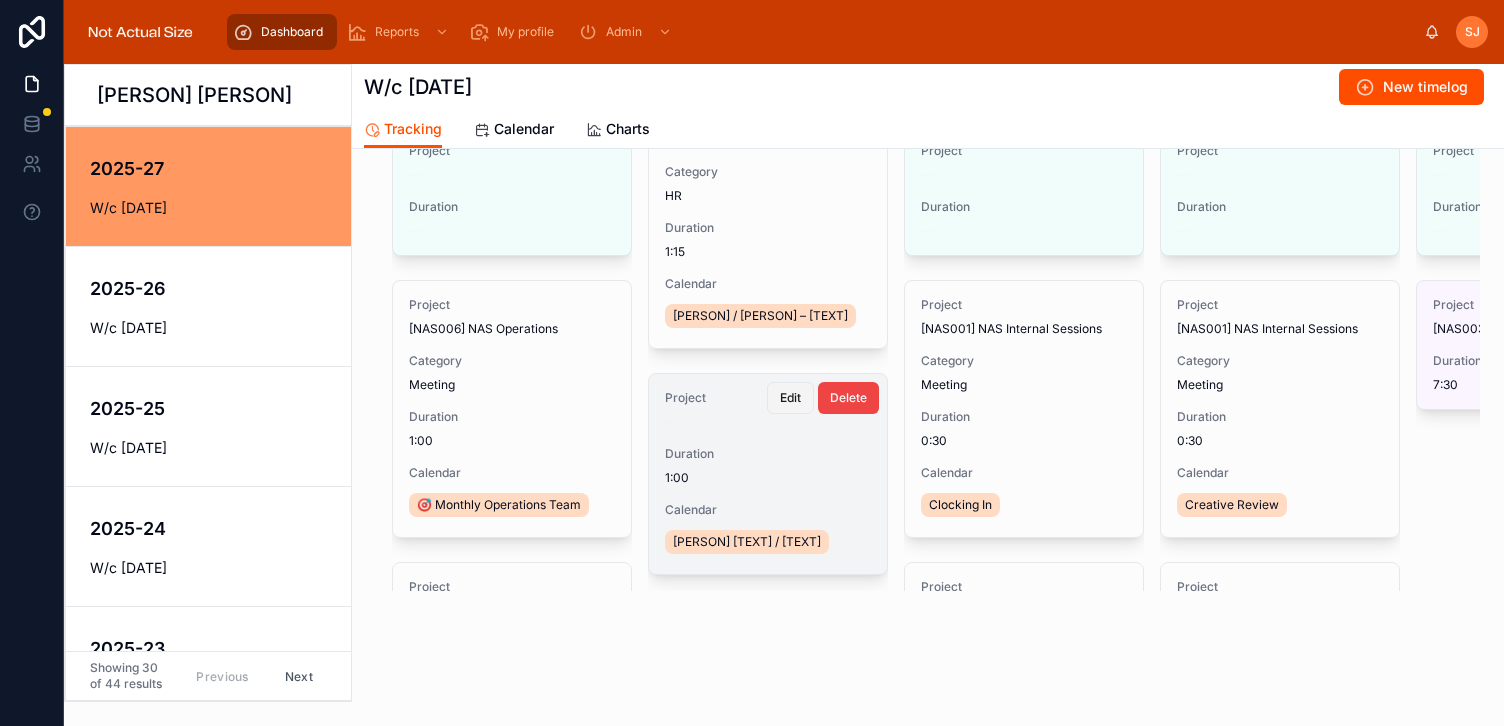 click on "Edit" at bounding box center [790, 398] 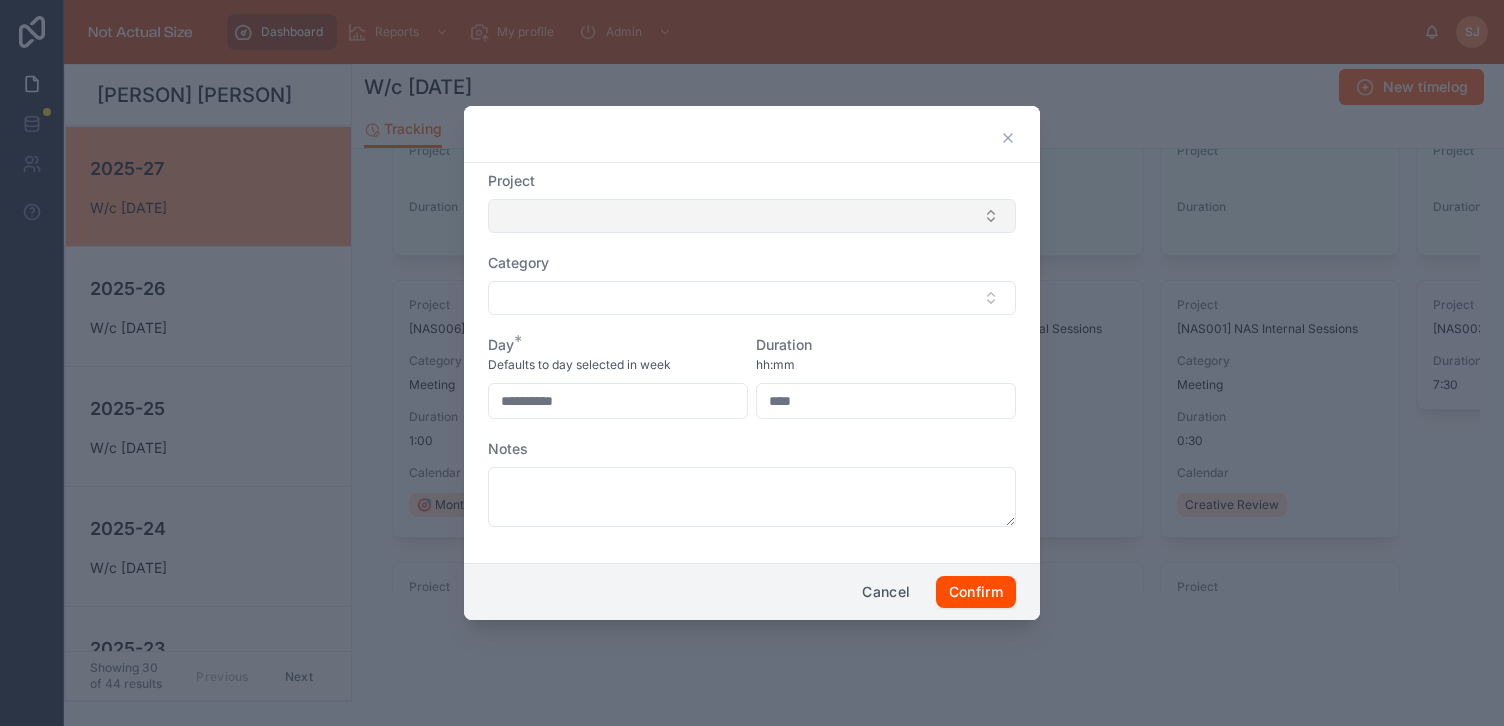 click at bounding box center (752, 216) 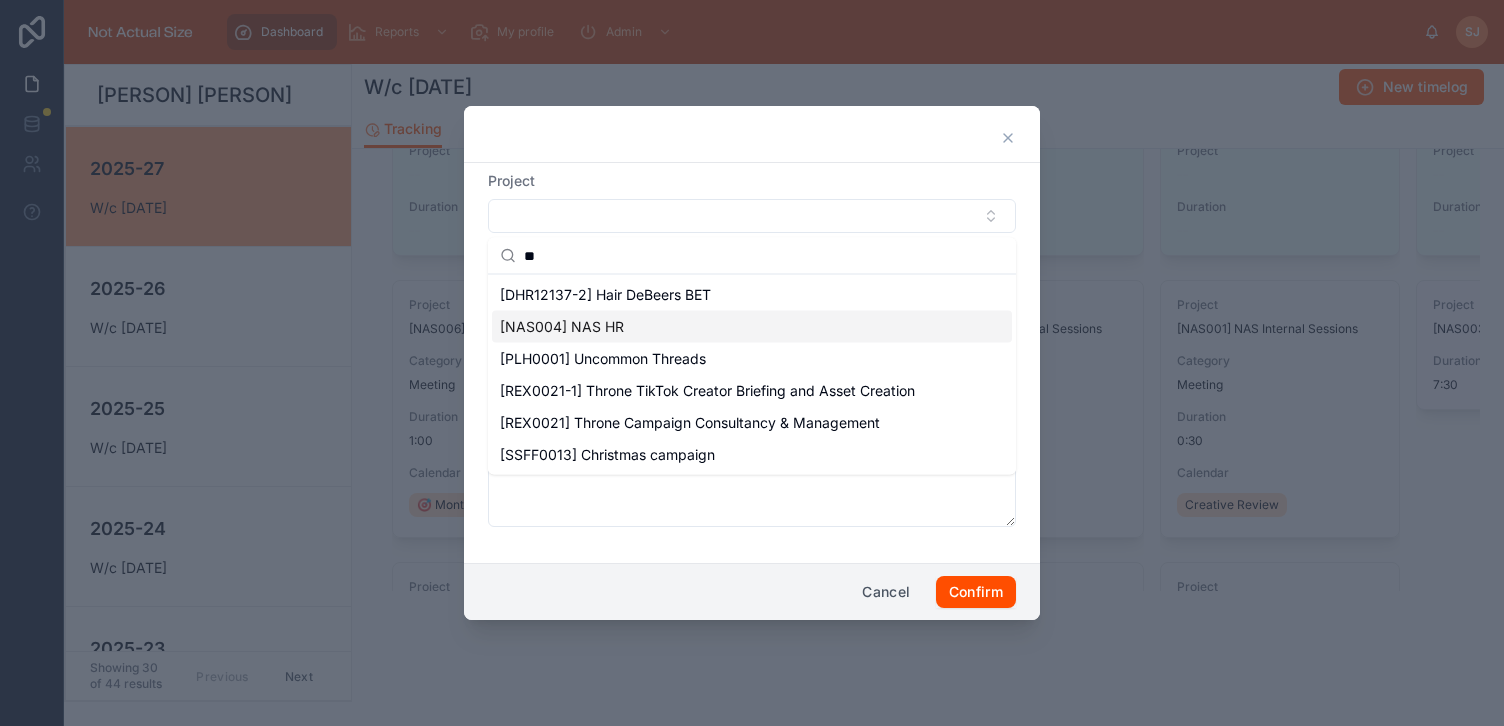 type on "**" 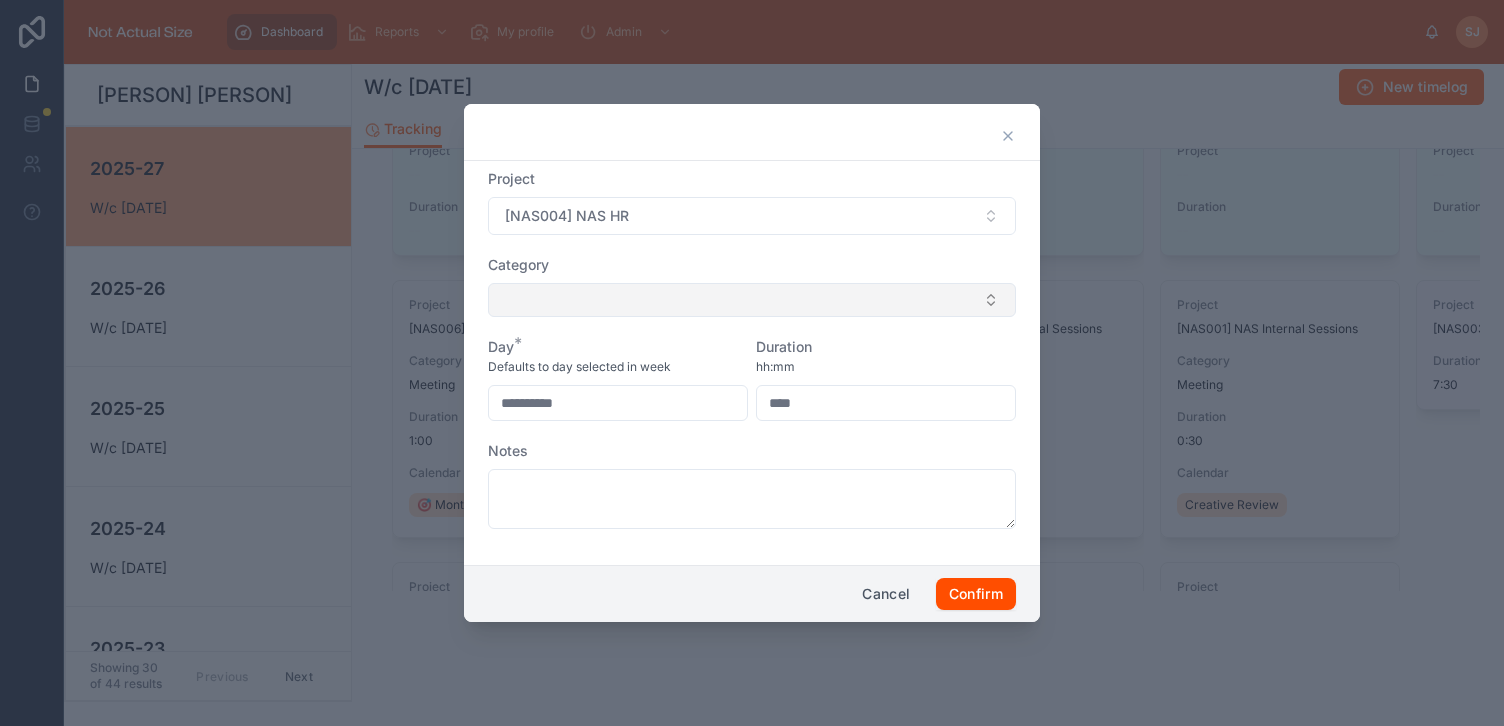 click at bounding box center [752, 300] 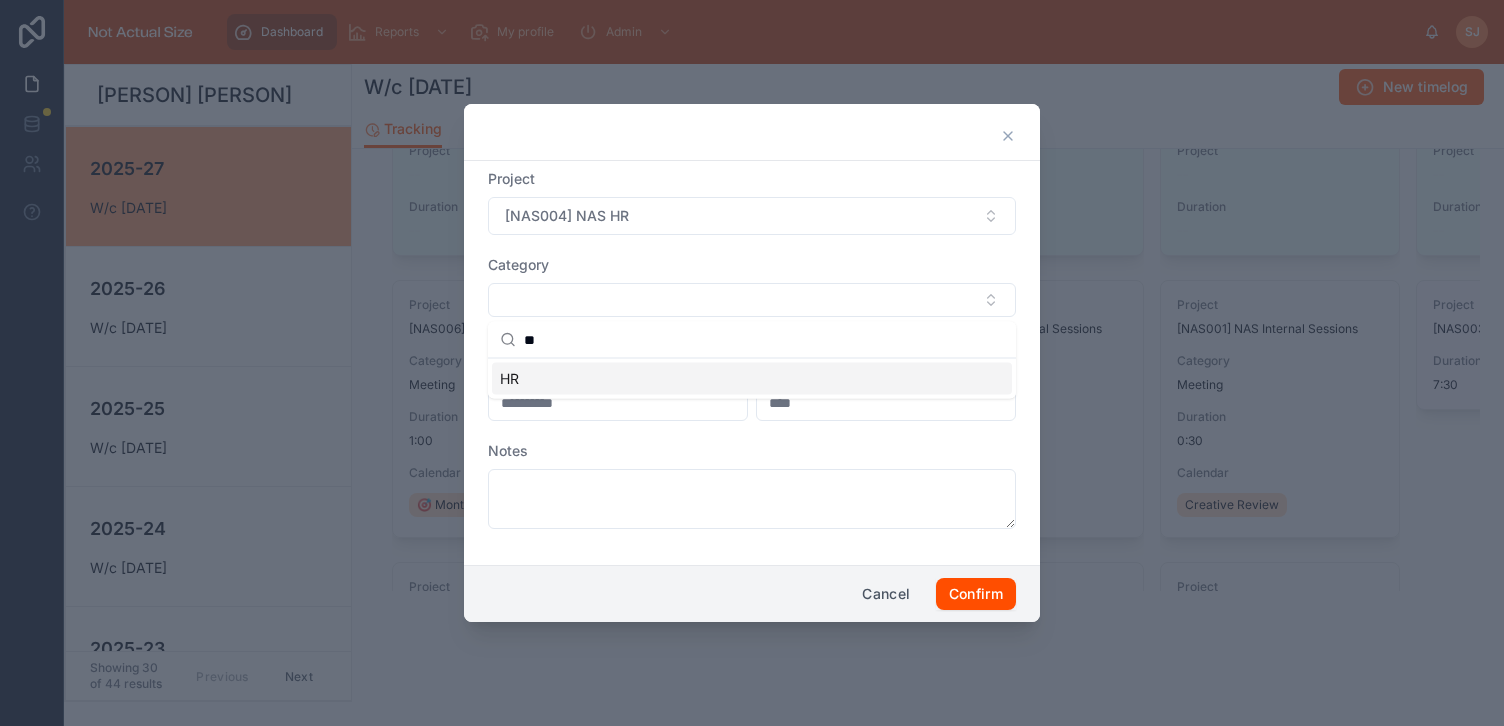 type on "**" 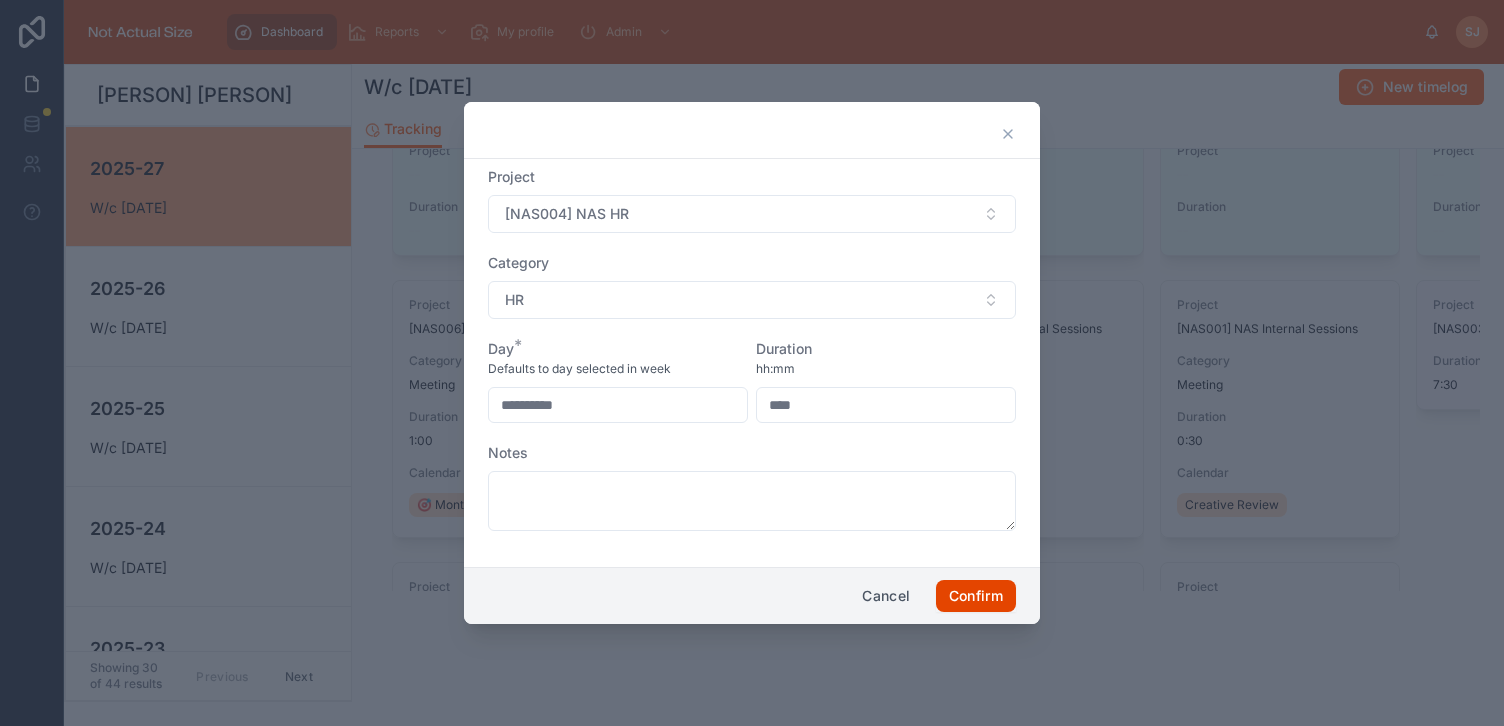 click on "Confirm" at bounding box center (976, 596) 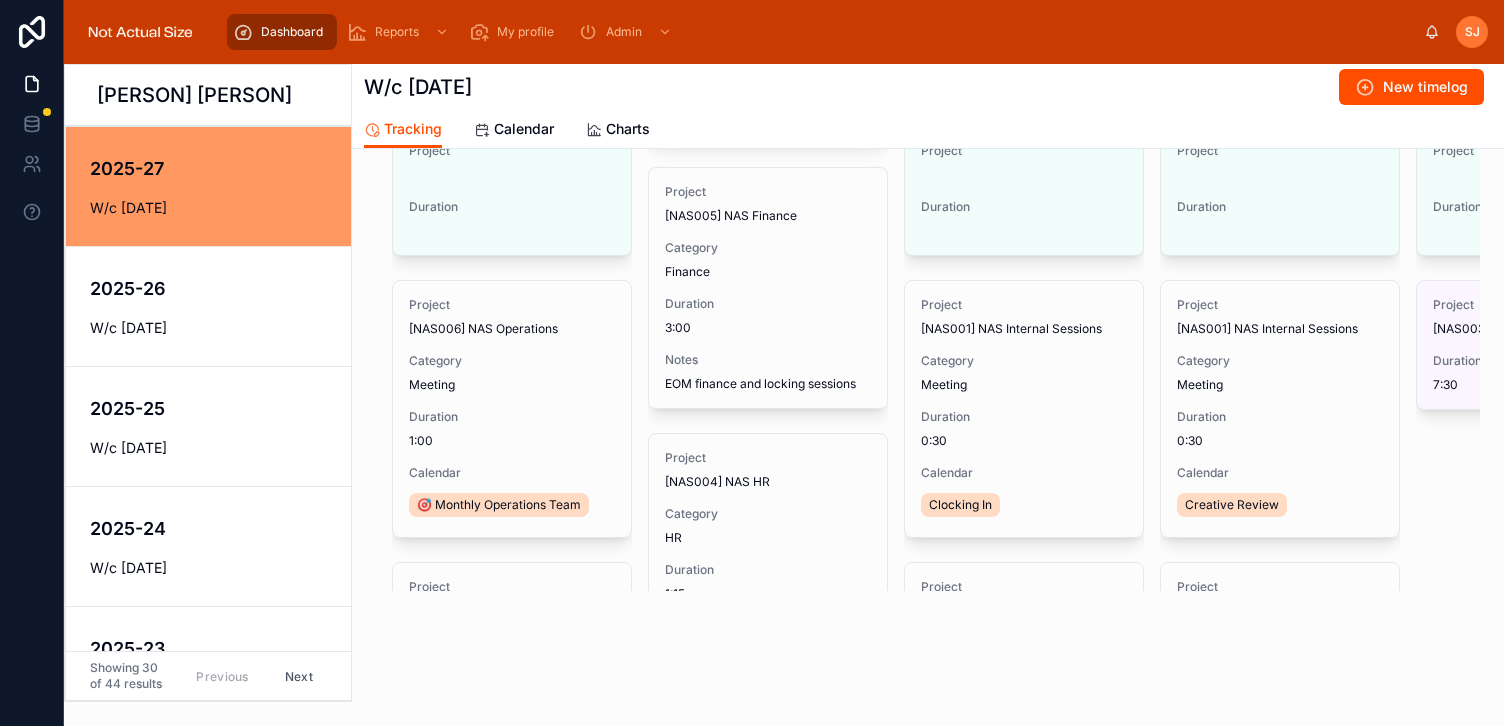 scroll, scrollTop: 0, scrollLeft: 0, axis: both 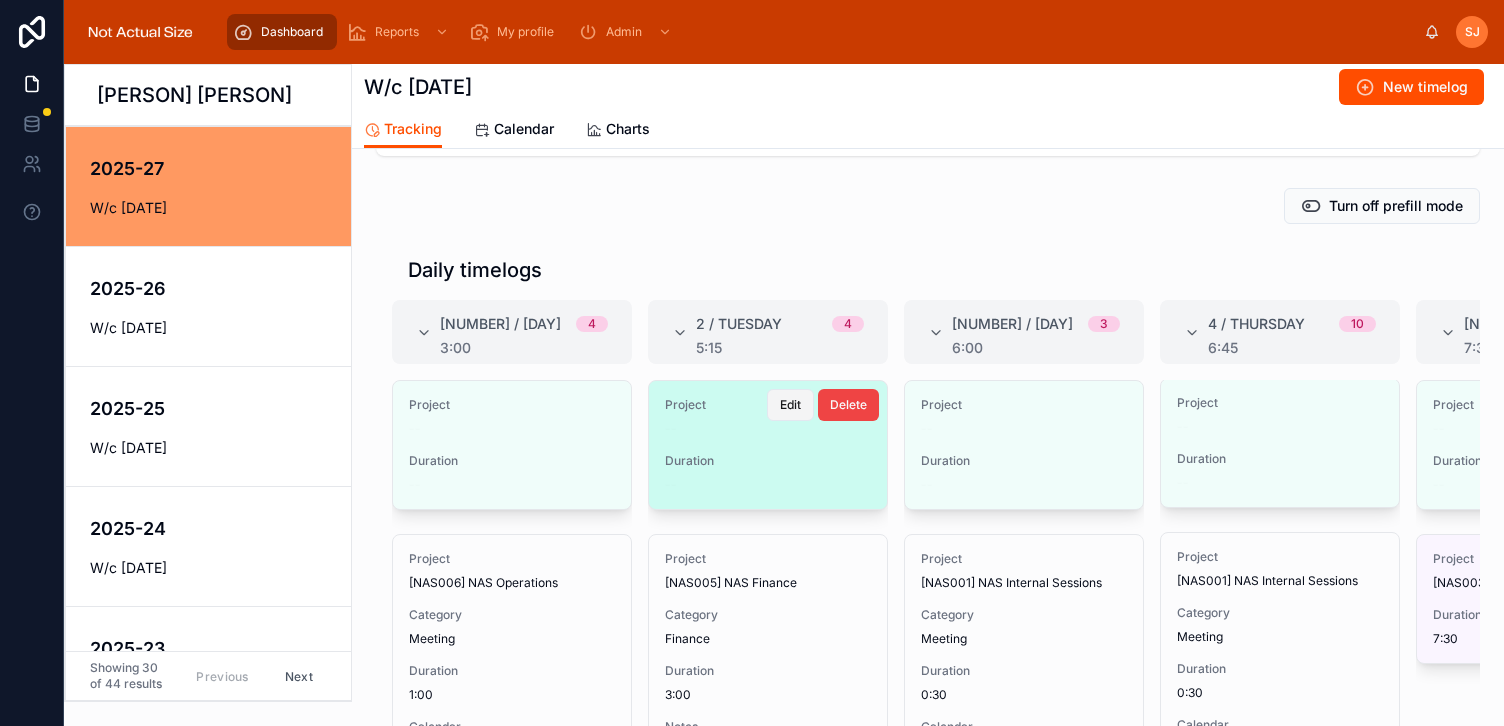 click on "Edit" at bounding box center [790, 405] 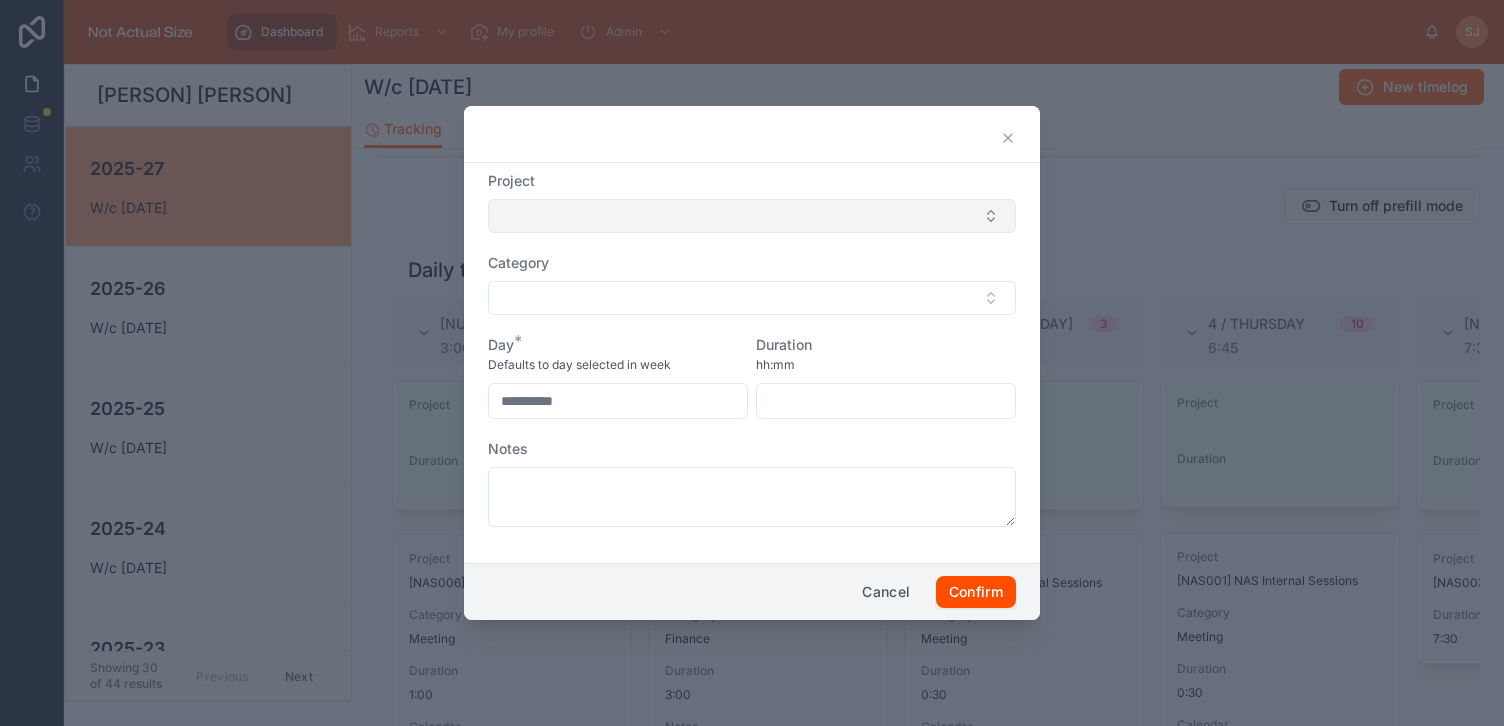 click at bounding box center [752, 216] 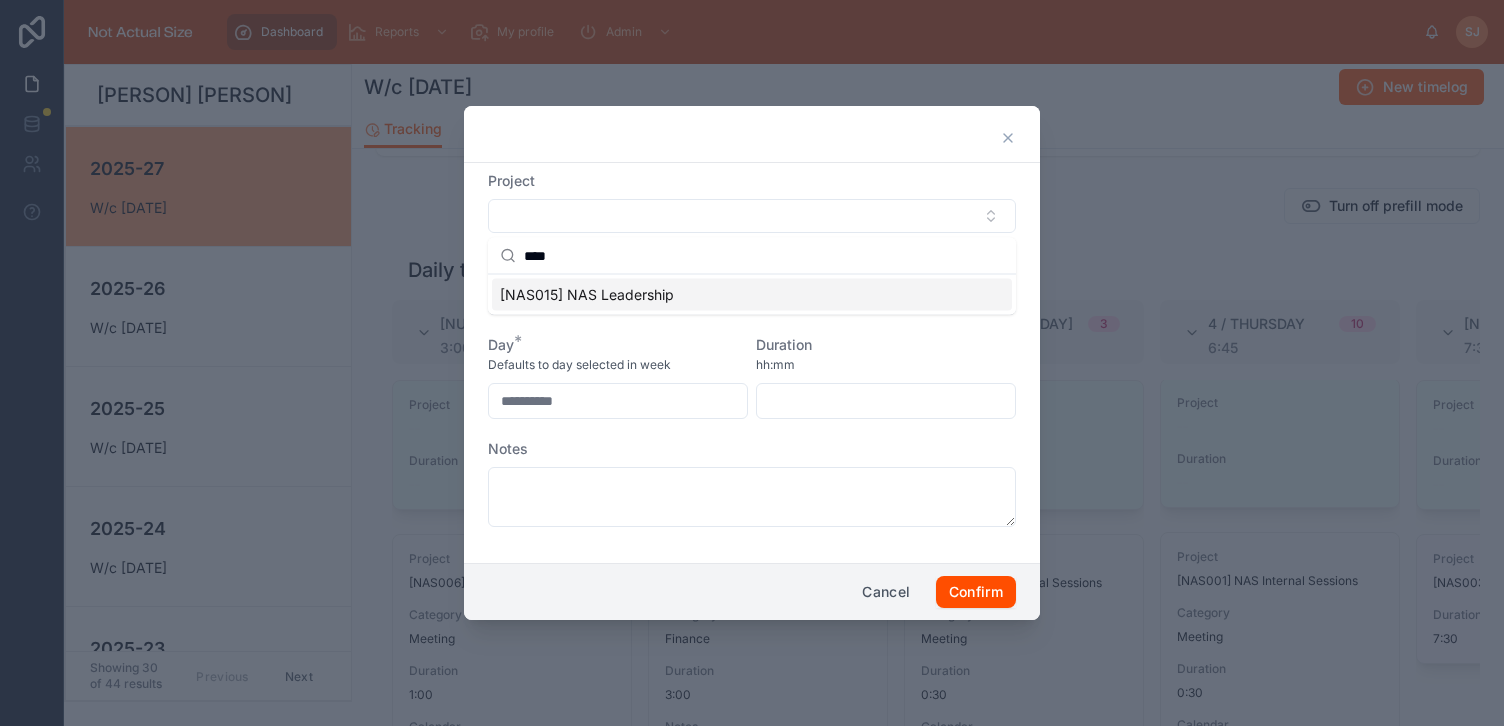 type on "****" 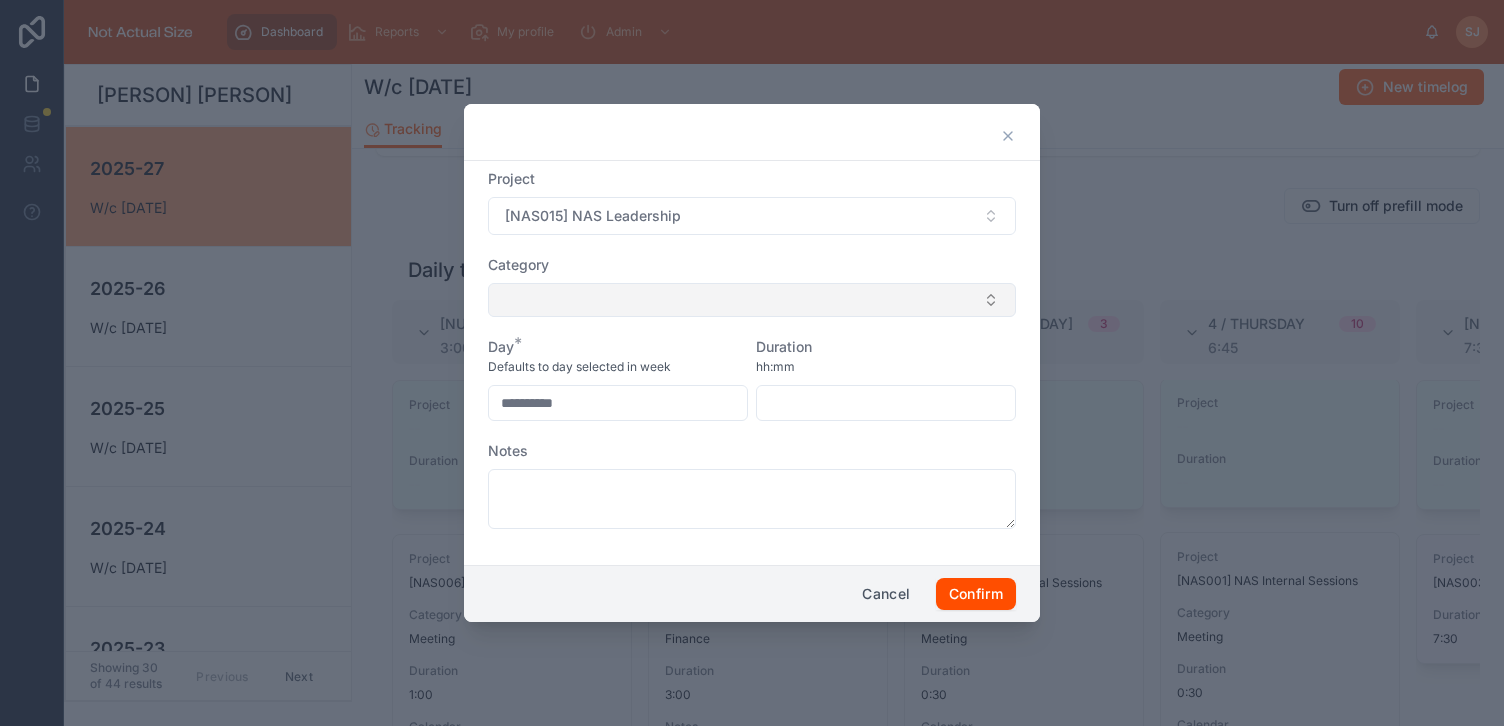 click at bounding box center [752, 300] 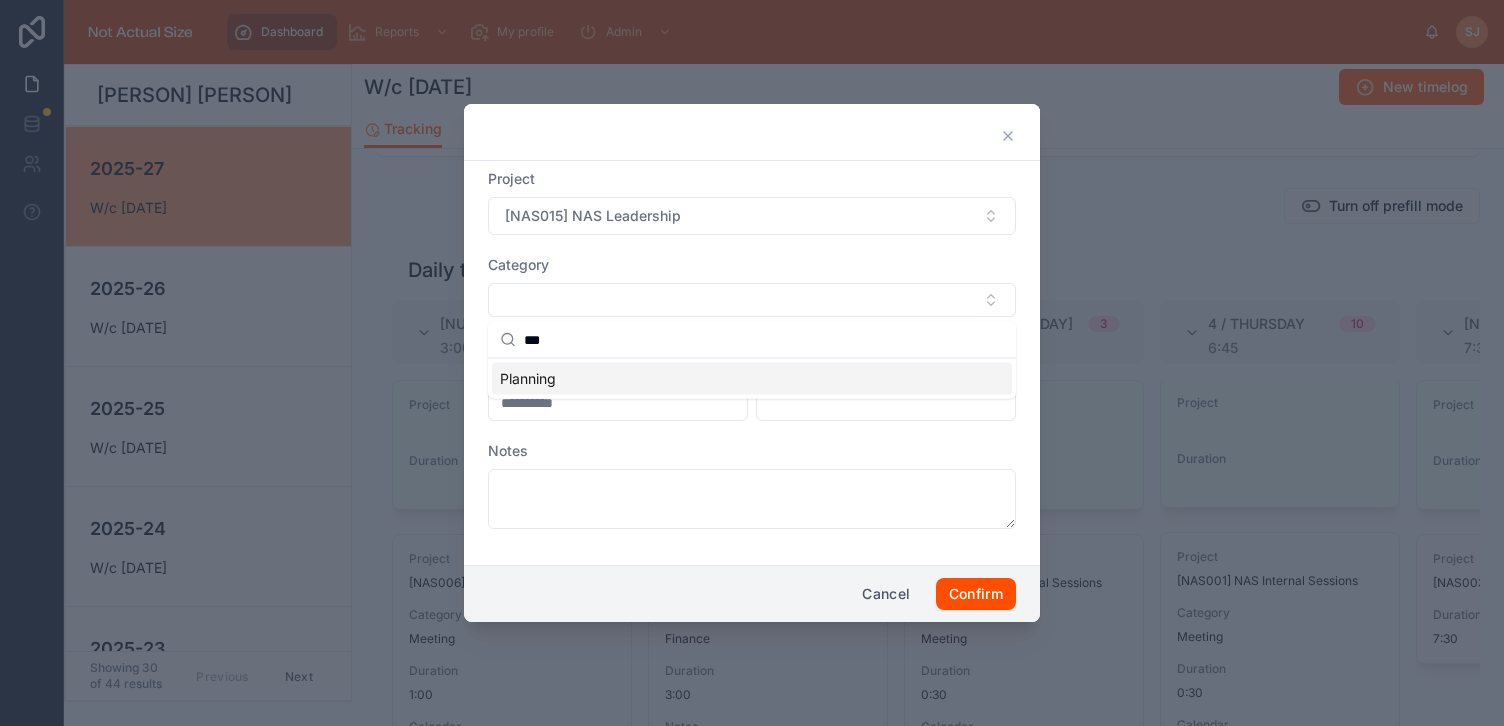 type on "***" 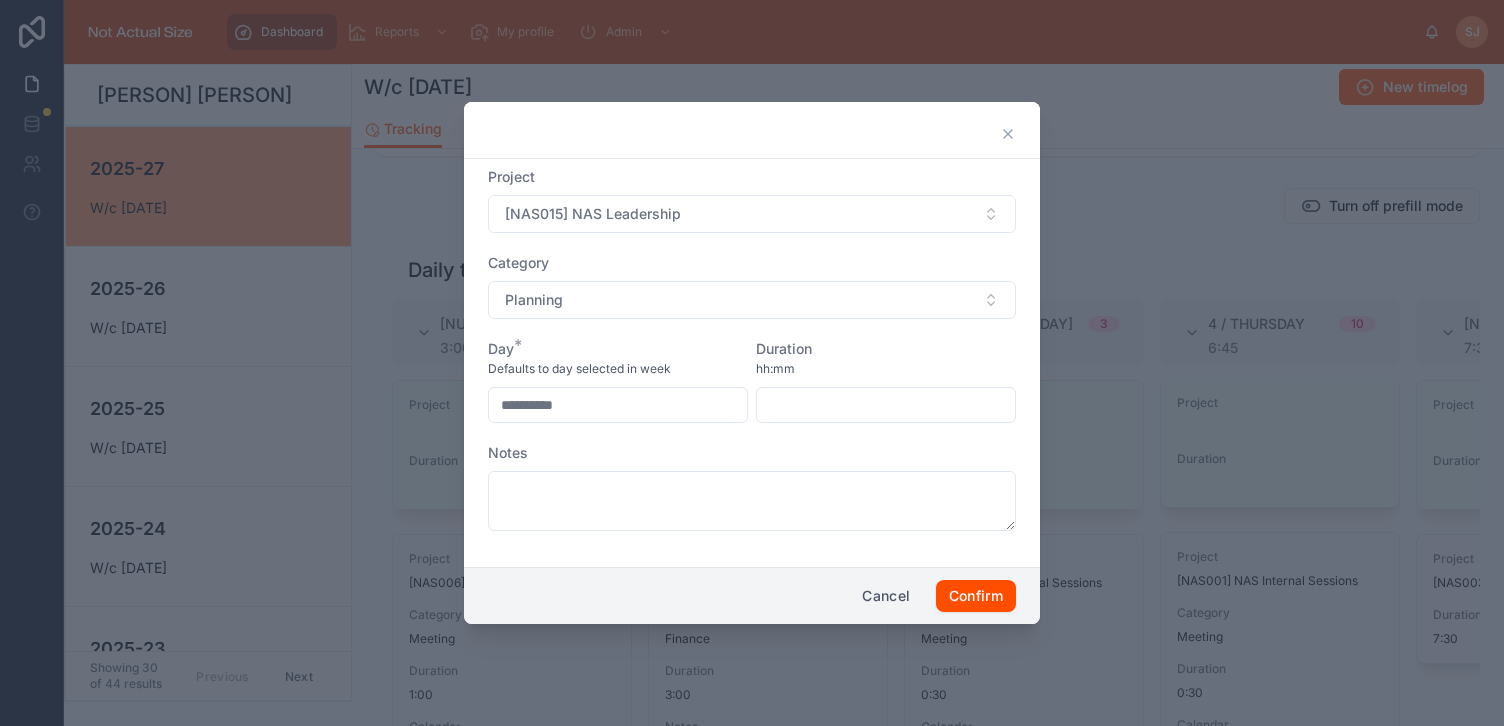 click at bounding box center [886, 405] 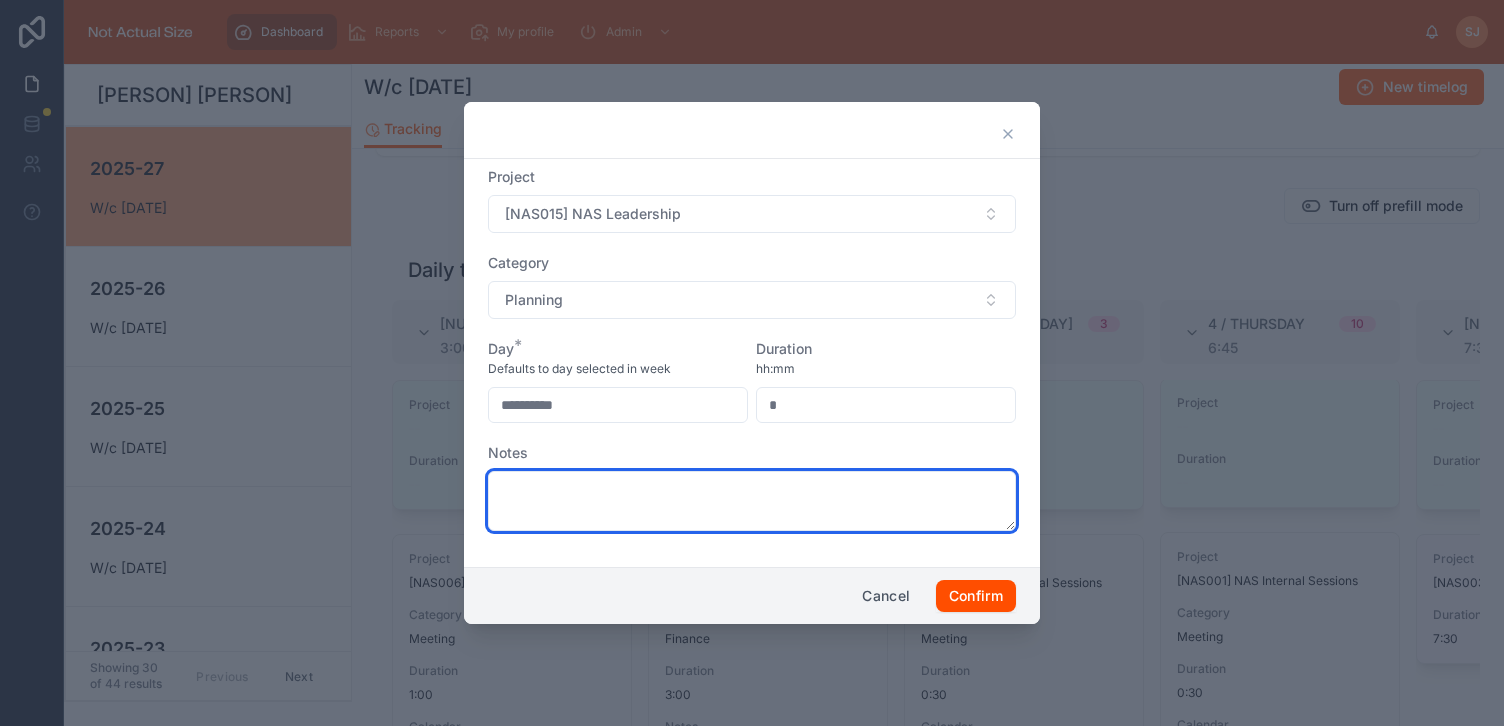type on "****" 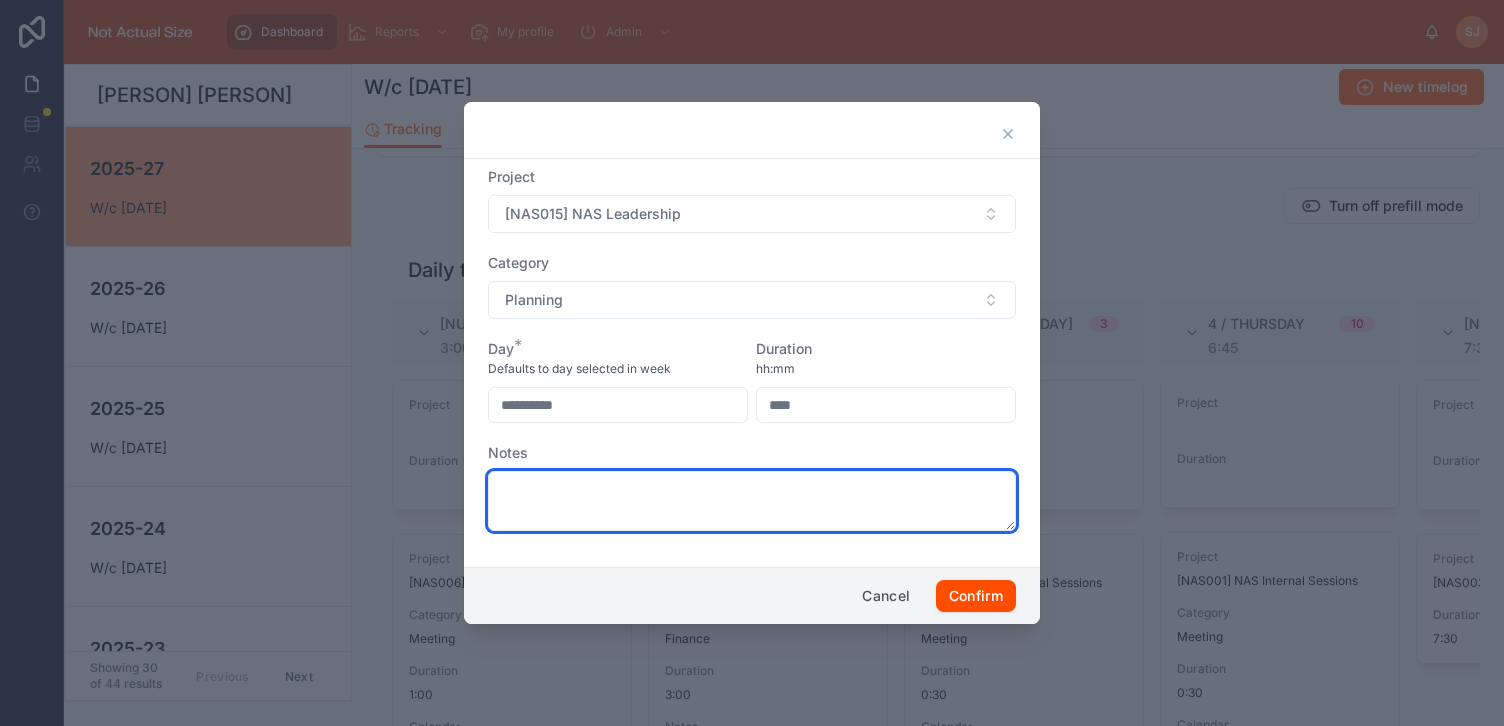 click at bounding box center (752, 501) 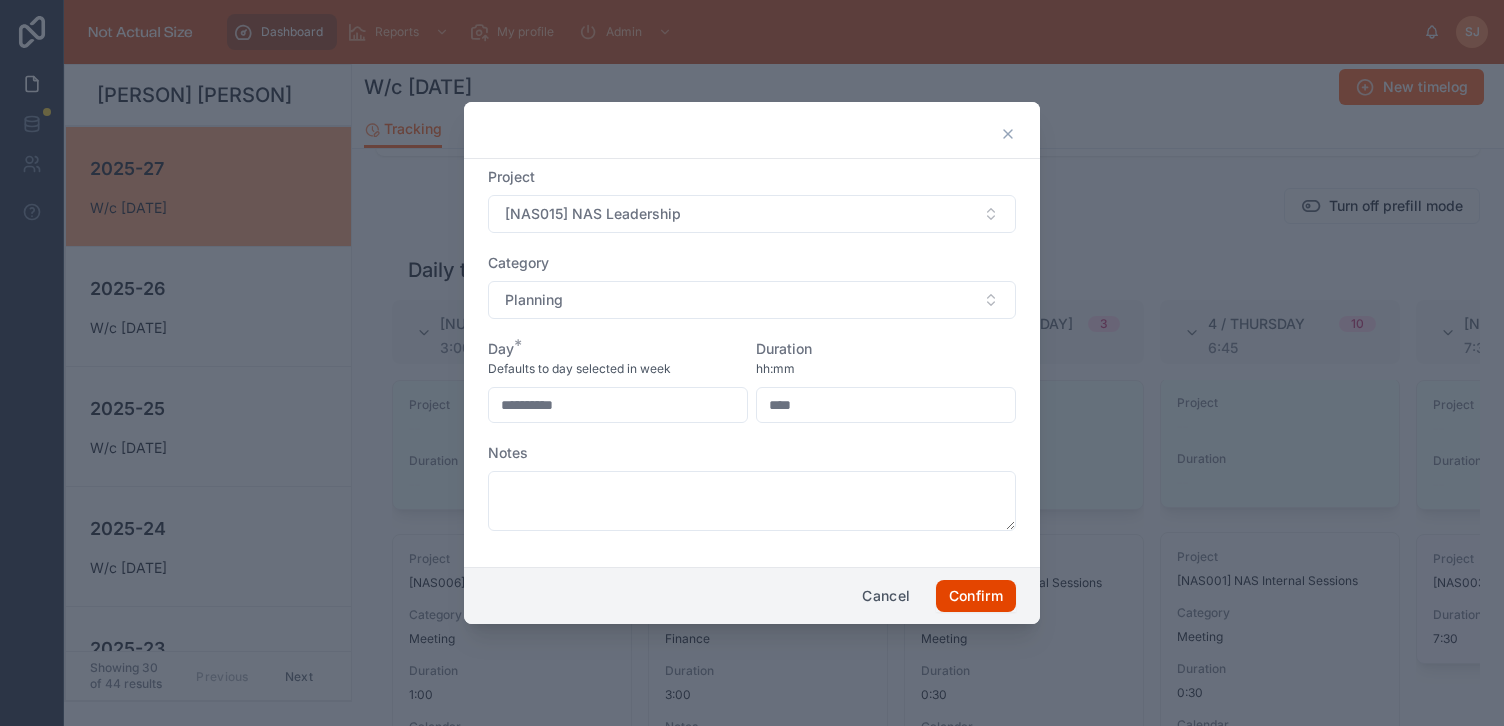 click on "Confirm" at bounding box center [976, 596] 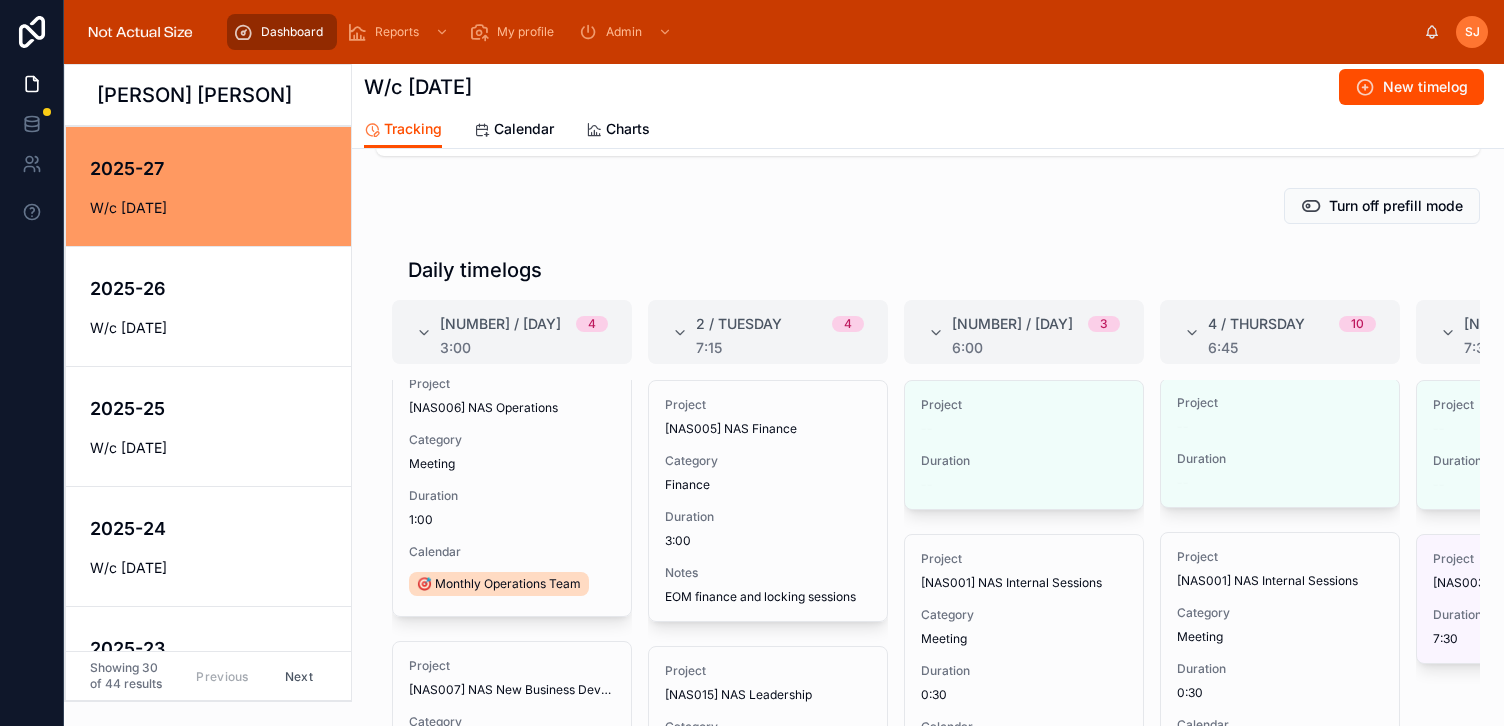 scroll, scrollTop: 0, scrollLeft: 0, axis: both 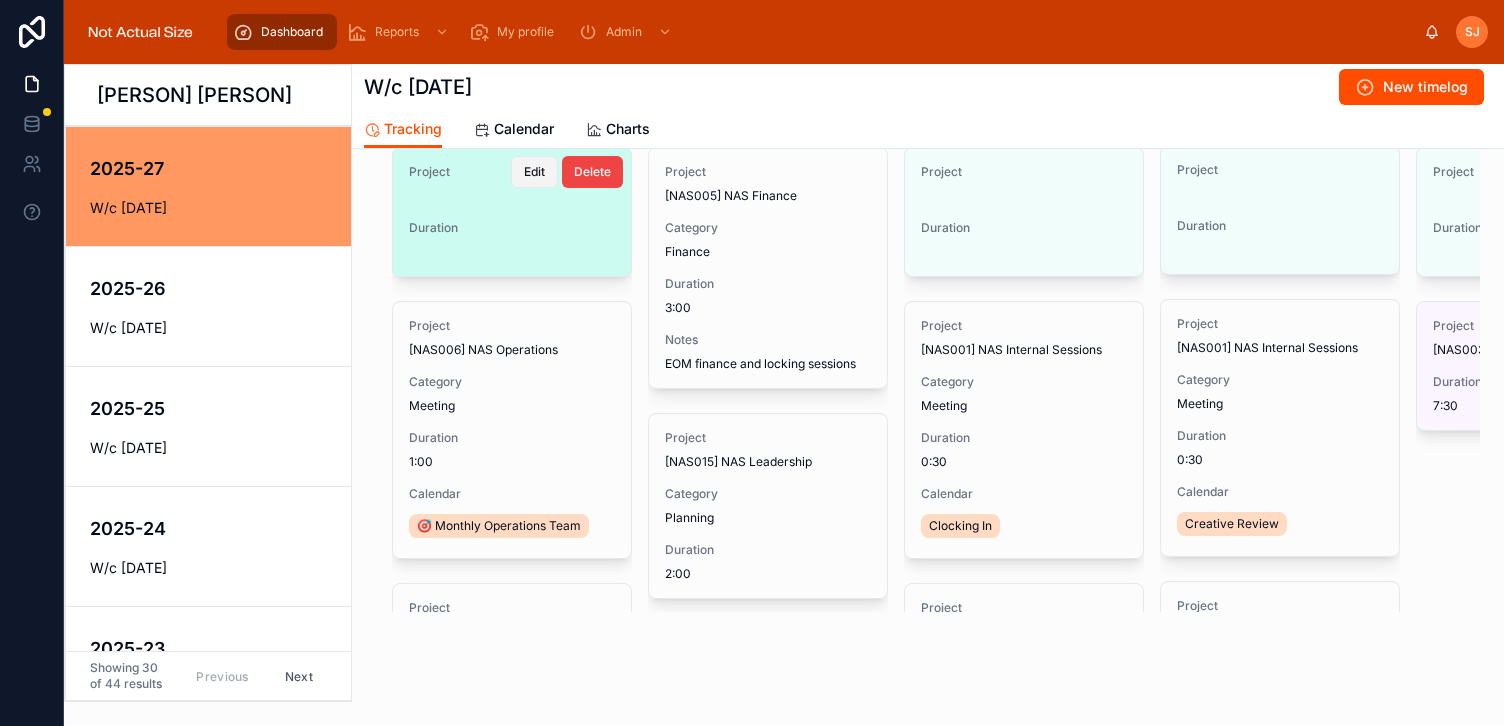 click on "Edit" at bounding box center [534, 172] 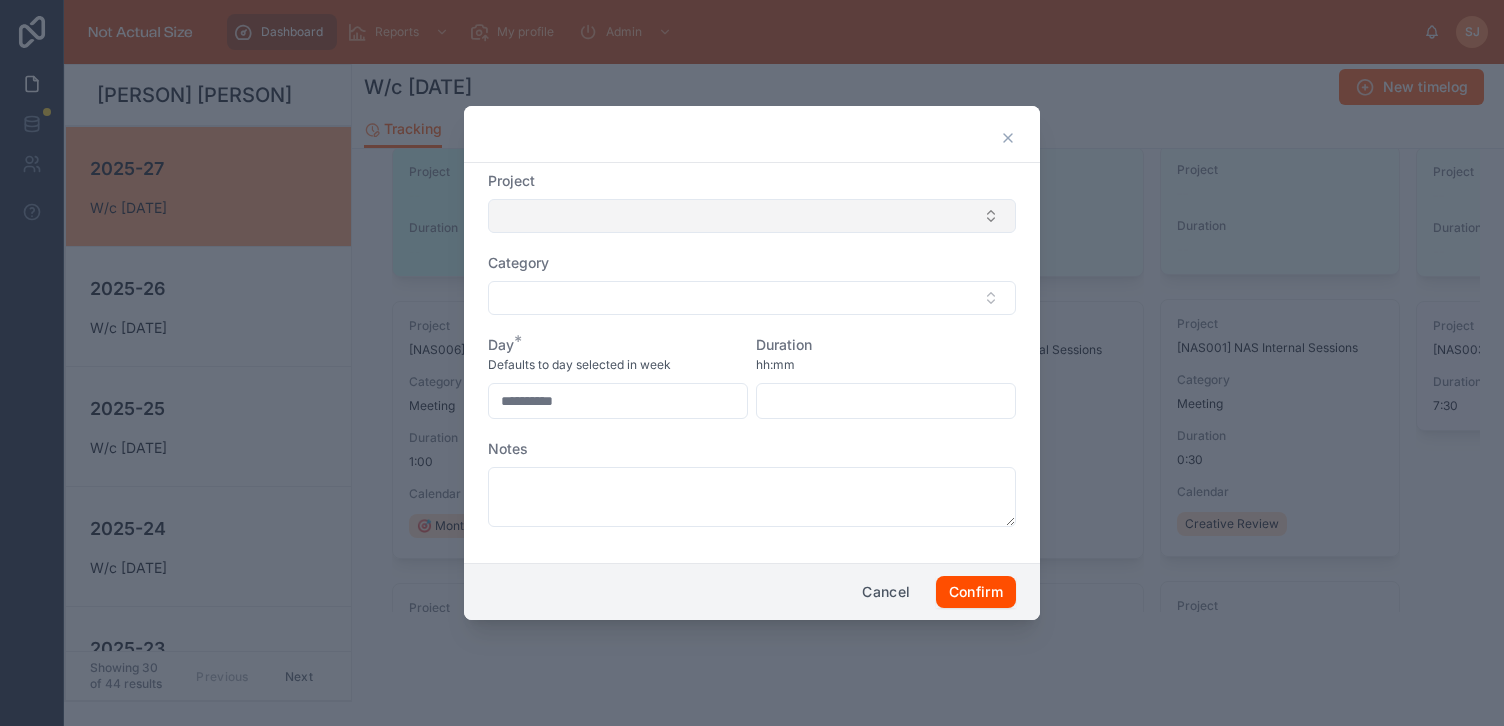 click on "[PROJECT] [TEXT] [TEXT]" at bounding box center [752, 359] 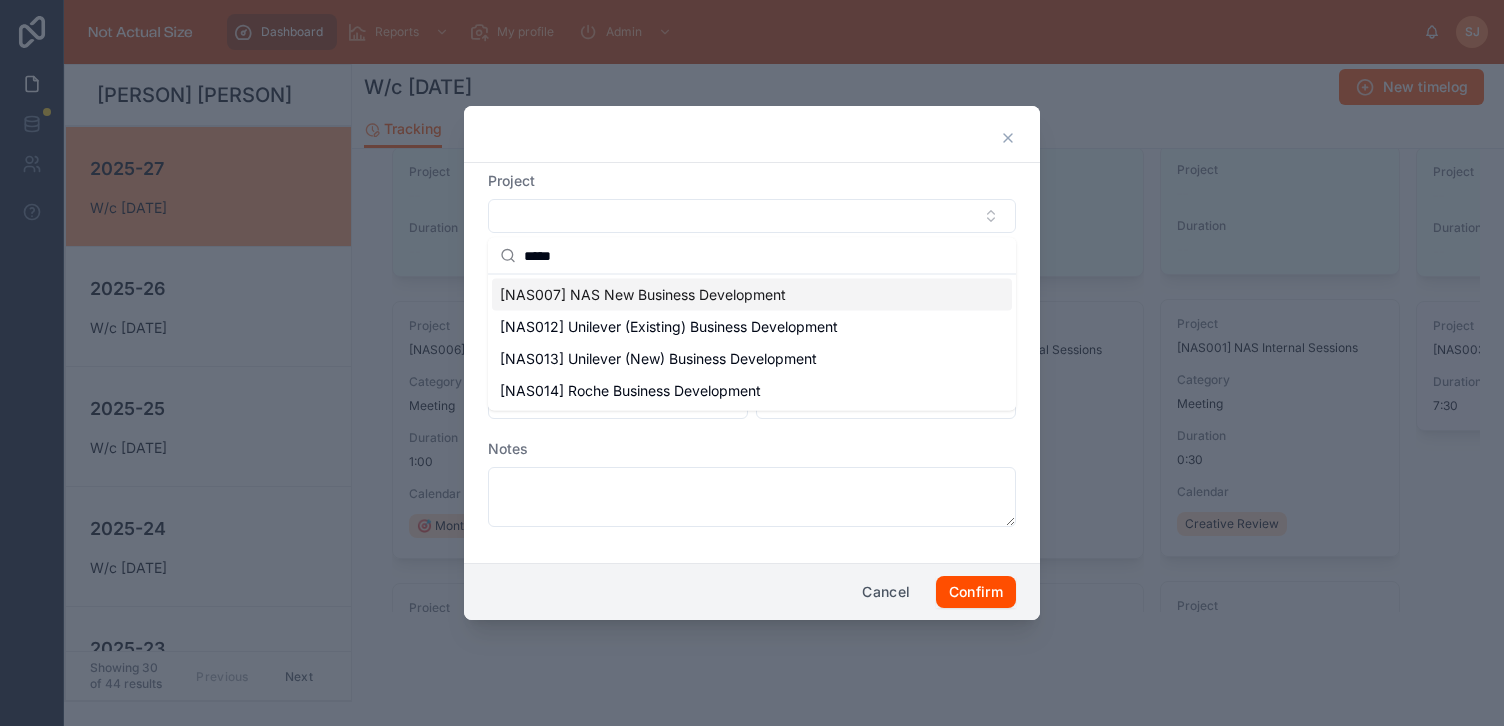 type on "*****" 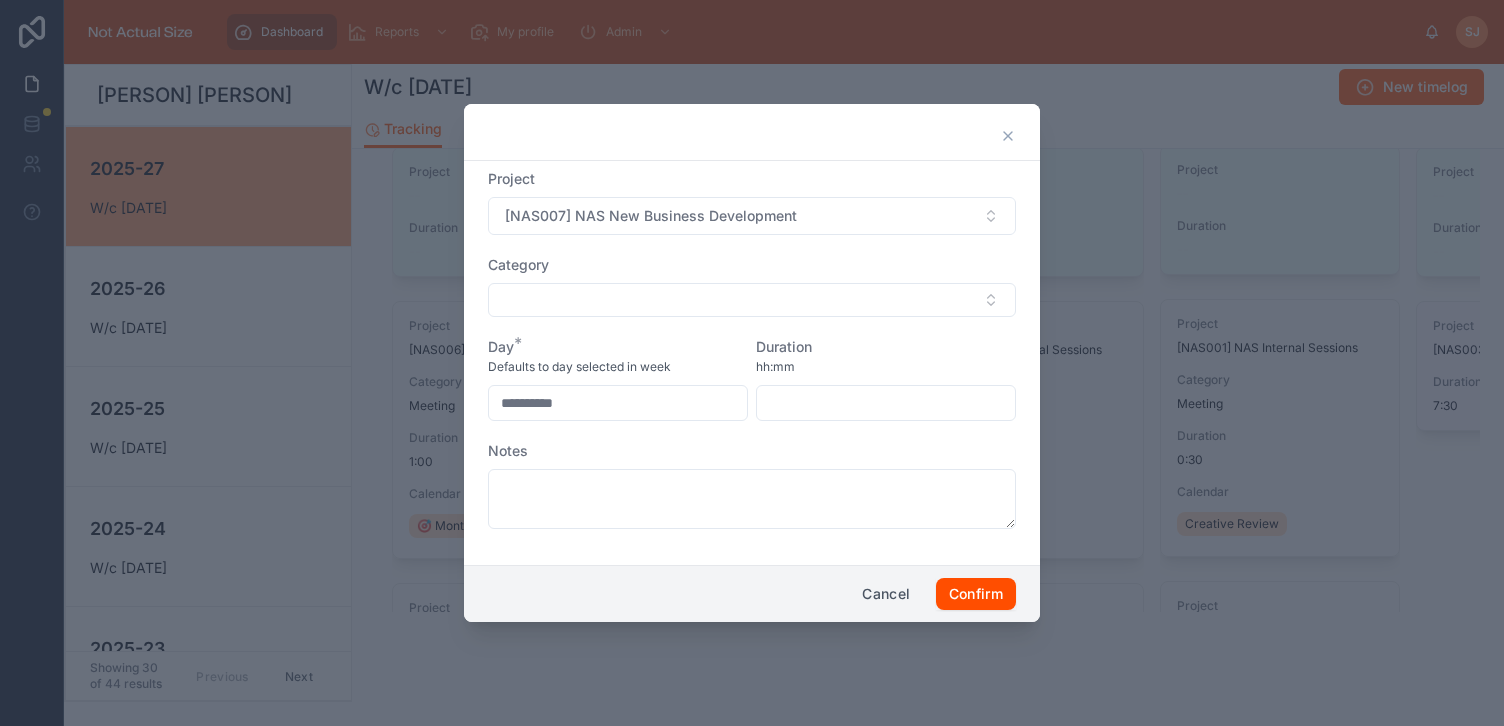 click on "[PROJECT] [PROJECT] [TEXT]" at bounding box center [752, 359] 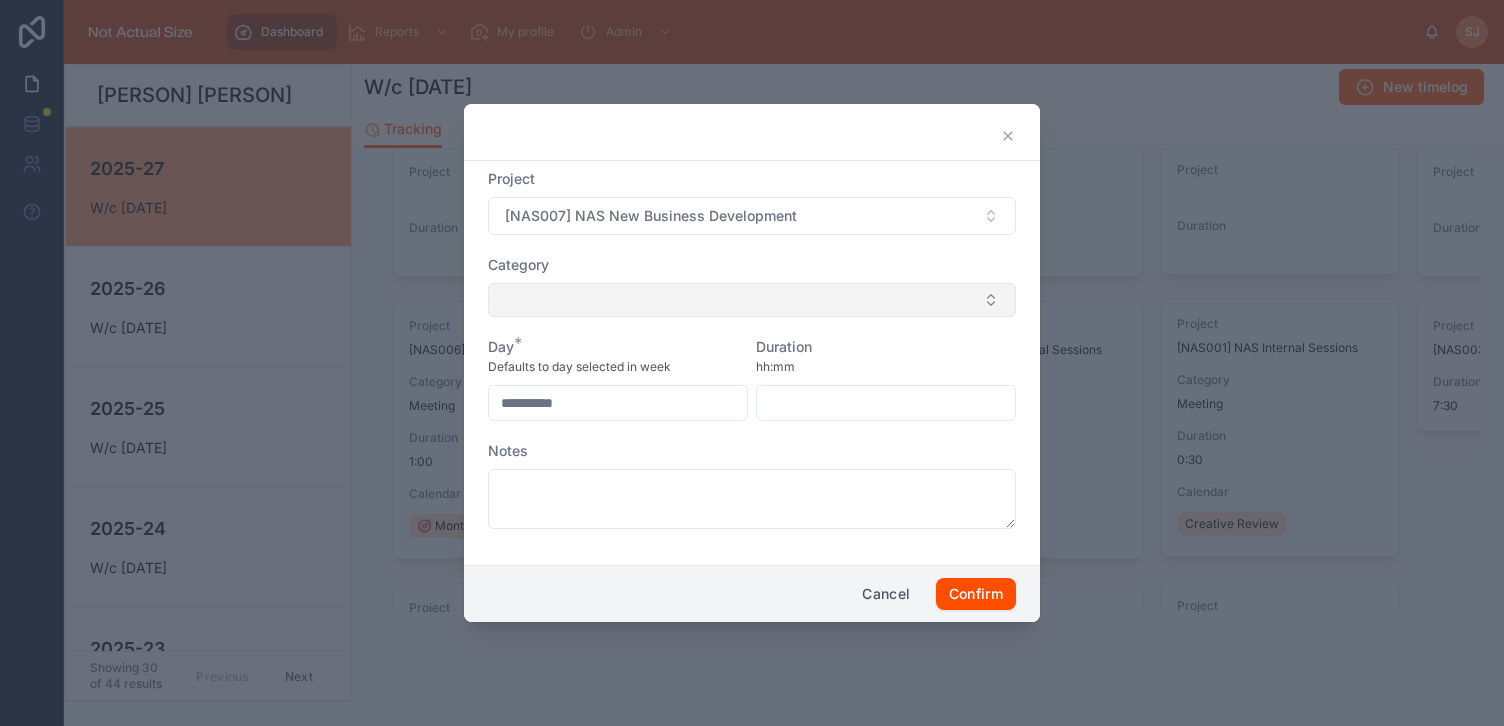 click at bounding box center [752, 300] 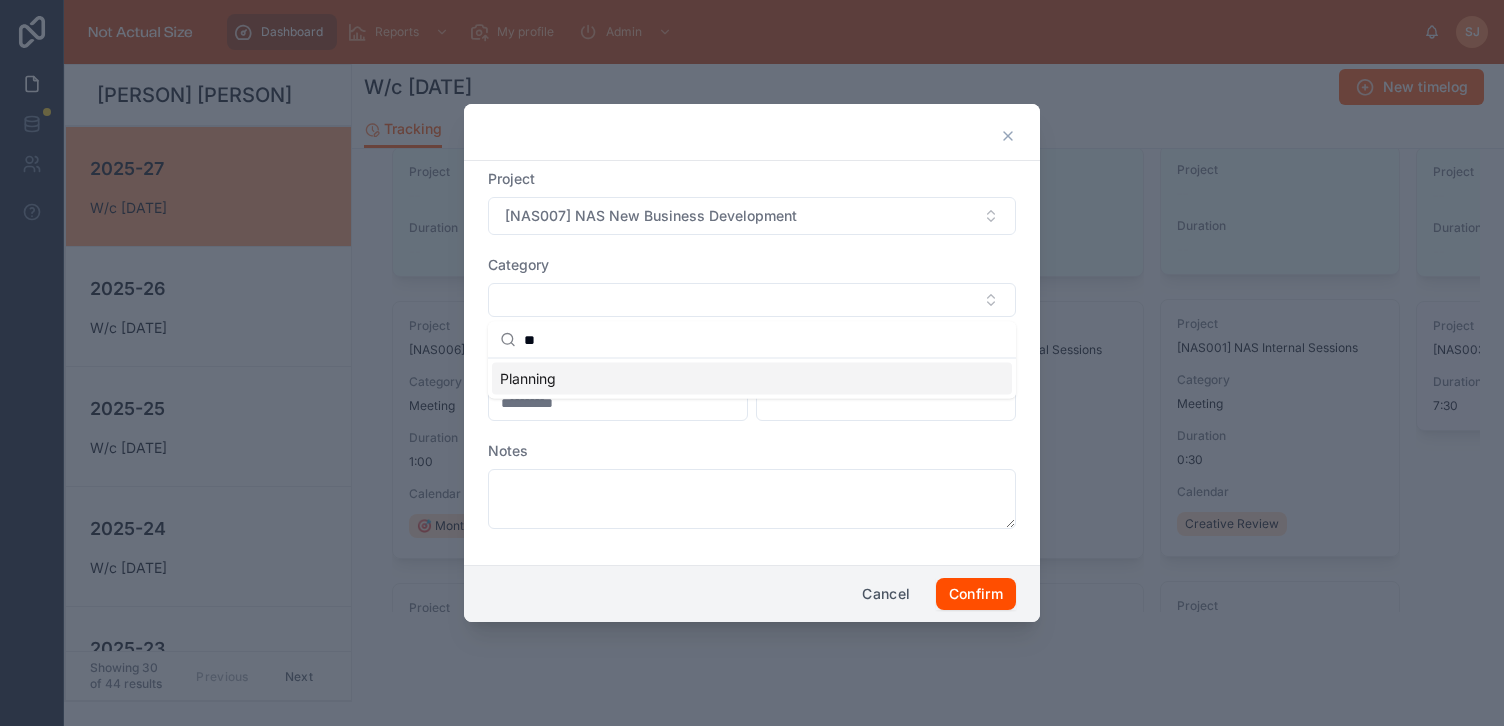type on "**" 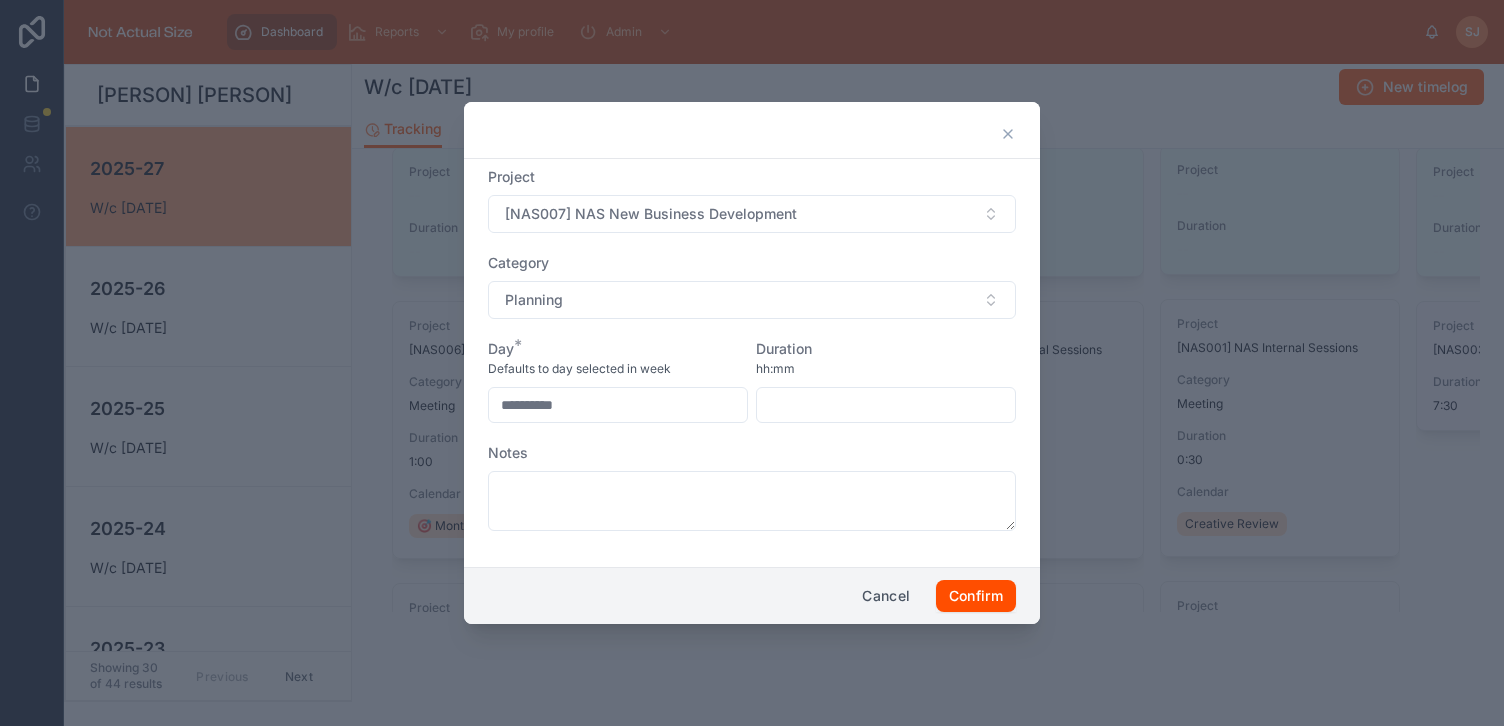 click at bounding box center [886, 405] 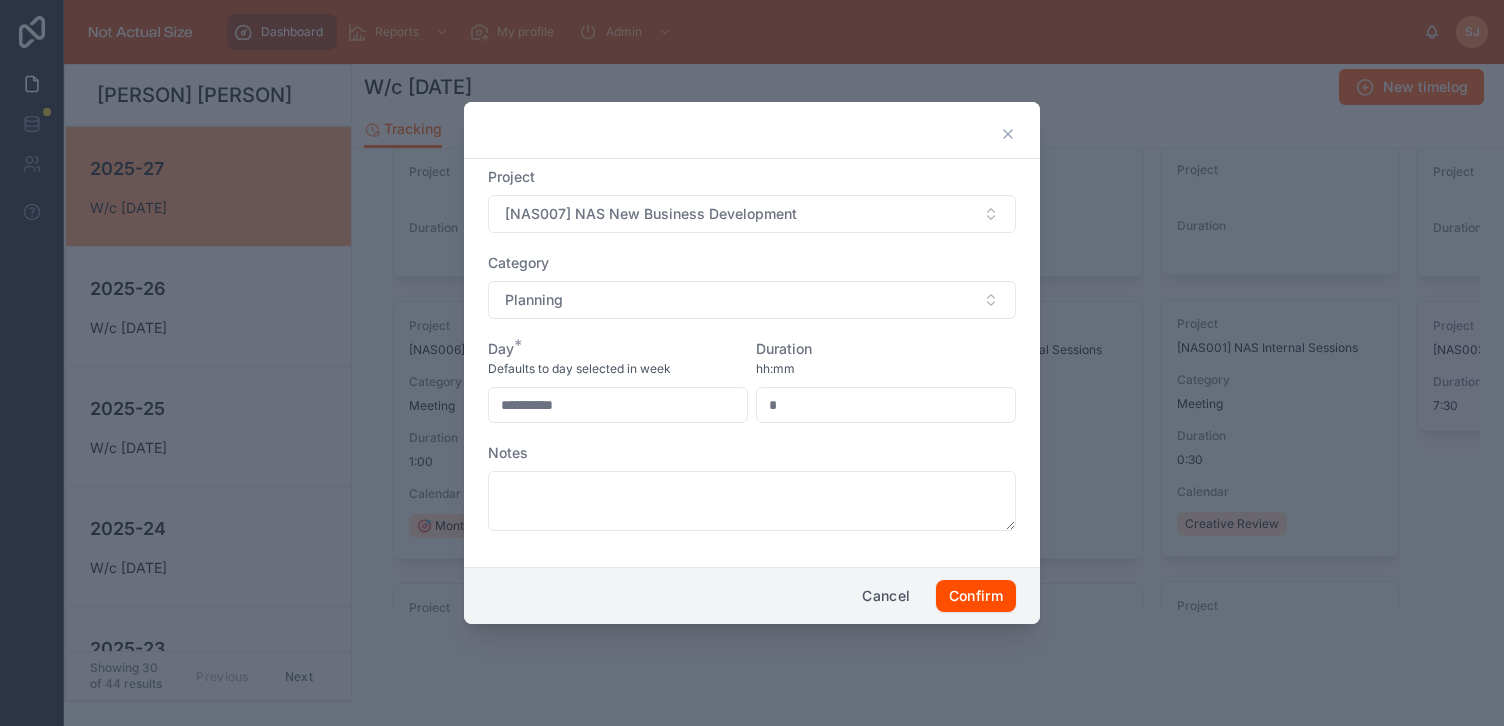 type on "****" 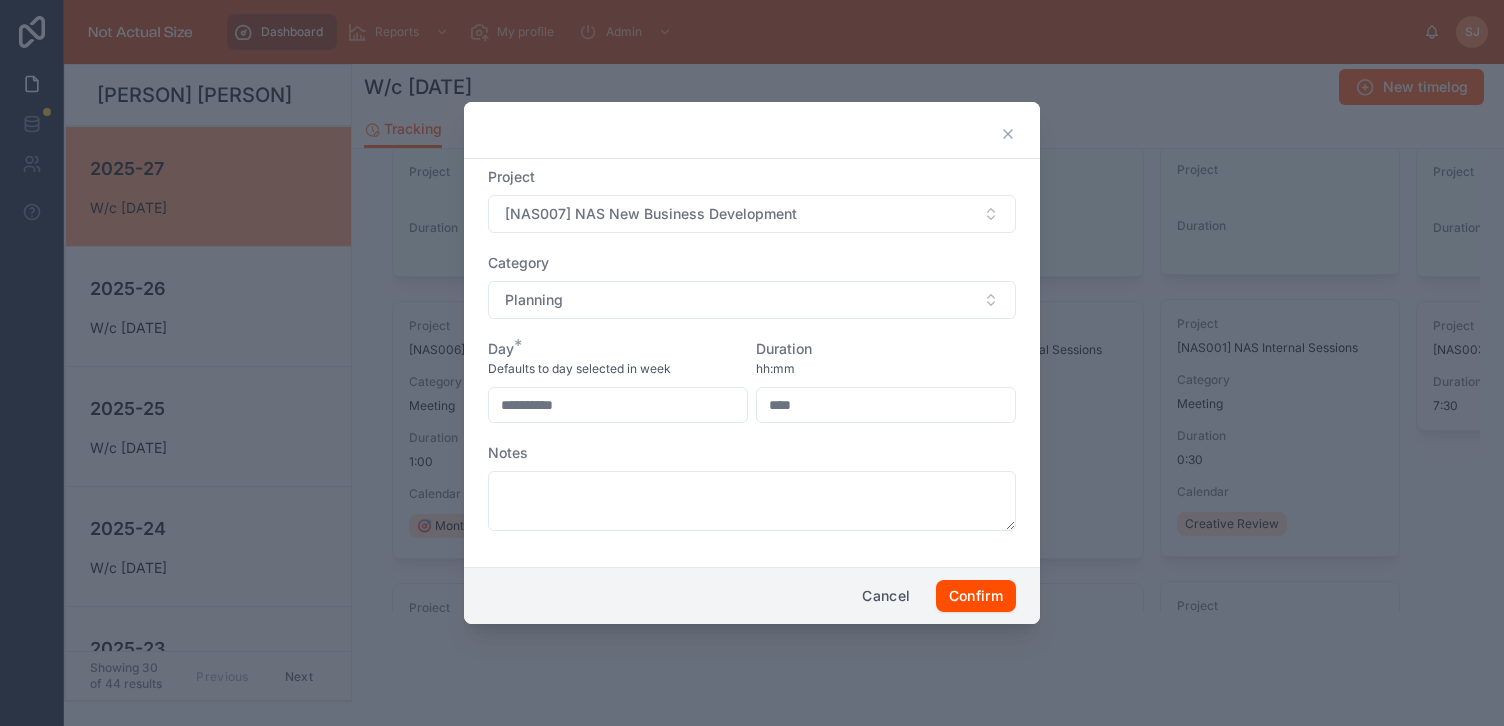click on "**********" at bounding box center (752, 359) 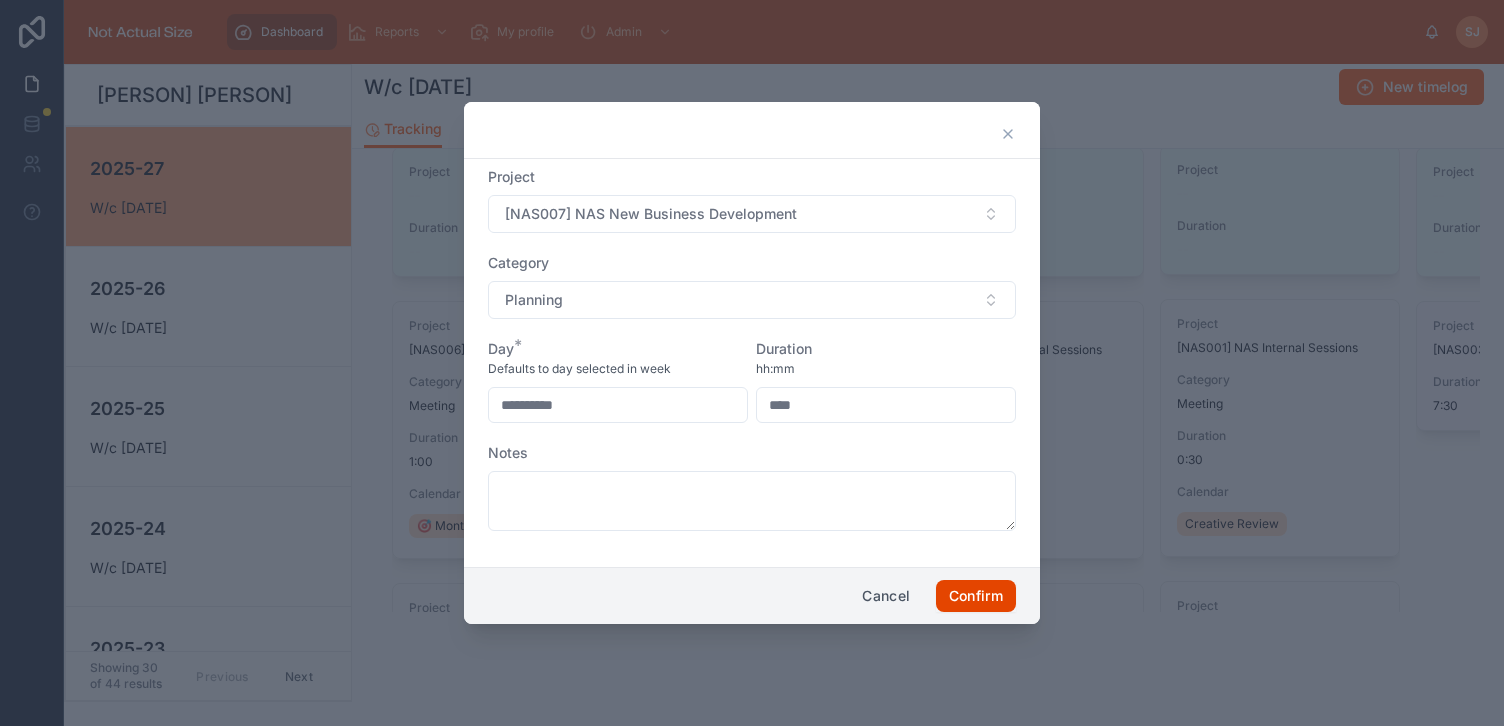 click on "Confirm" at bounding box center [976, 596] 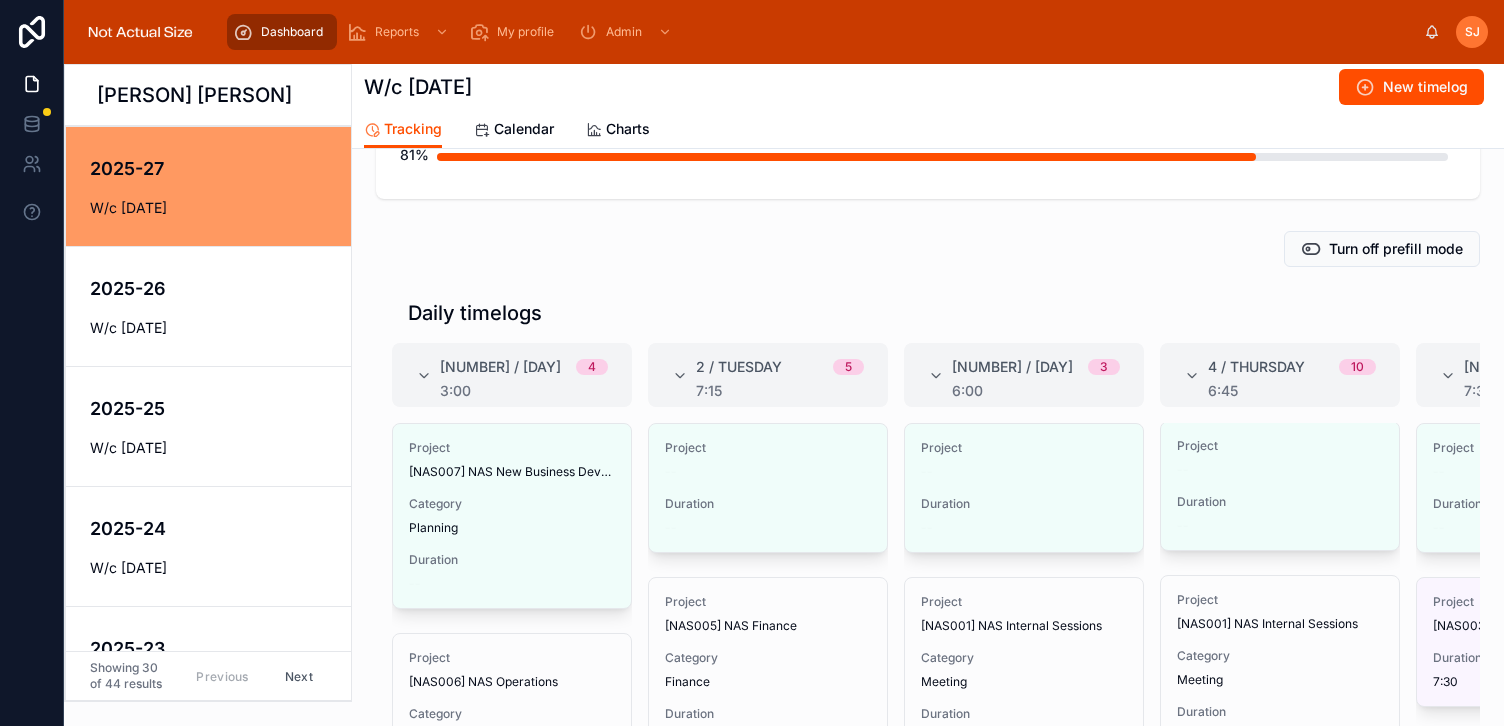 scroll, scrollTop: 178, scrollLeft: 0, axis: vertical 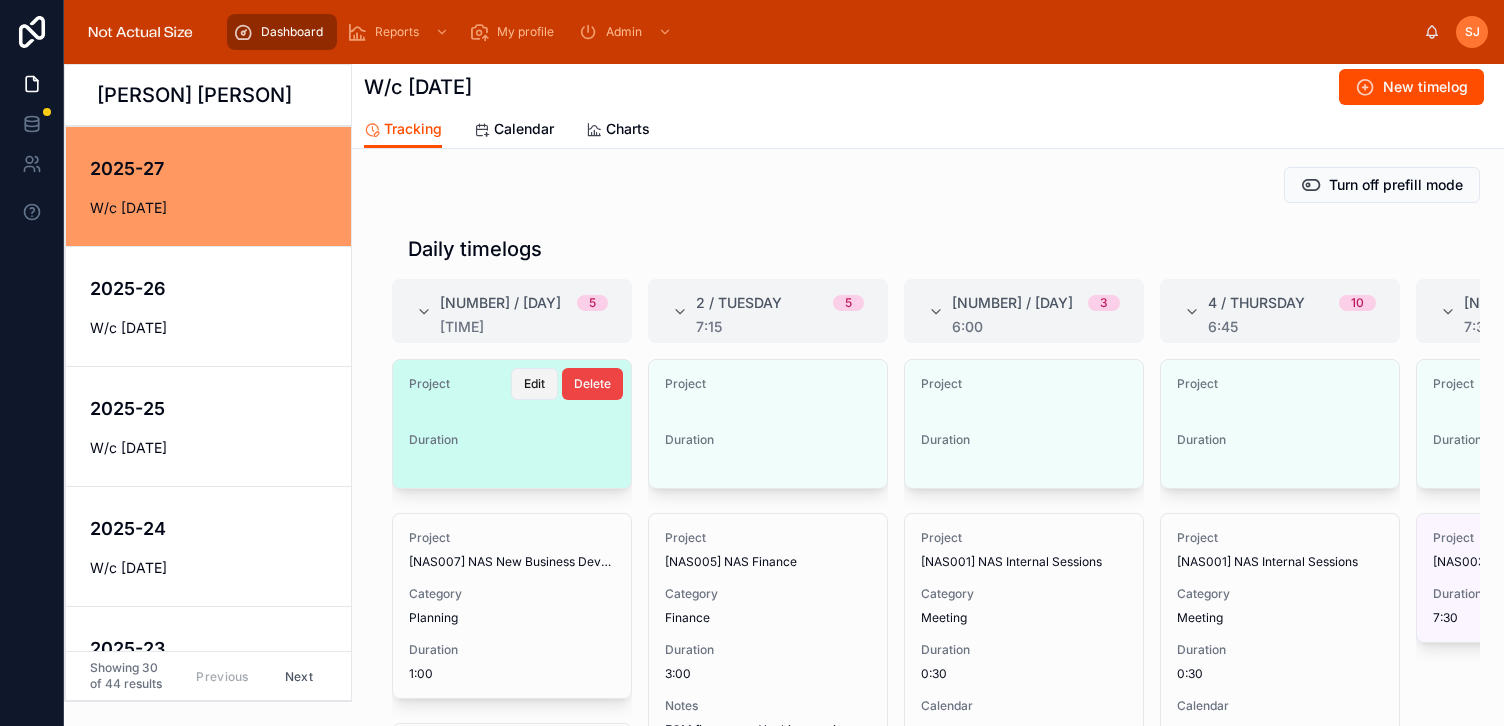 click on "Edit" at bounding box center (534, 384) 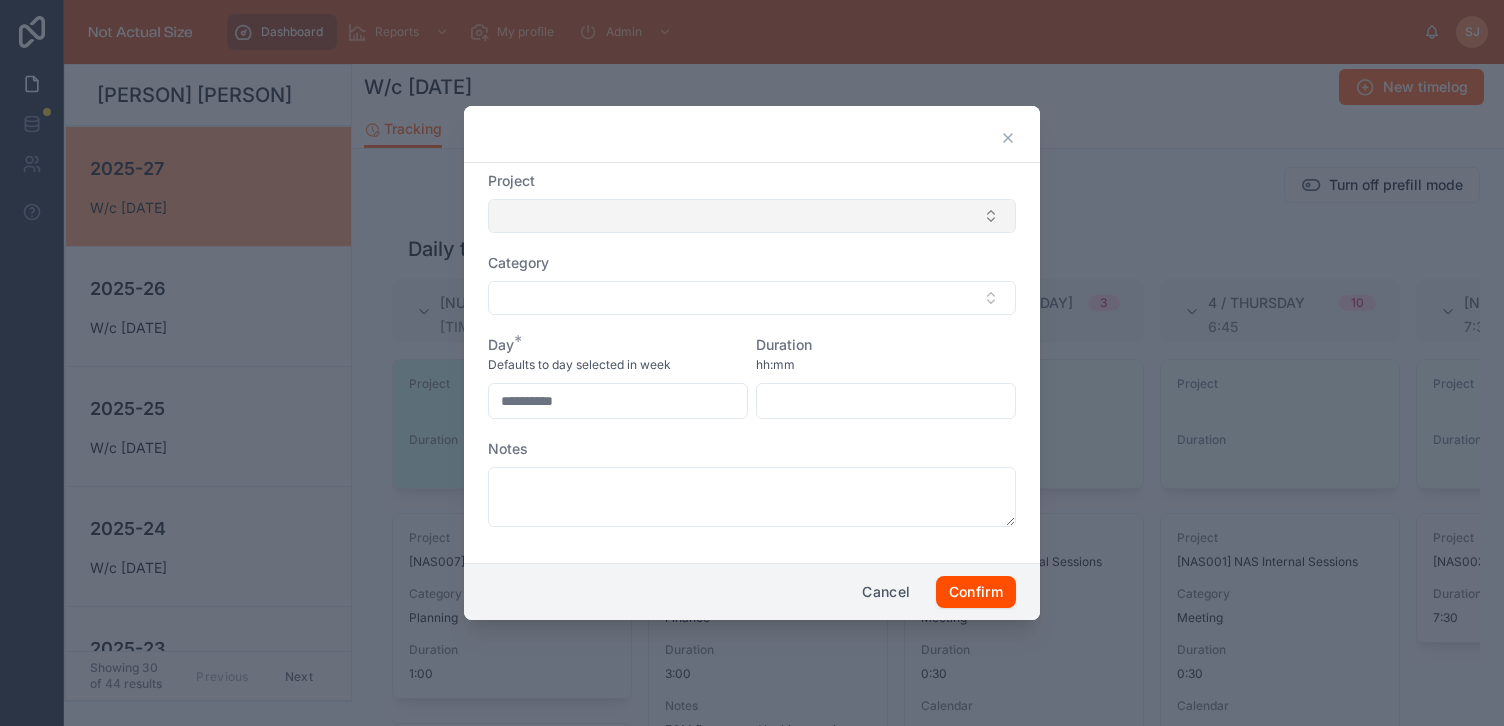 click at bounding box center (752, 216) 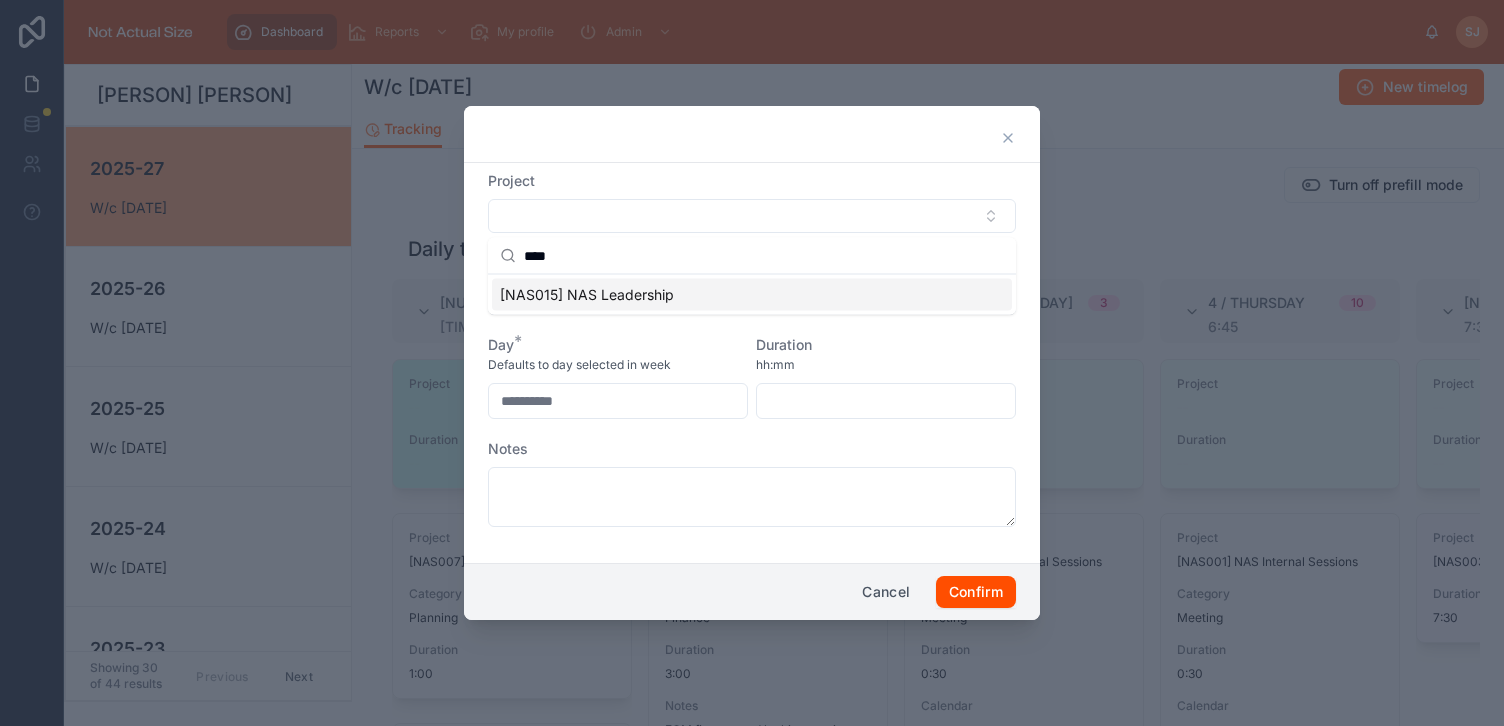 type on "****" 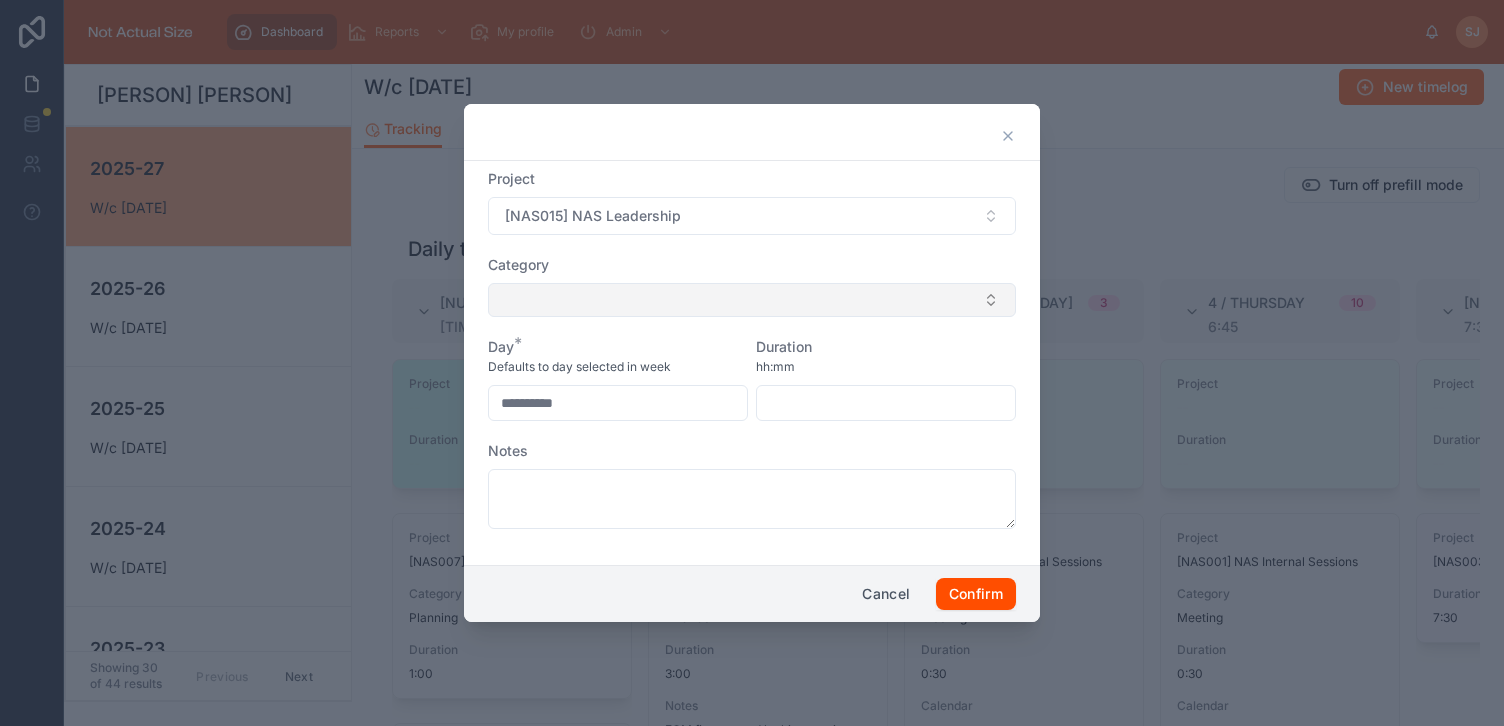 click at bounding box center [752, 300] 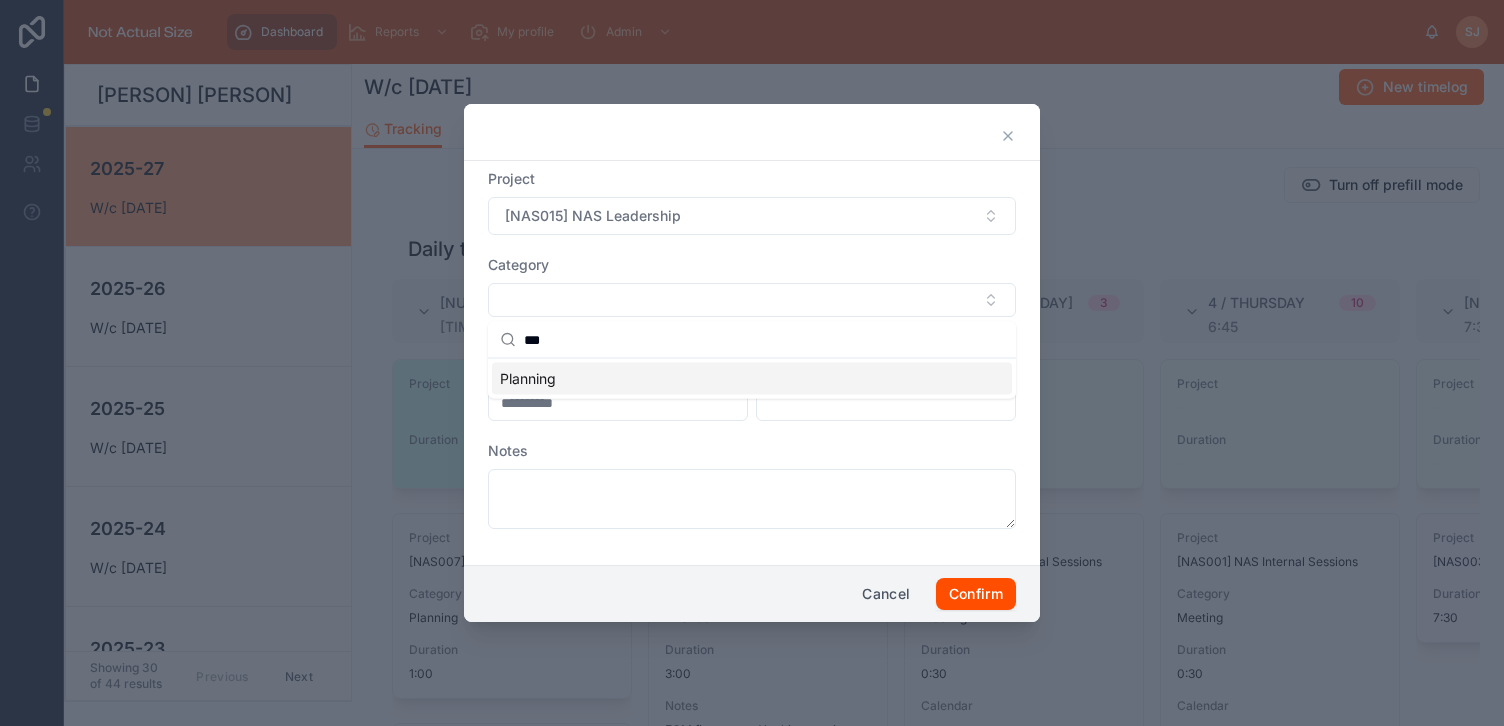 type on "***" 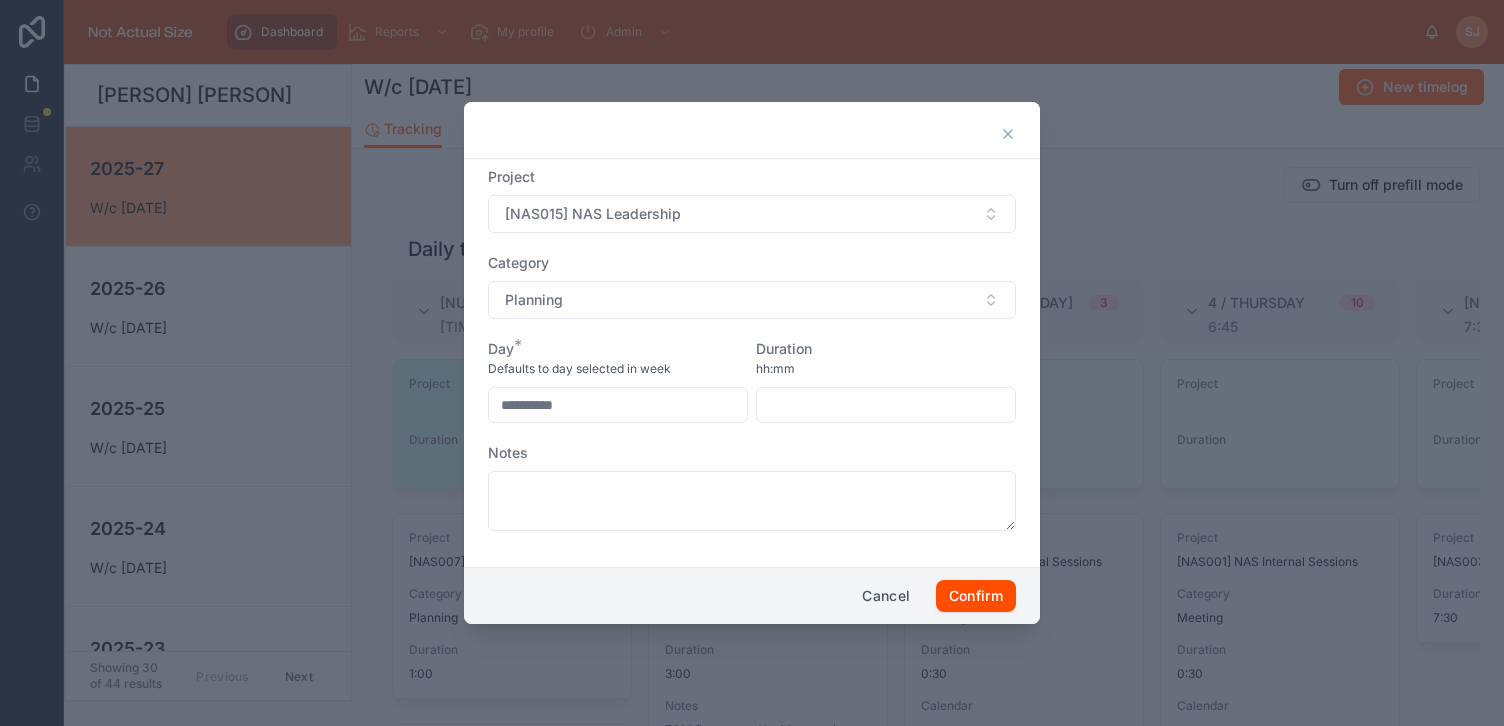 click on "Duration hh:mm" at bounding box center (886, 381) 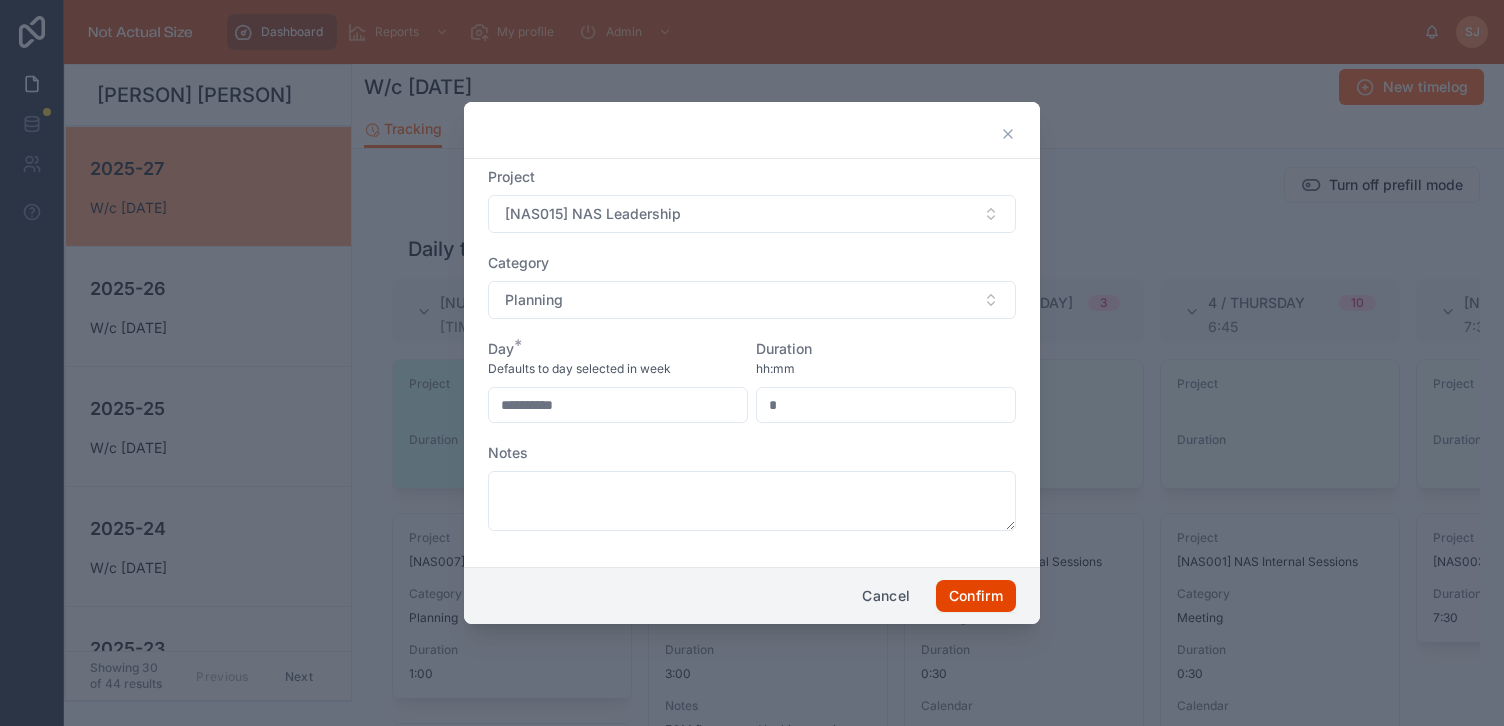 type on "****" 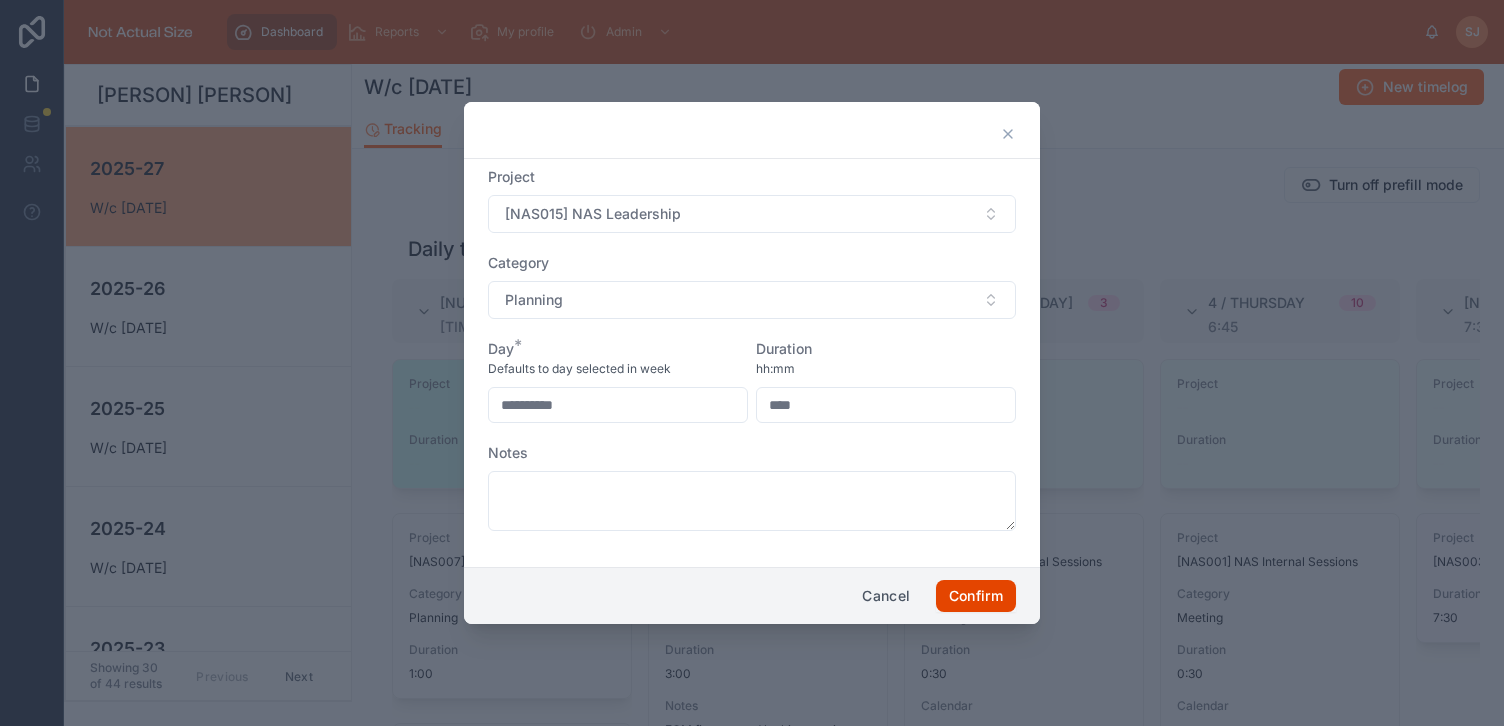 click on "Confirm" at bounding box center (976, 596) 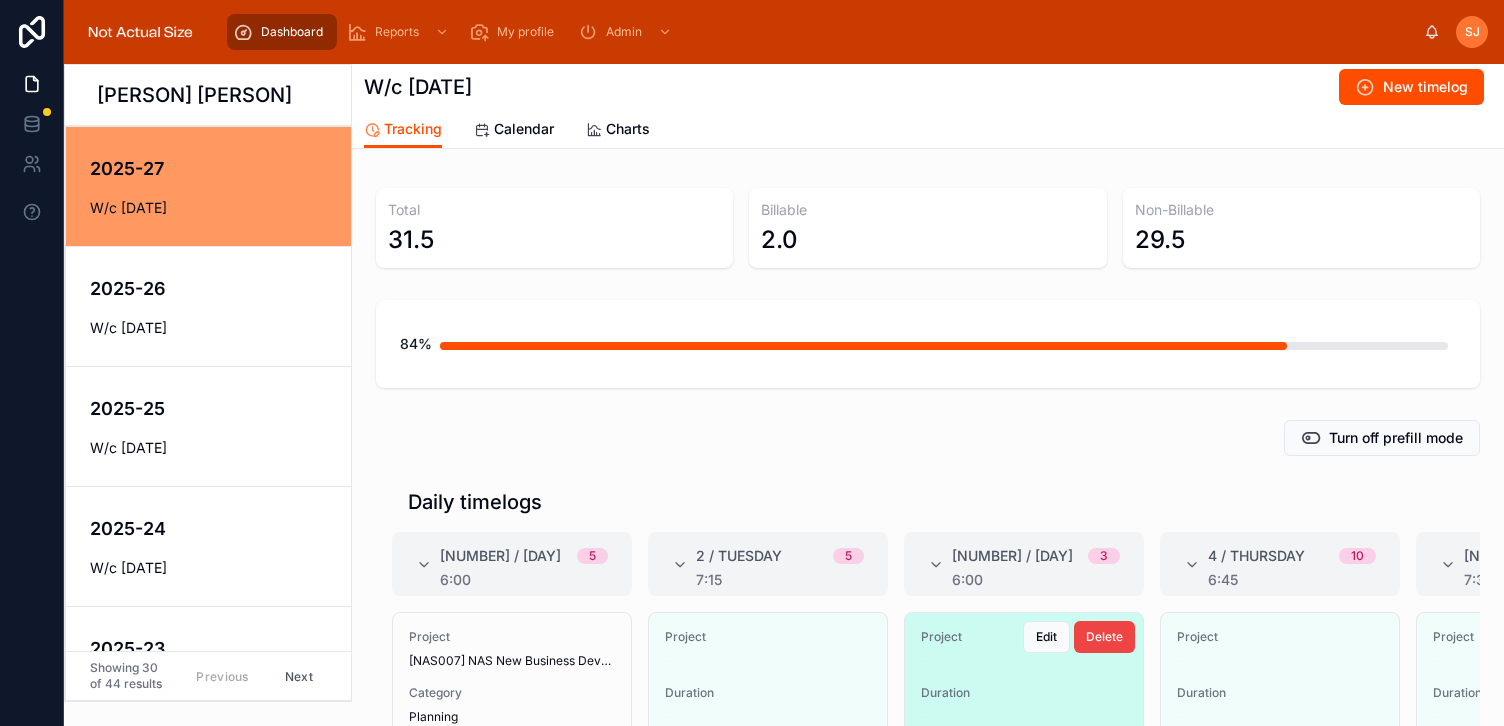 scroll, scrollTop: 0, scrollLeft: 0, axis: both 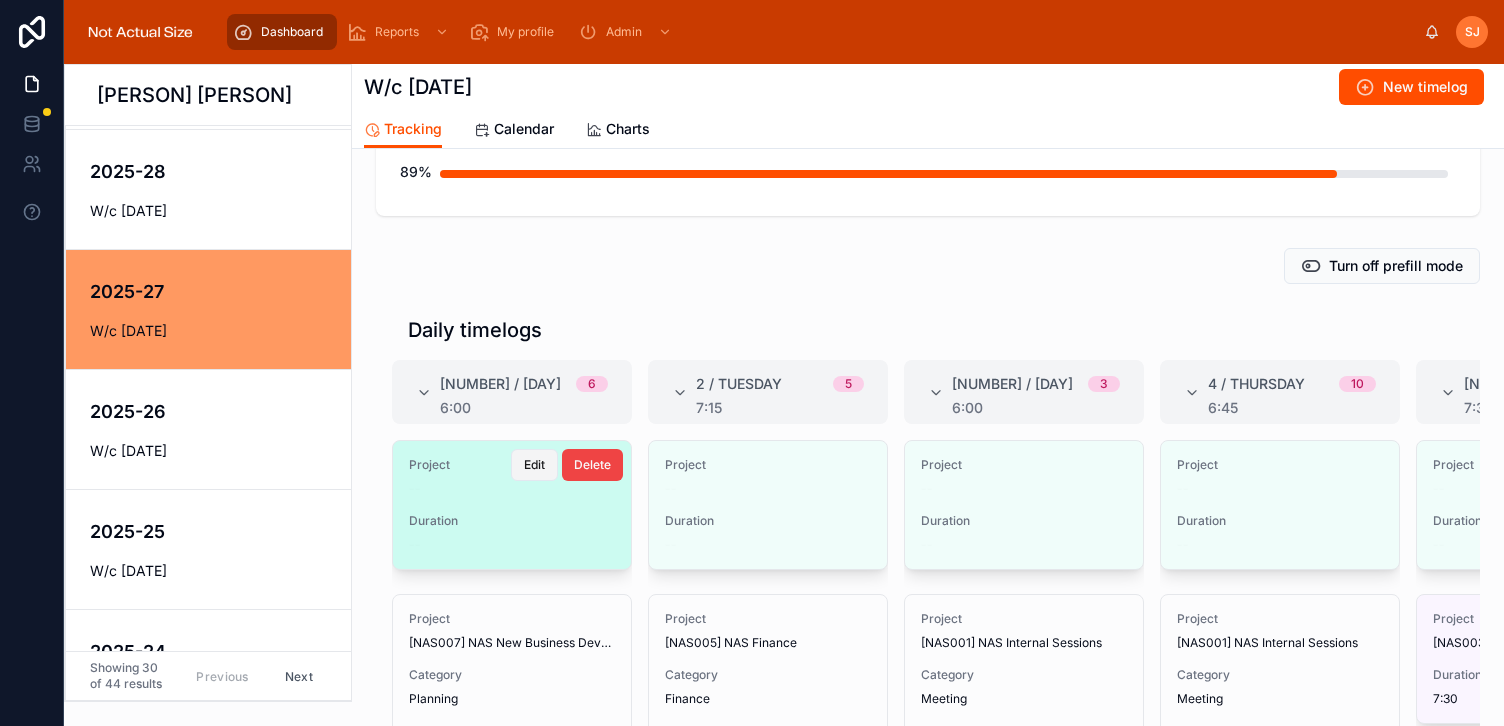 click on "Edit" at bounding box center [534, 465] 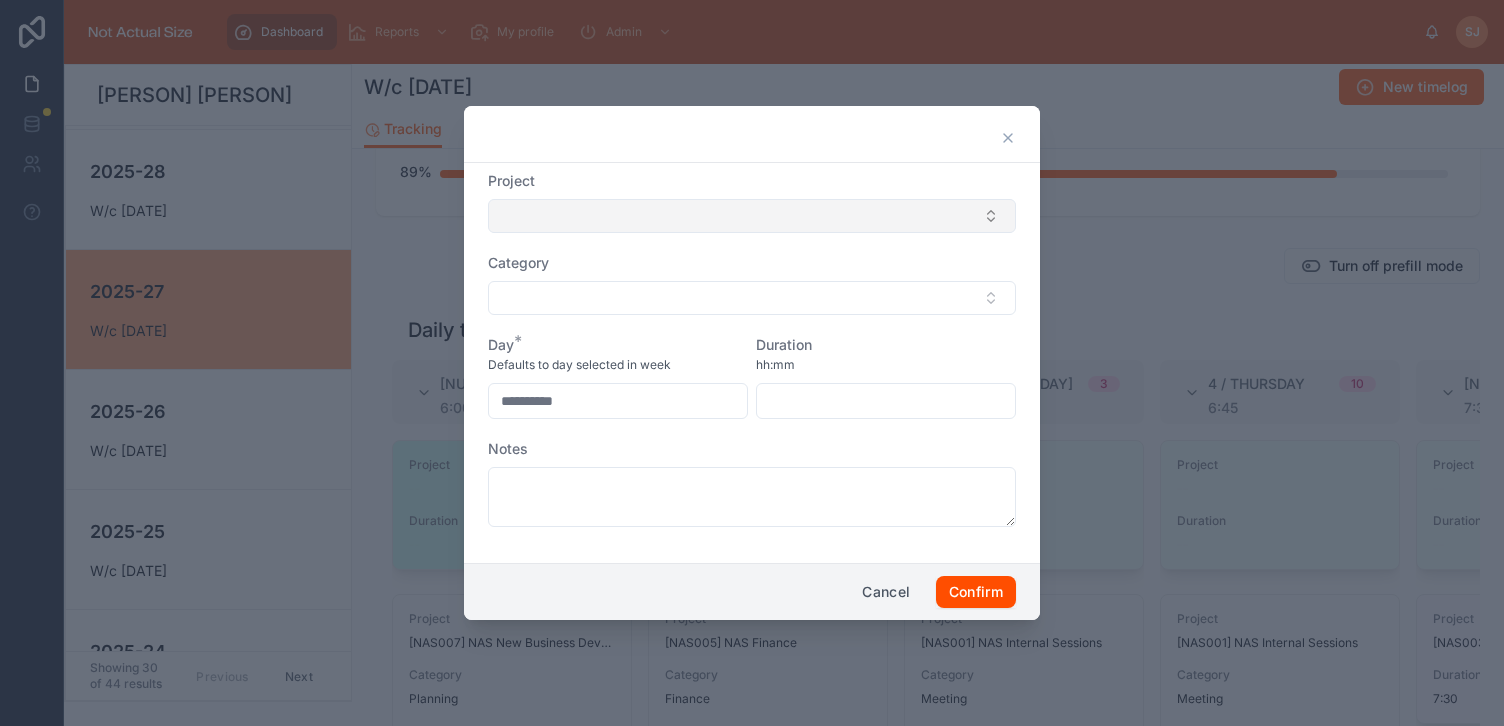 click at bounding box center [752, 216] 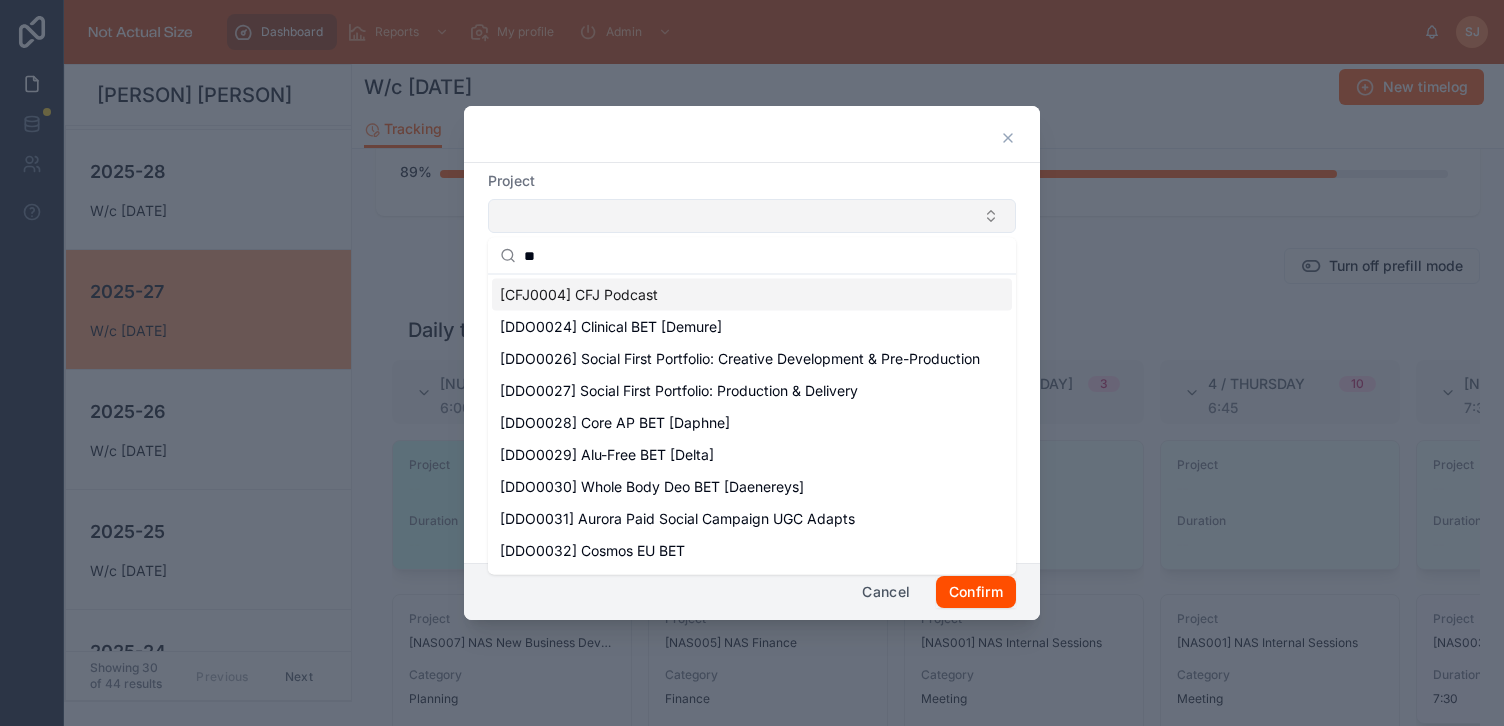 scroll, scrollTop: 2176, scrollLeft: 0, axis: vertical 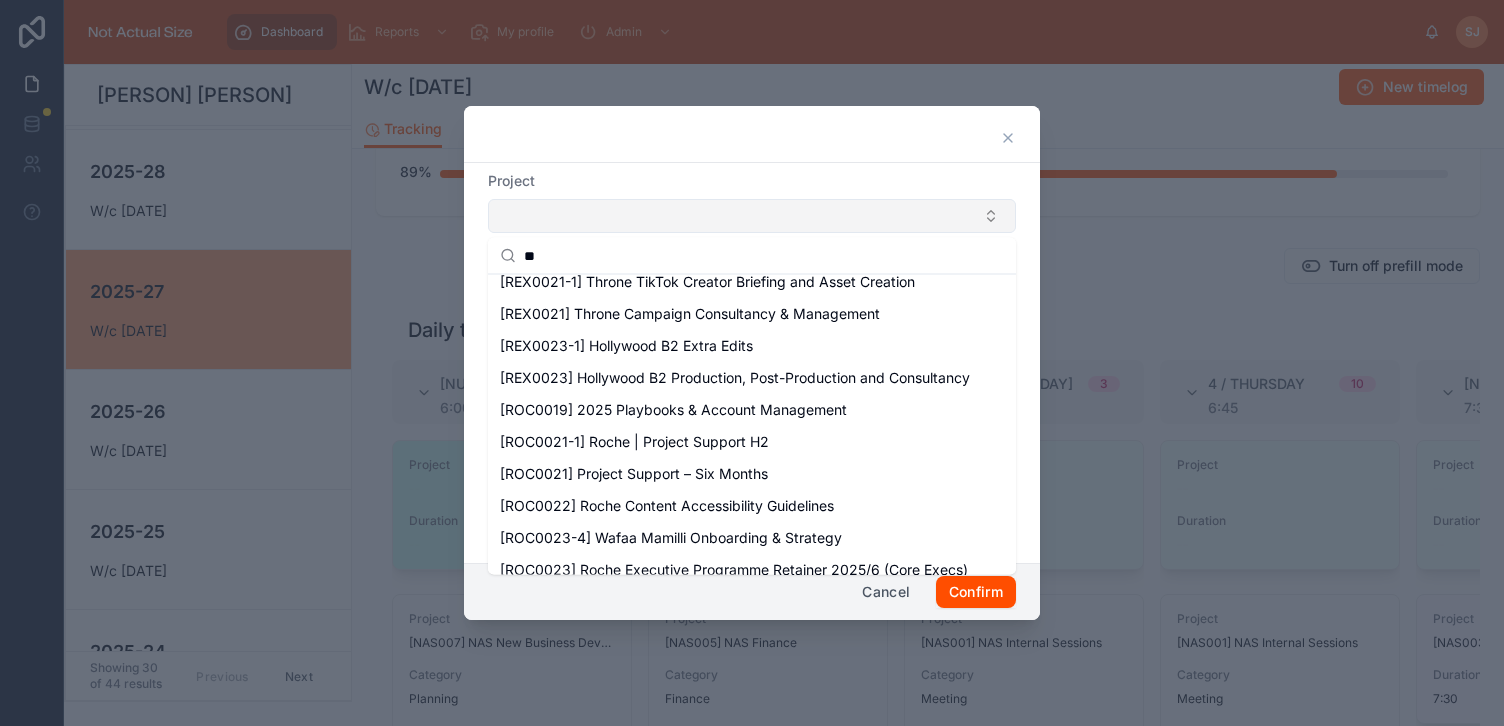 type on "*" 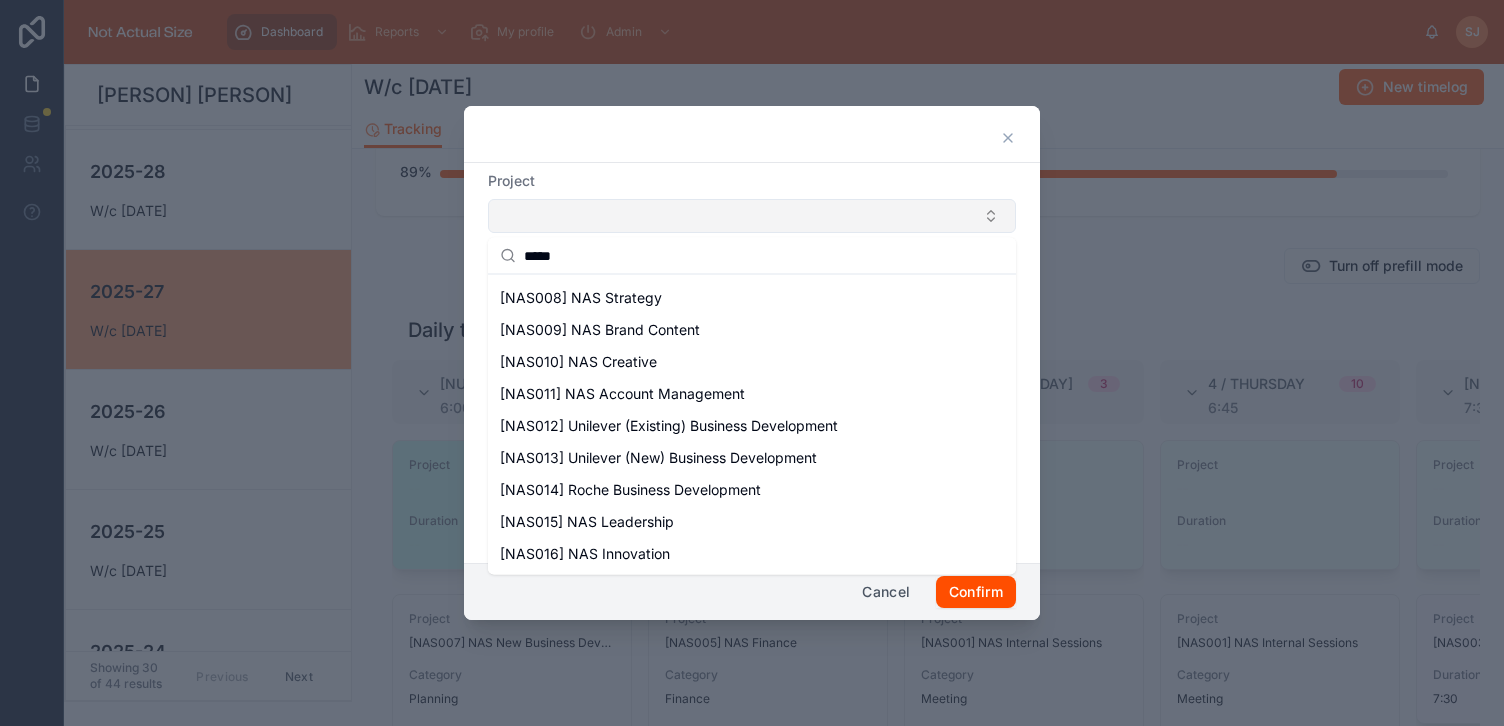 scroll, scrollTop: 0, scrollLeft: 0, axis: both 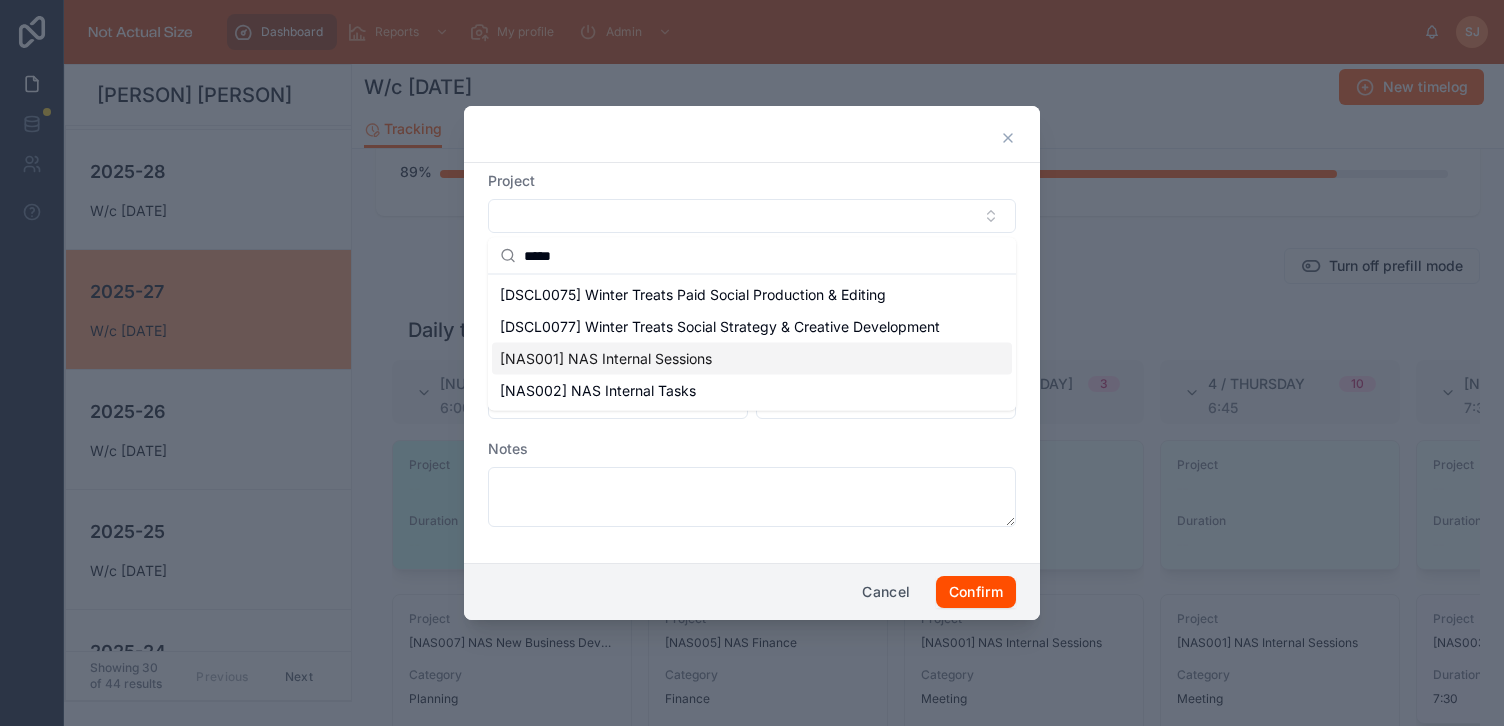 type on "*****" 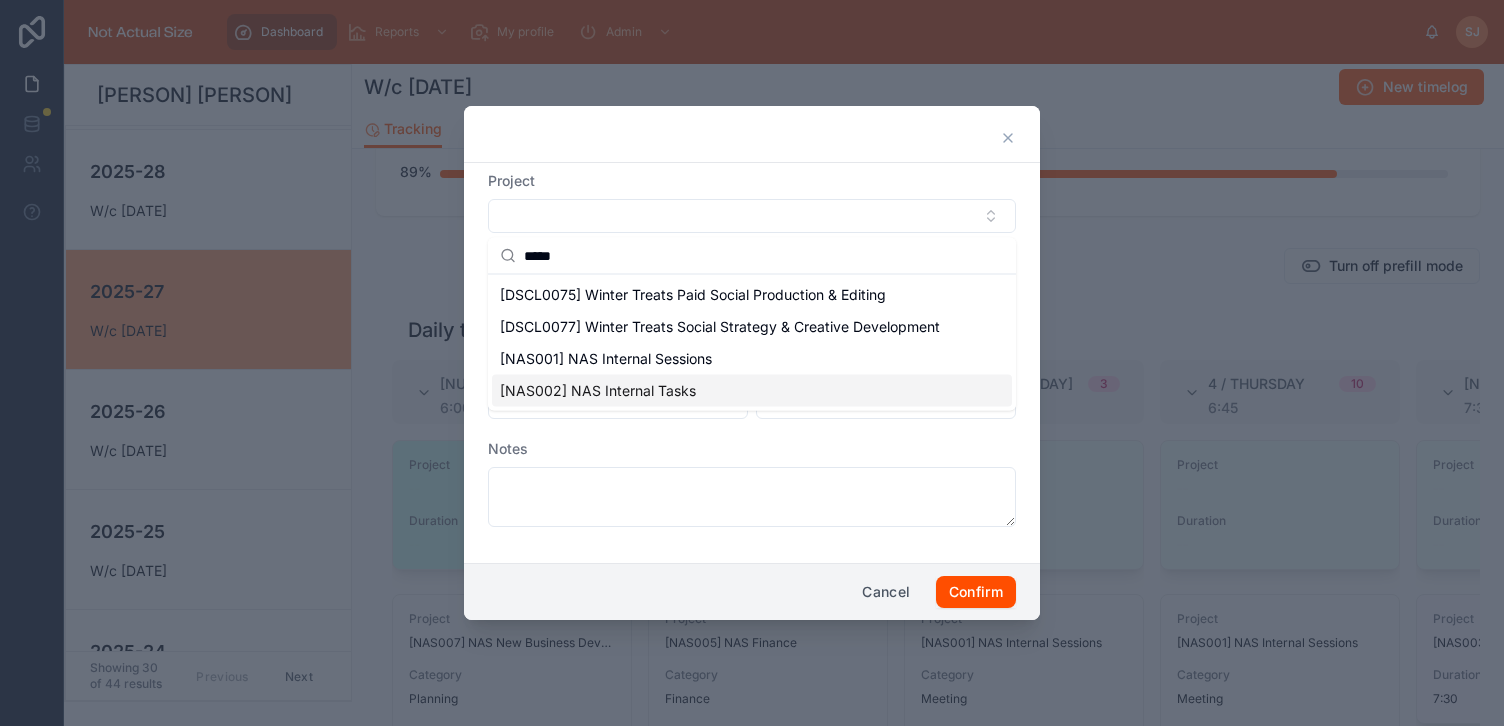 drag, startPoint x: 648, startPoint y: 369, endPoint x: 648, endPoint y: 383, distance: 14 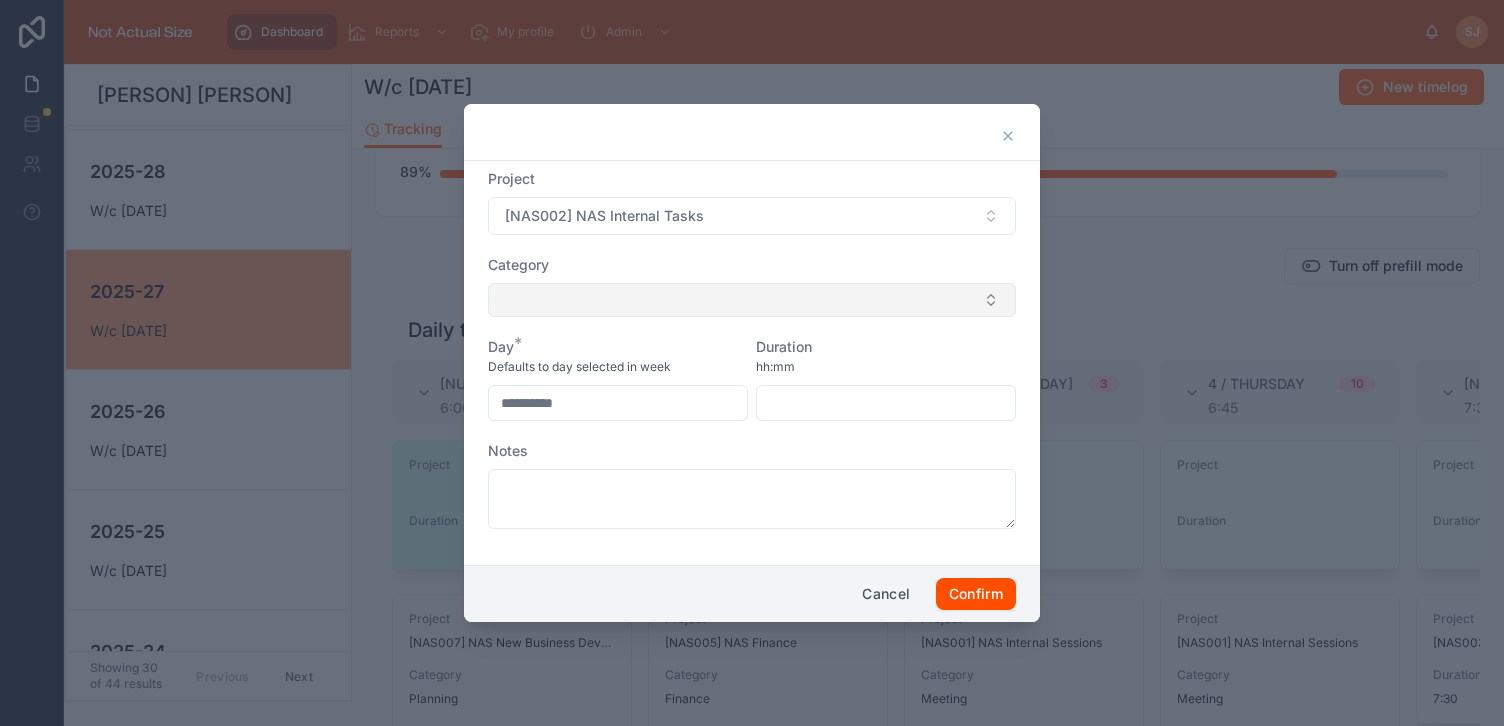 click at bounding box center (752, 300) 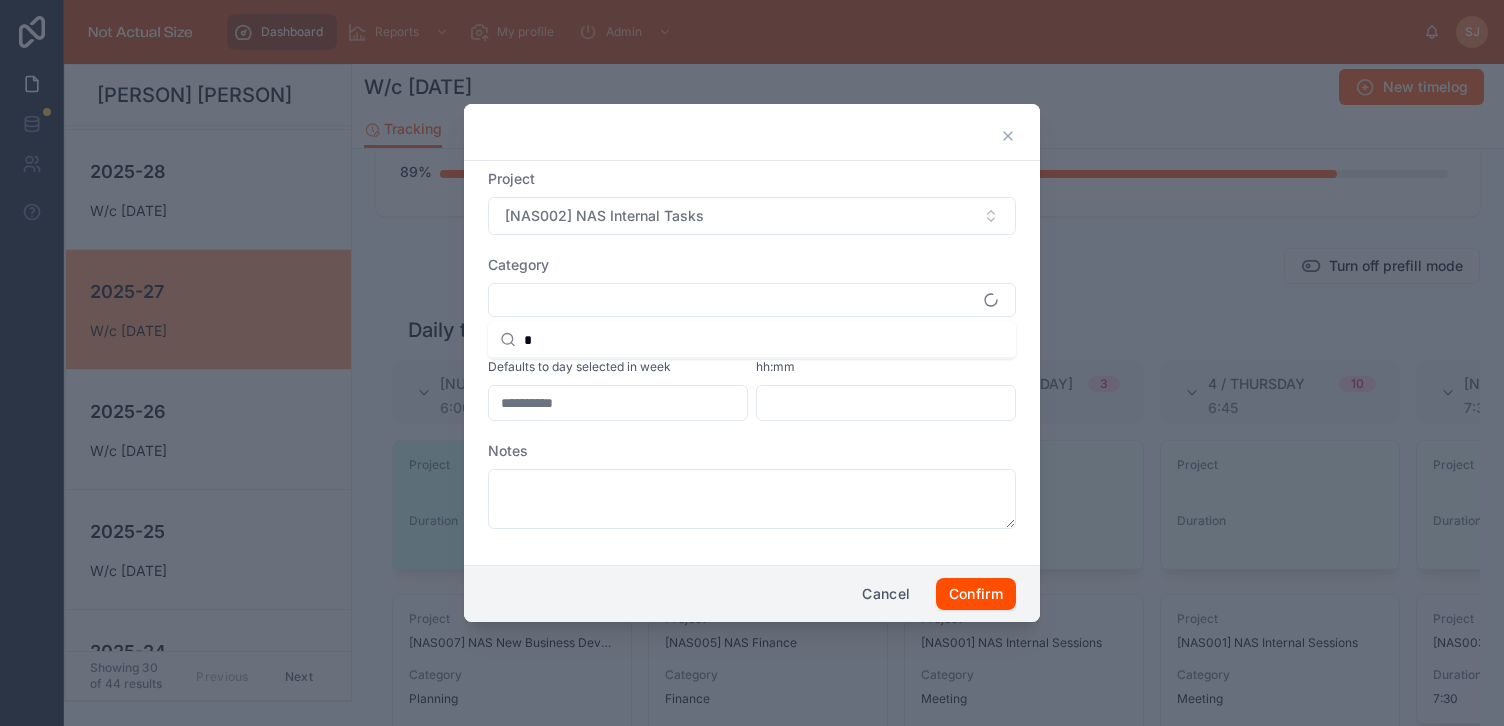 type on "*" 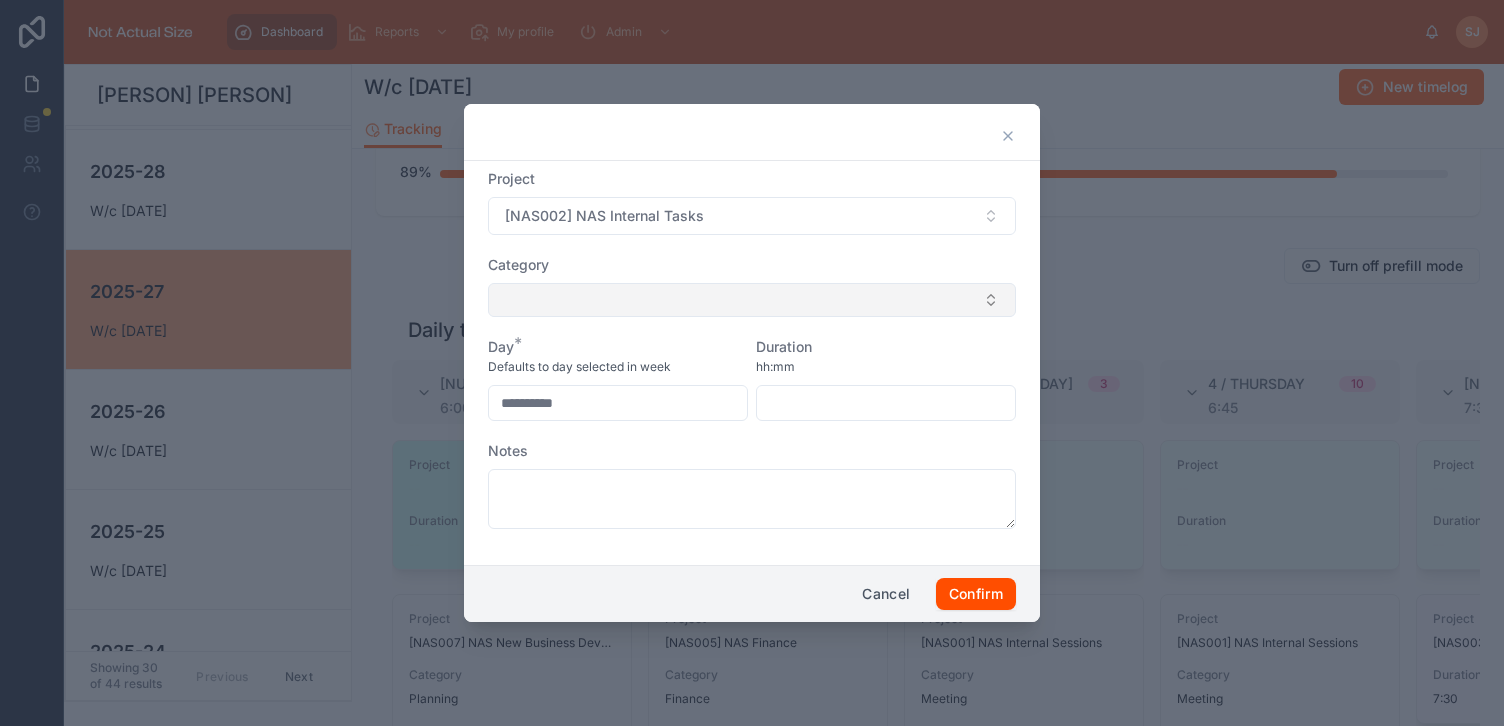click at bounding box center (752, 300) 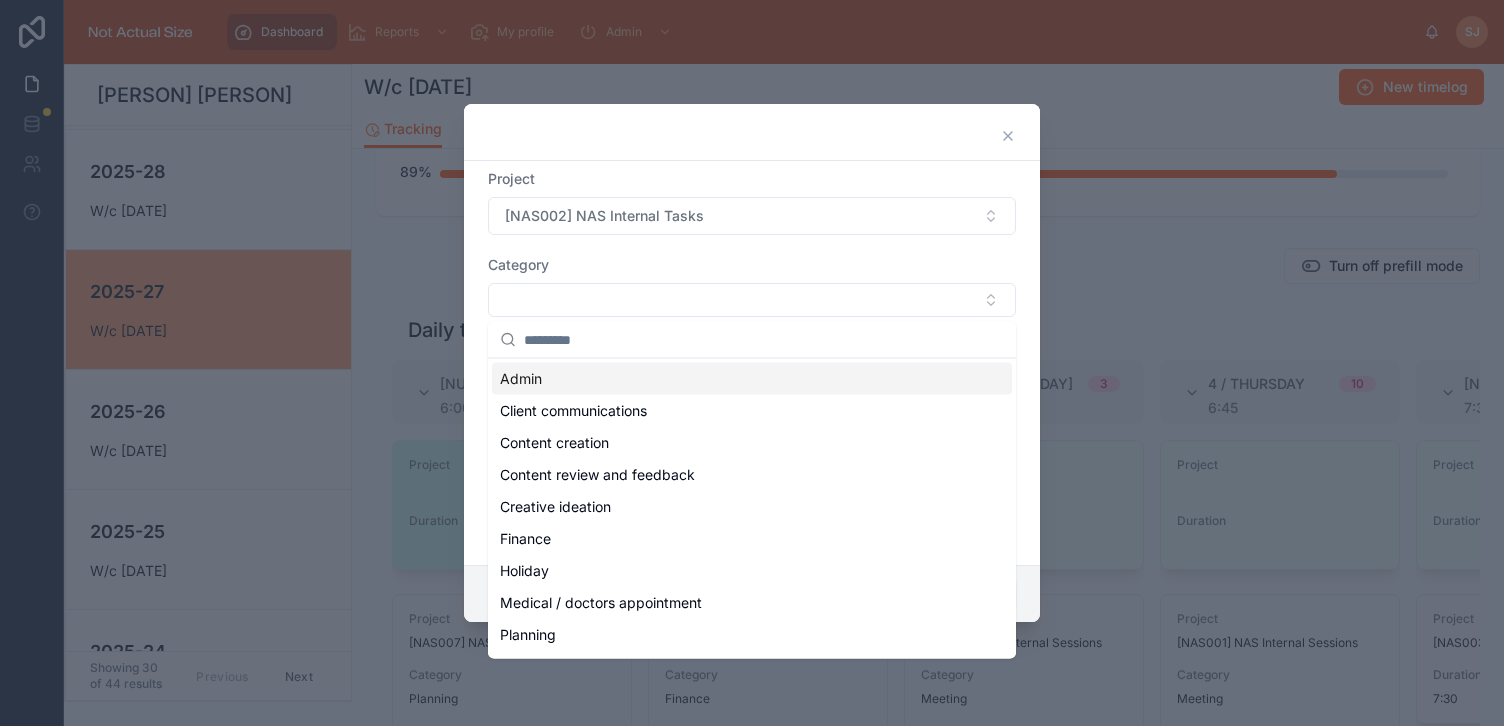 click on "Admin" at bounding box center (521, 379) 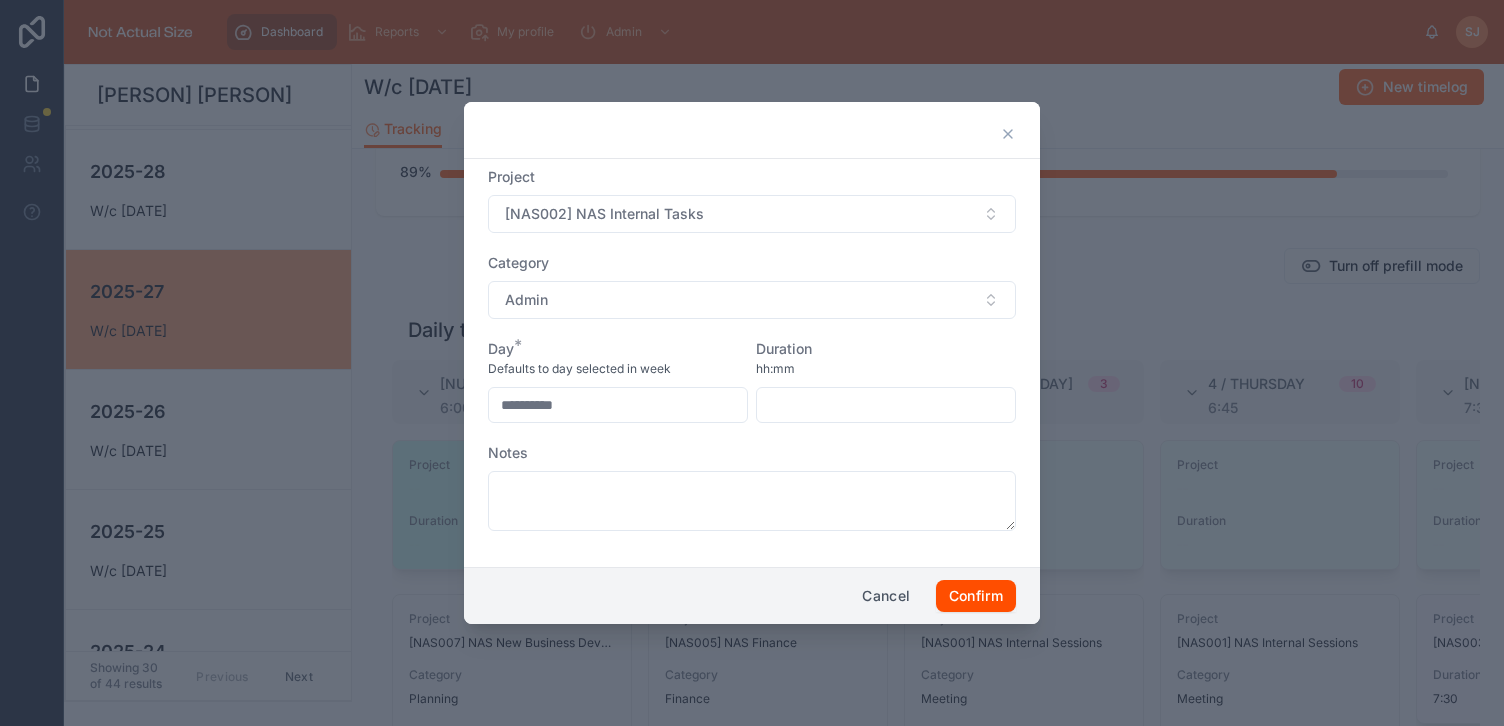 click at bounding box center [886, 405] 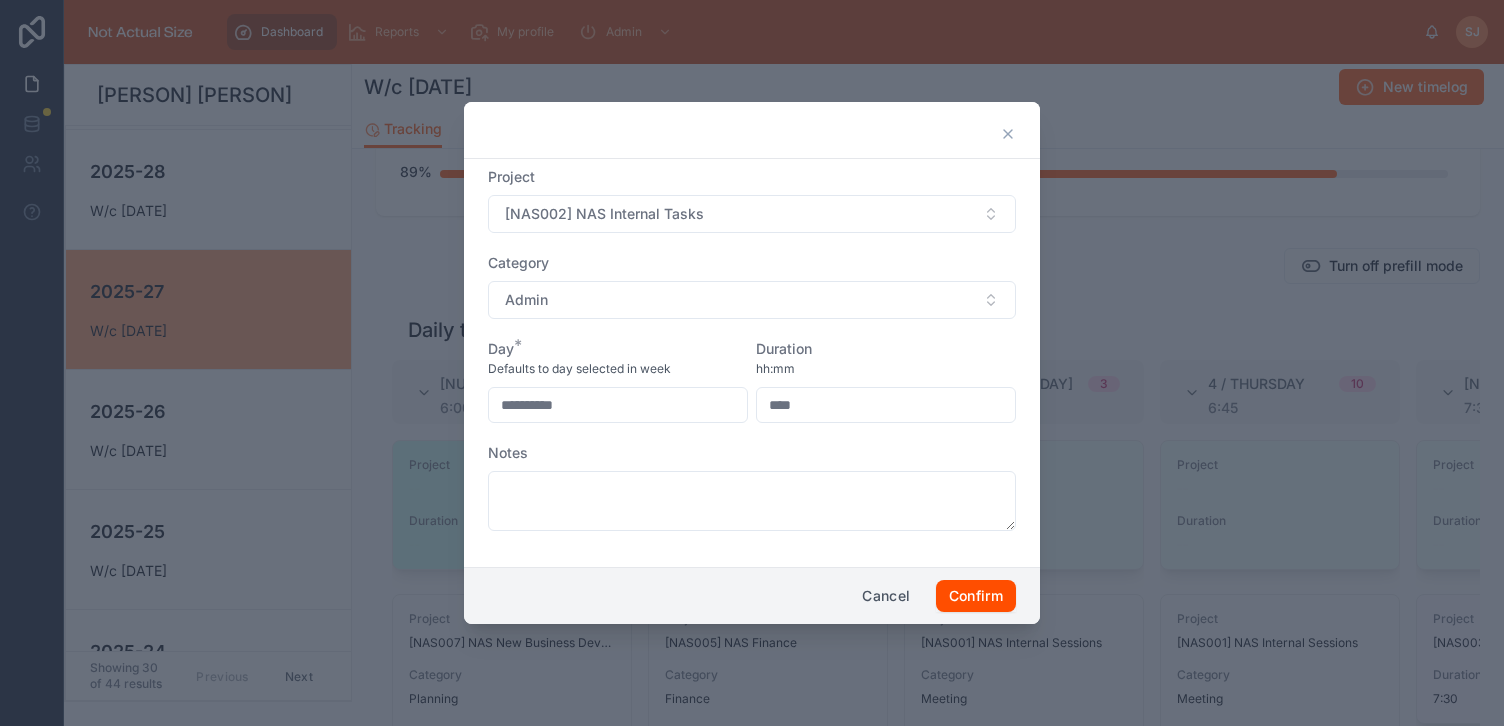 type on "****" 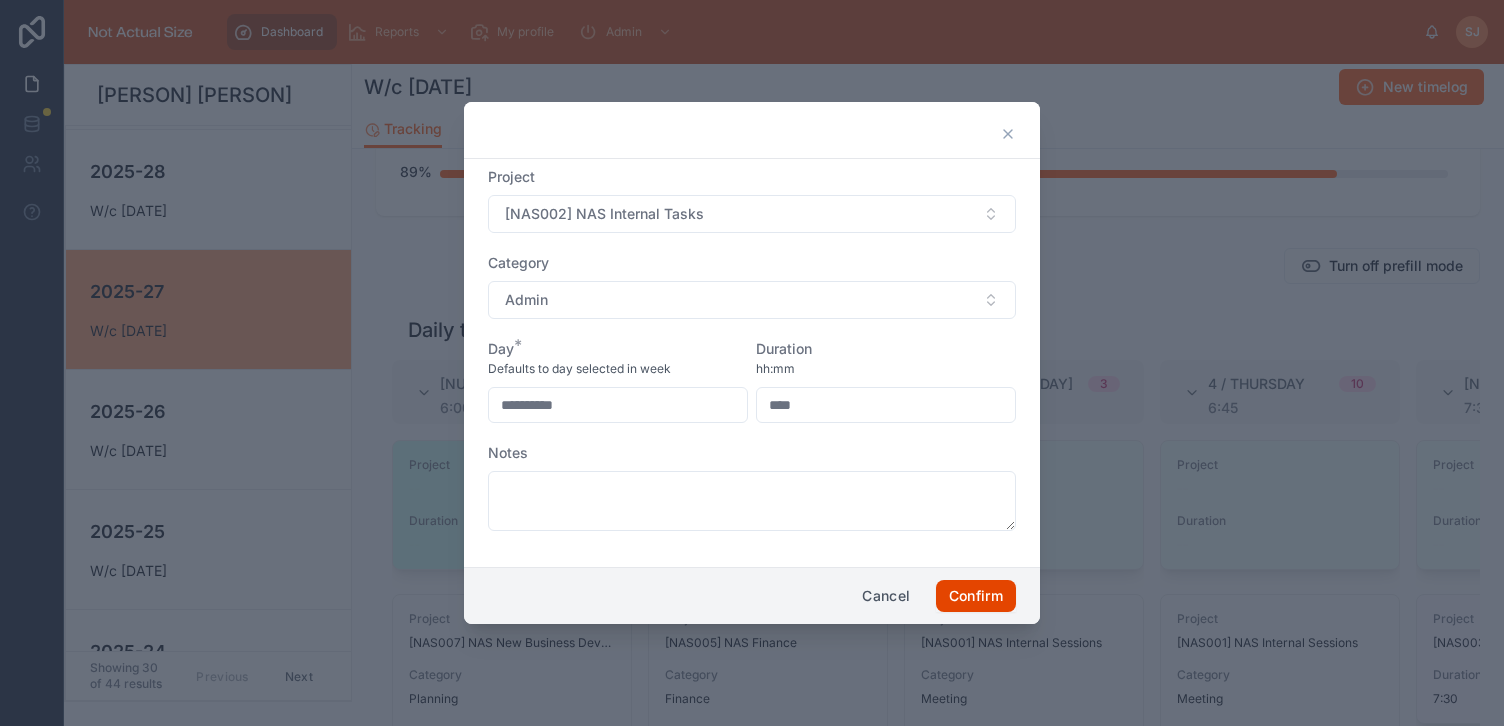 click on "Confirm" at bounding box center (976, 596) 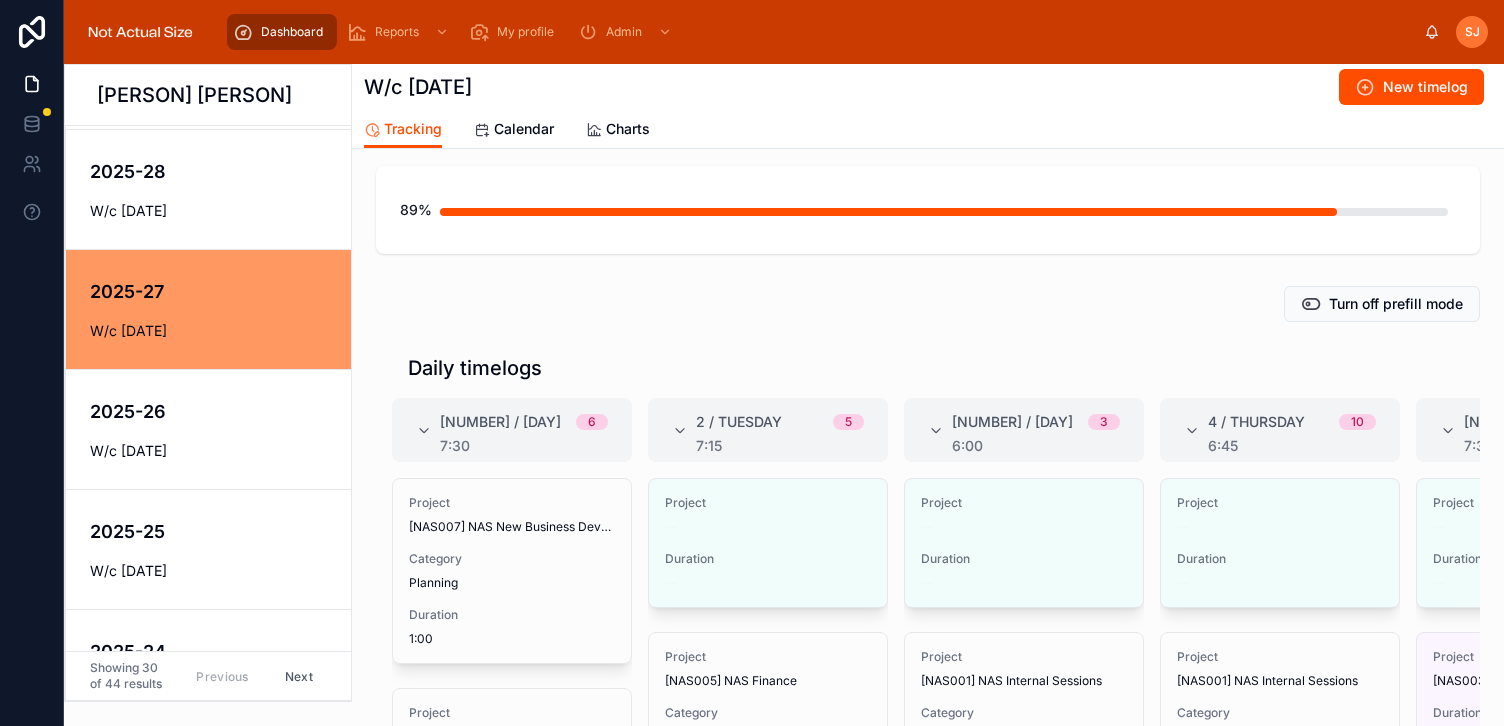 scroll, scrollTop: 143, scrollLeft: 0, axis: vertical 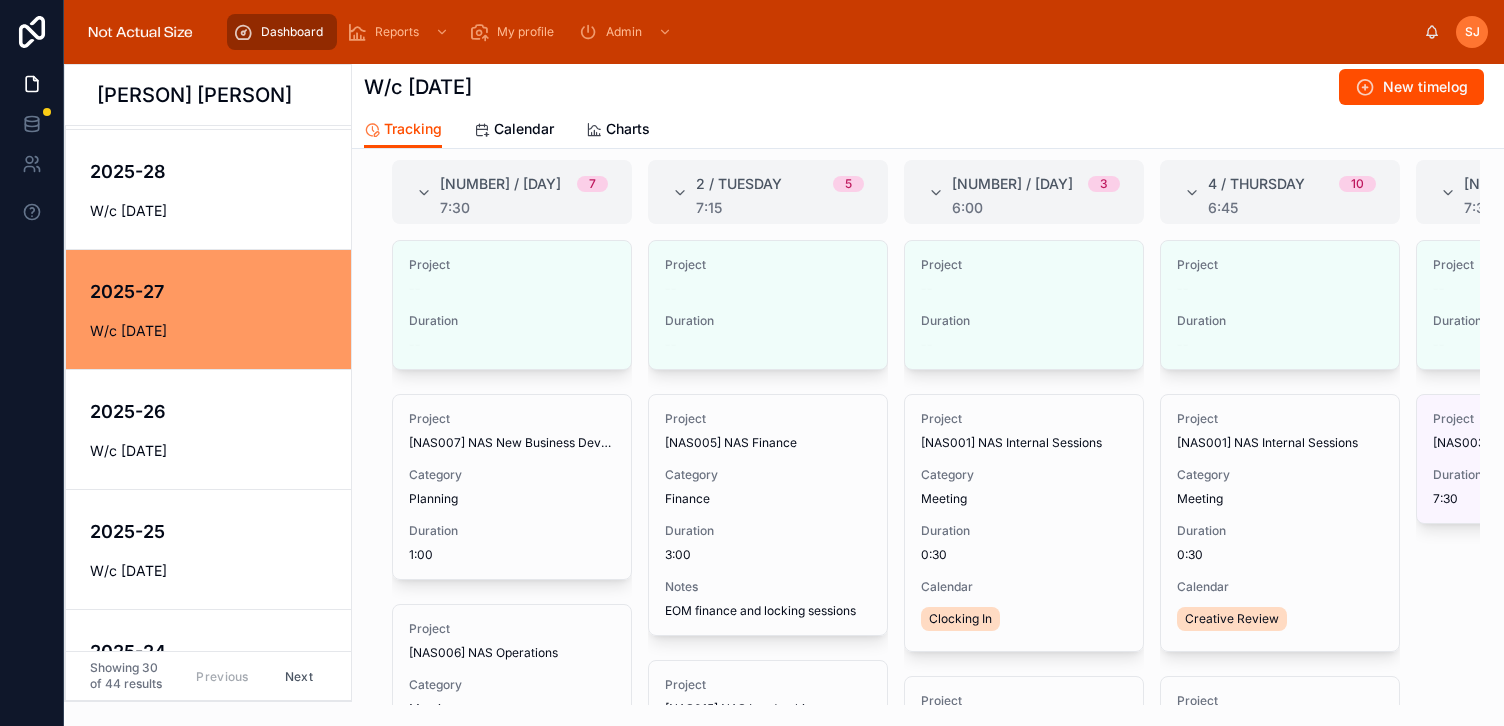 click on "Edit" at bounding box center (0, 0) 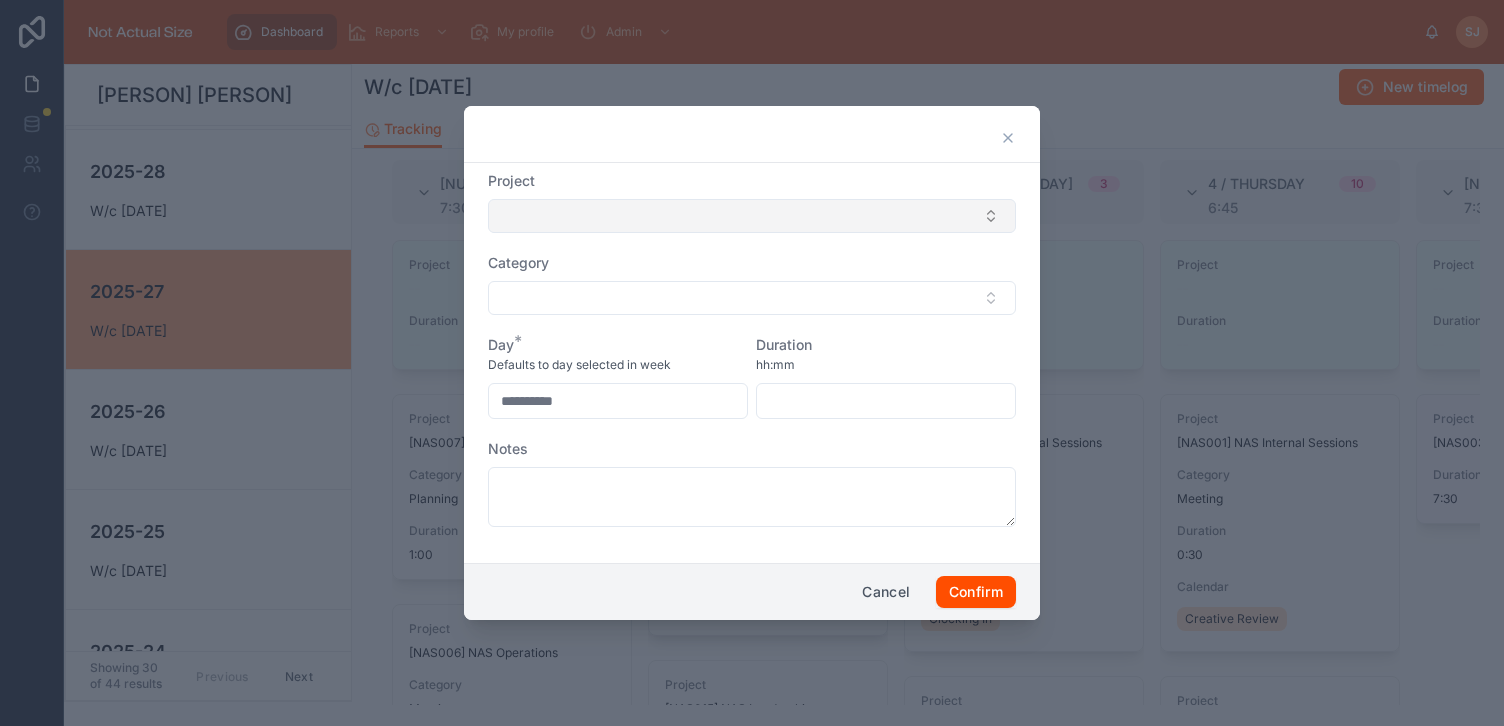 click at bounding box center [752, 216] 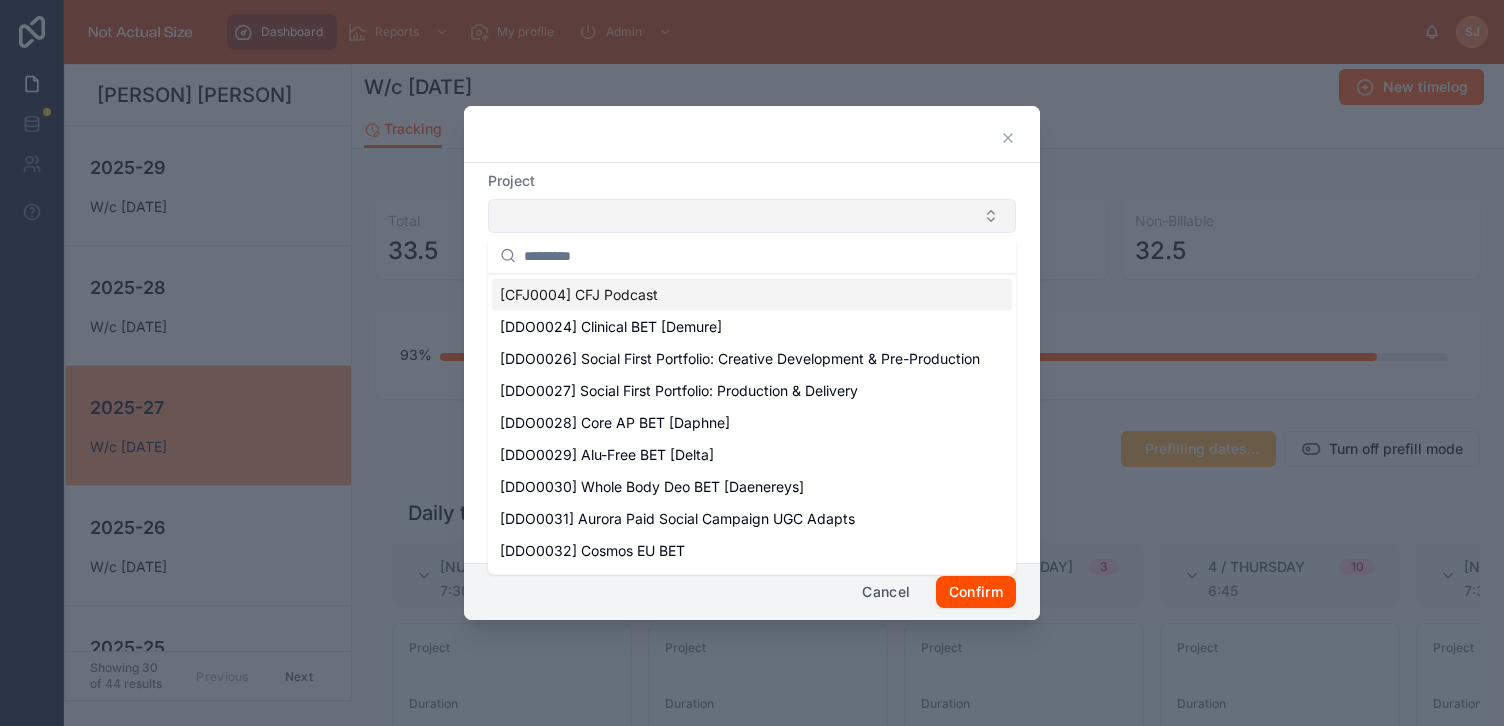 scroll, scrollTop: 239, scrollLeft: 0, axis: vertical 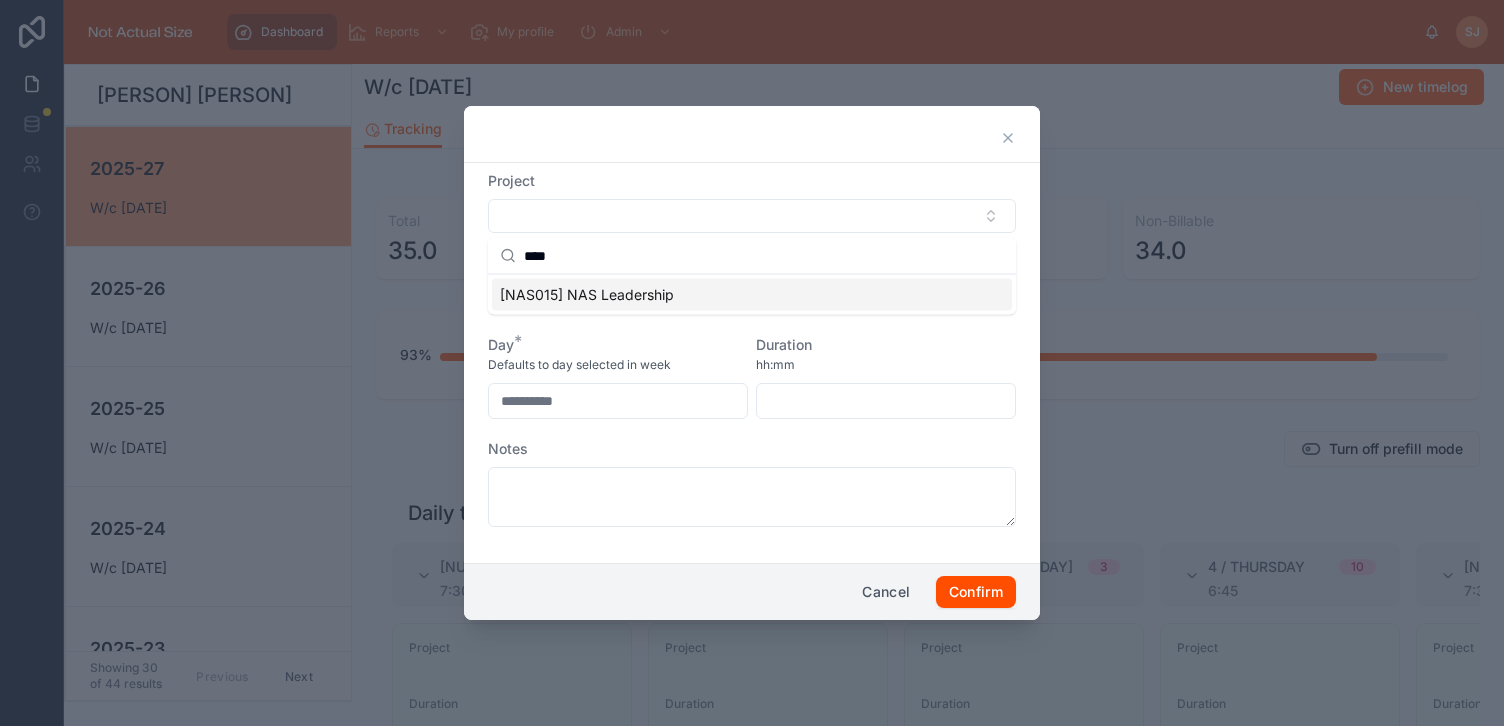 type on "****" 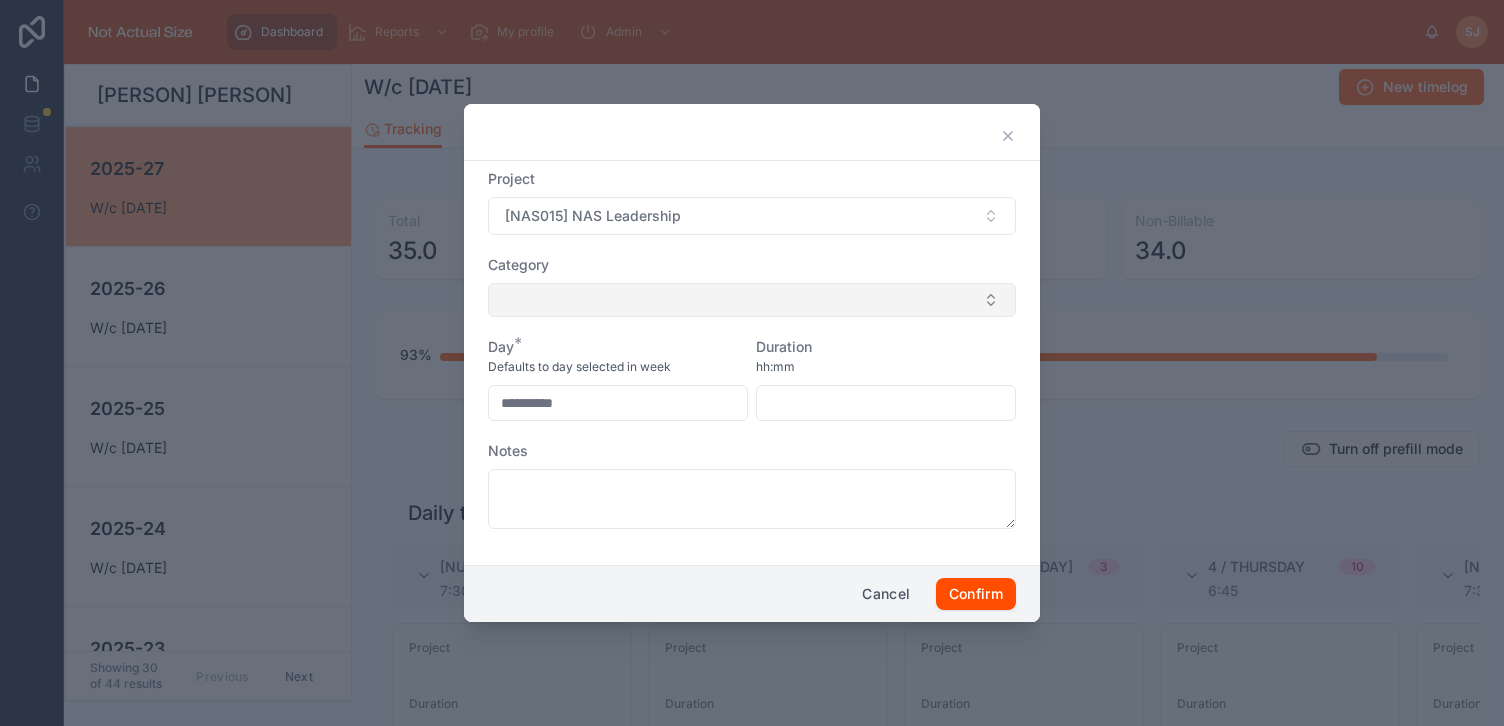 click at bounding box center [752, 300] 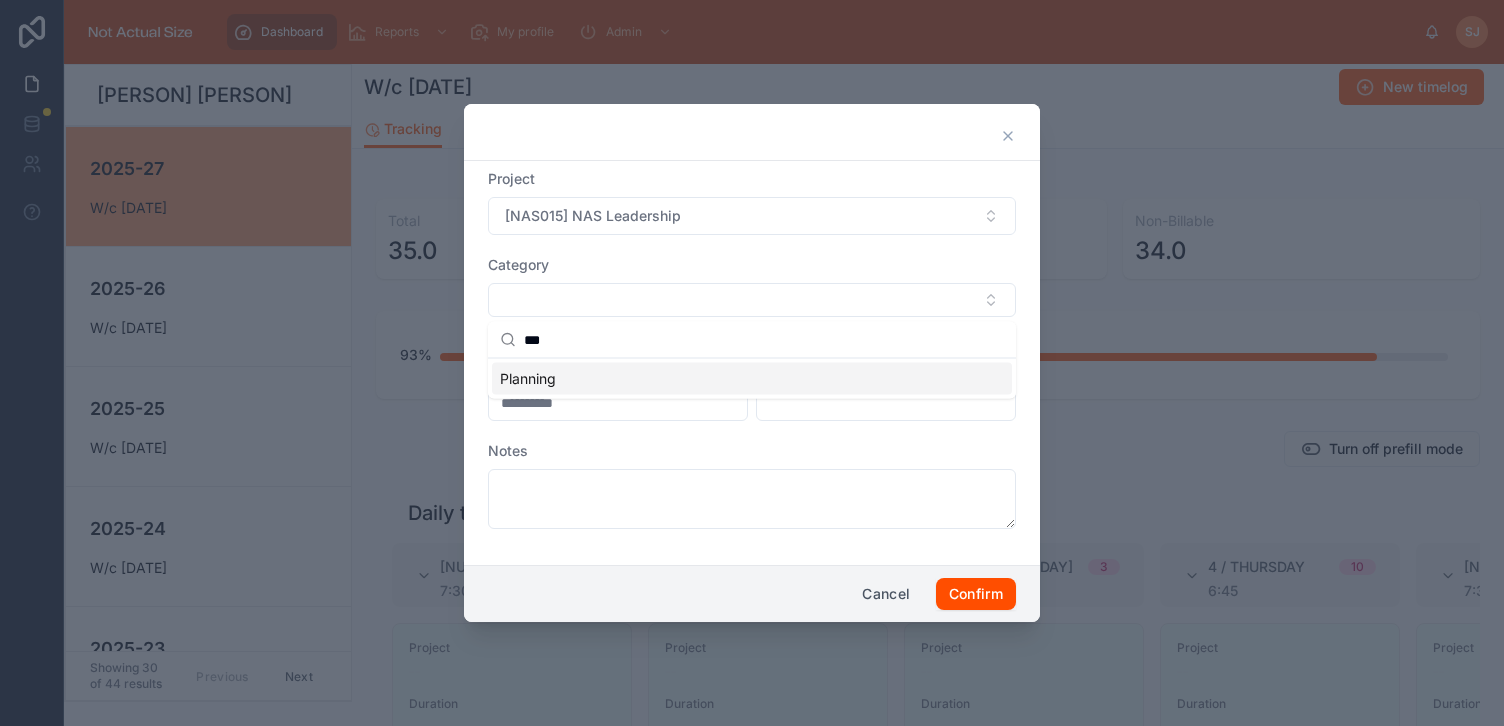 type on "***" 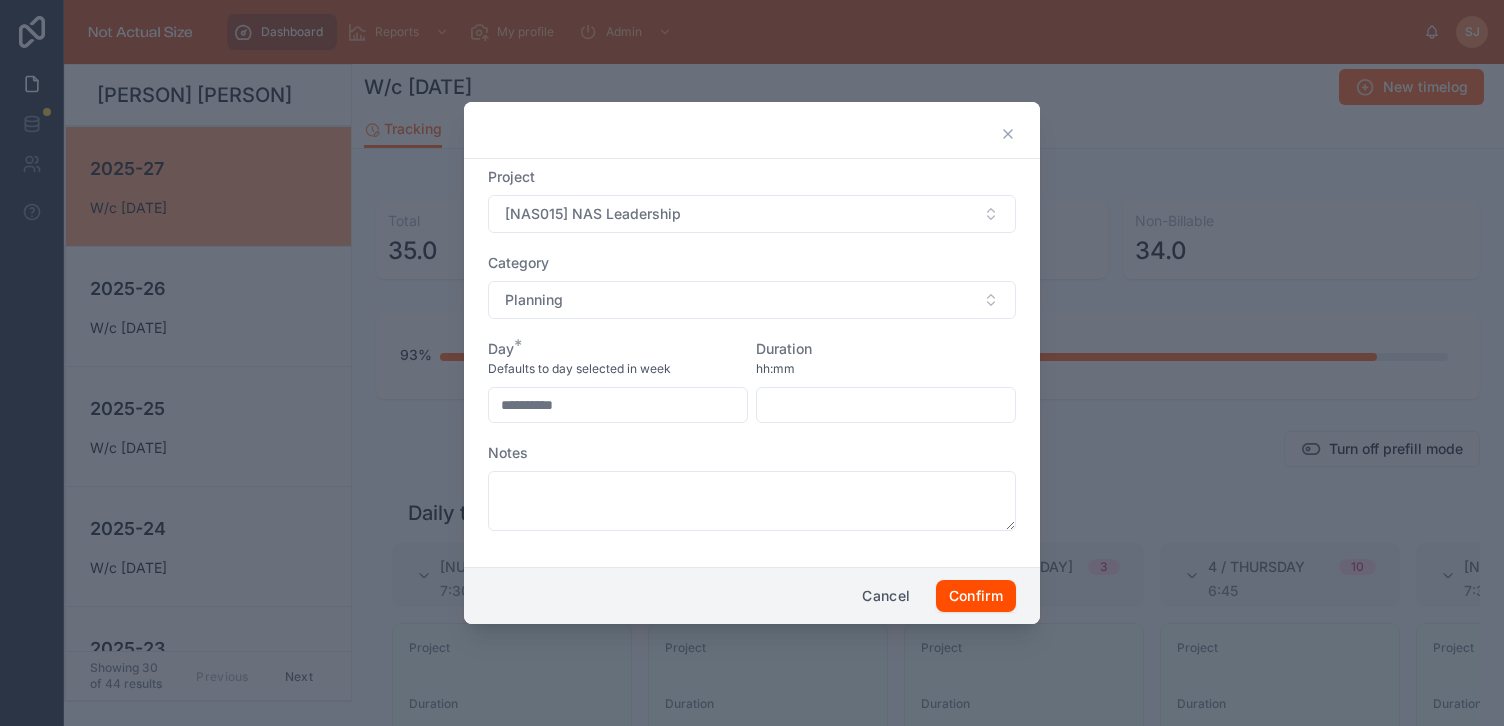 click on "Duration hh:mm" at bounding box center [886, 381] 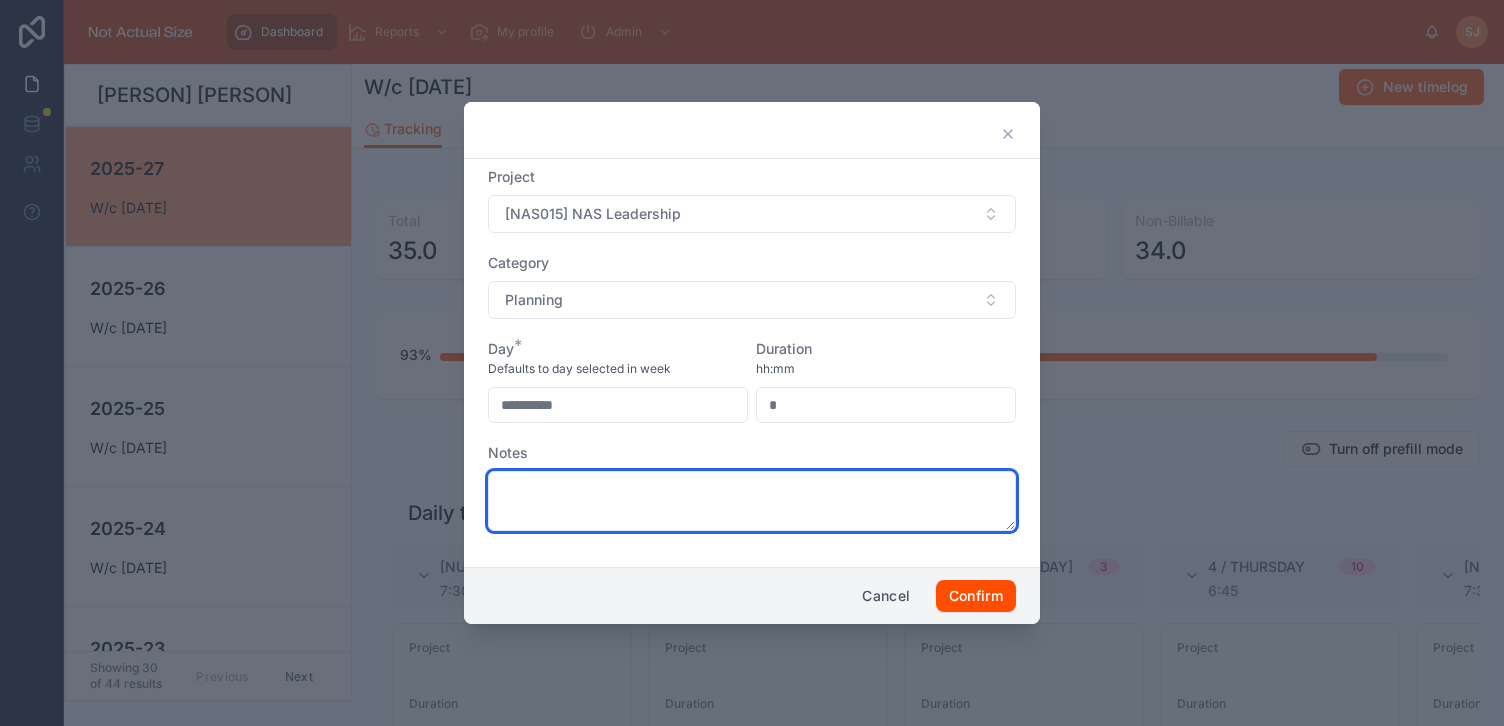type on "****" 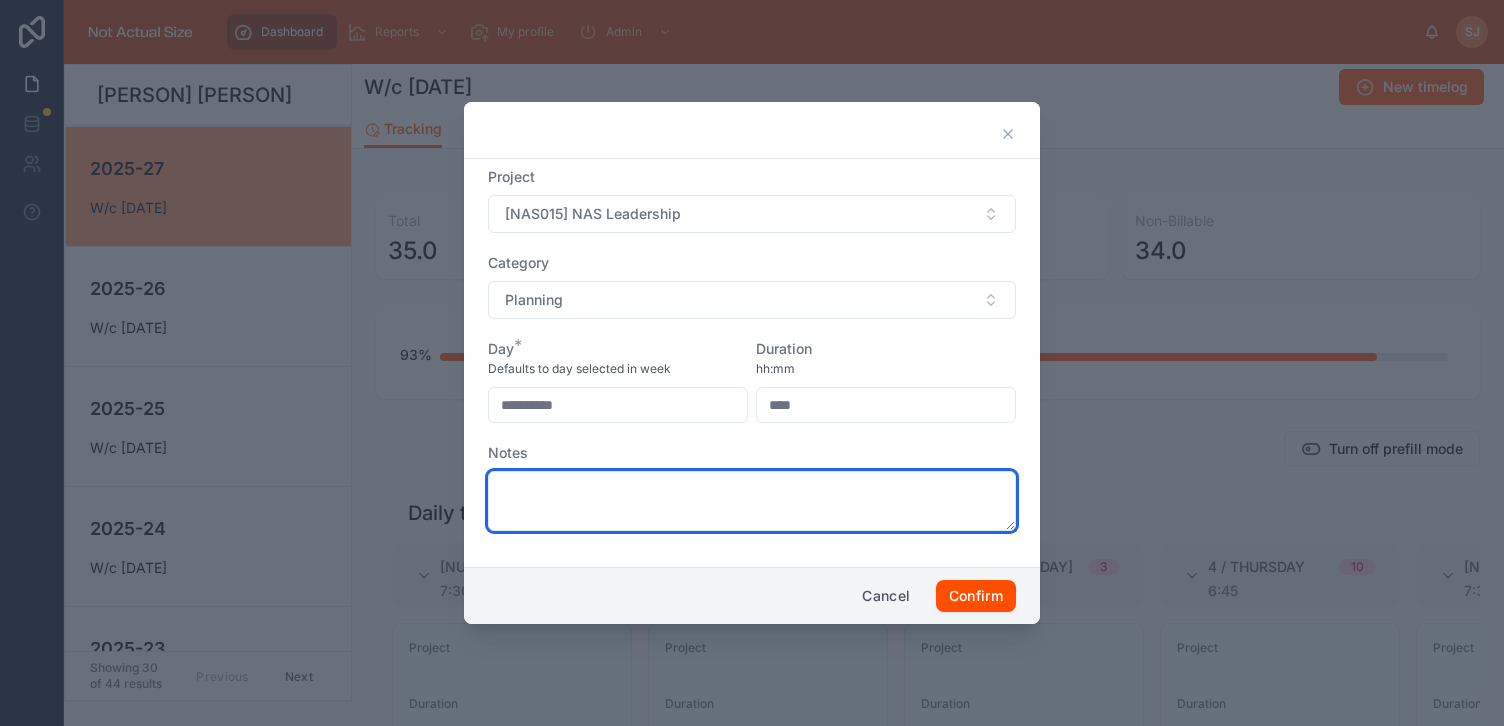 click at bounding box center (752, 501) 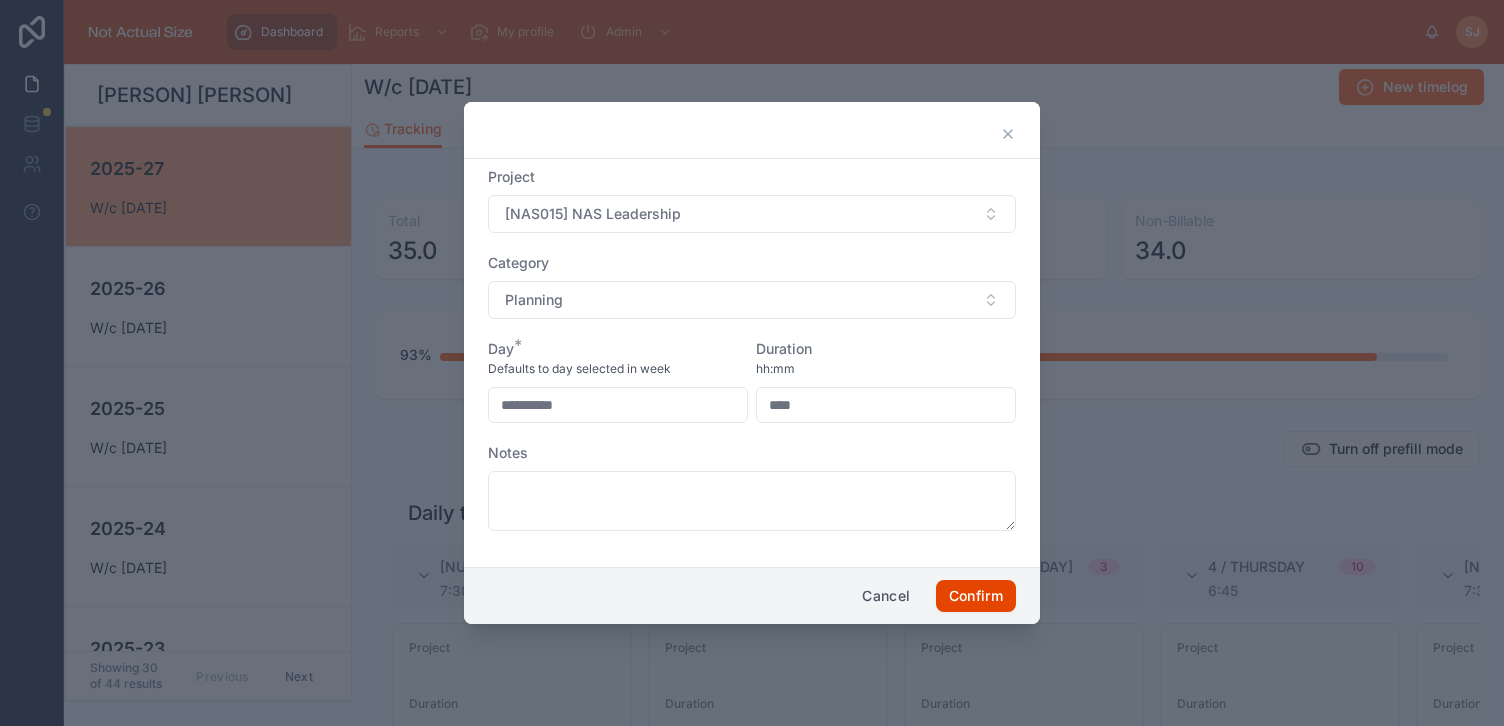 click on "Confirm" at bounding box center (976, 596) 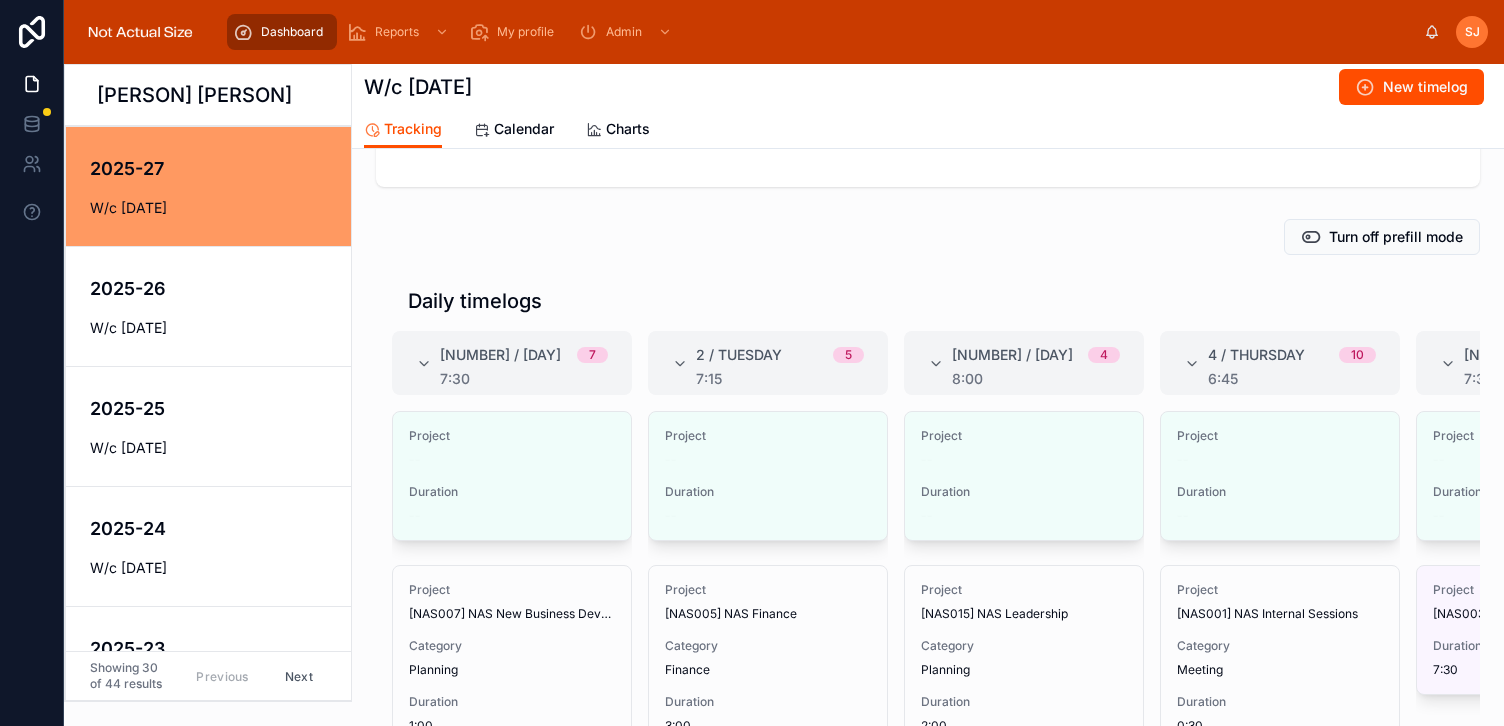 scroll, scrollTop: 215, scrollLeft: 0, axis: vertical 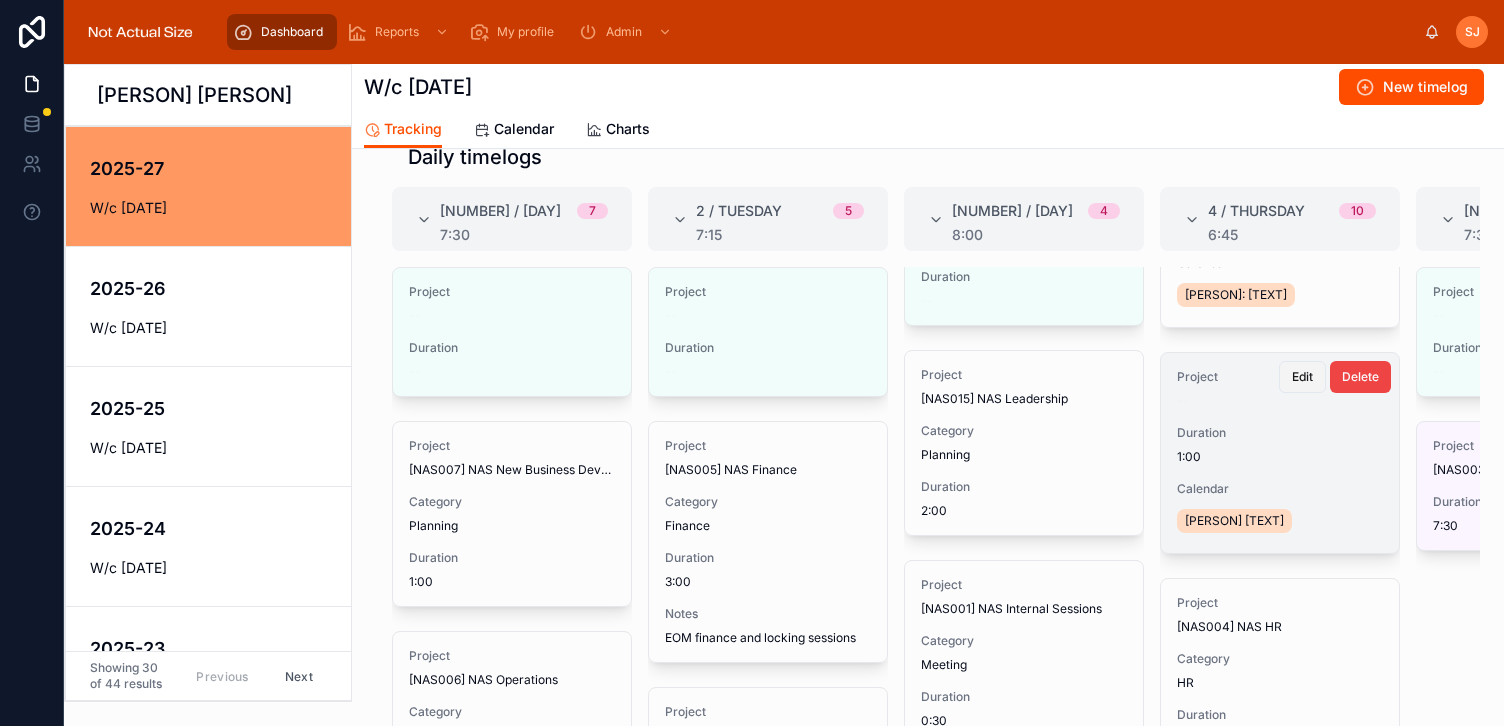 click on "Edit" at bounding box center (1302, 377) 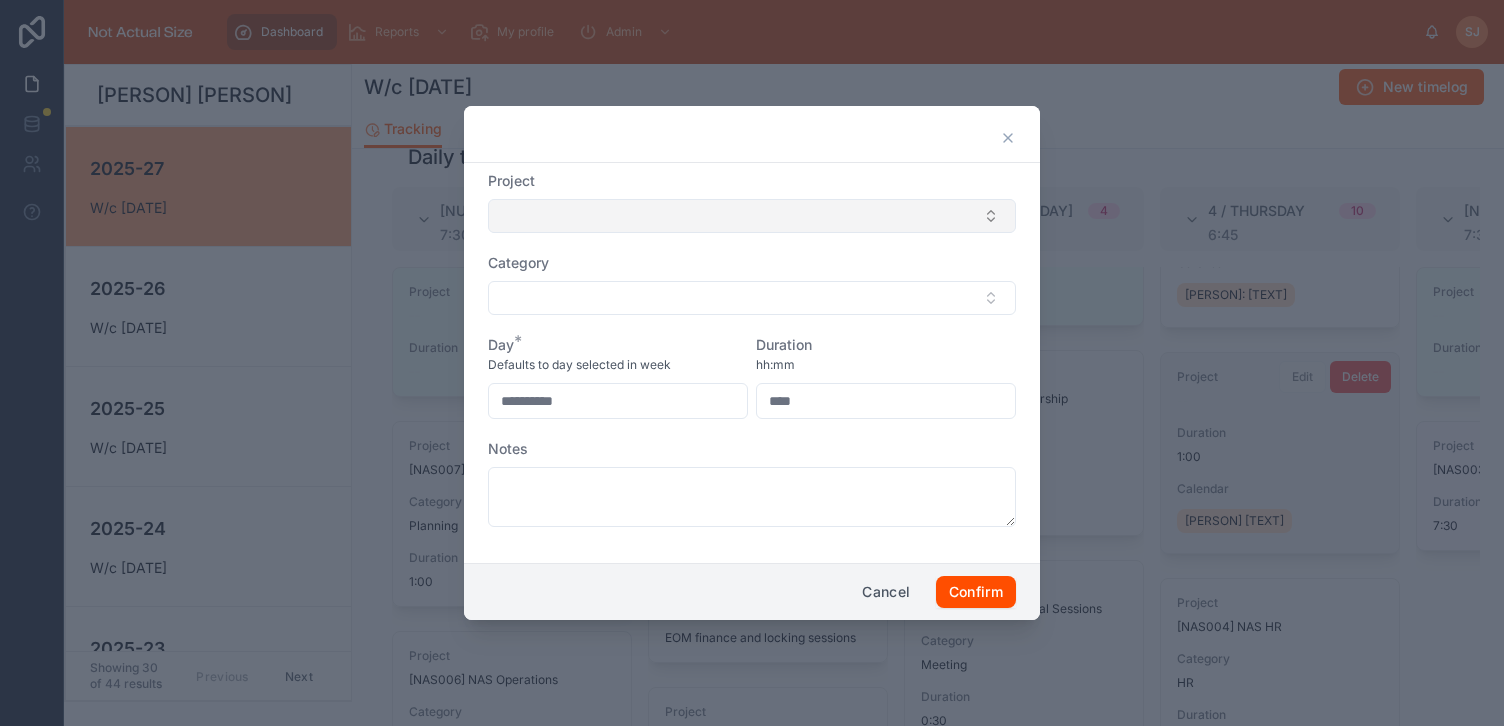 click at bounding box center (752, 216) 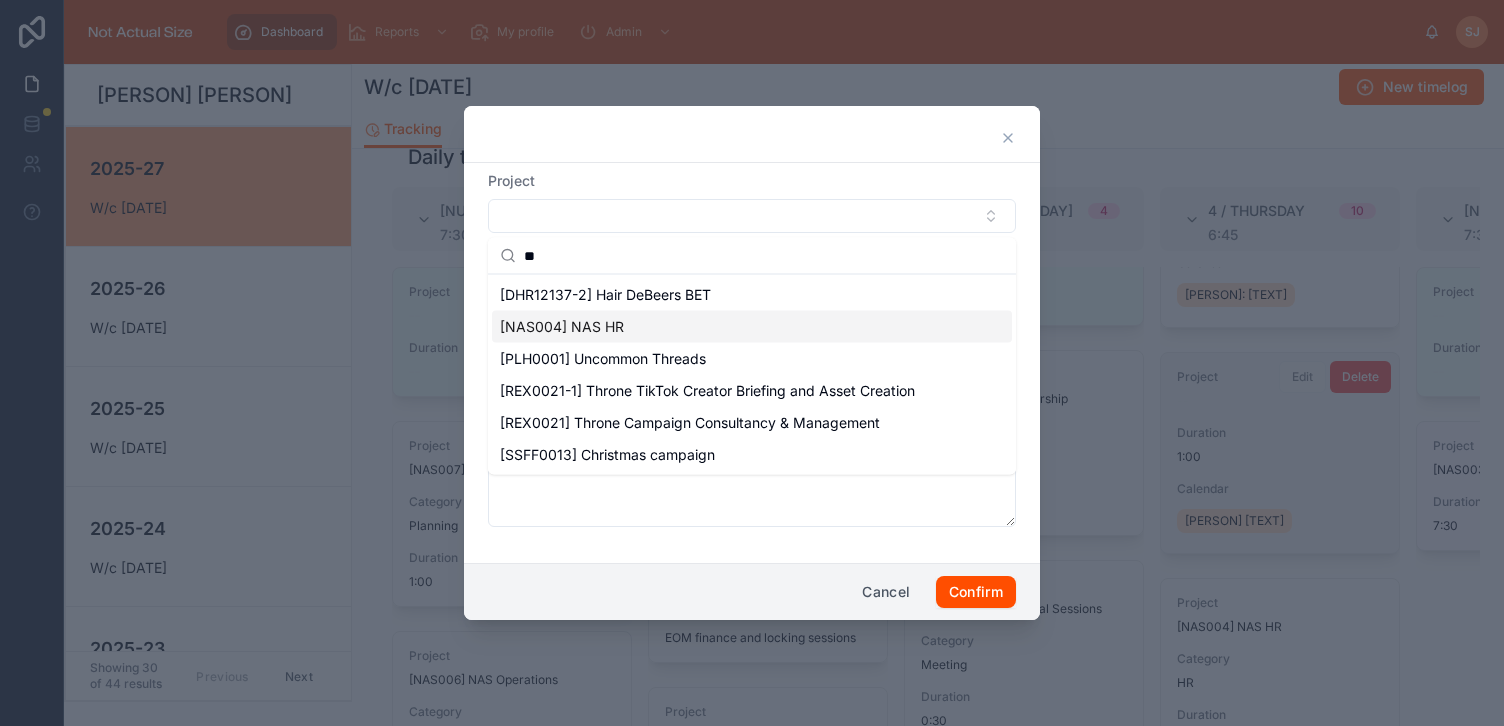 type on "**" 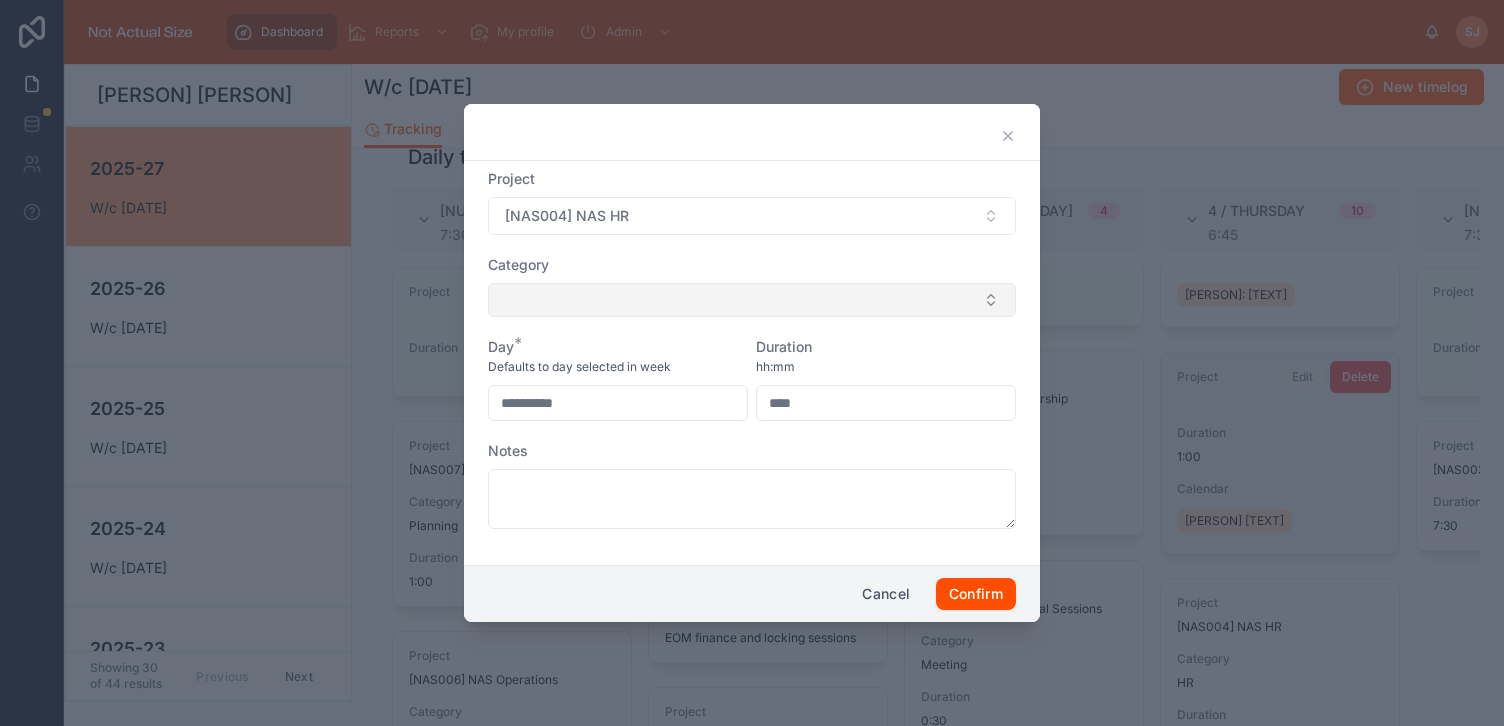 click at bounding box center (752, 300) 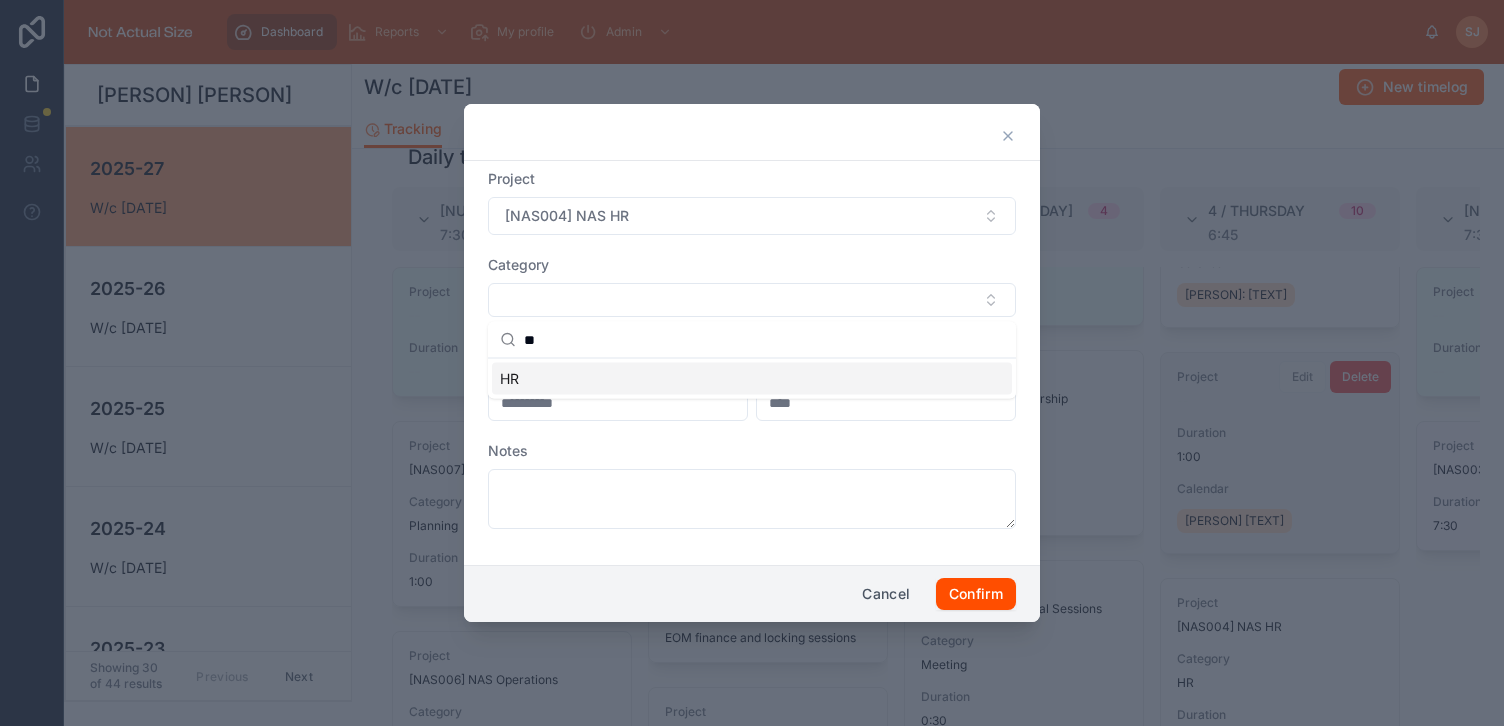type on "**" 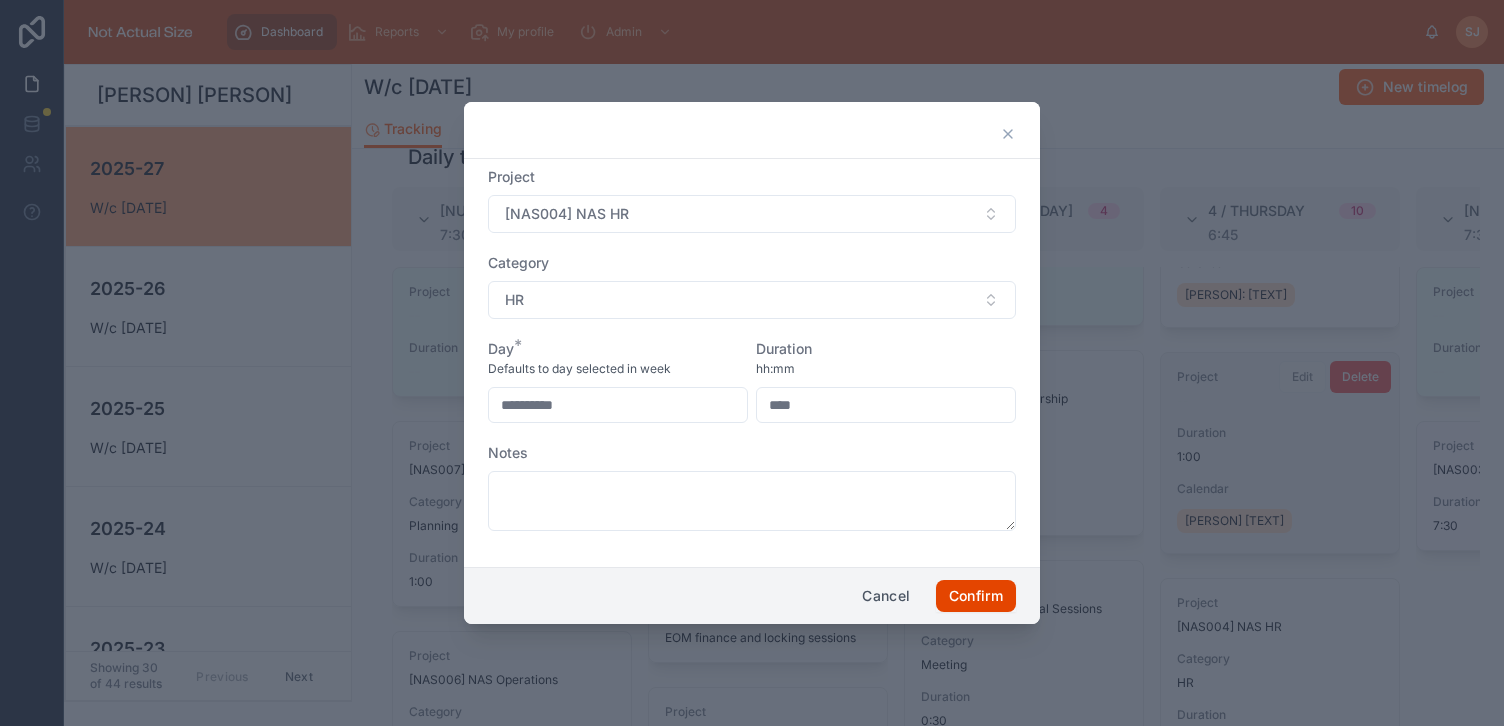 click on "Confirm" at bounding box center [976, 596] 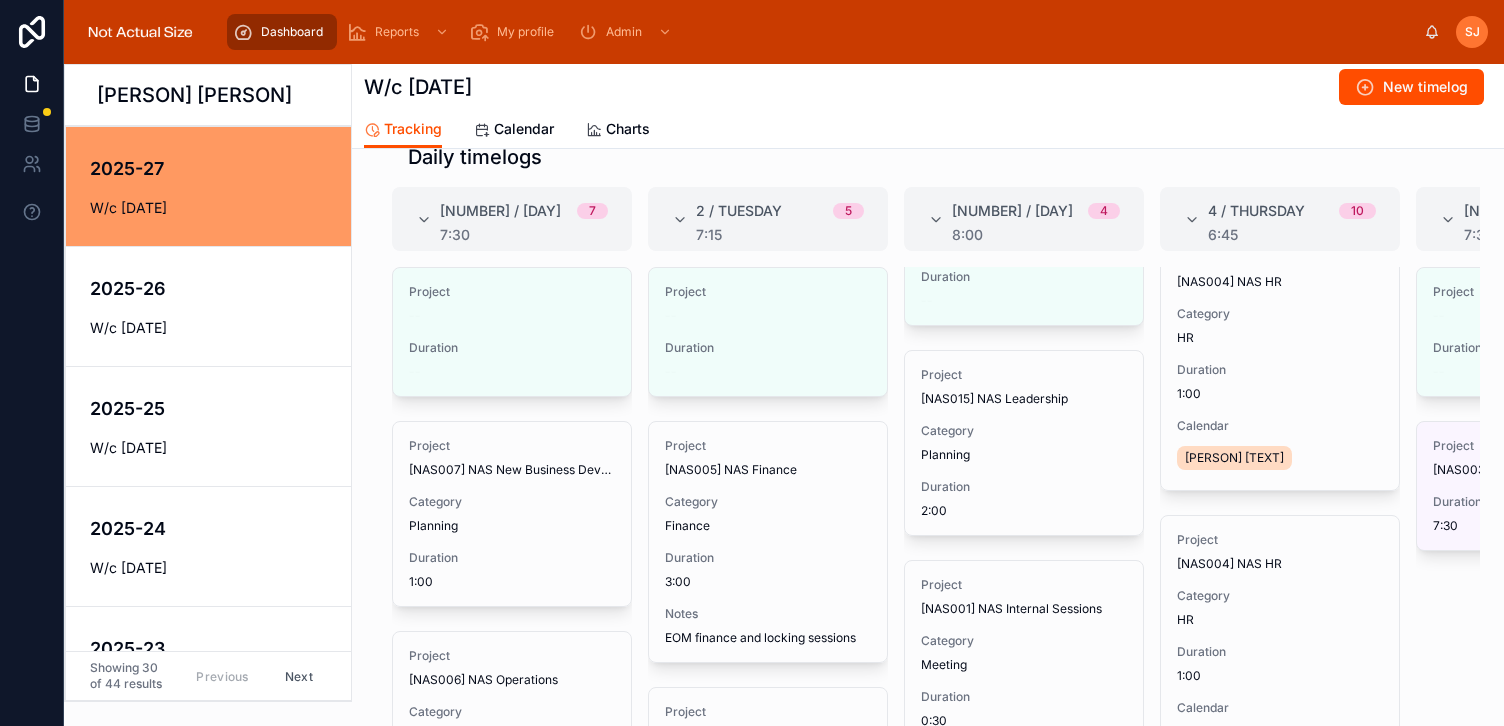 scroll, scrollTop: 2219, scrollLeft: 0, axis: vertical 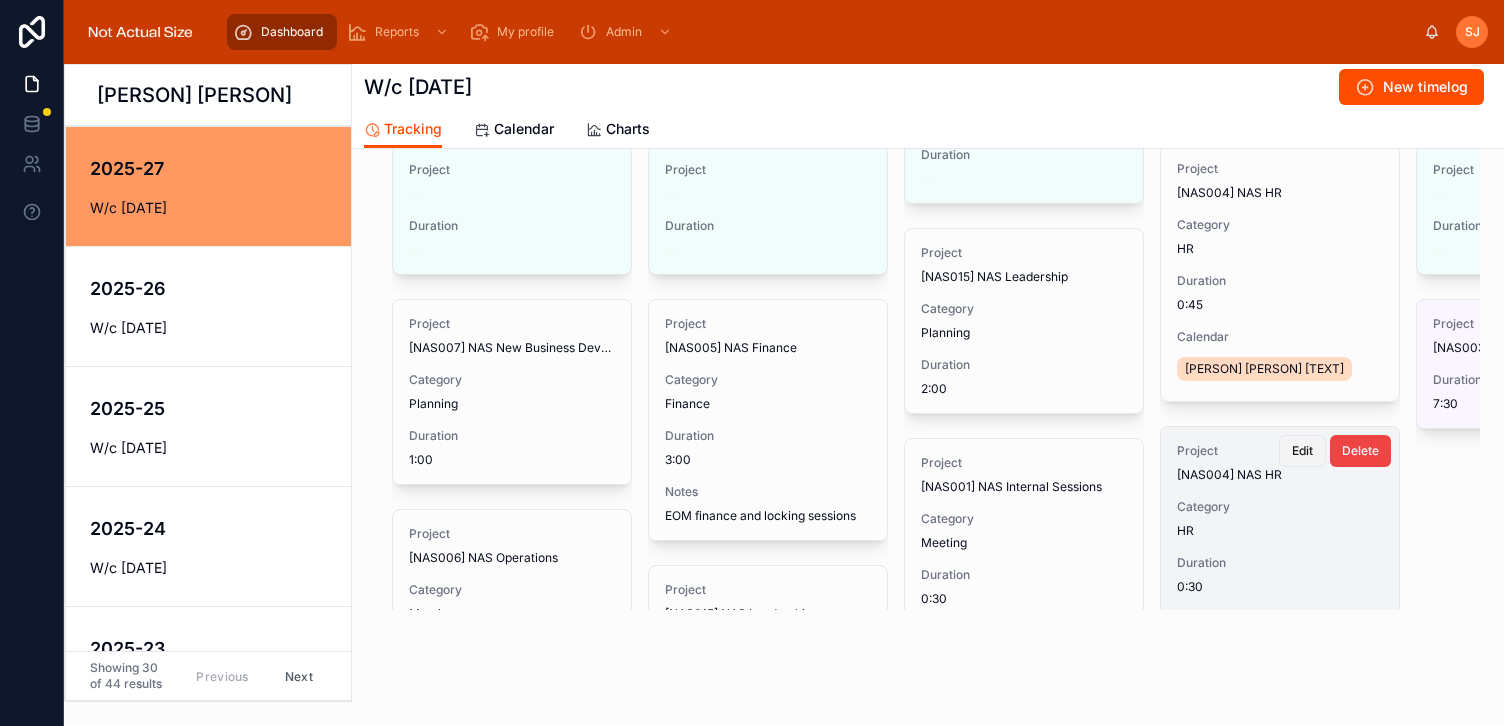 click on "Edit" at bounding box center [1302, 451] 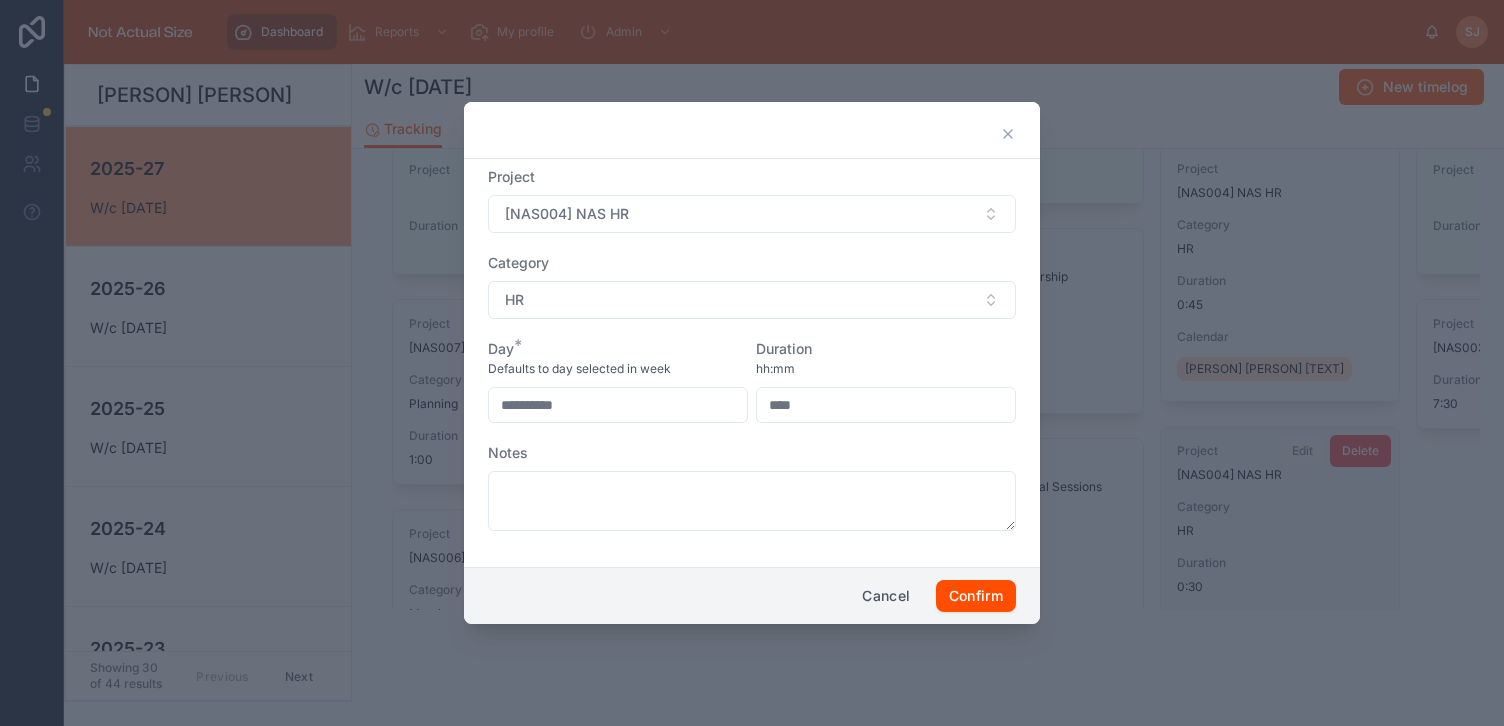 click on "****" at bounding box center (886, 405) 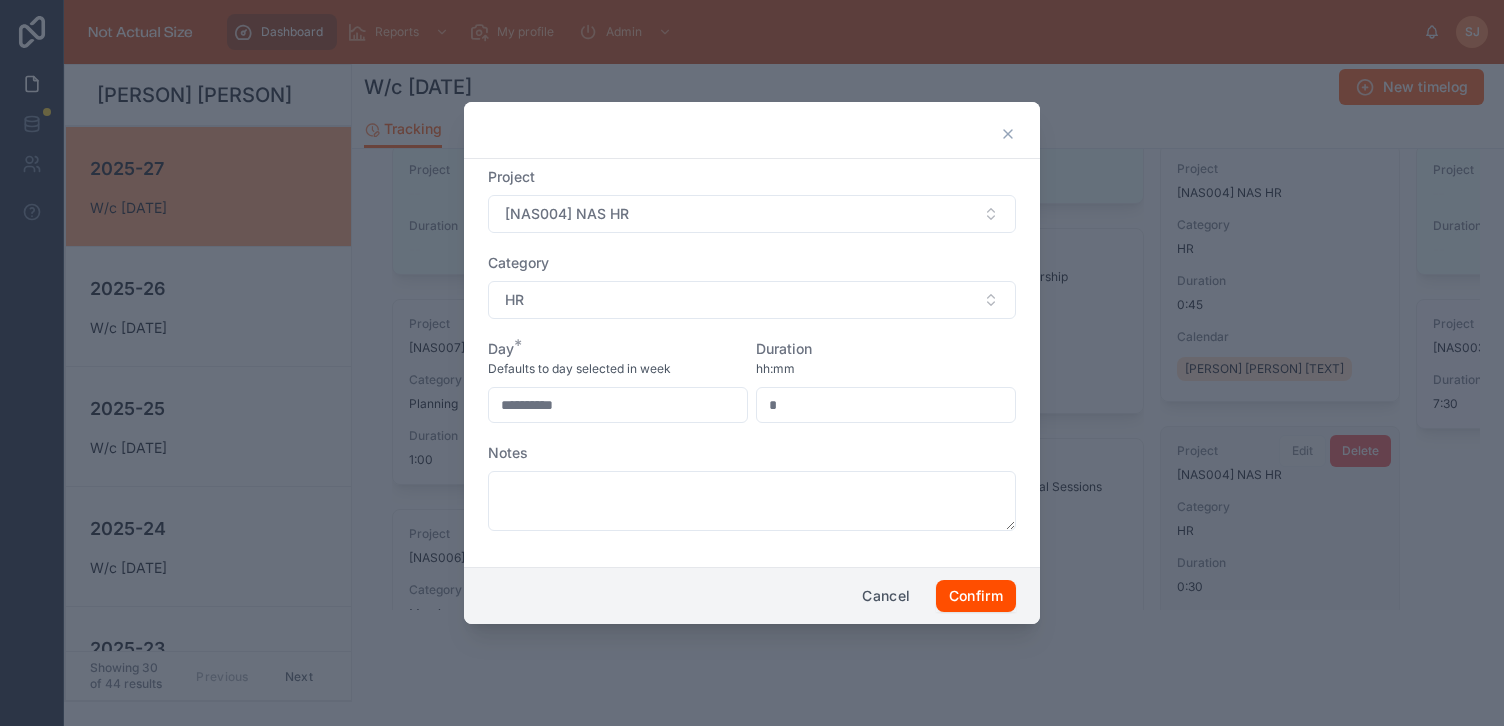 type on "****" 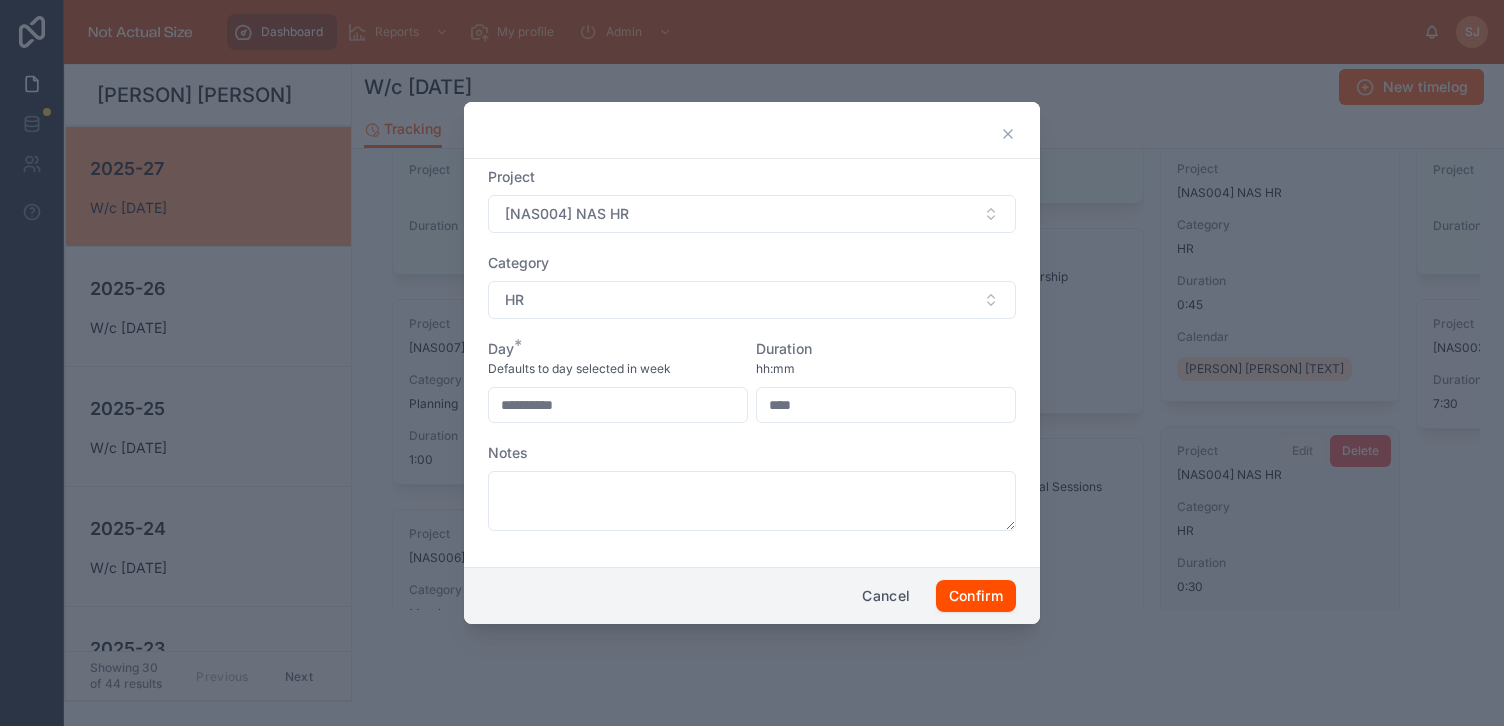 click on "**********" at bounding box center [752, 359] 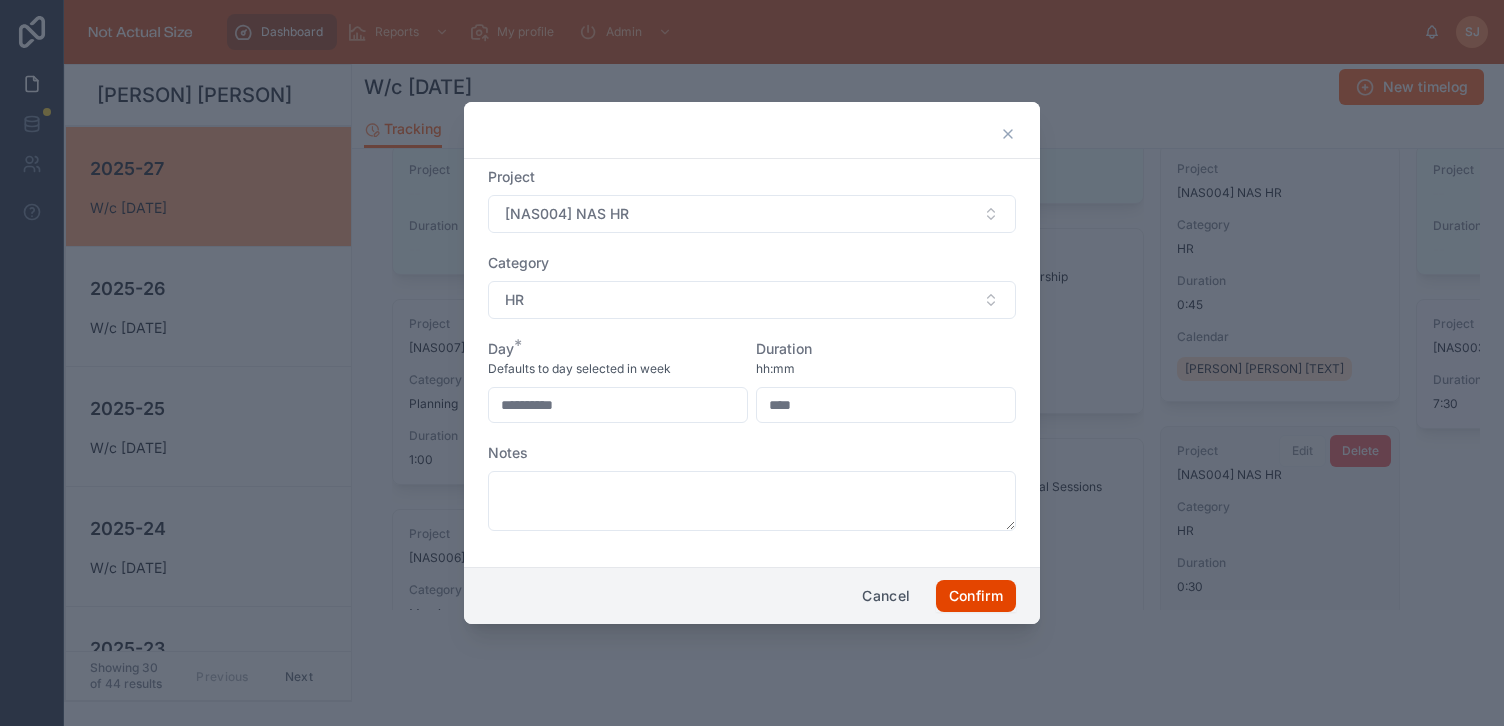 click on "Confirm" at bounding box center (976, 596) 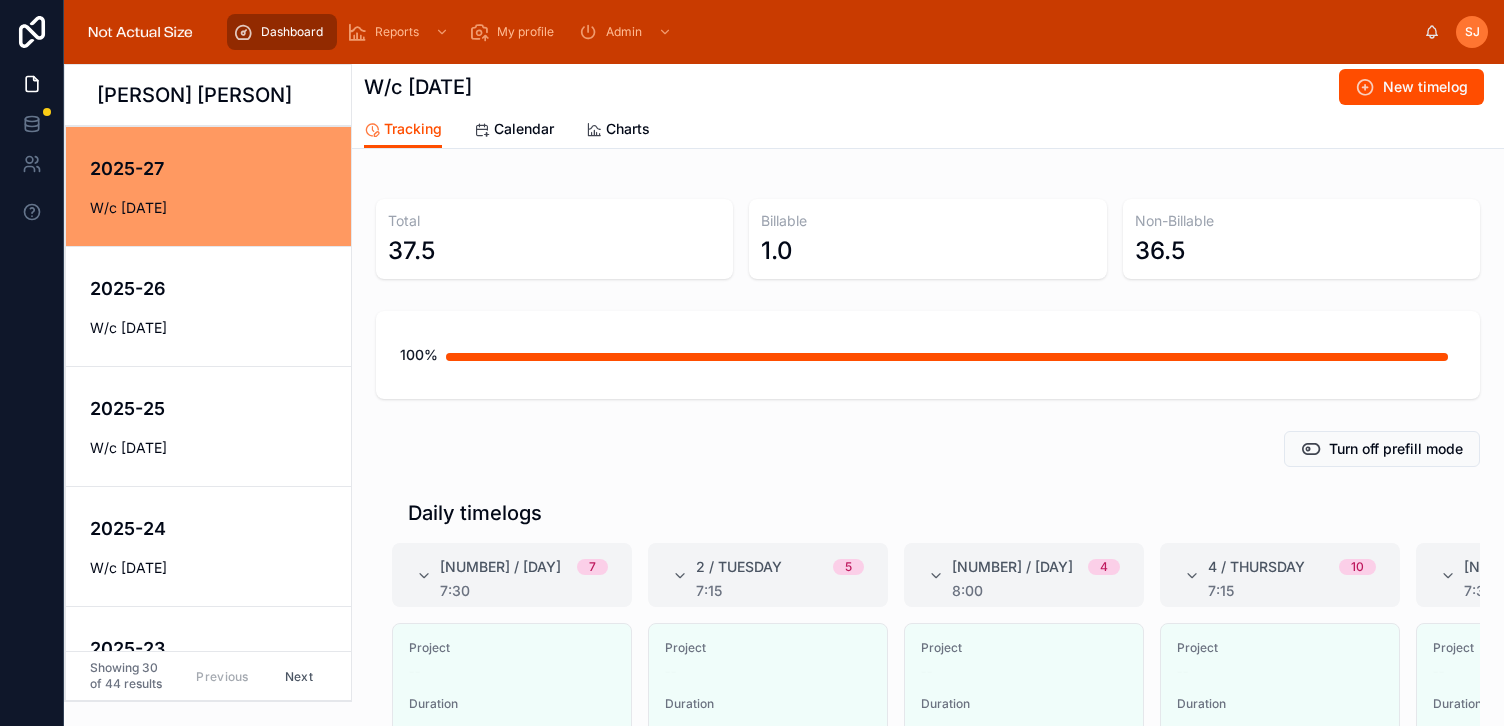 scroll, scrollTop: 142, scrollLeft: 0, axis: vertical 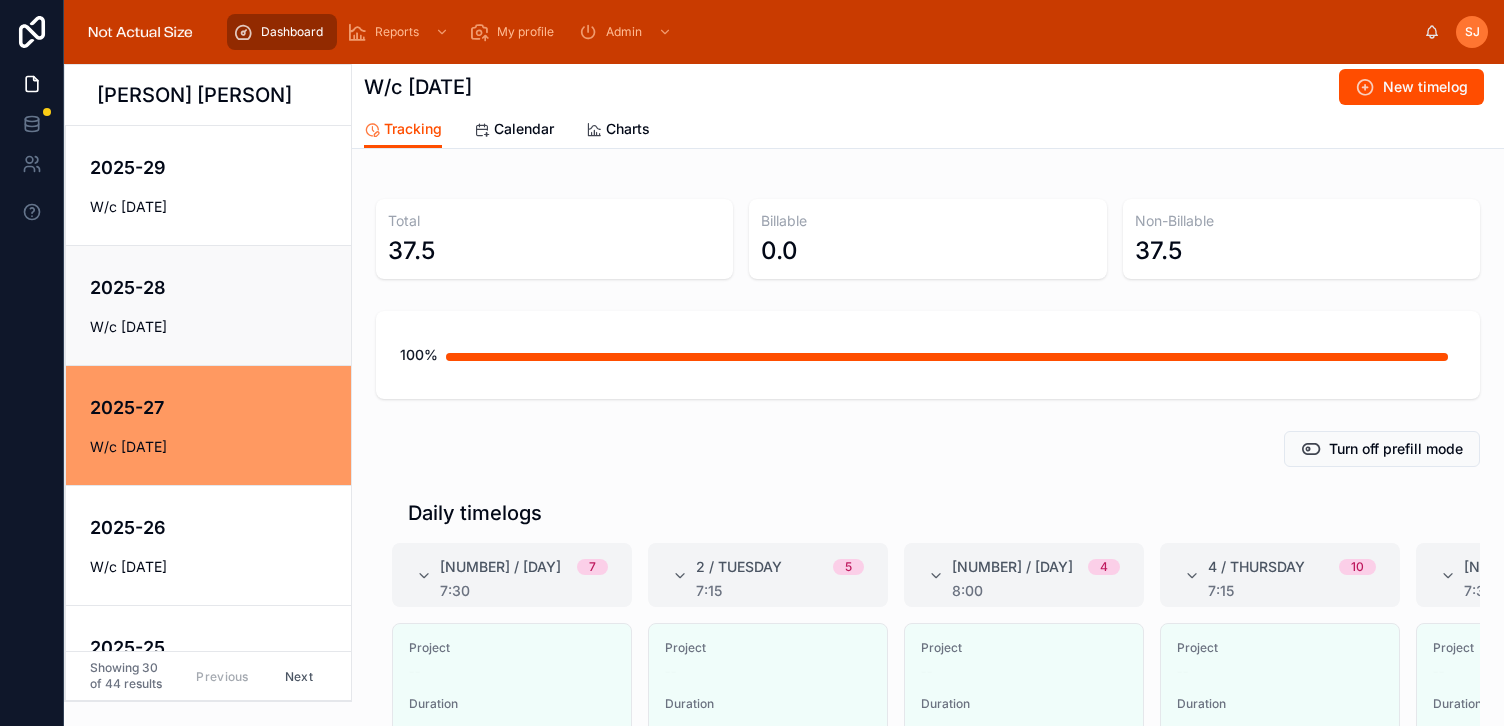 click on "[DATE] W/c [DATE]" at bounding box center [208, 305] 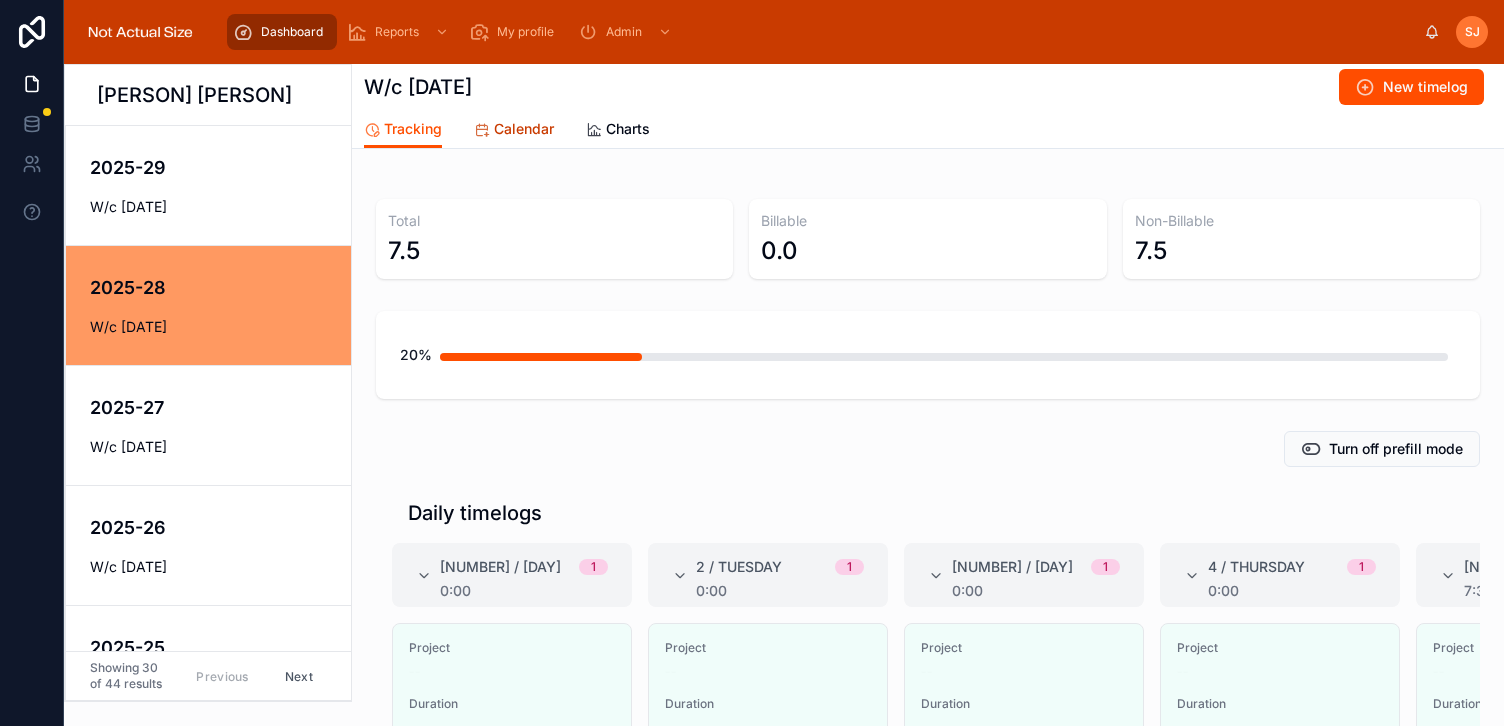 click on "Calendar" at bounding box center [524, 129] 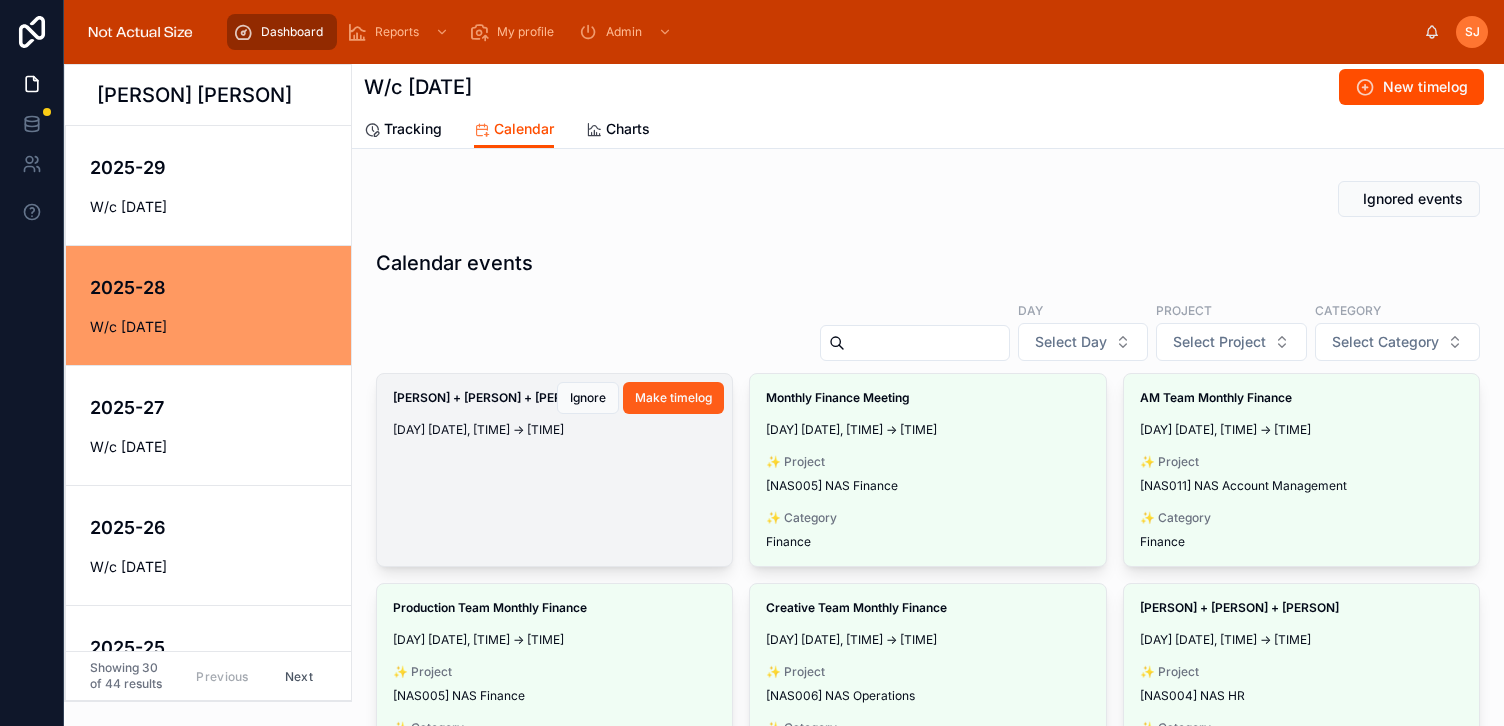 click on "Make timelog" at bounding box center [673, 398] 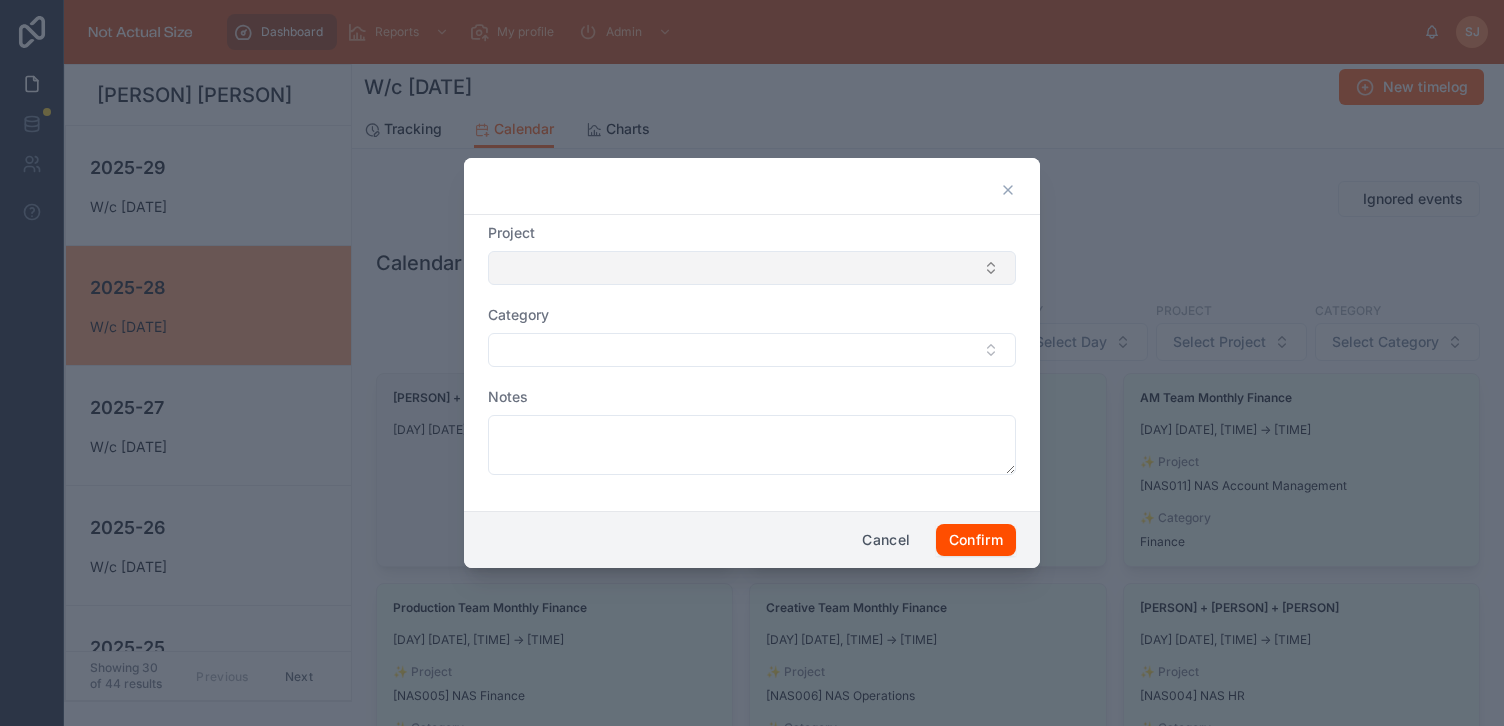 click at bounding box center [752, 268] 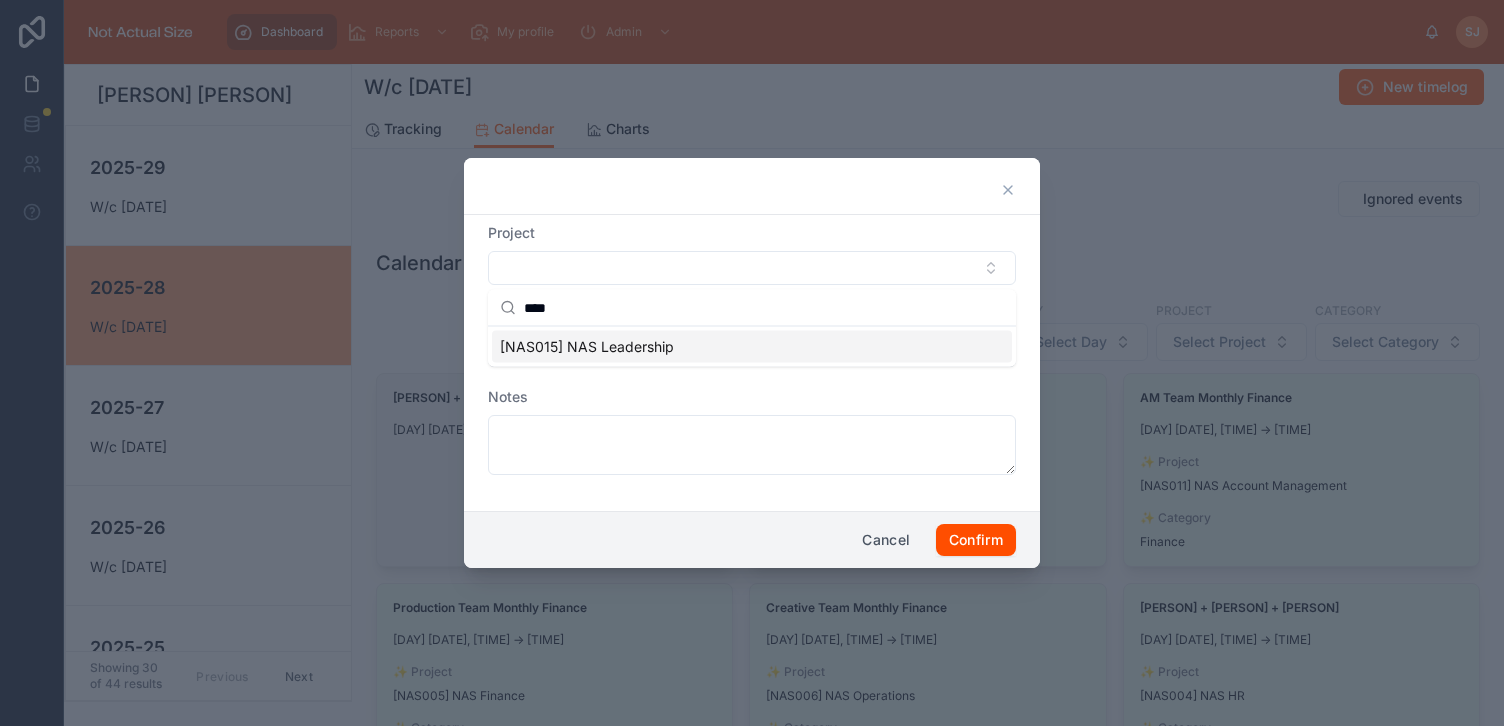 type on "****" 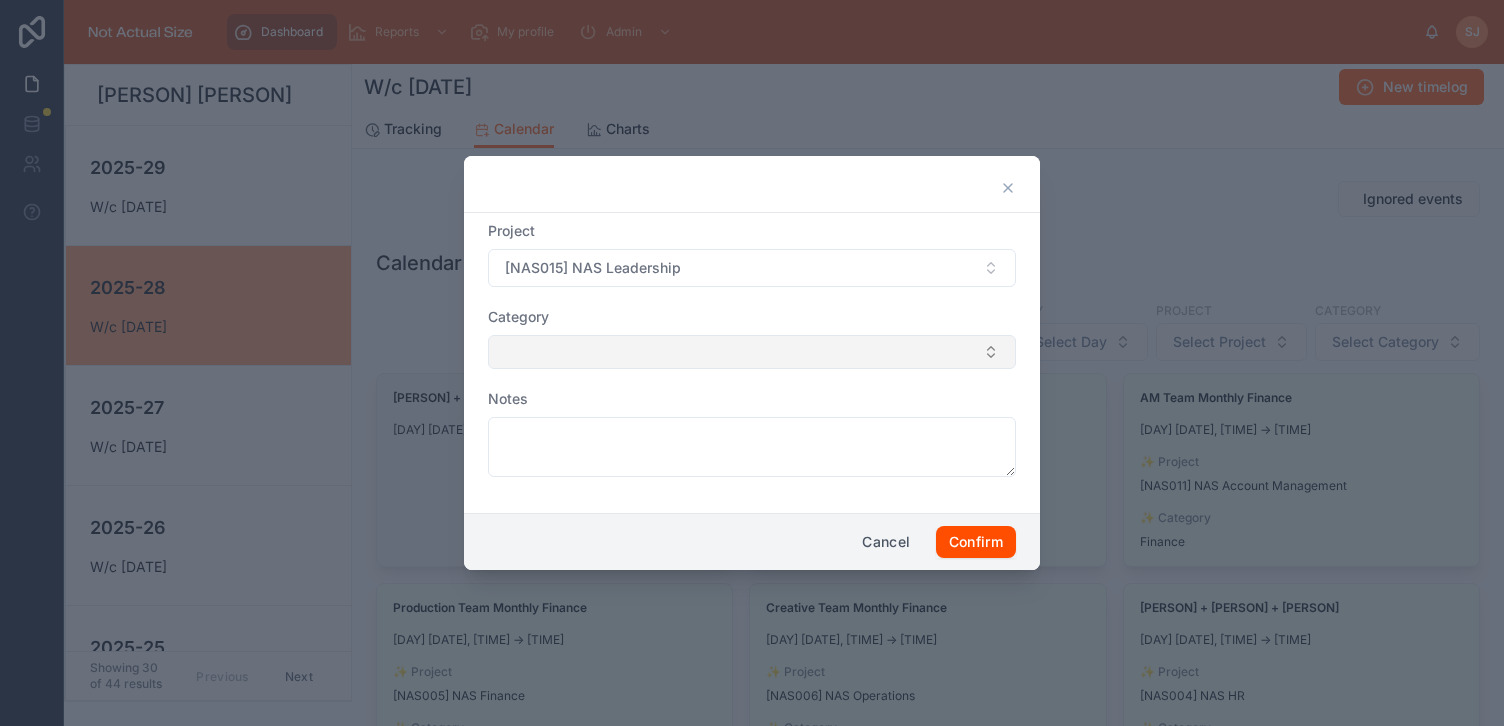 click at bounding box center [752, 352] 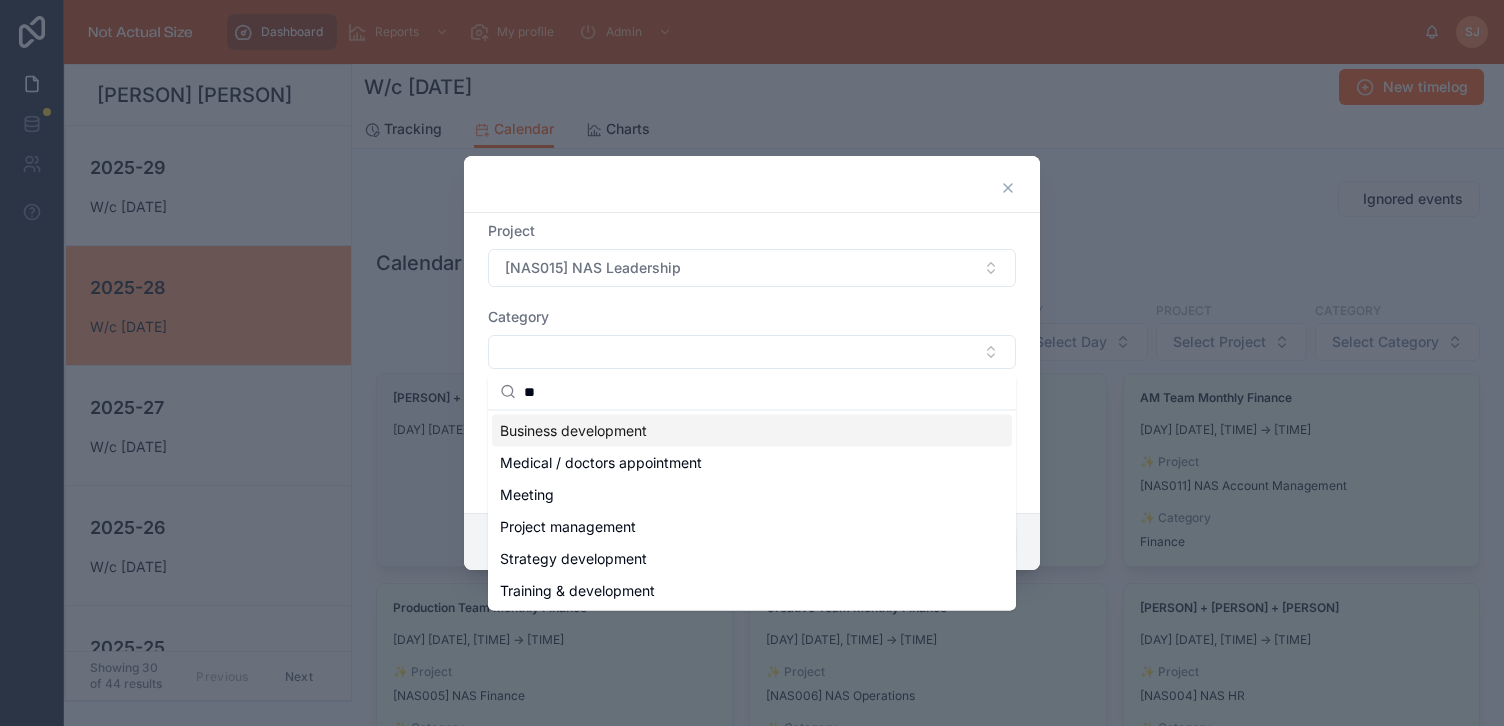 type on "**" 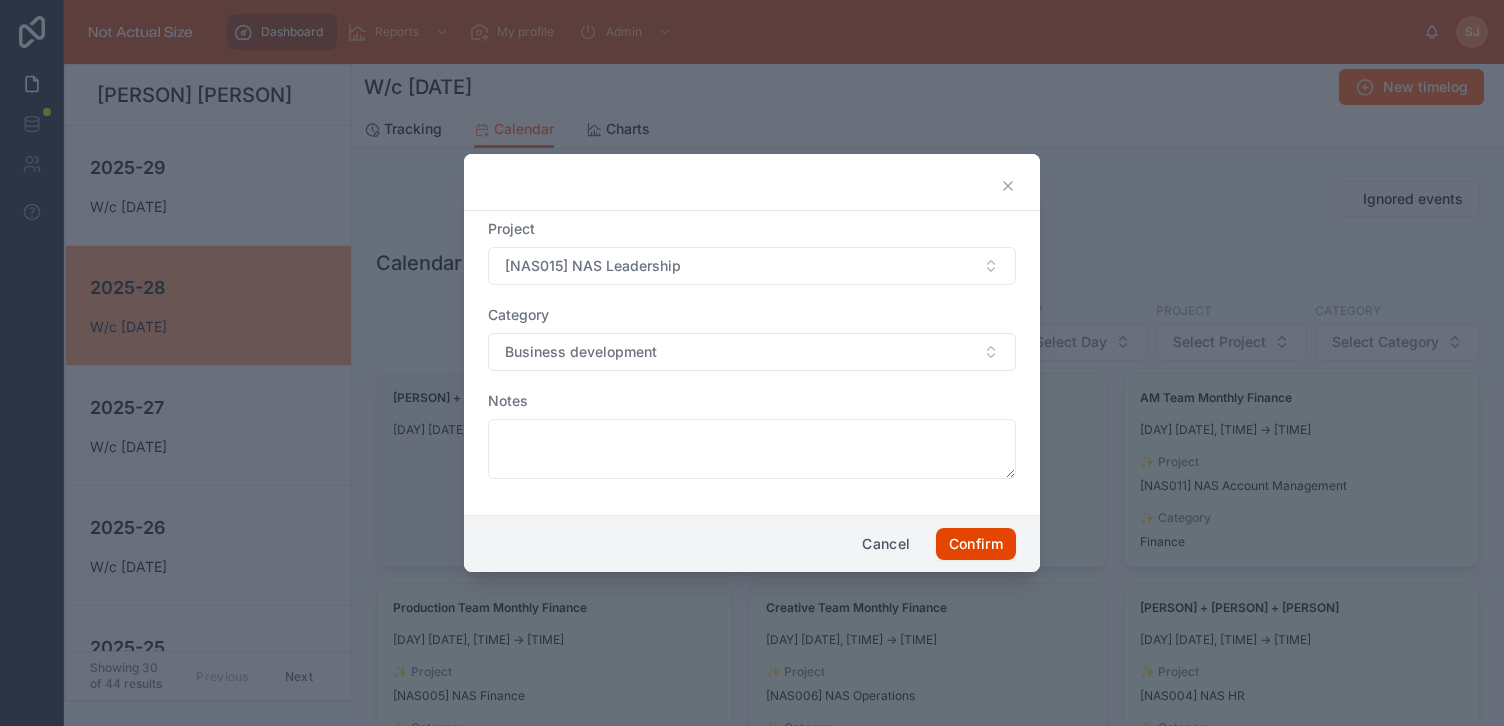 click on "Confirm" at bounding box center [976, 544] 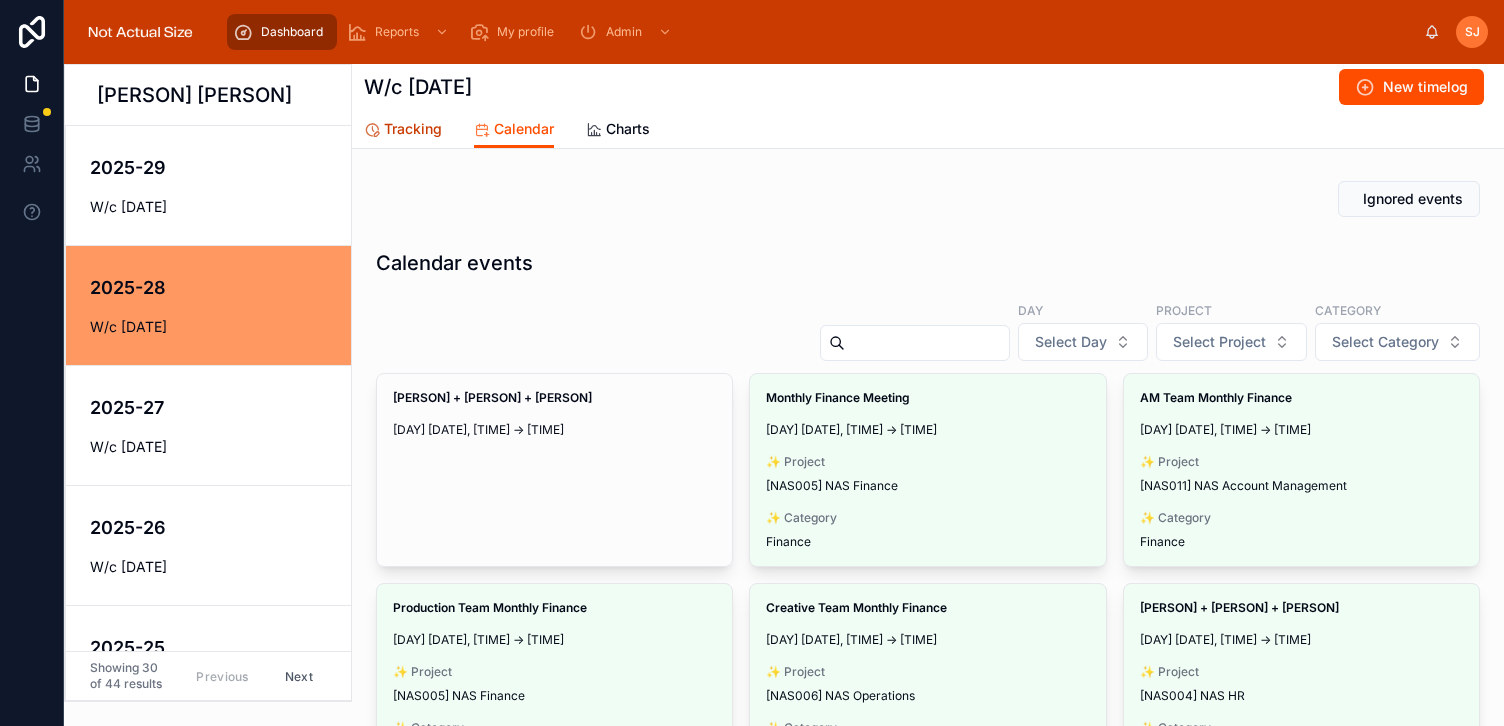 click on "Tracking" at bounding box center (403, 131) 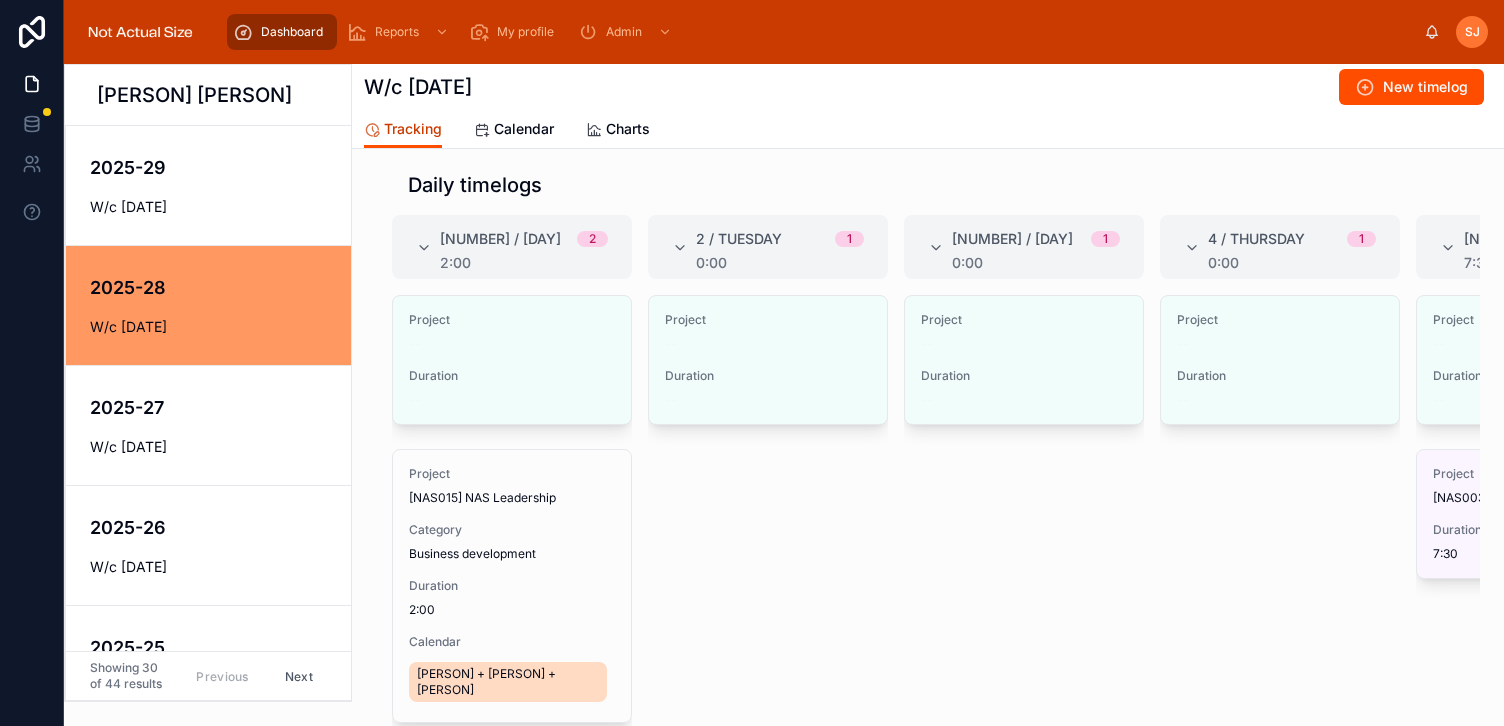 scroll, scrollTop: 330, scrollLeft: 0, axis: vertical 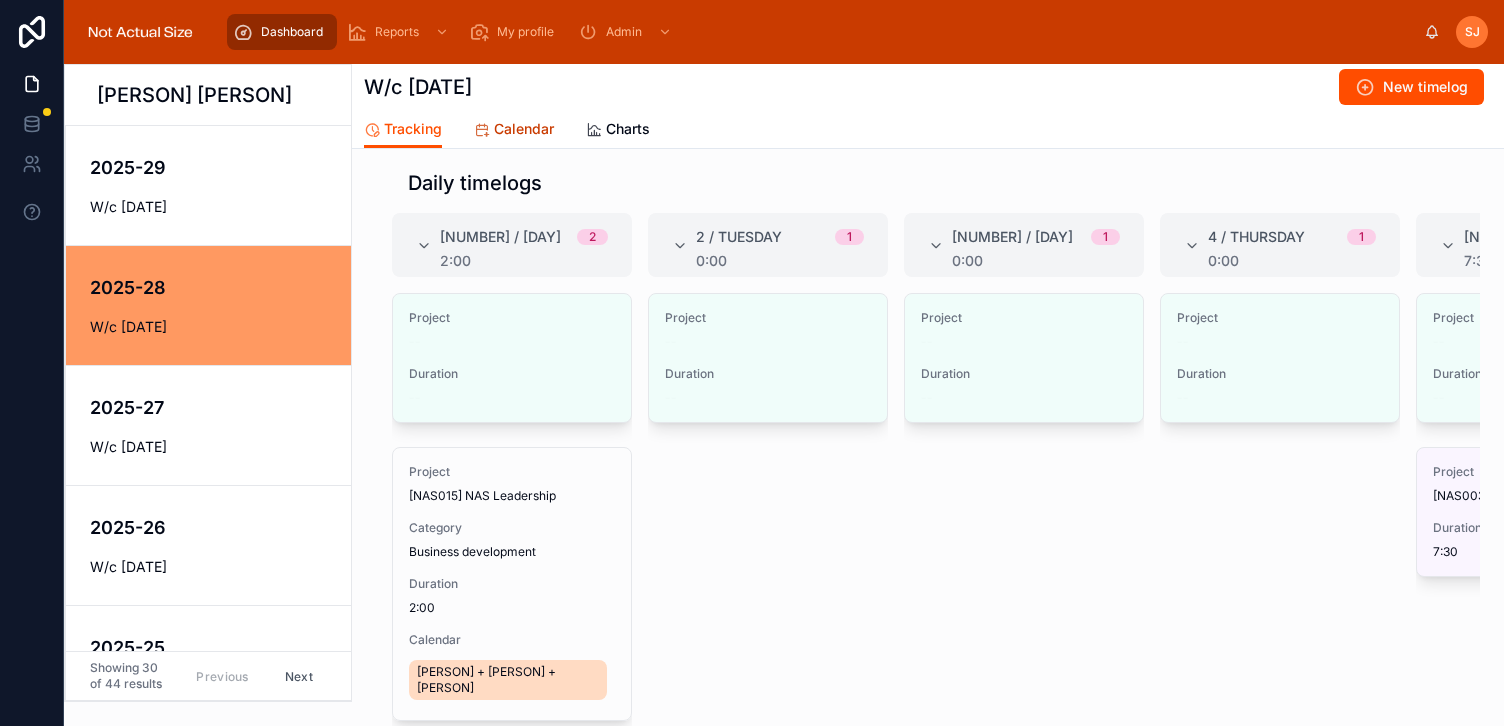 click on "Calendar" at bounding box center (524, 129) 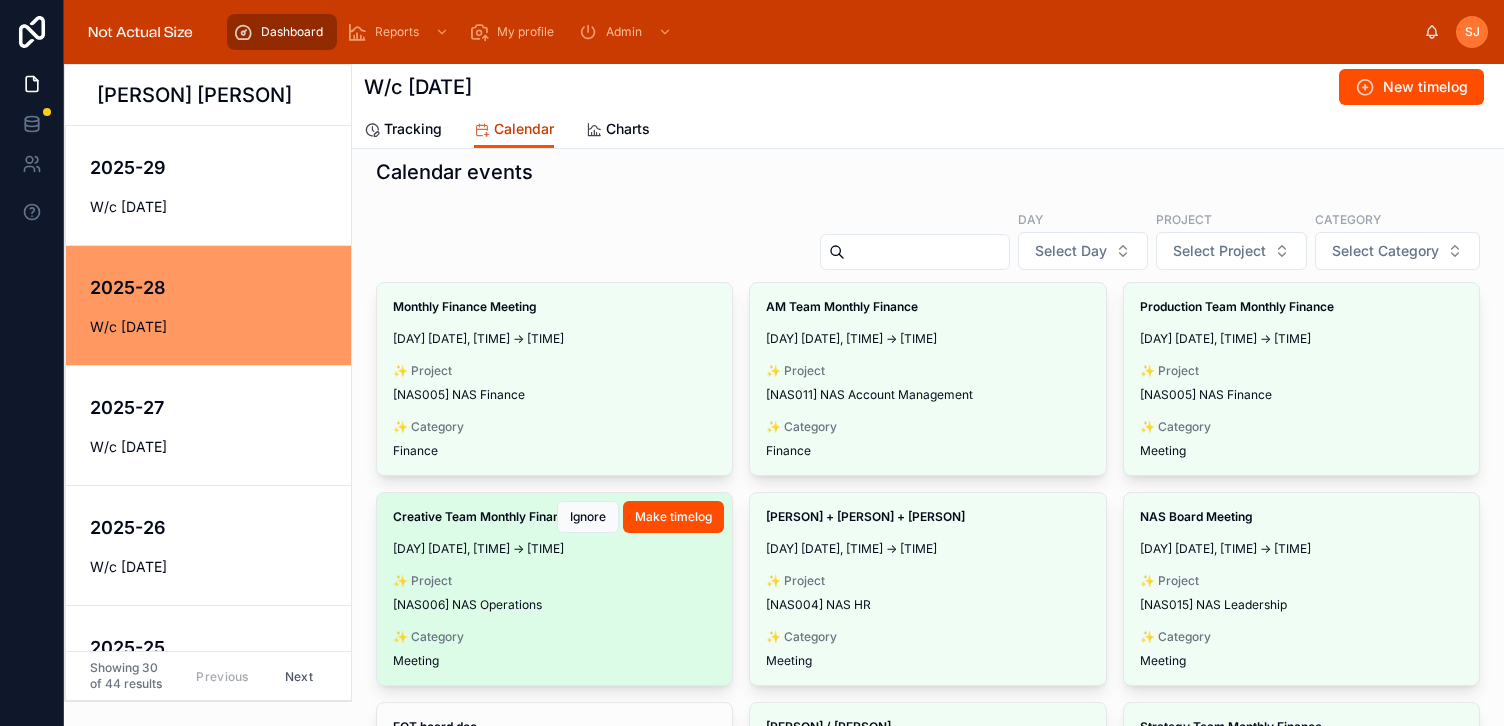 scroll, scrollTop: 0, scrollLeft: 0, axis: both 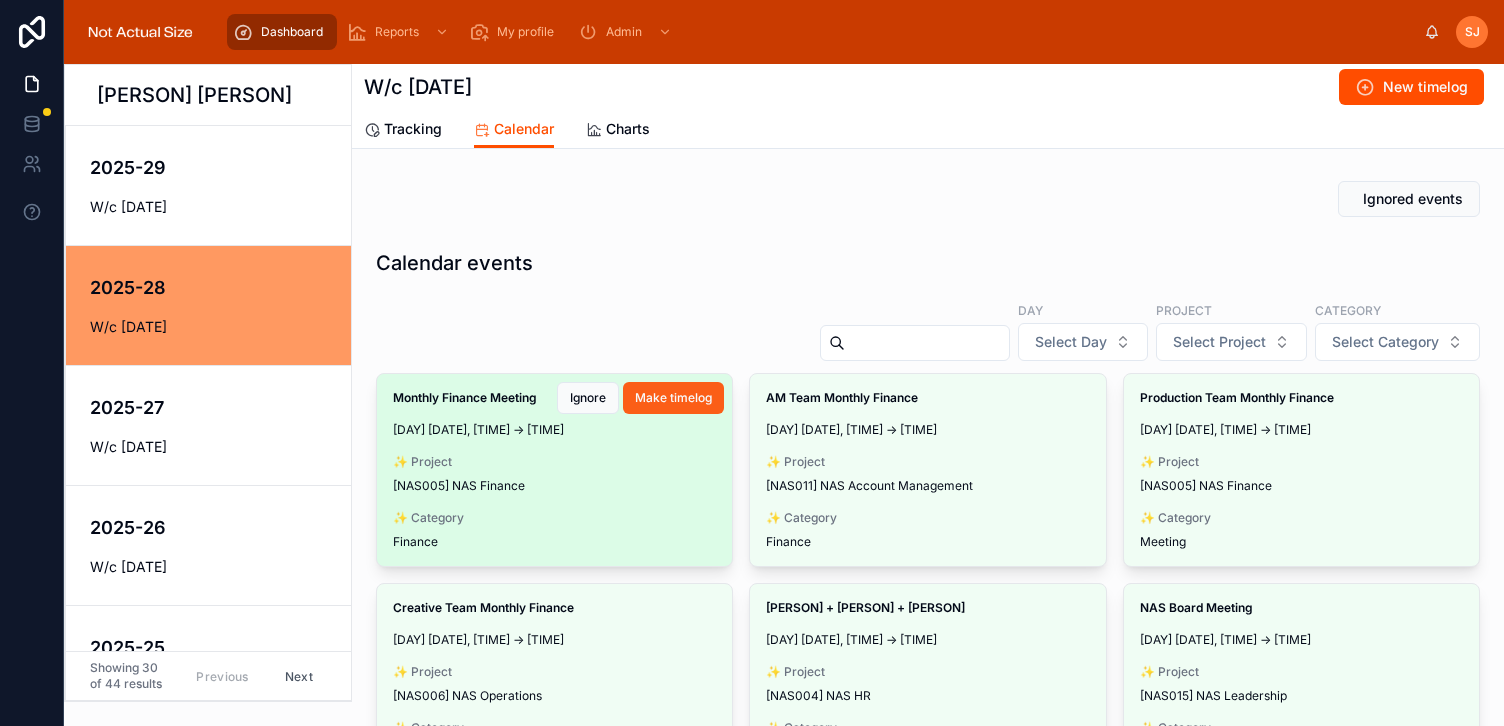 click on "Make timelog" at bounding box center (673, 398) 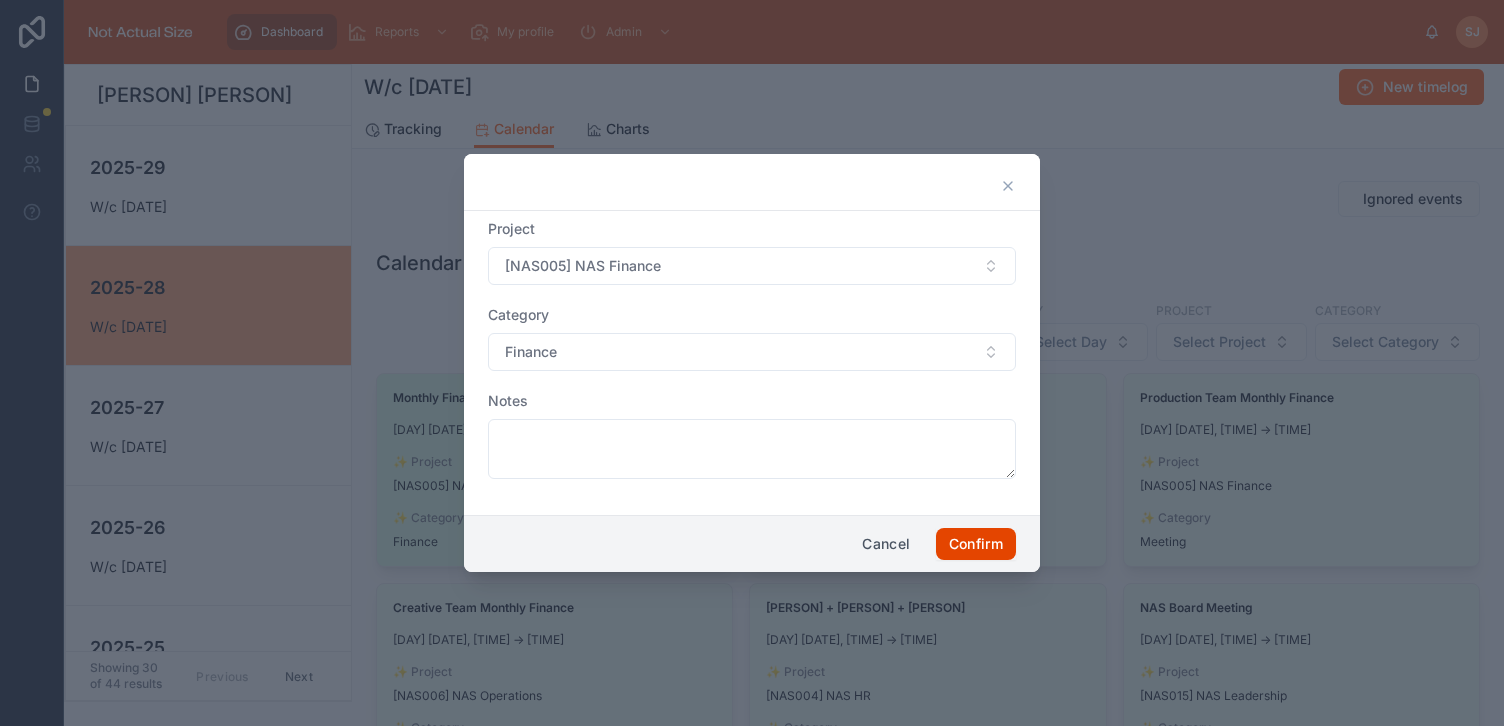 click on "Confirm" at bounding box center (976, 544) 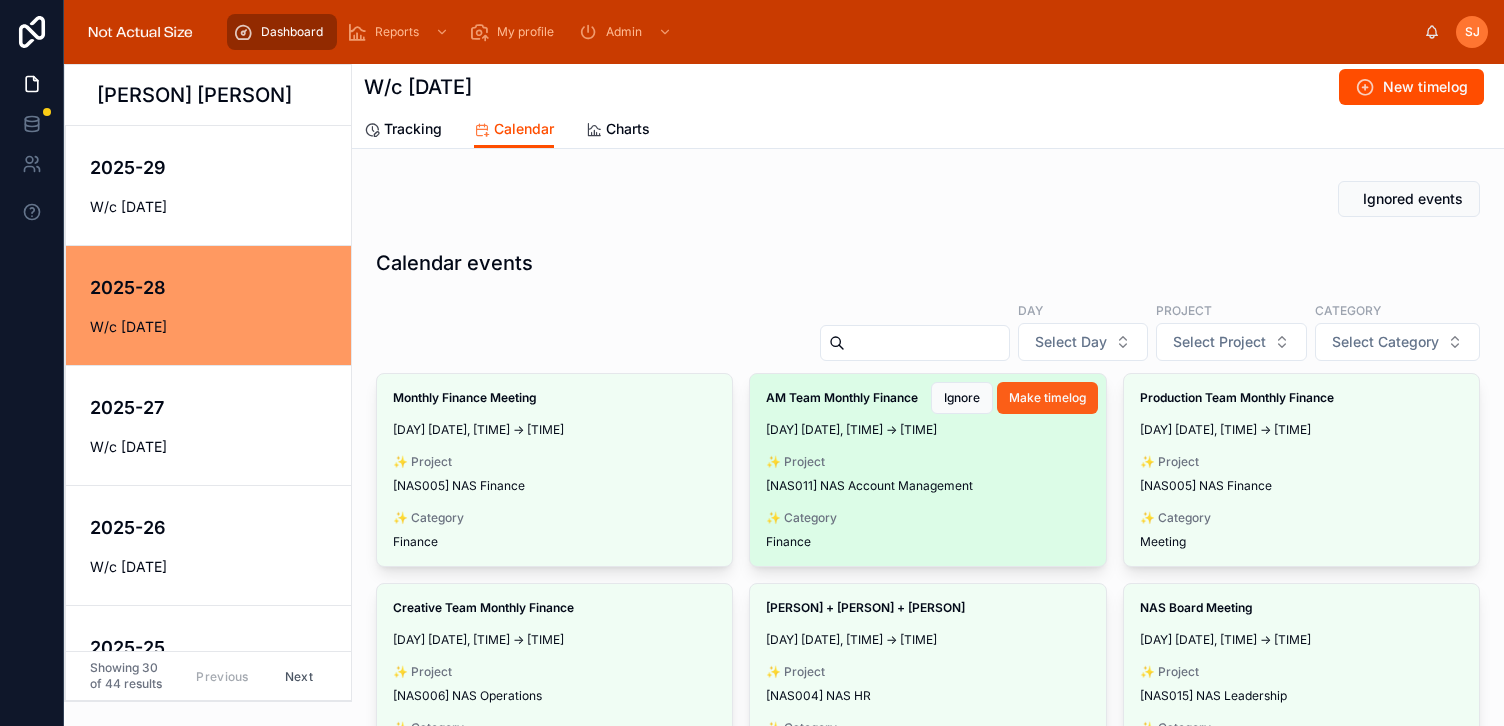 click on "Make timelog" at bounding box center (1047, 398) 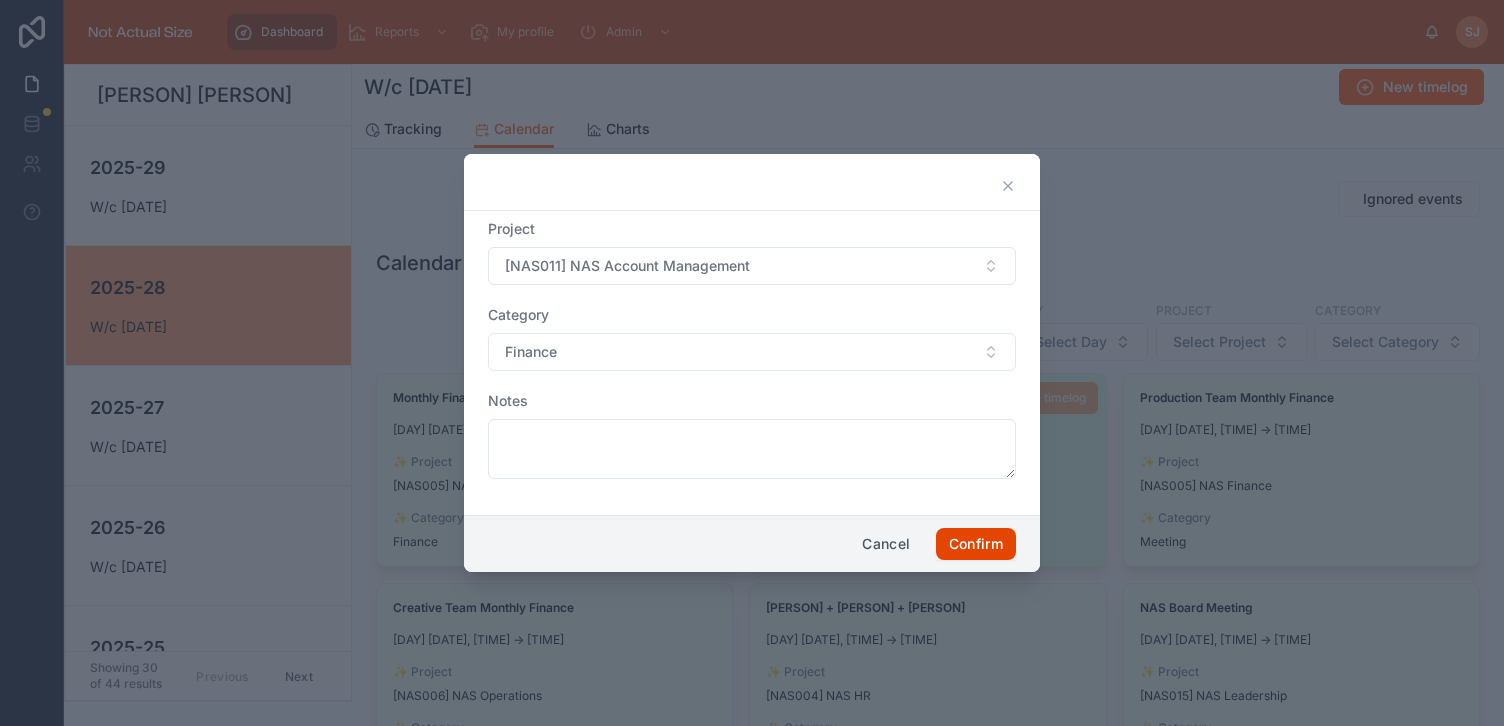 click on "Confirm" at bounding box center [976, 544] 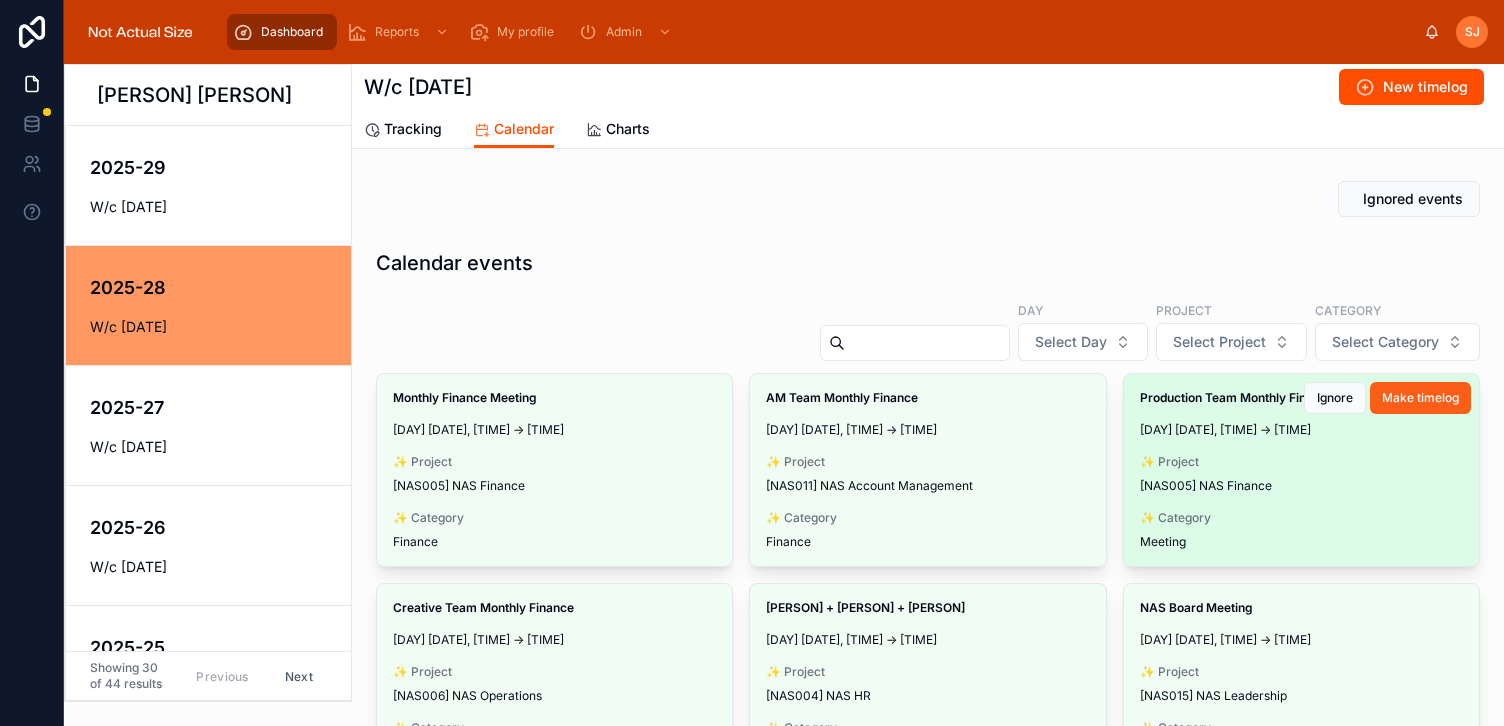 click on "Make timelog" at bounding box center (1420, 398) 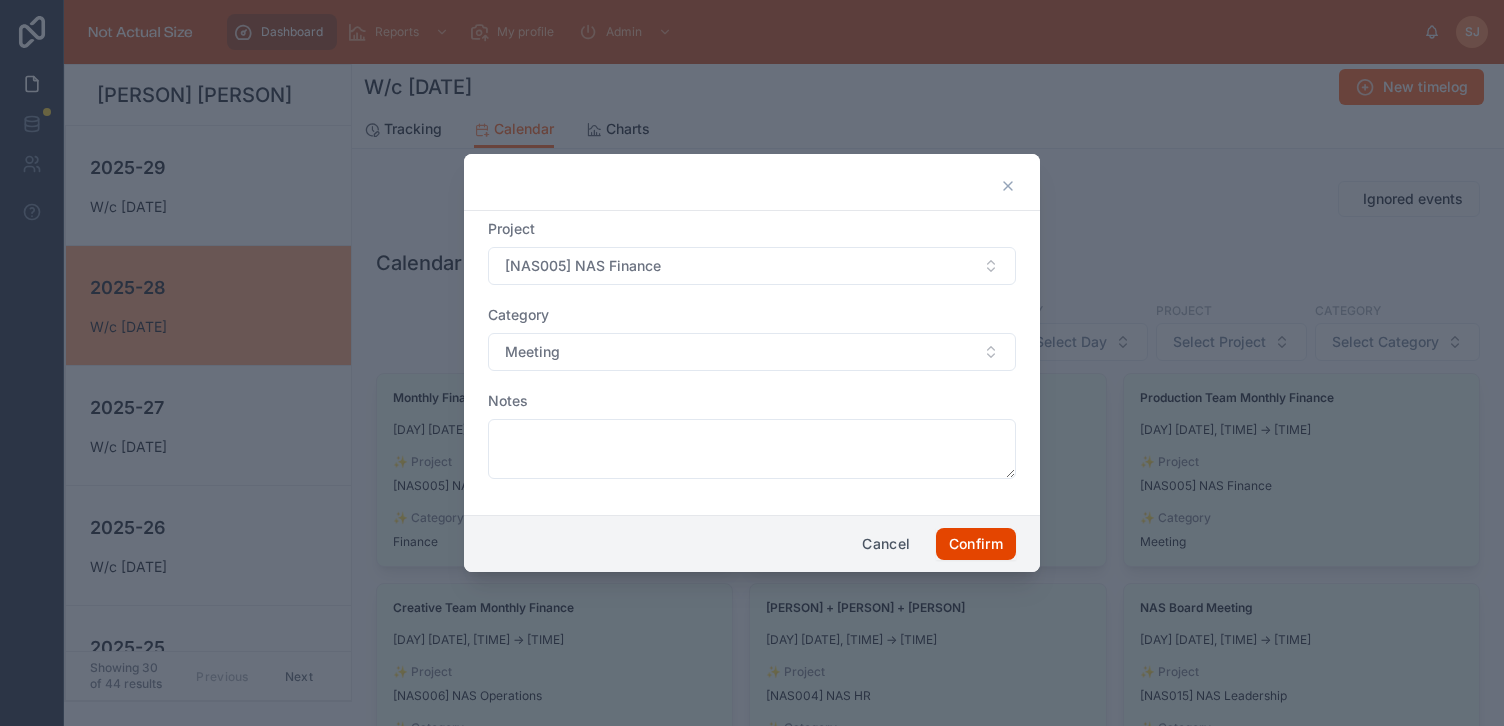 click on "Confirm" at bounding box center [976, 544] 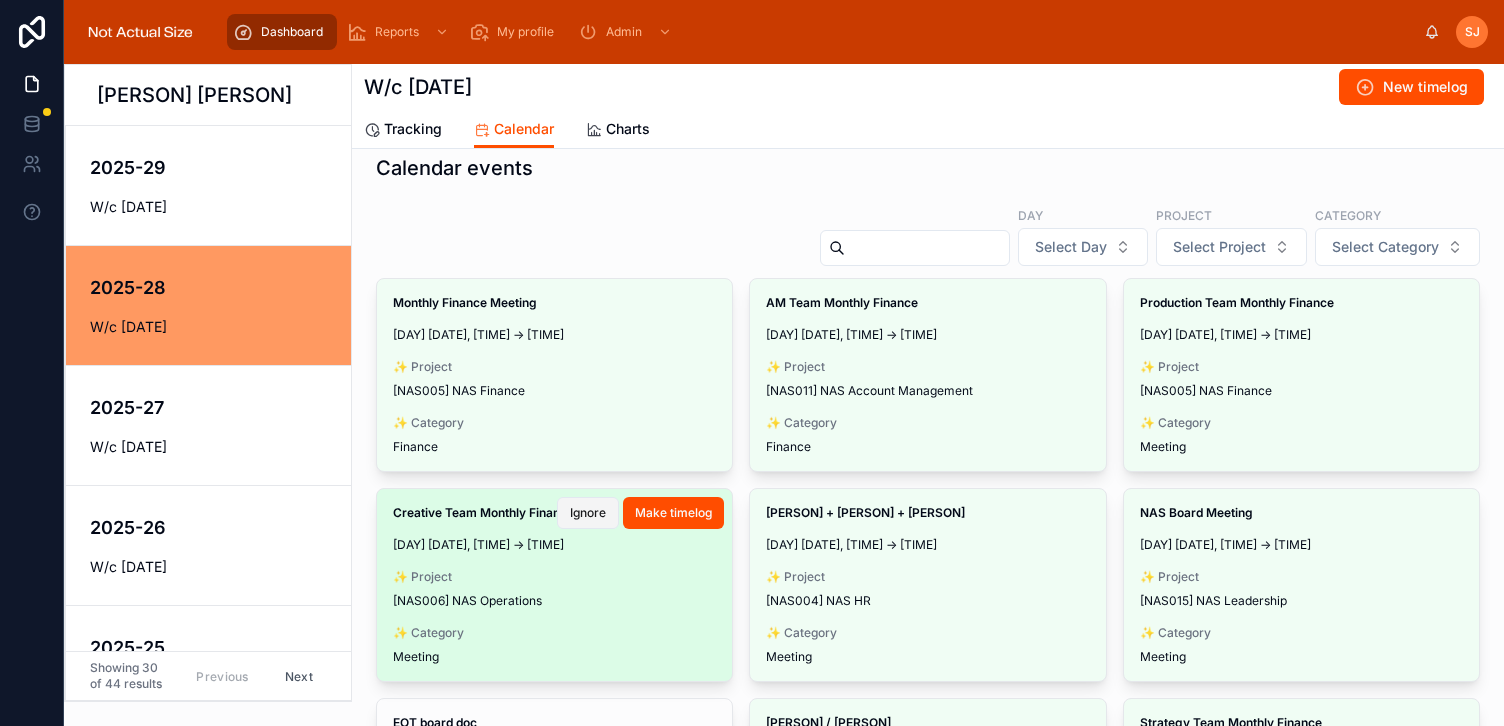 scroll, scrollTop: 99, scrollLeft: 0, axis: vertical 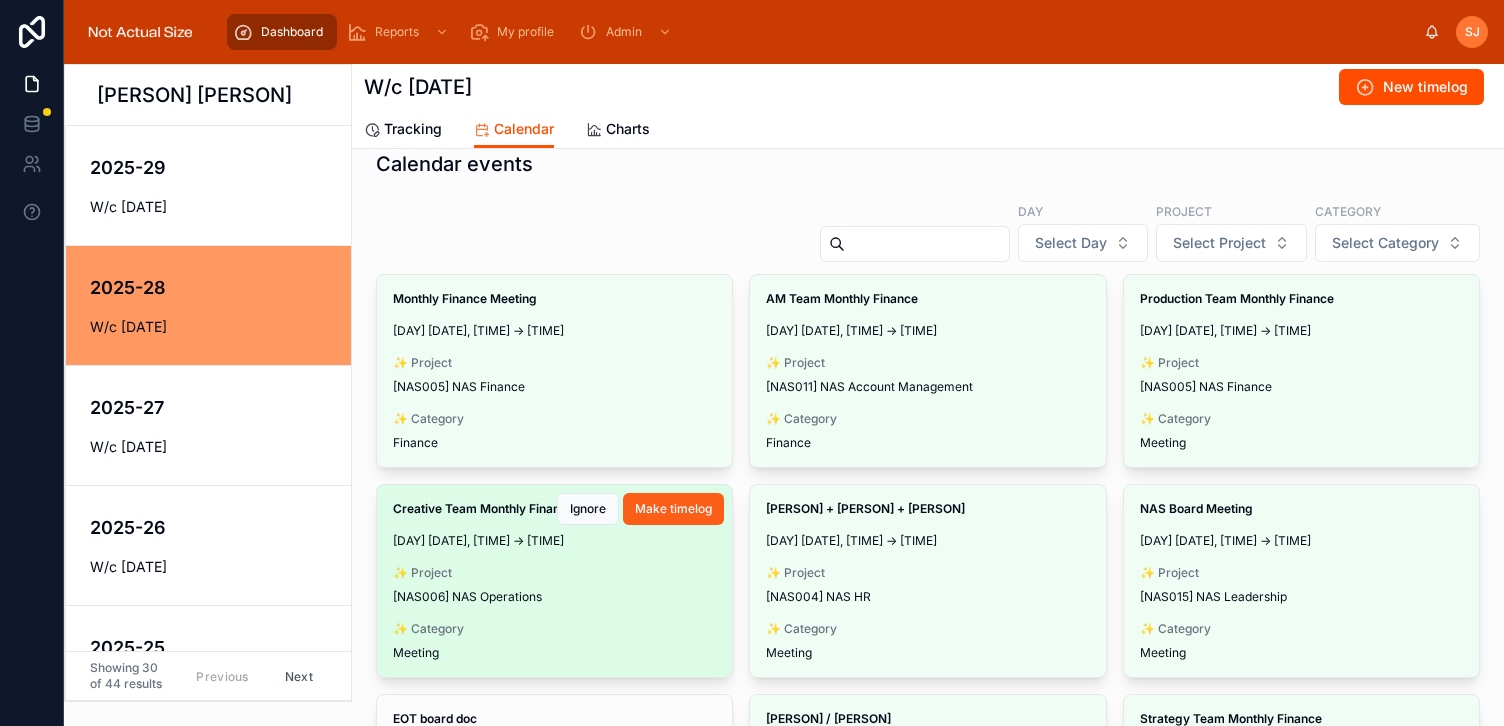 click on "Make timelog" at bounding box center (673, 509) 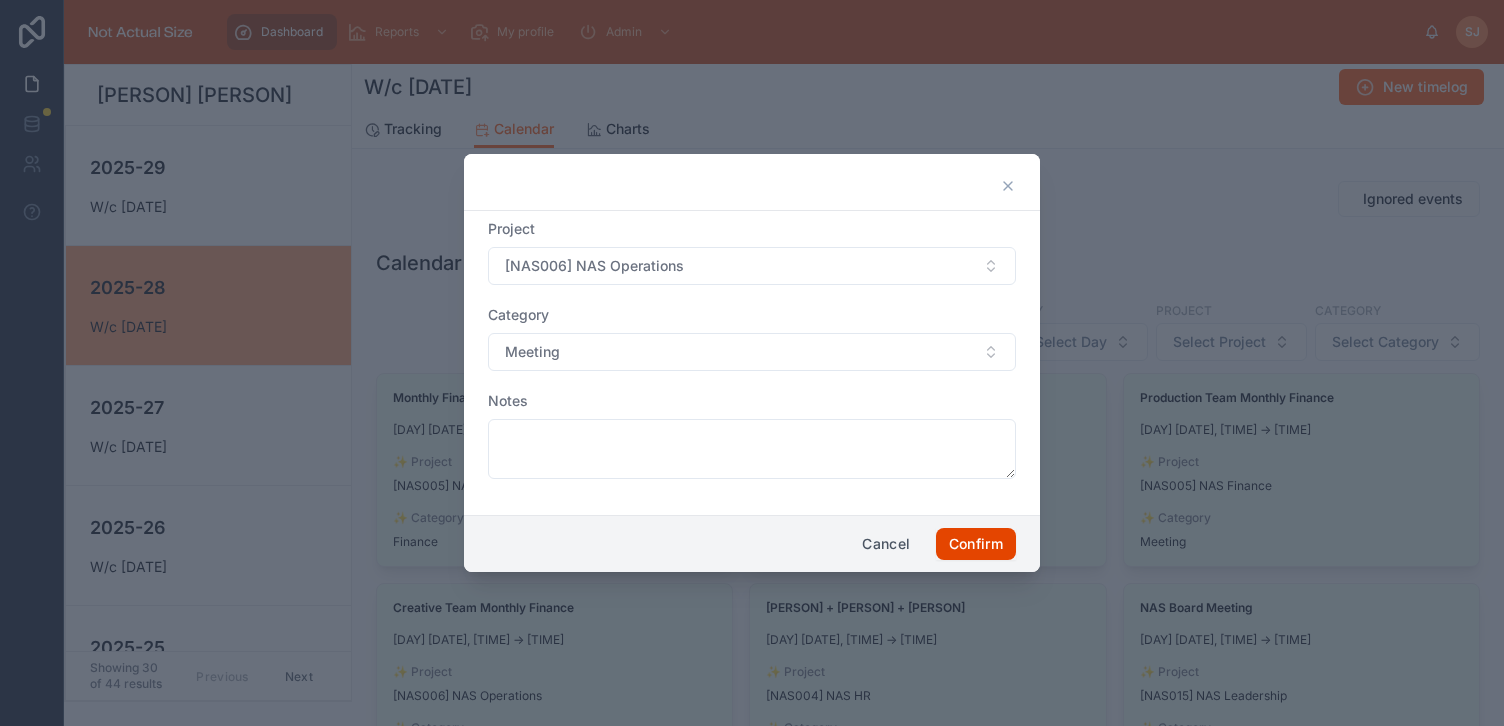 click on "Confirm" at bounding box center (976, 544) 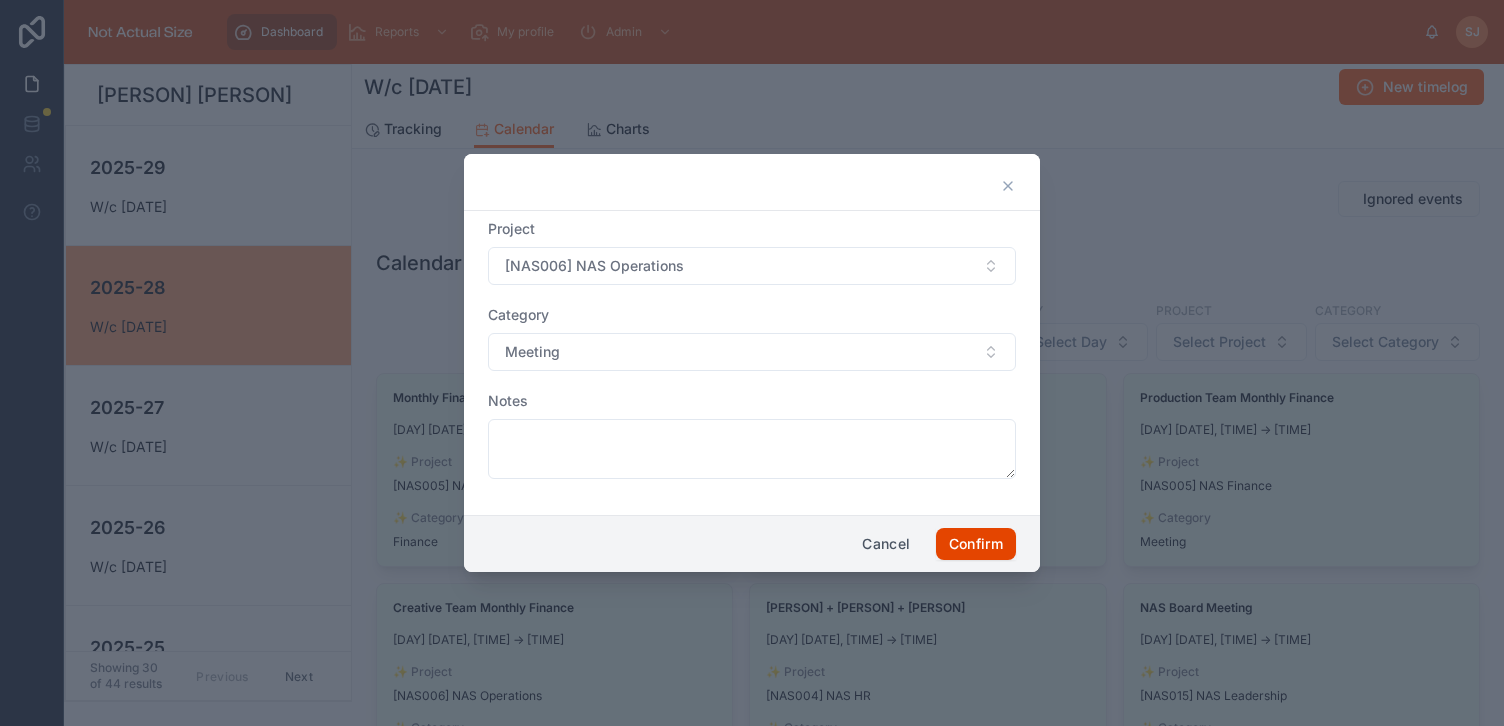 scroll, scrollTop: 119, scrollLeft: 0, axis: vertical 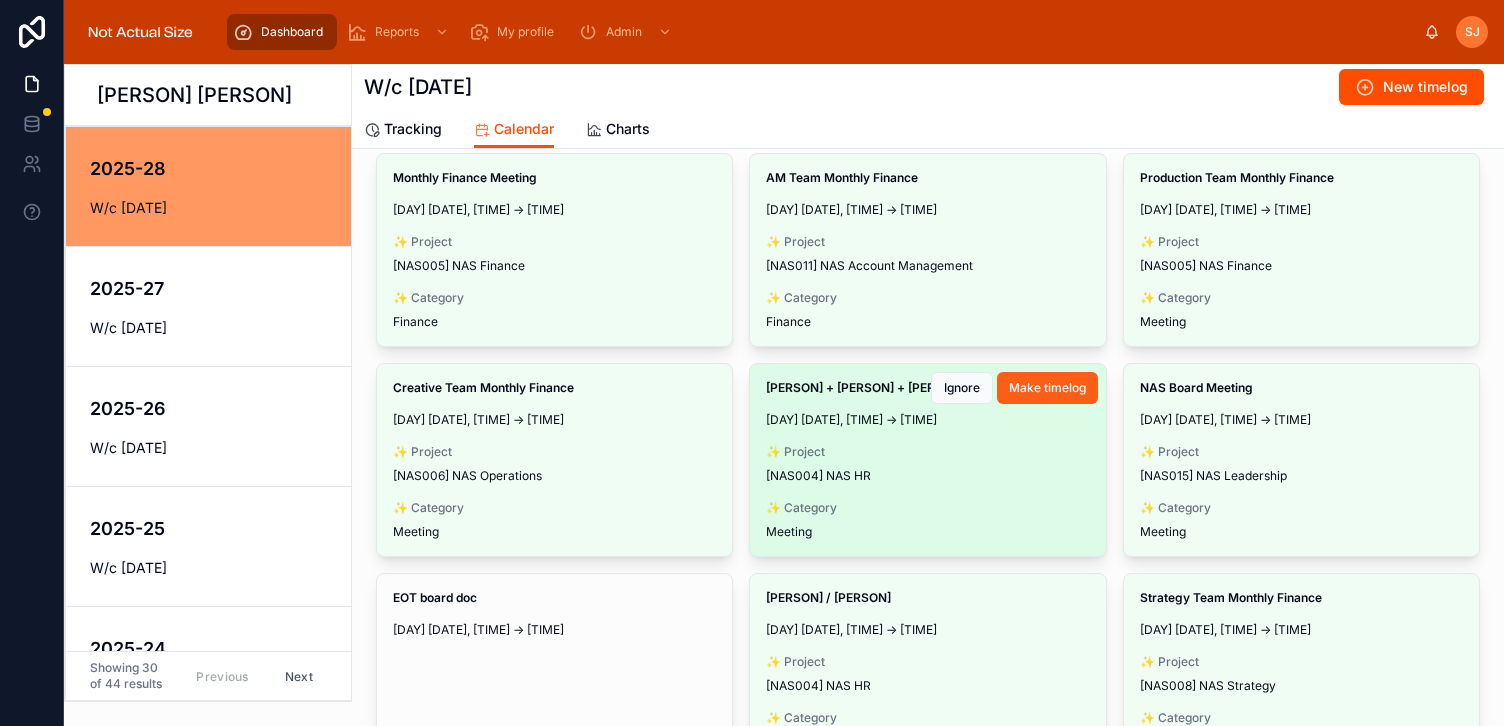 click on "Make timelog" at bounding box center (1047, 388) 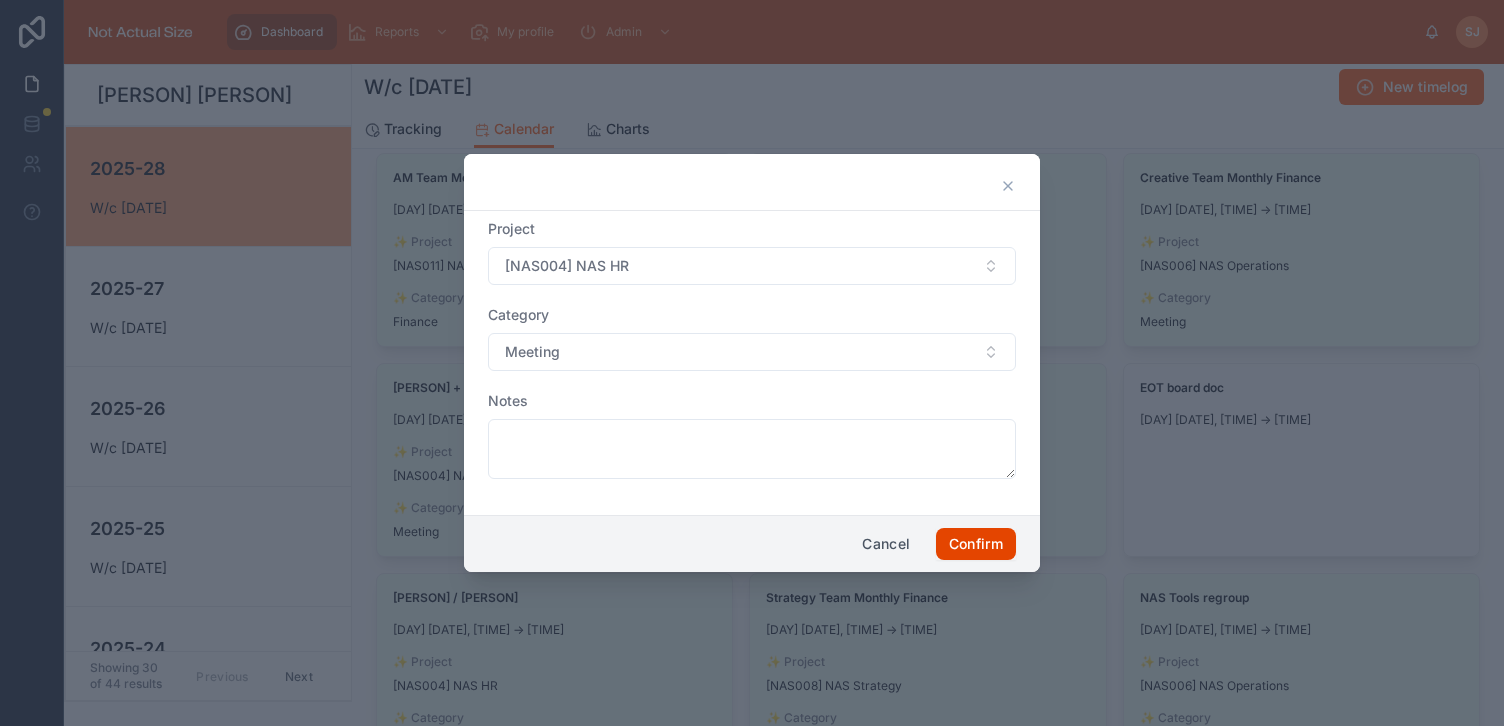 click on "Confirm" at bounding box center [976, 544] 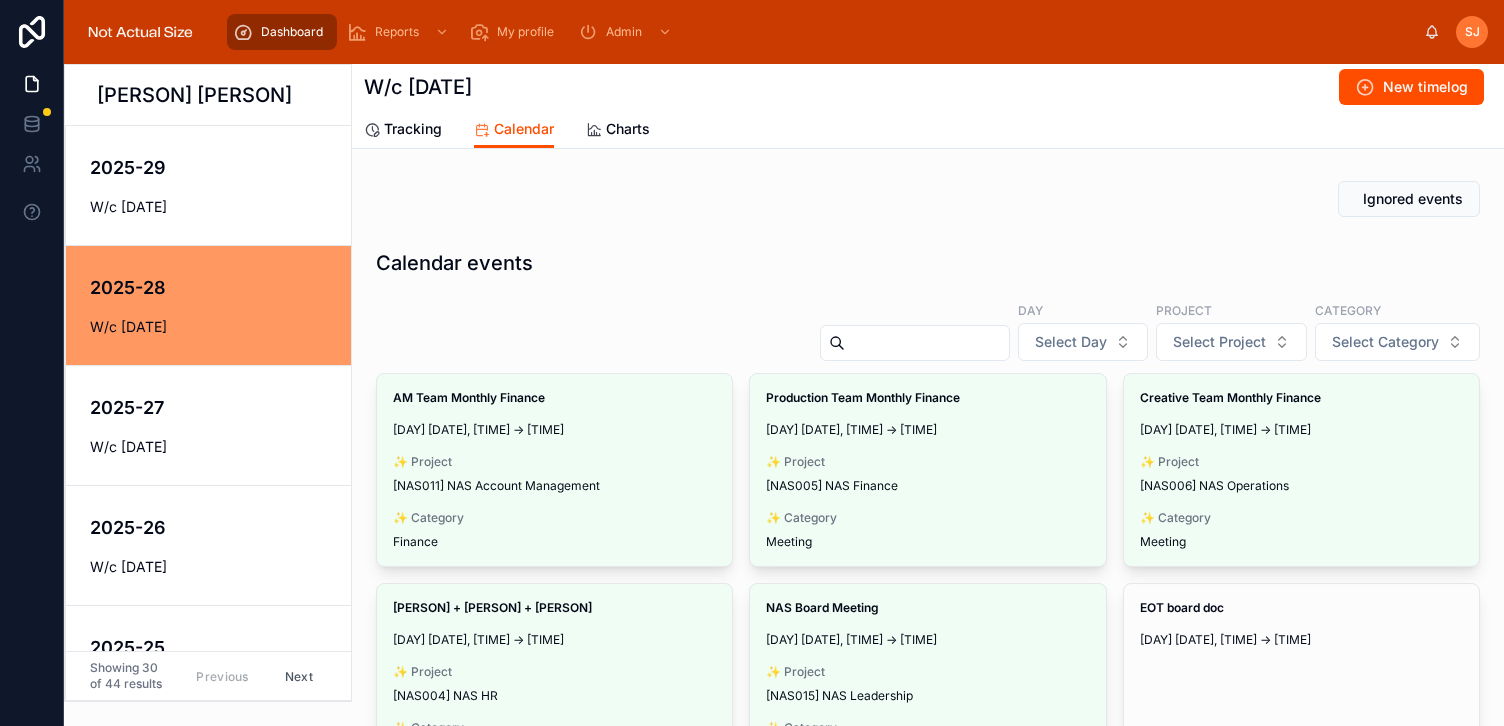click on "Tracking" at bounding box center [413, 129] 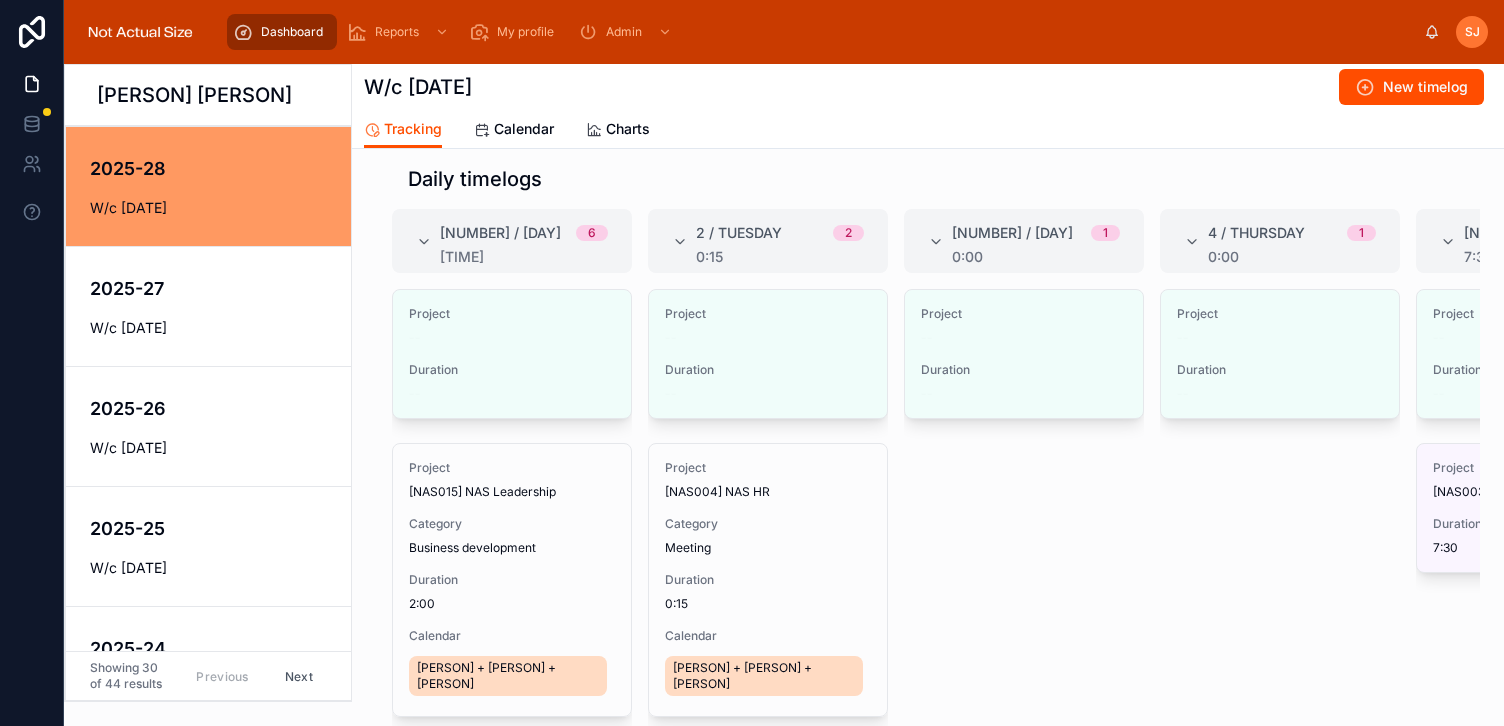 scroll, scrollTop: 336, scrollLeft: 0, axis: vertical 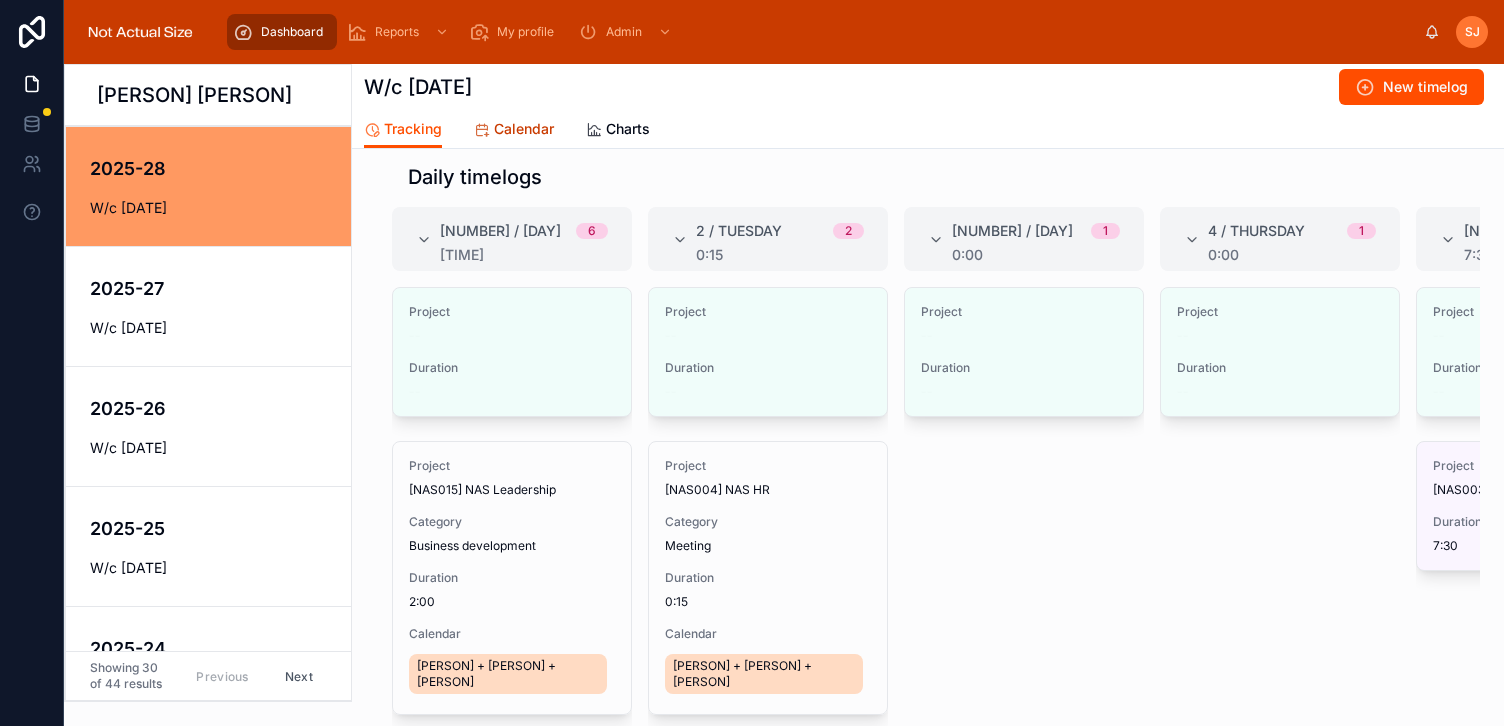 click on "Calendar" at bounding box center (524, 129) 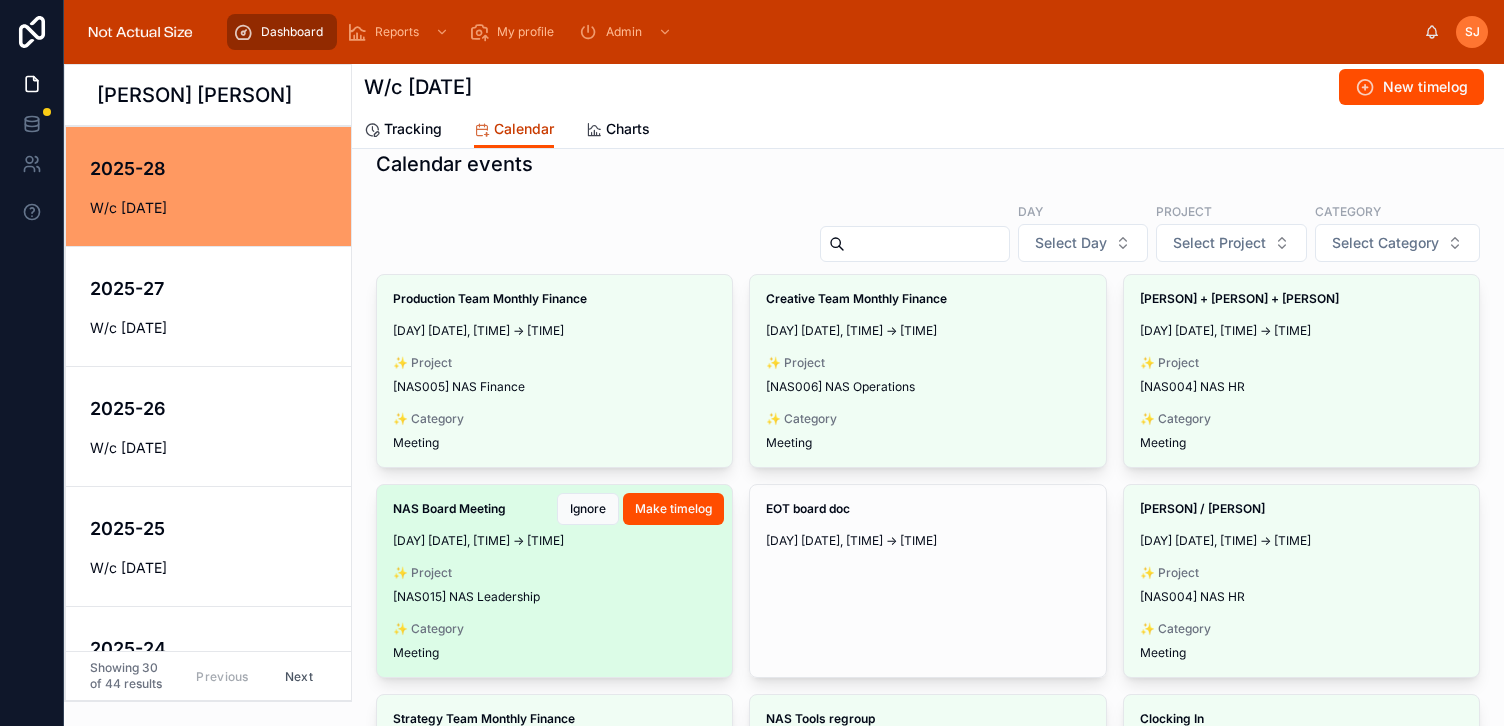 scroll, scrollTop: 81, scrollLeft: 0, axis: vertical 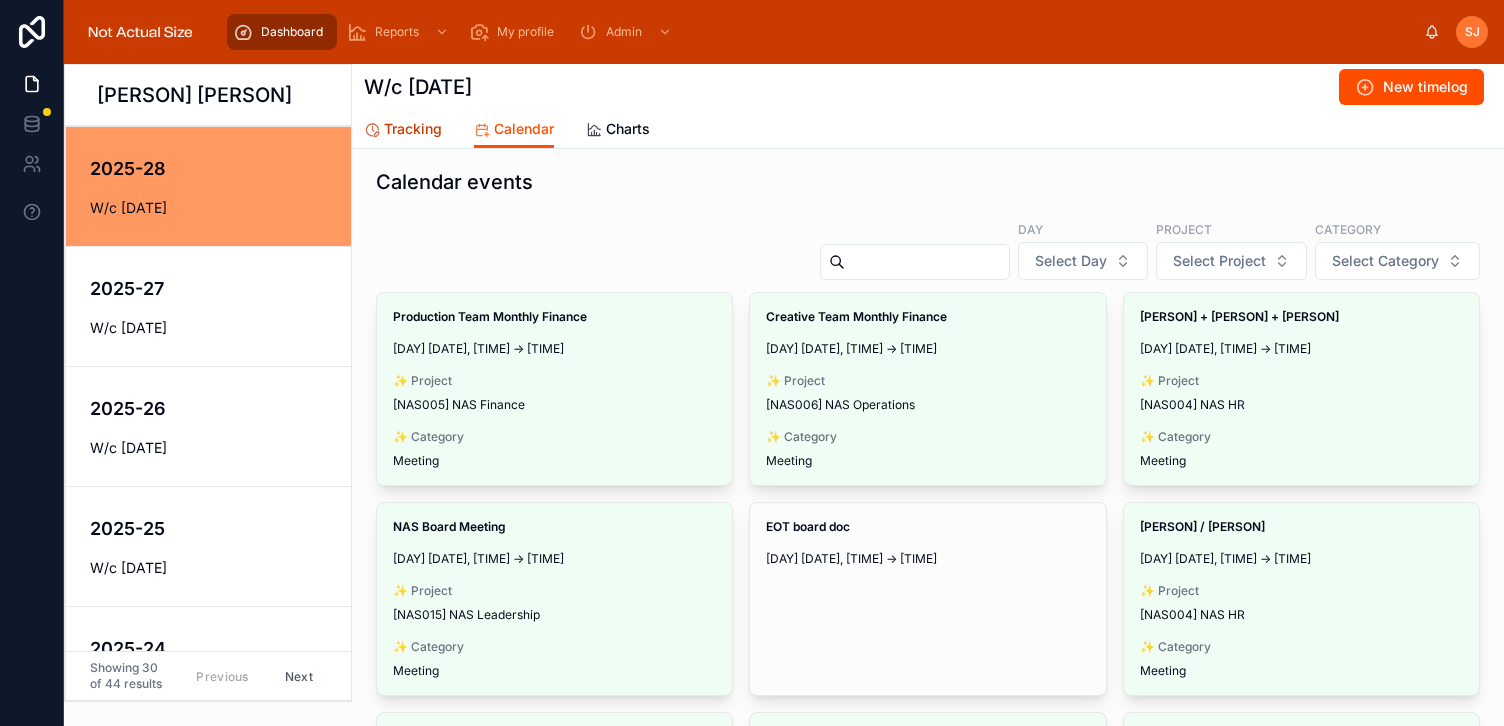 click on "Tracking" at bounding box center (413, 129) 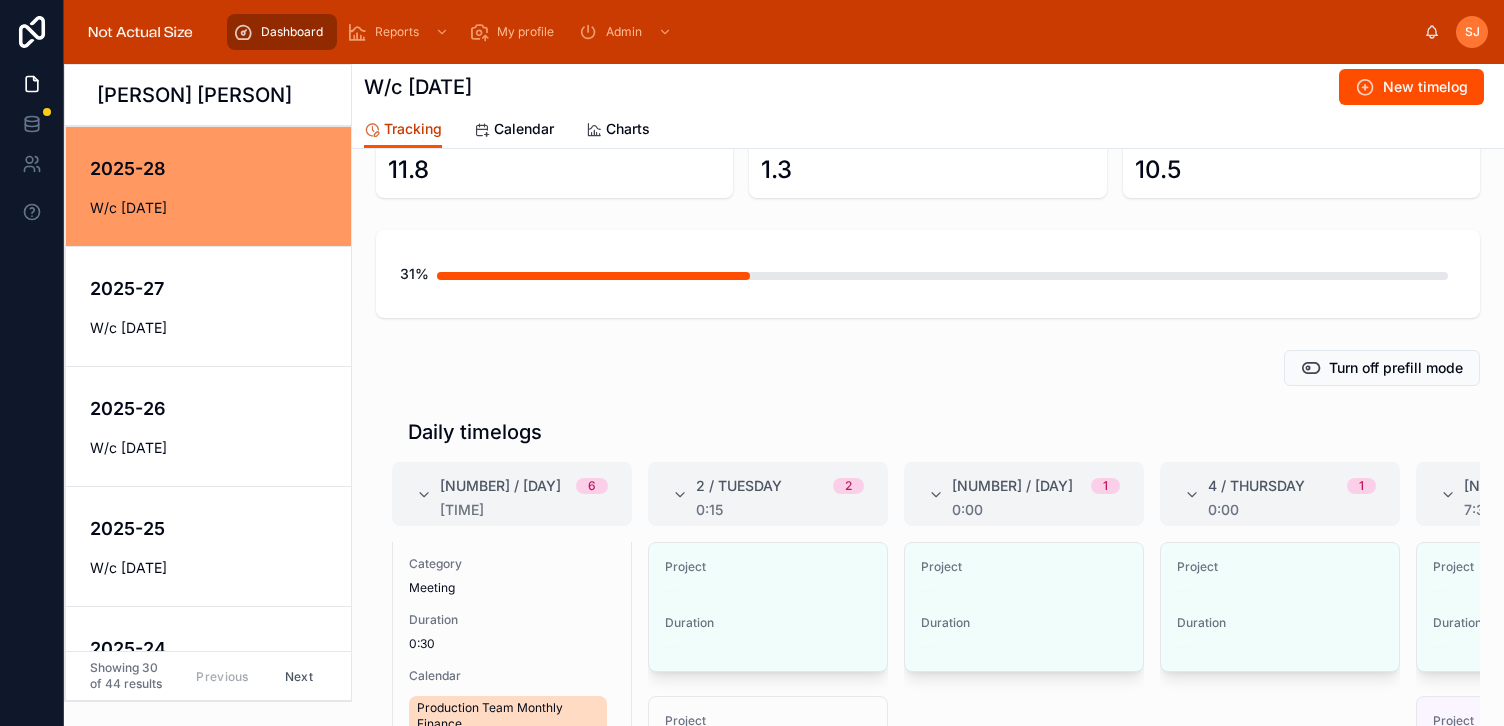 scroll, scrollTop: 1107, scrollLeft: 0, axis: vertical 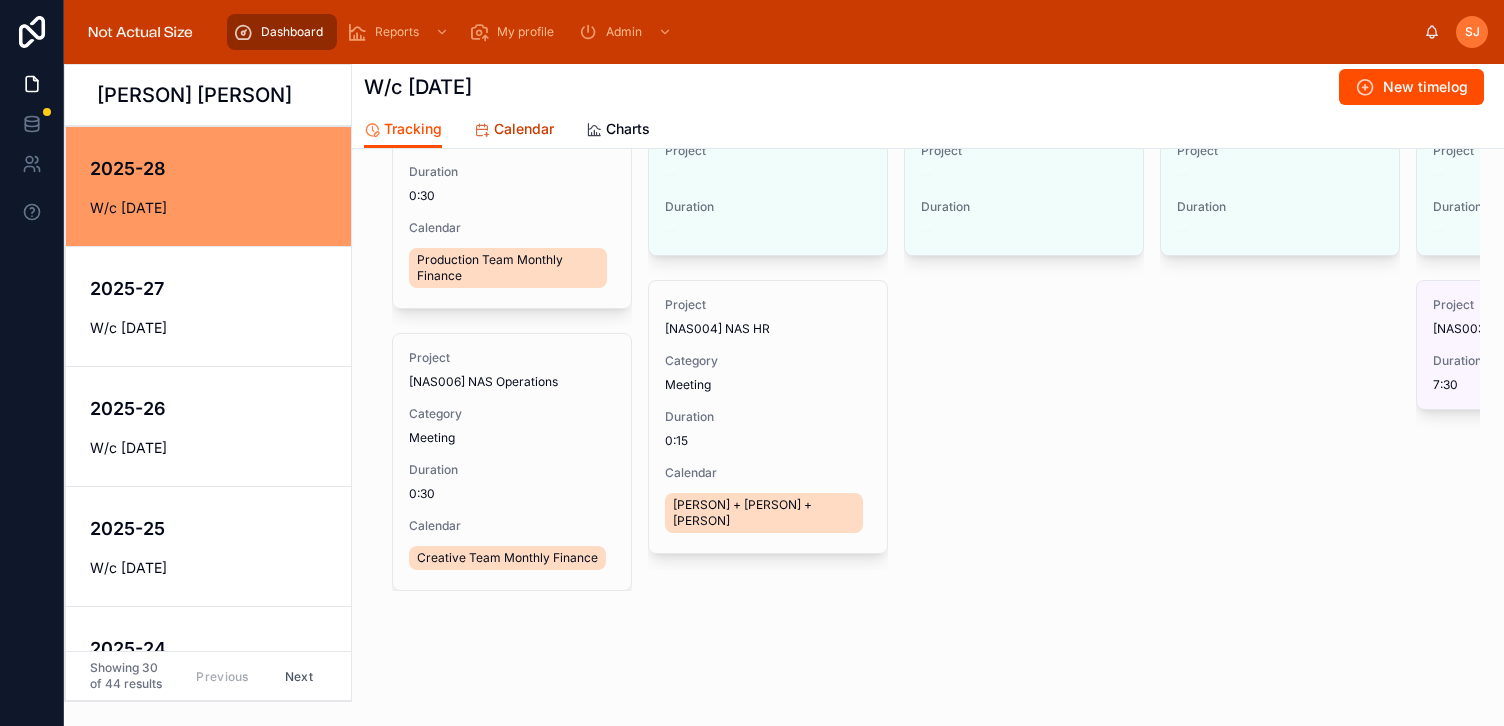 click on "Calendar" at bounding box center (514, 131) 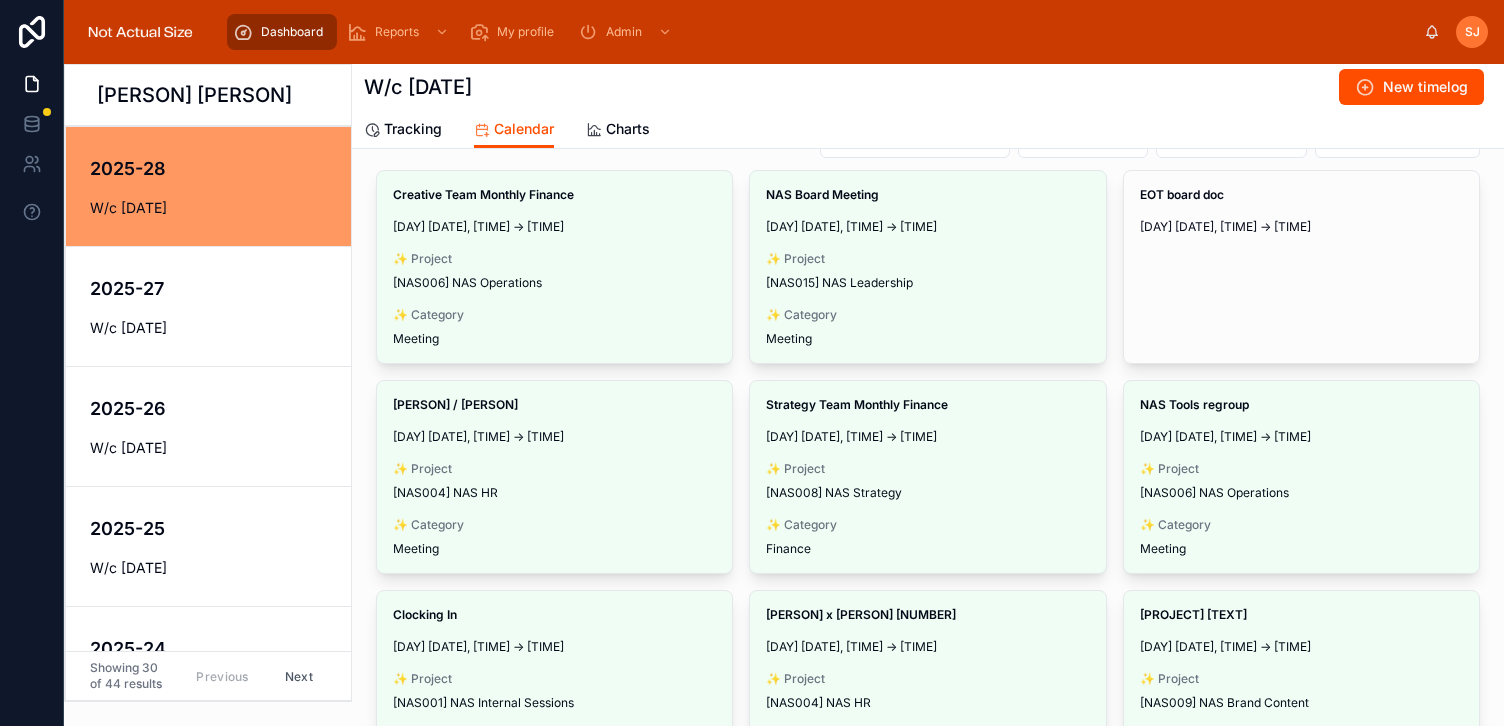 scroll, scrollTop: 0, scrollLeft: 0, axis: both 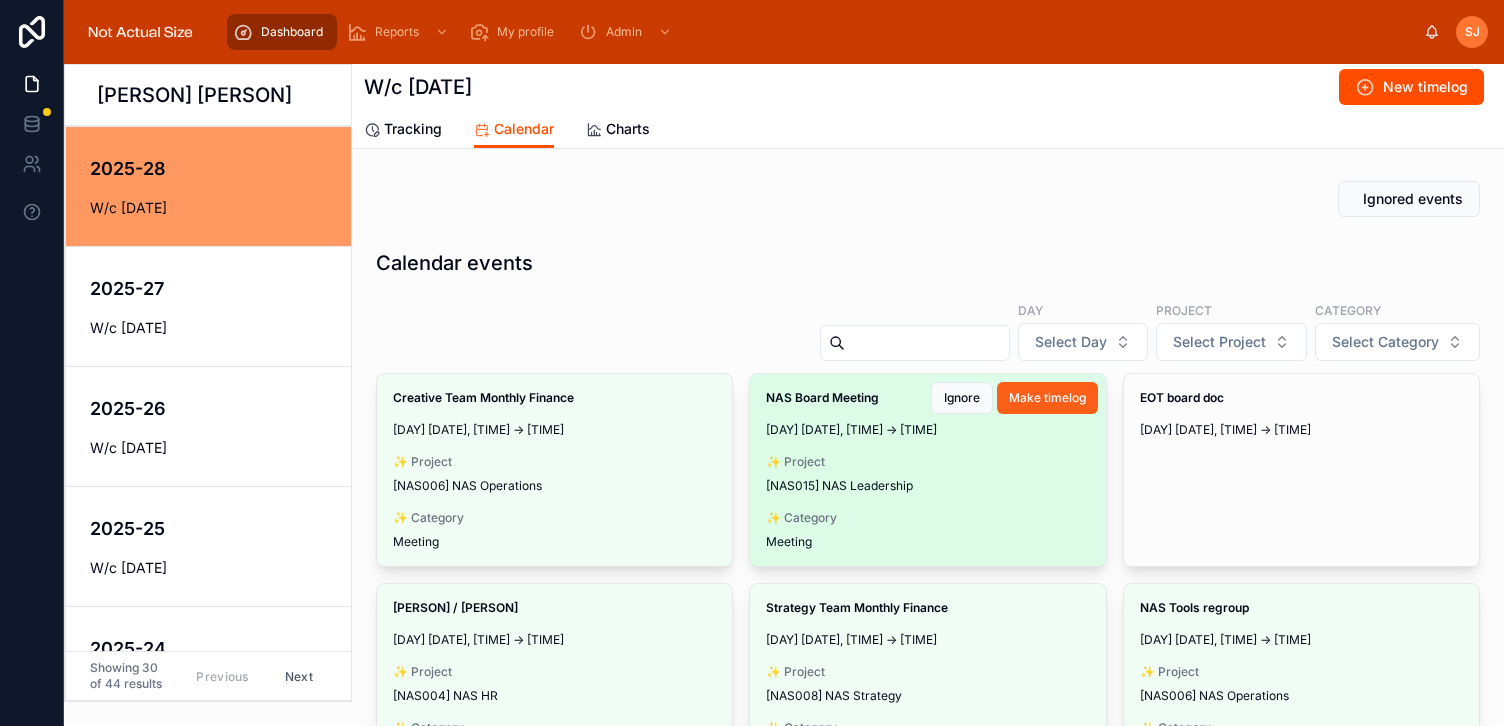 click on "Make timelog" at bounding box center [1047, 398] 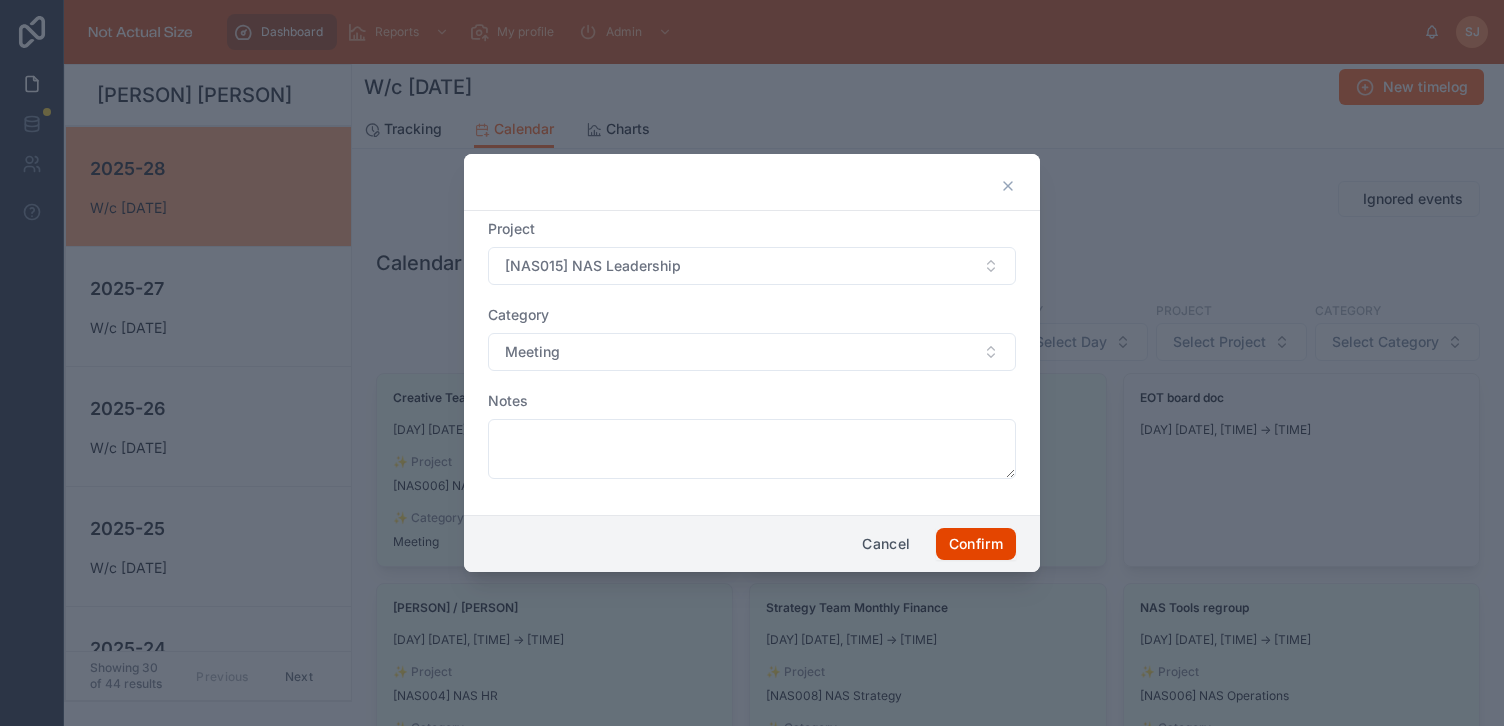 click on "Confirm" at bounding box center [976, 544] 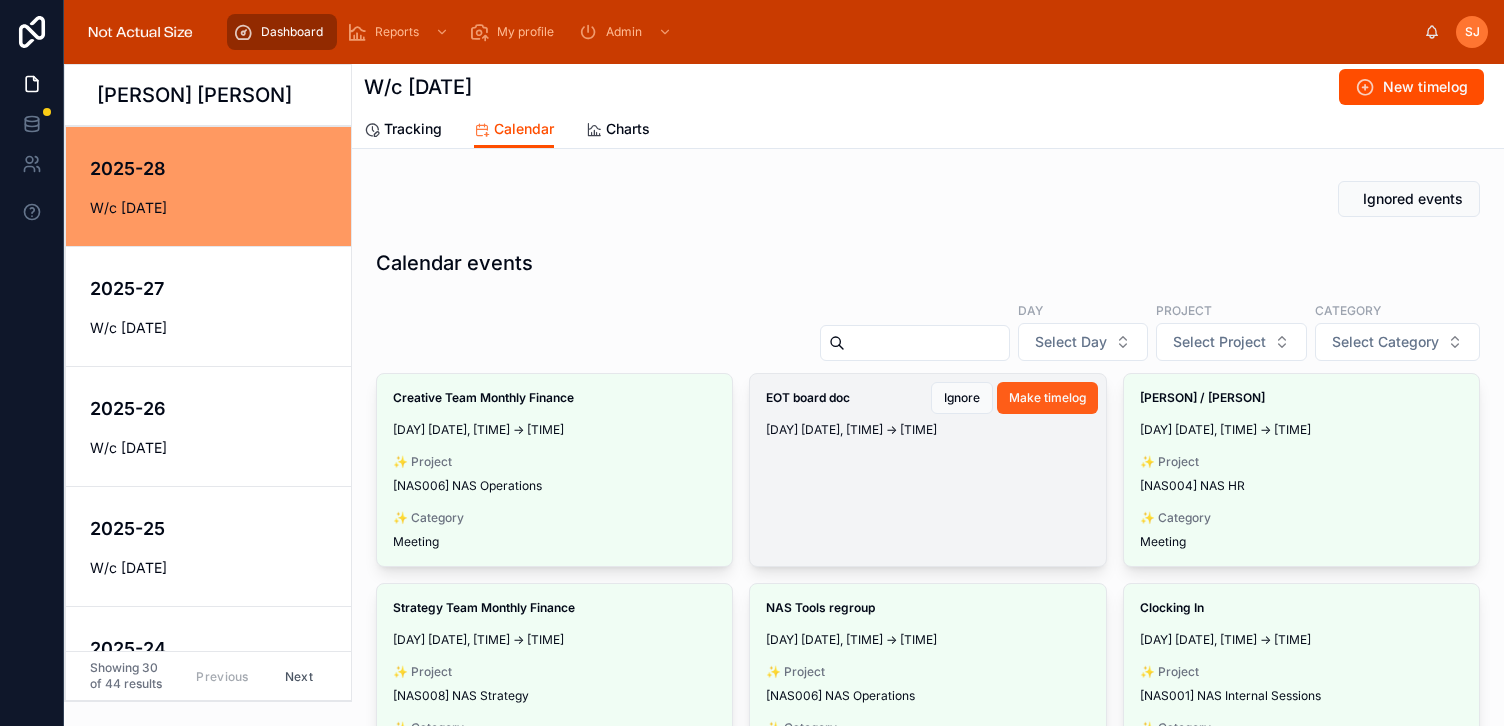 click on "Make timelog" at bounding box center (1047, 398) 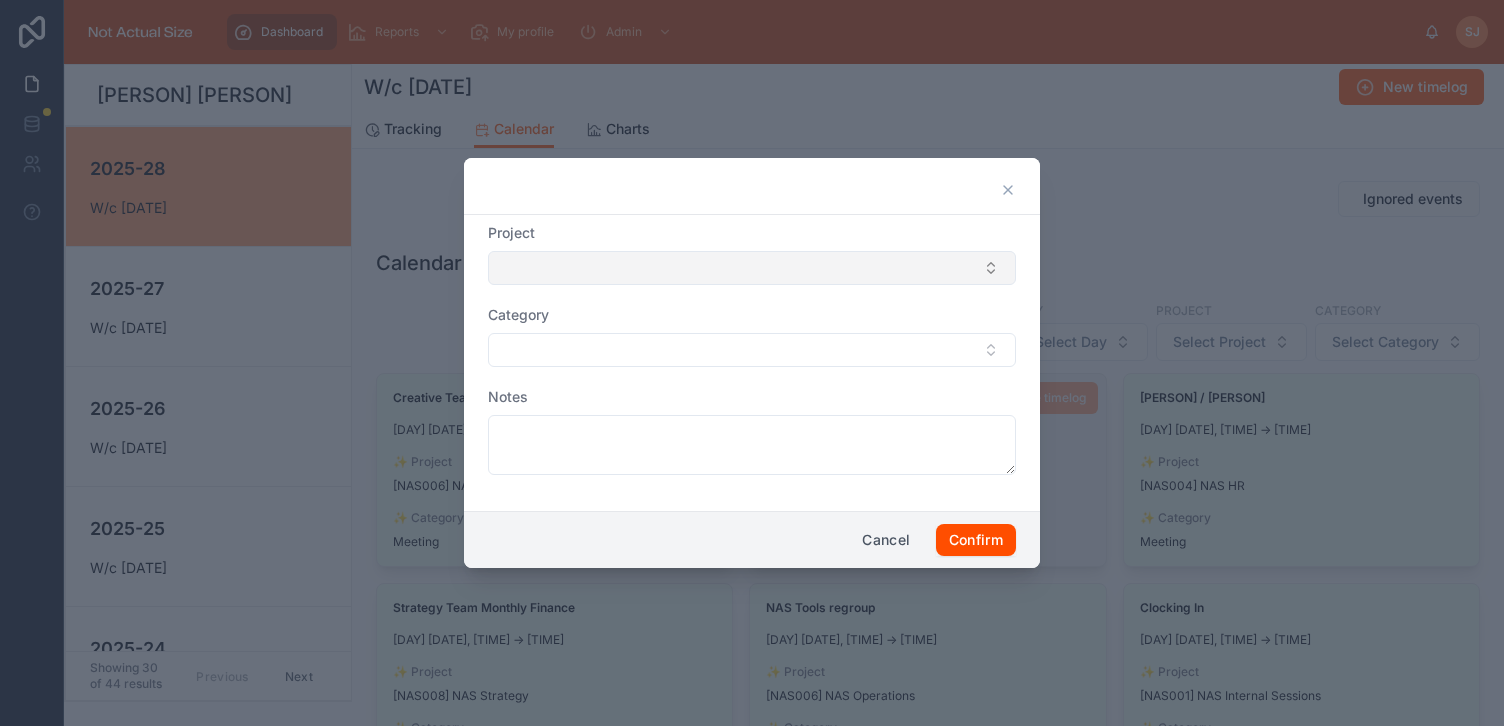 click at bounding box center (752, 268) 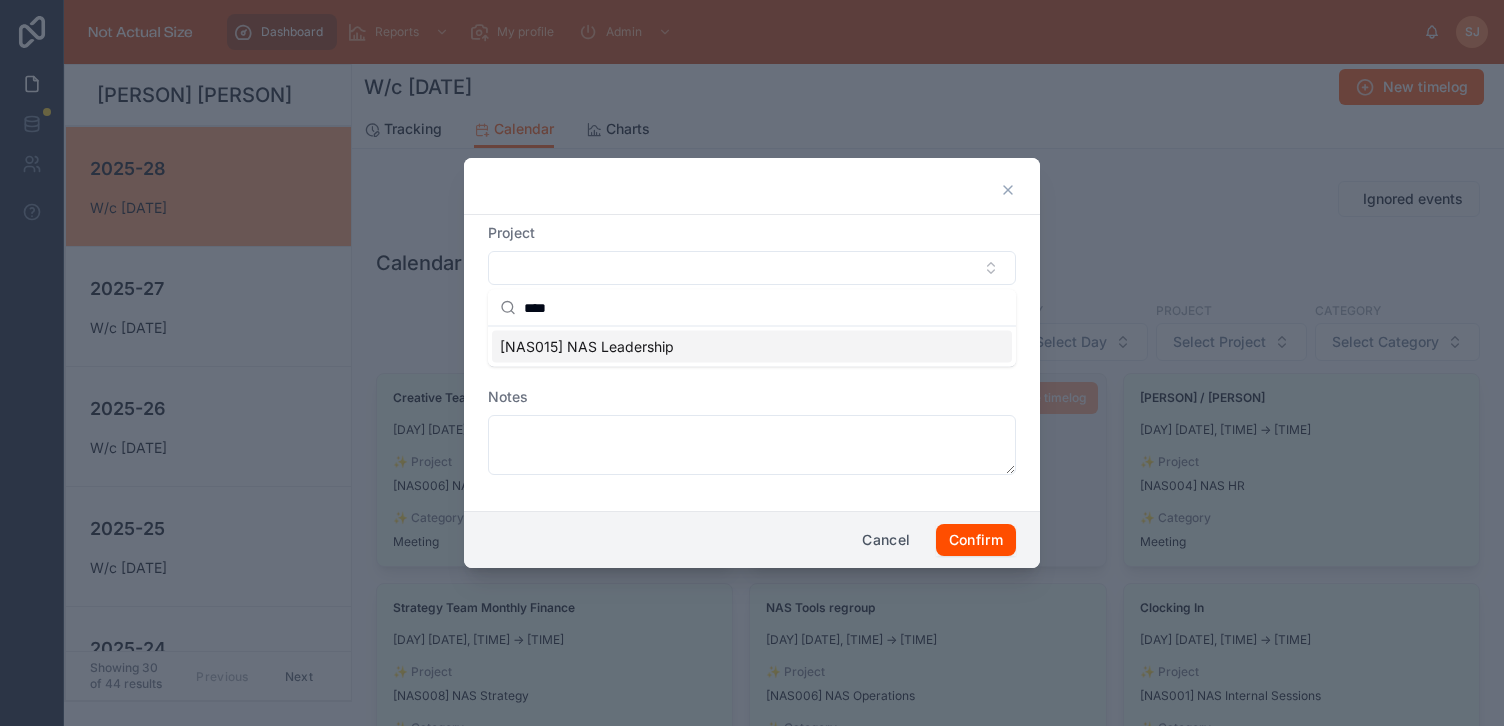 type on "****" 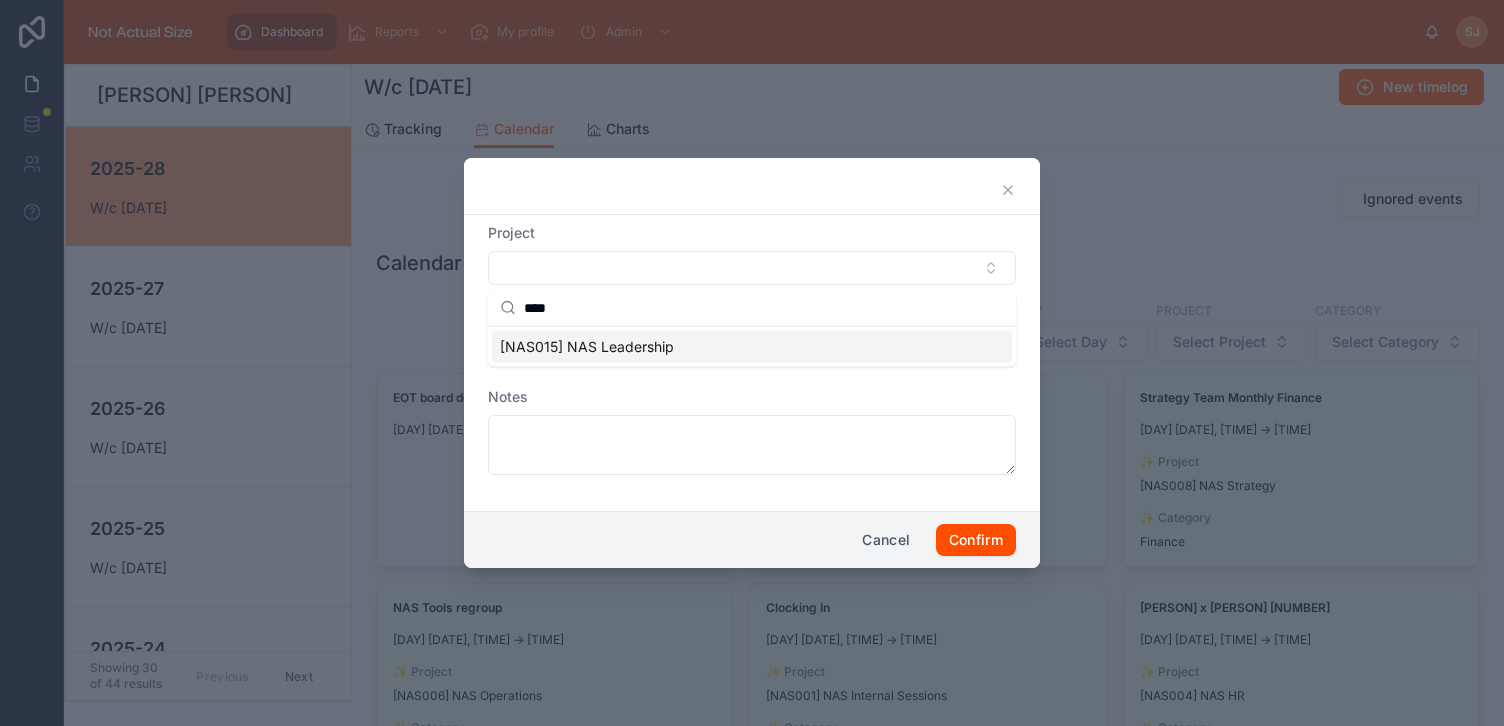 click on "[NAS015] NAS Leadership" at bounding box center (587, 347) 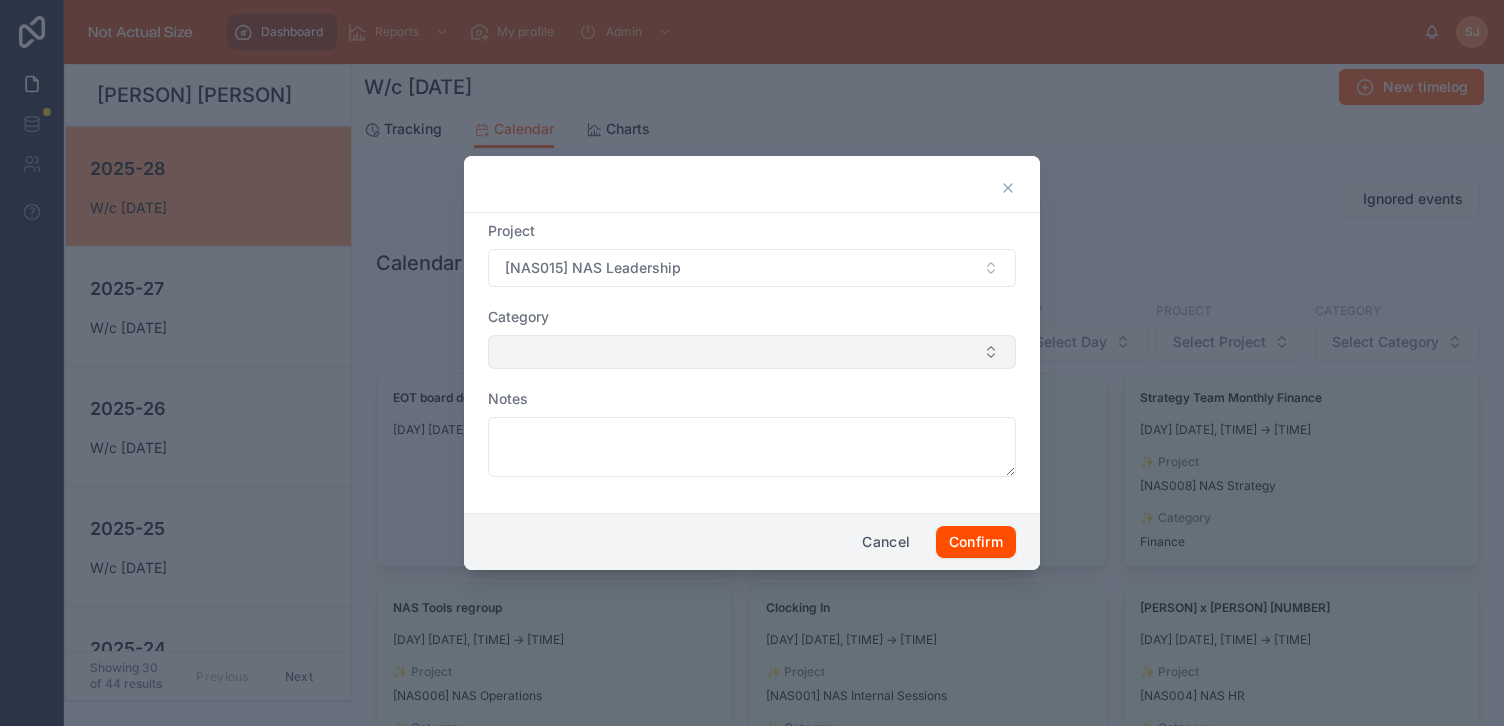 click at bounding box center (752, 352) 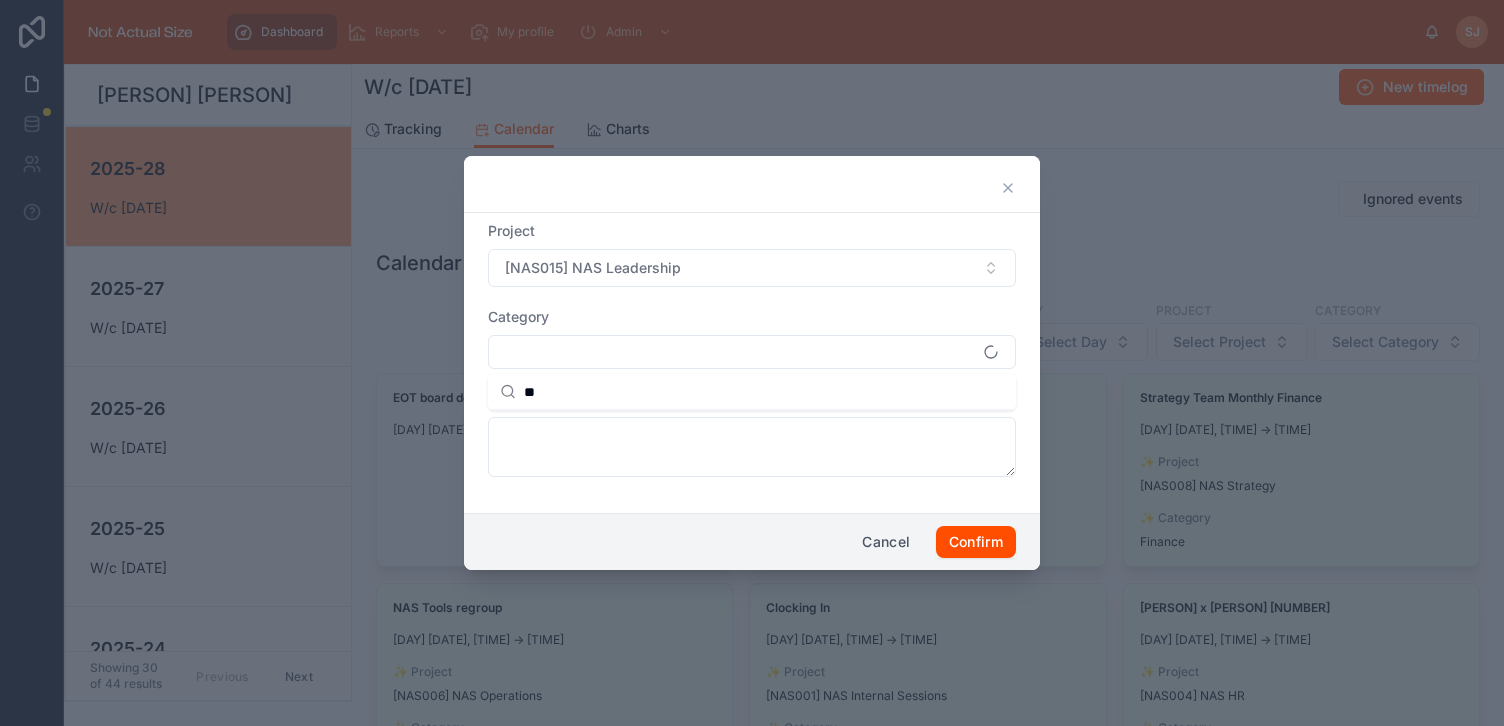type on "*" 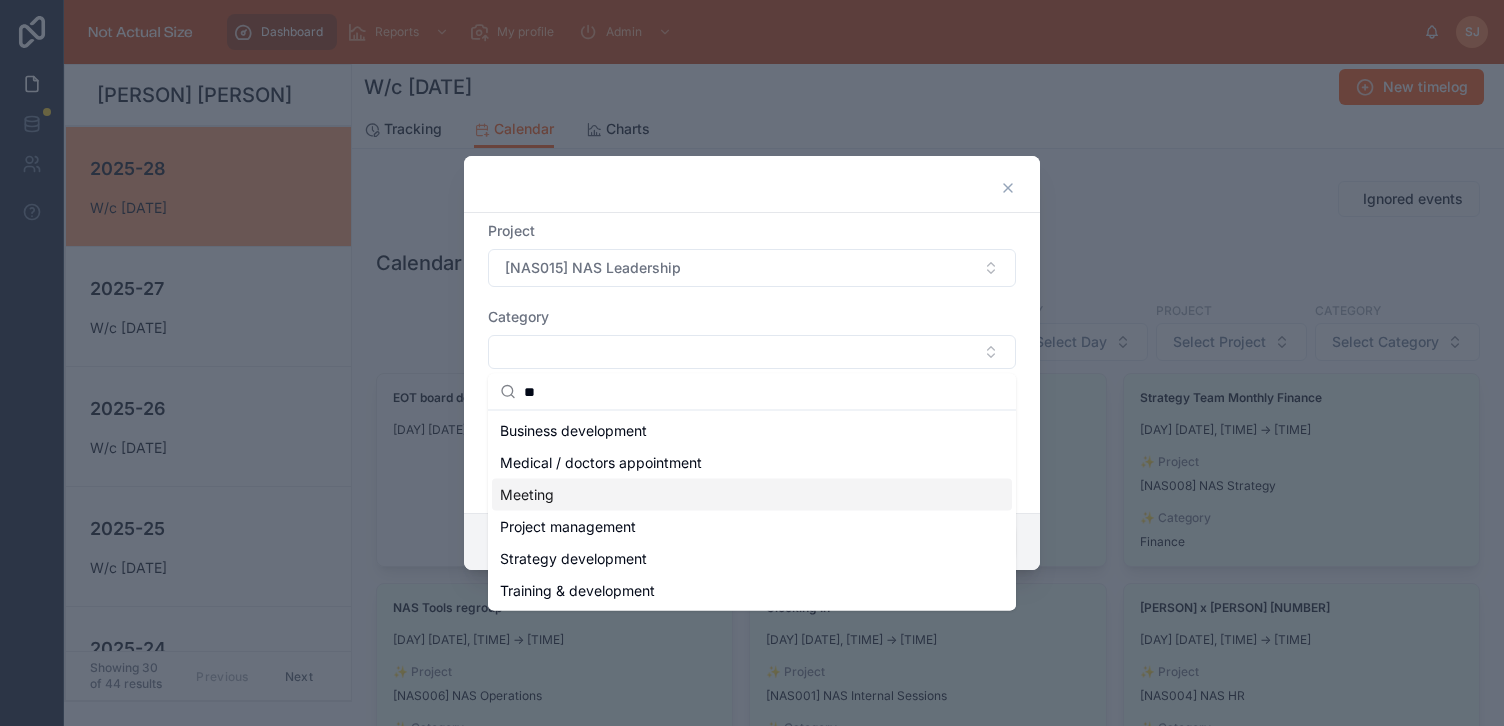 type on "**" 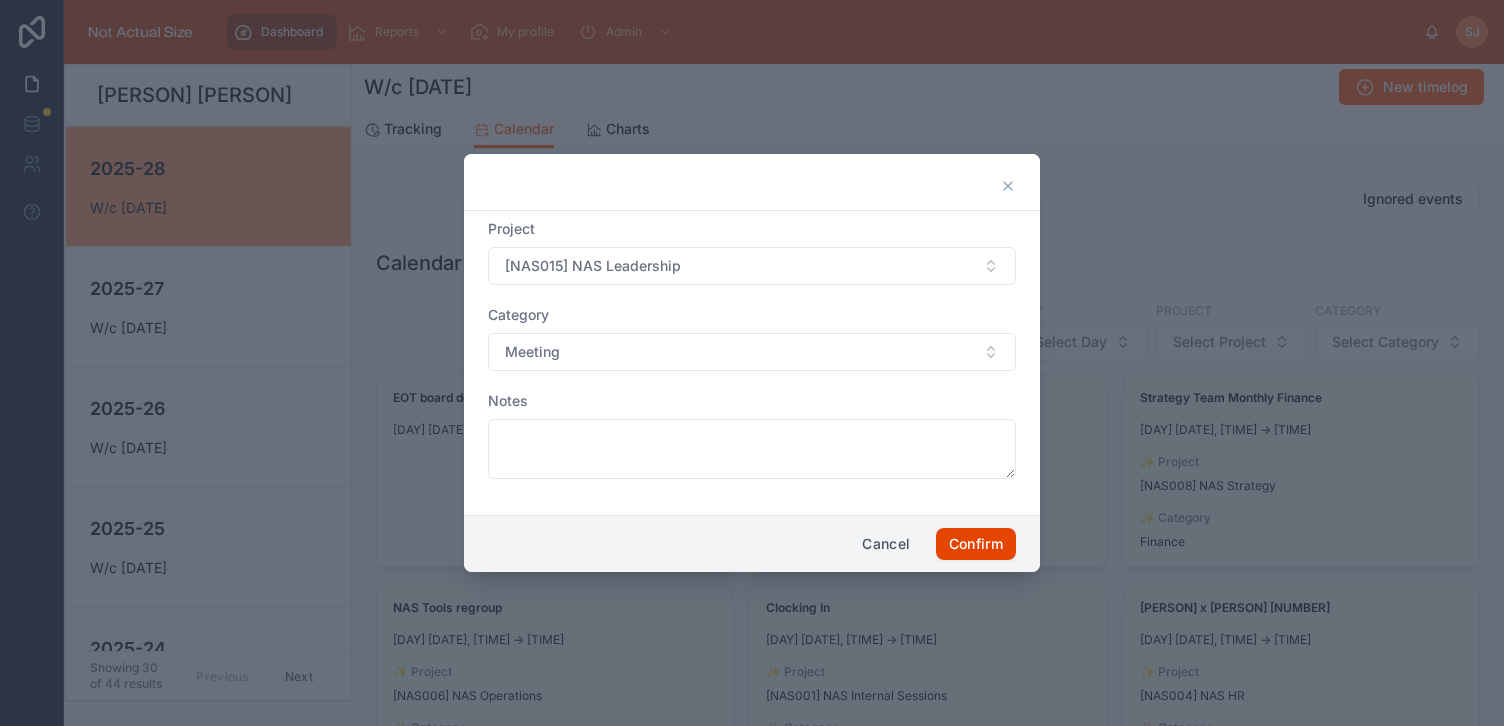 click on "Confirm" at bounding box center (976, 544) 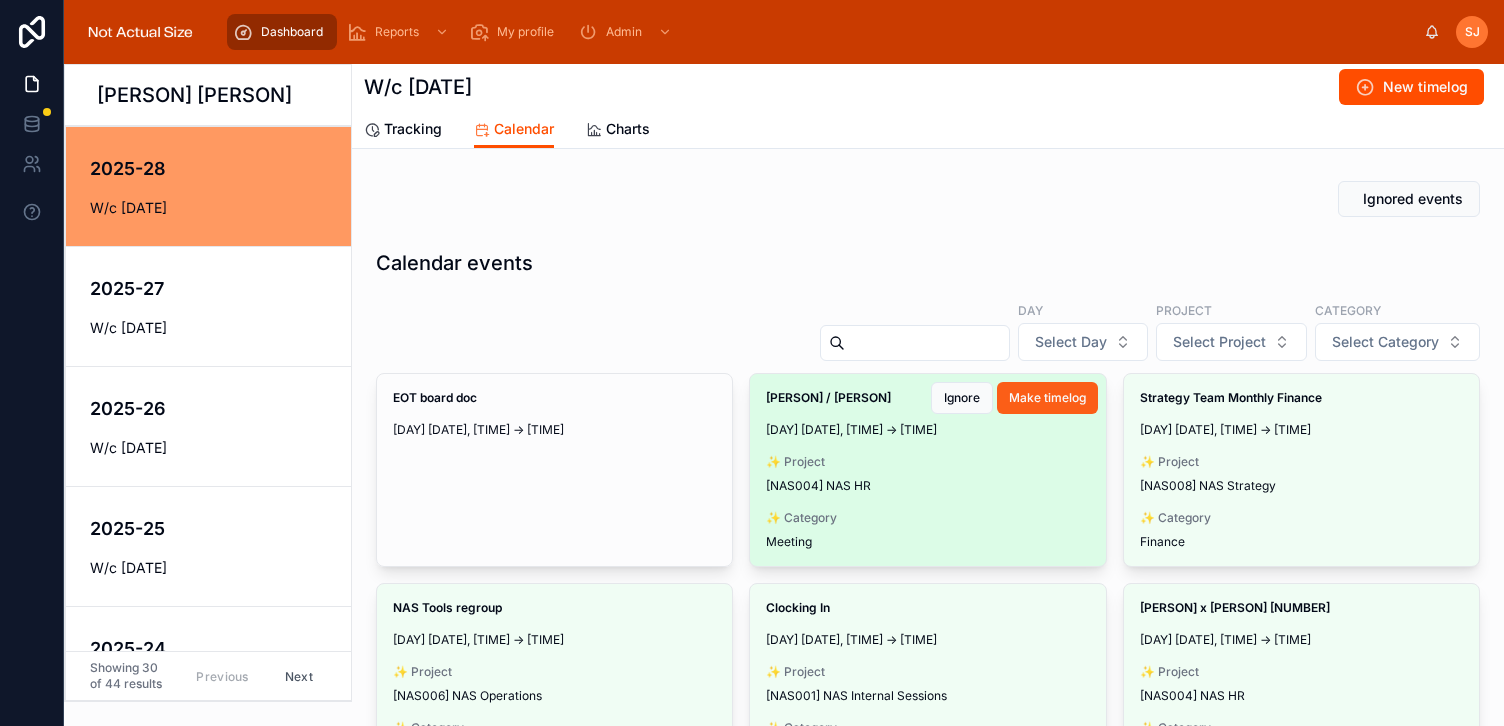 click on "Make timelog" at bounding box center (1047, 398) 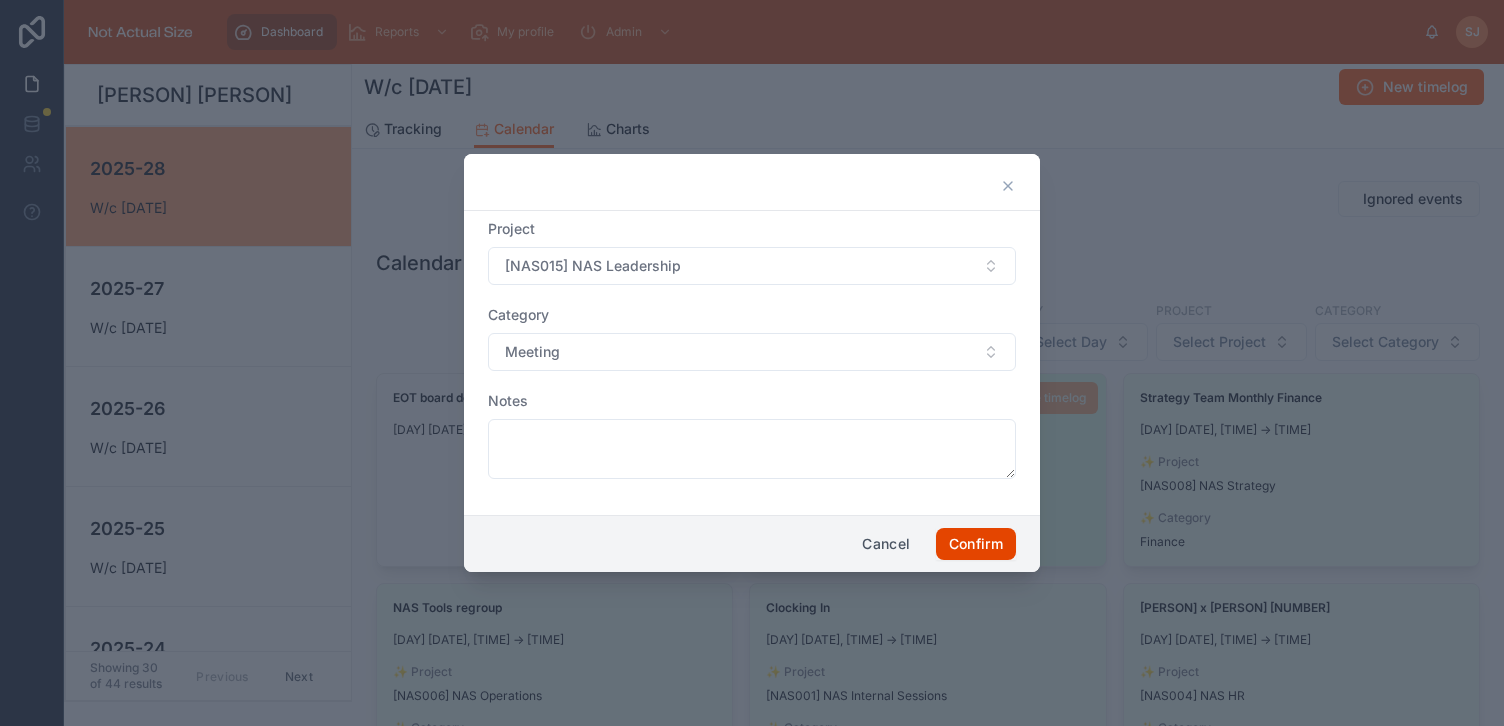 click on "Confirm" at bounding box center (976, 544) 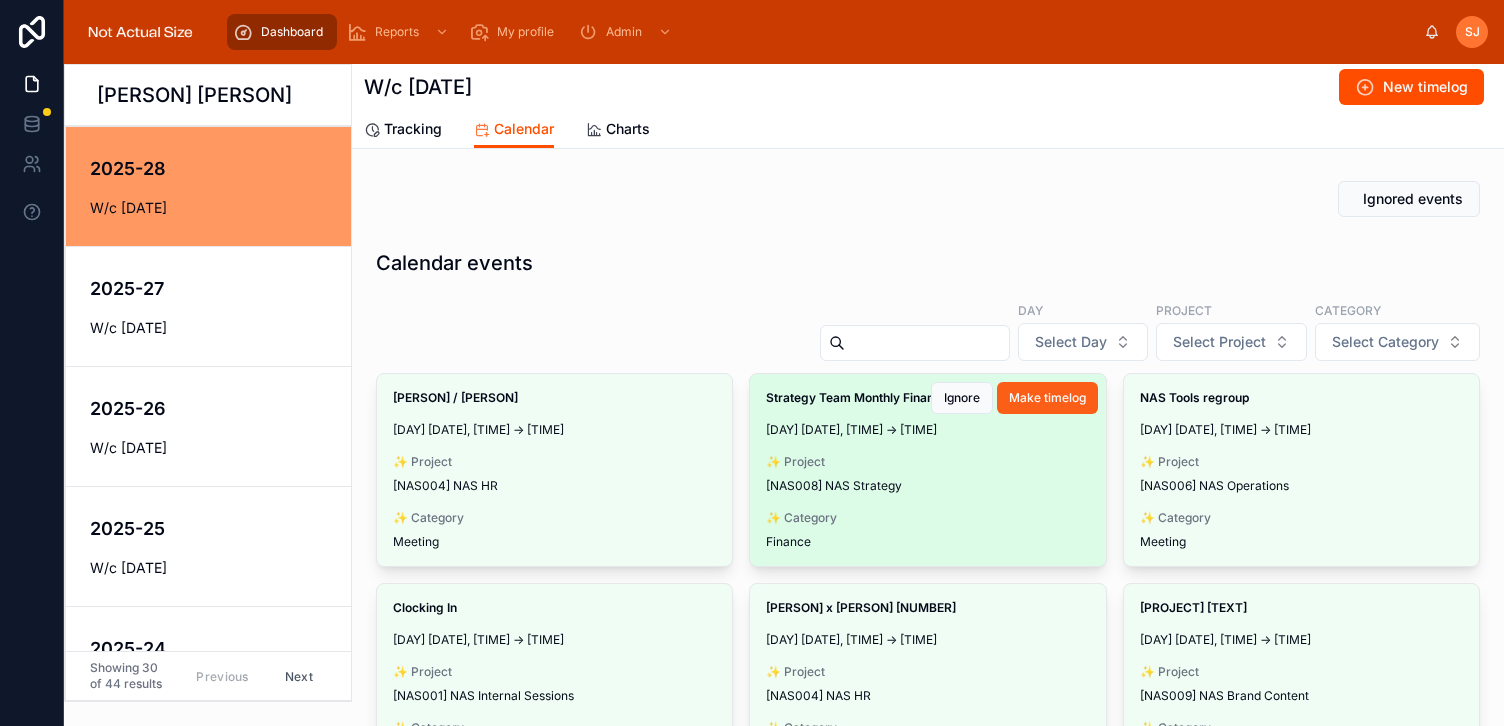 click on "Make timelog" at bounding box center (1047, 398) 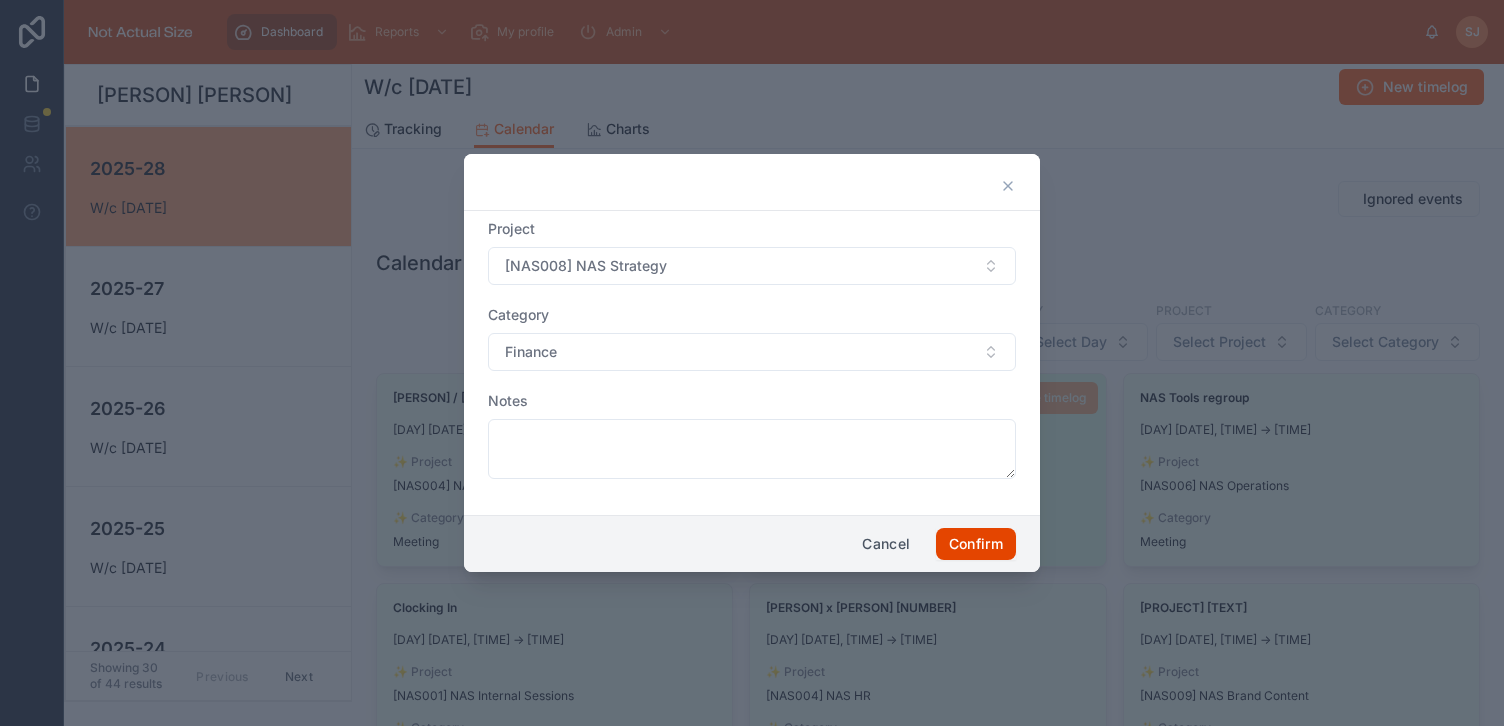 click on "Confirm" at bounding box center (976, 544) 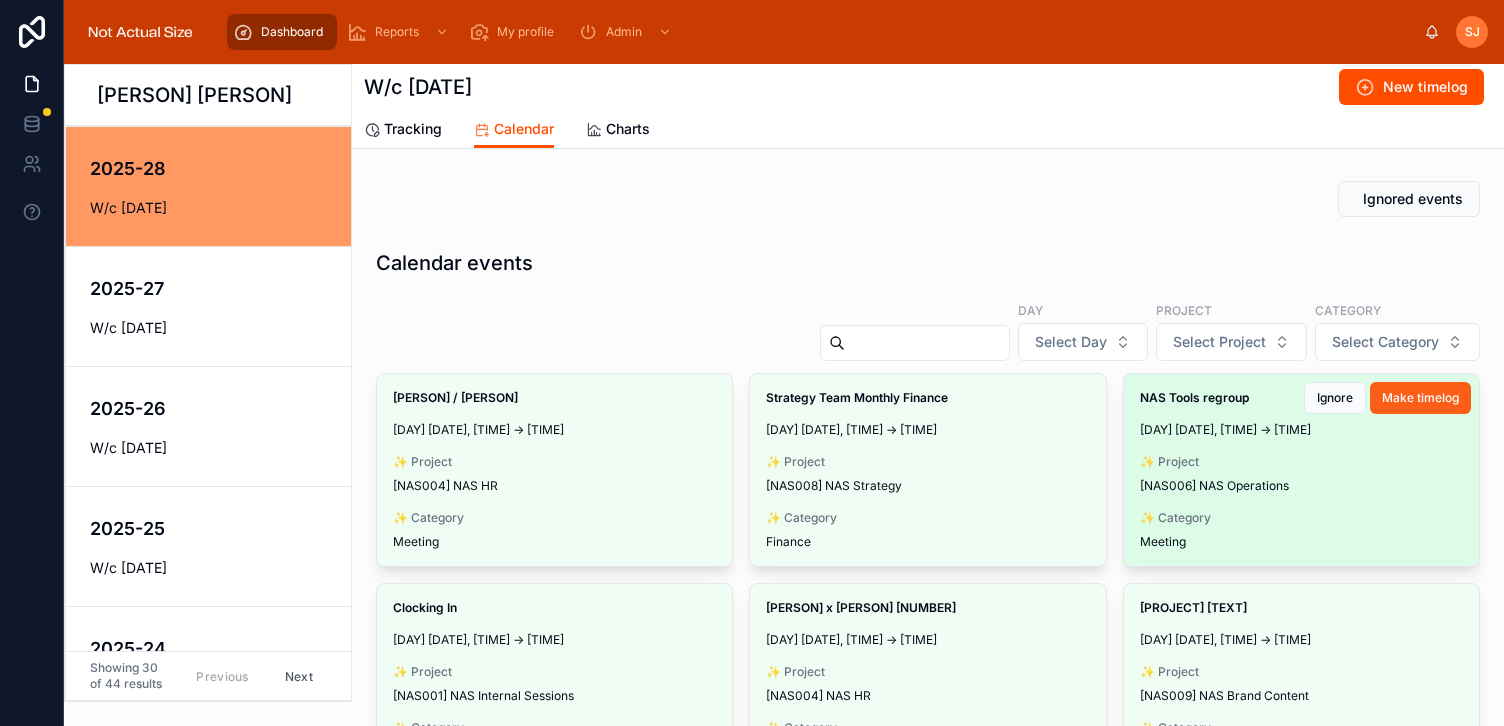 click on "Make timelog" at bounding box center [1420, 398] 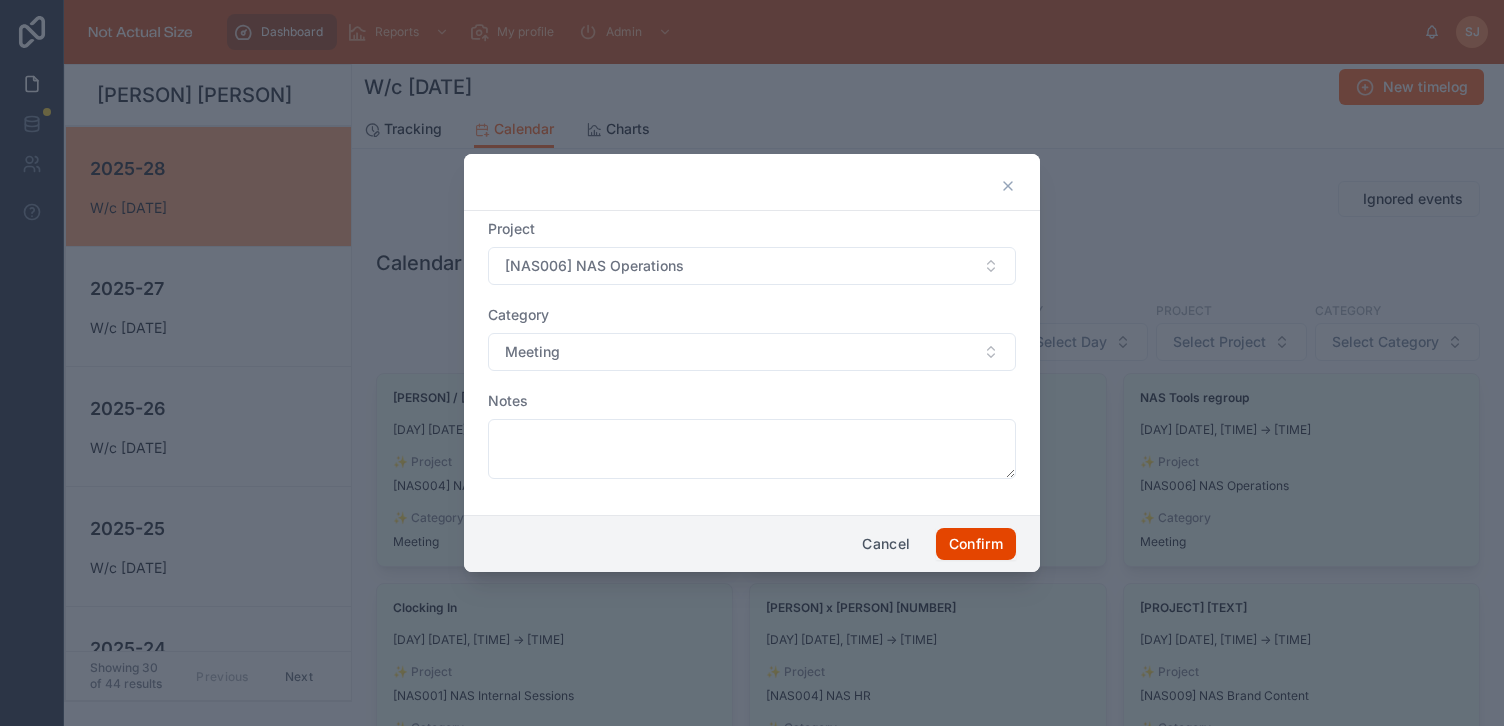 click on "Confirm" at bounding box center (976, 544) 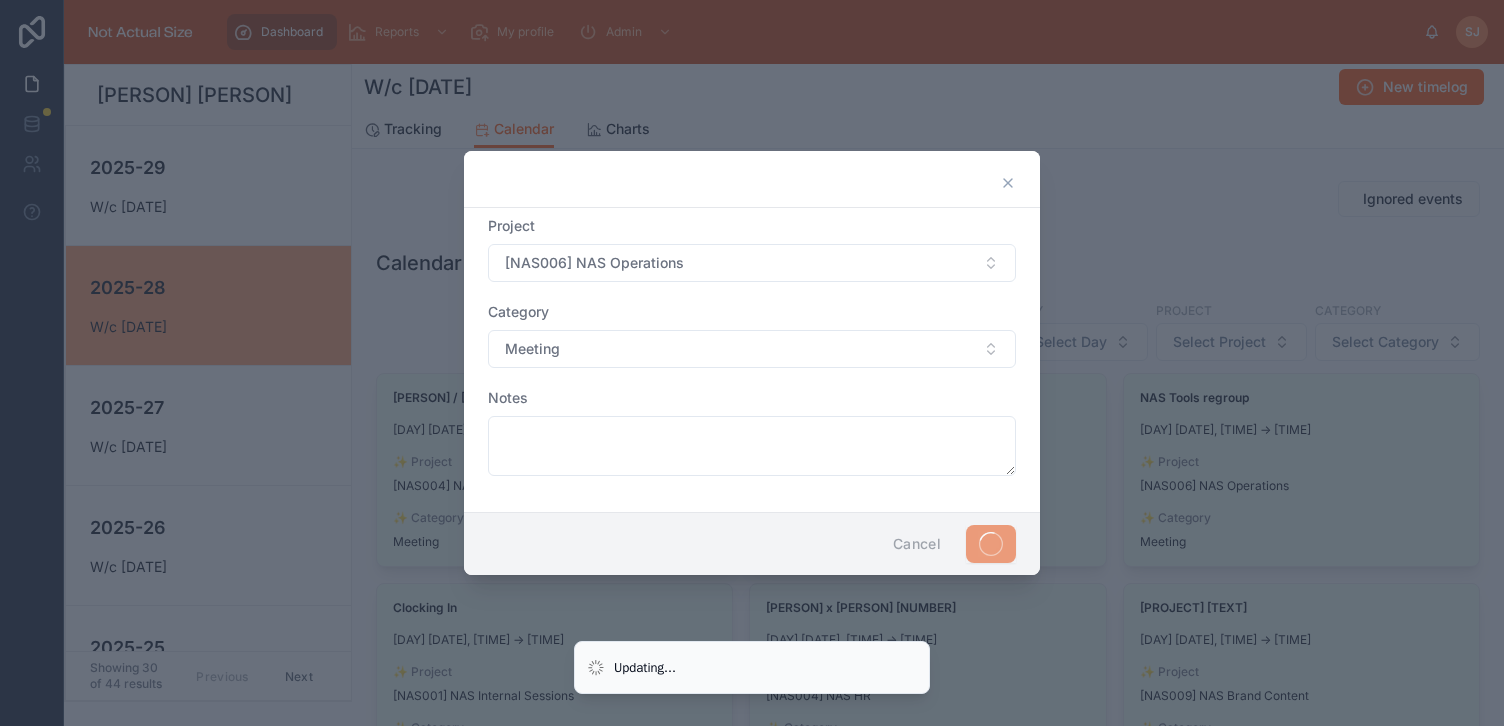 scroll, scrollTop: 119, scrollLeft: 0, axis: vertical 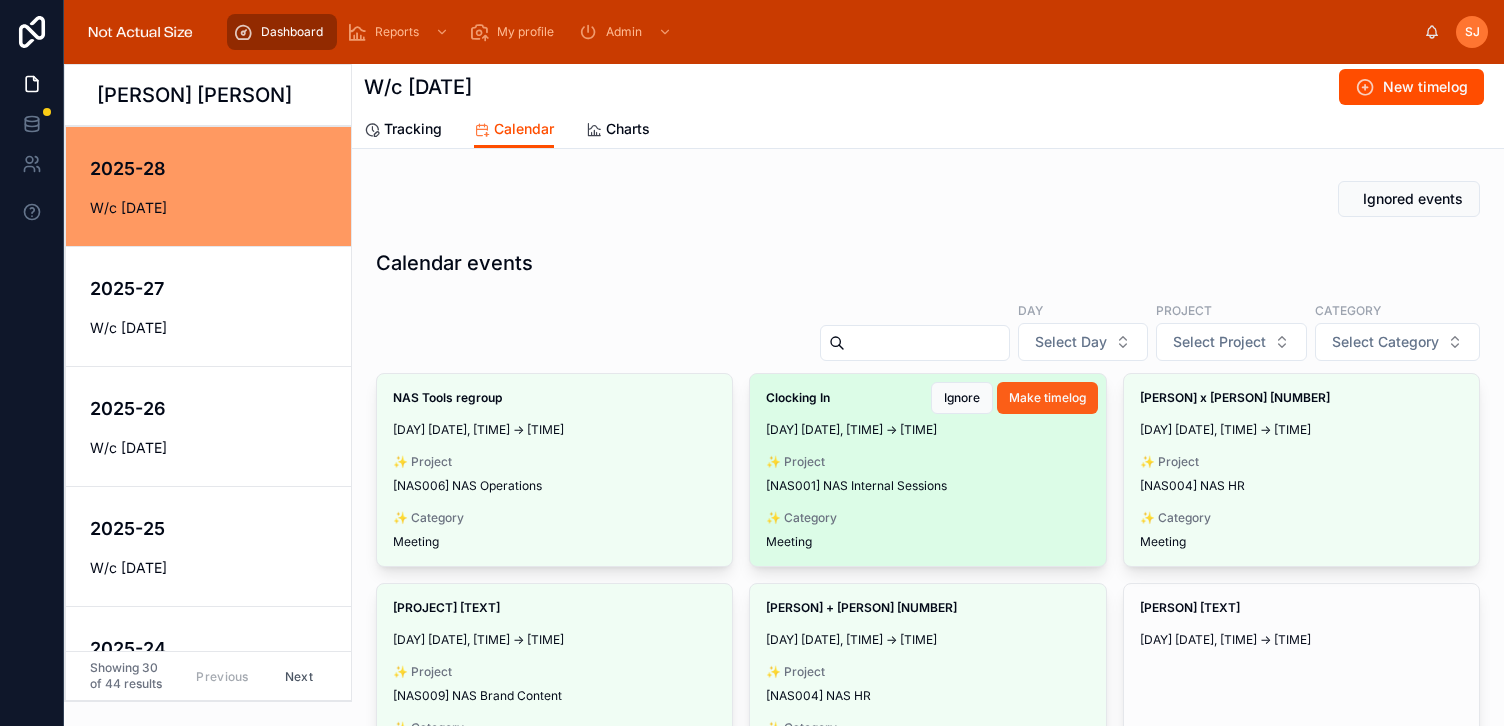 click on "Make timelog" at bounding box center [1047, 398] 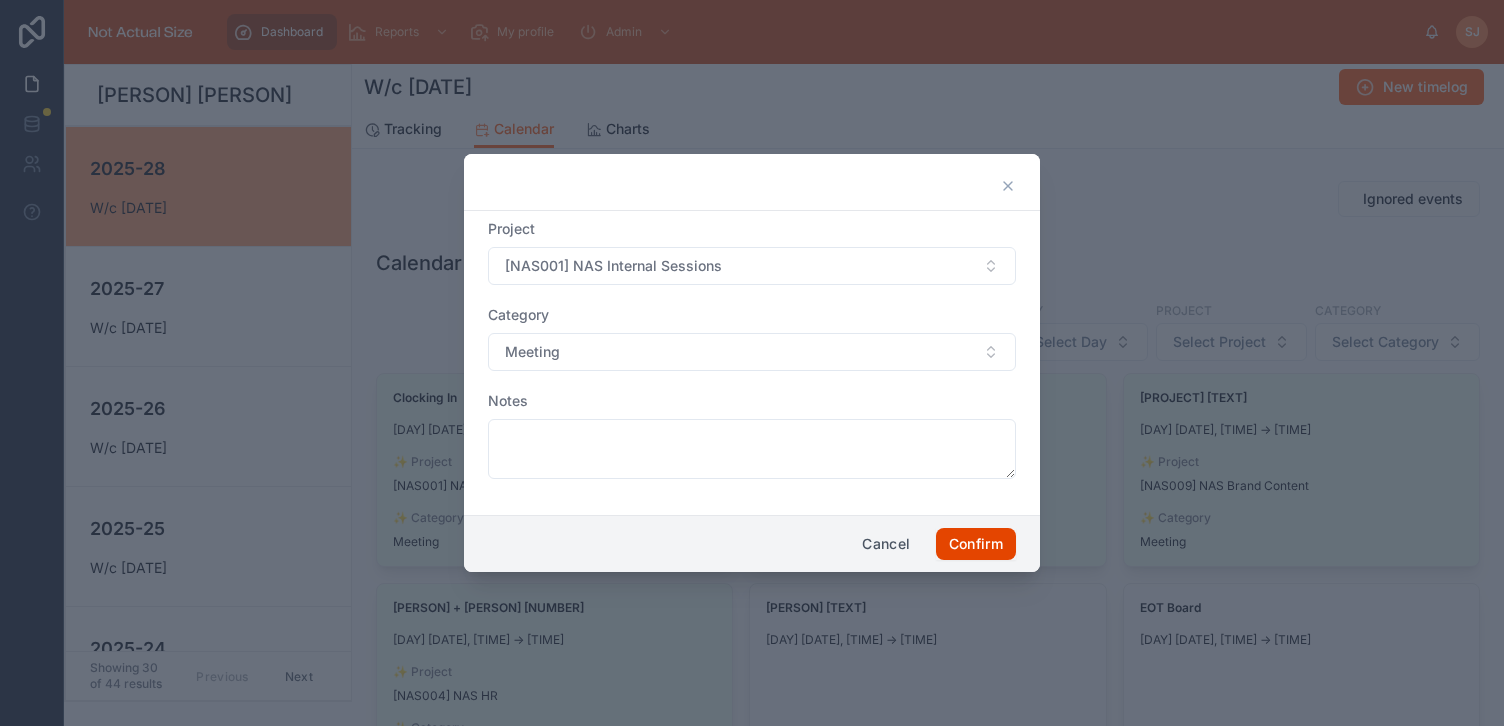 click on "Confirm" at bounding box center [976, 544] 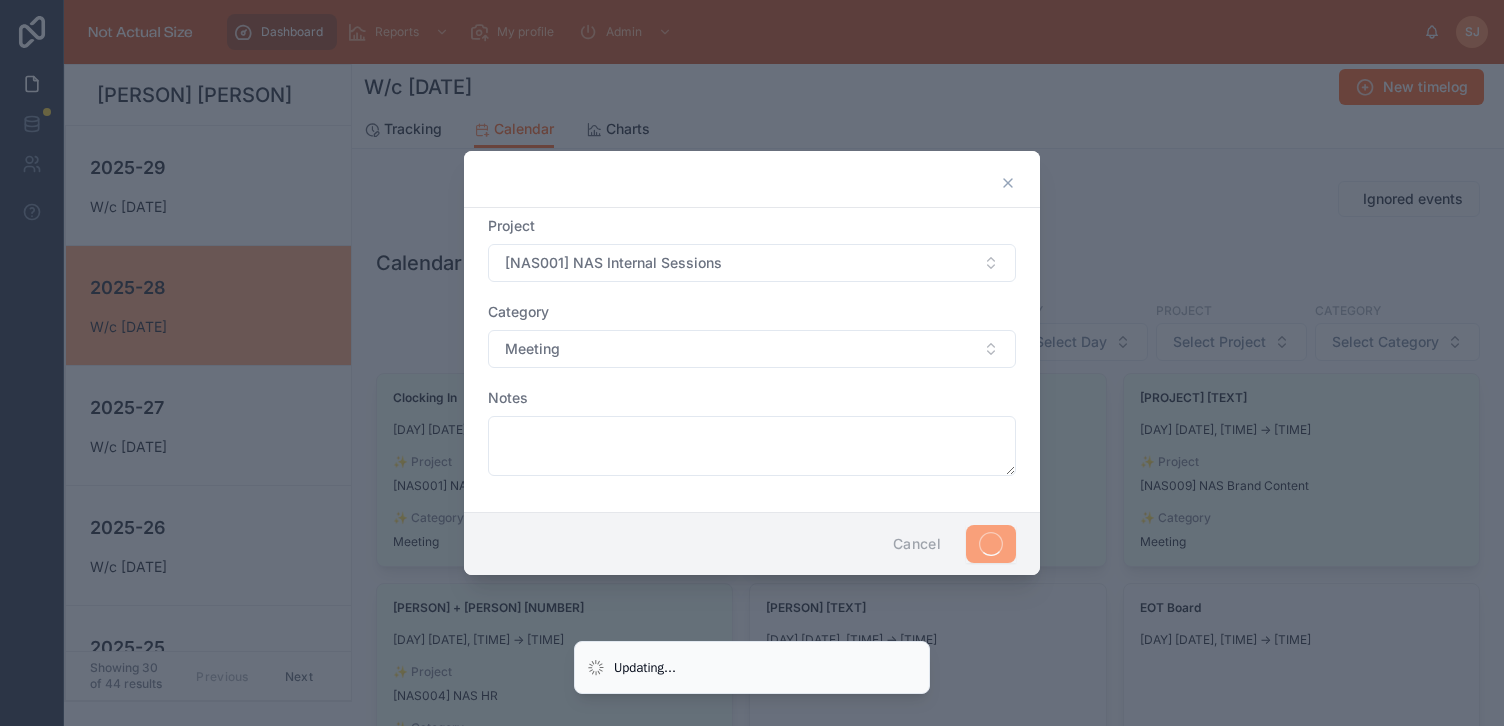 scroll, scrollTop: 119, scrollLeft: 0, axis: vertical 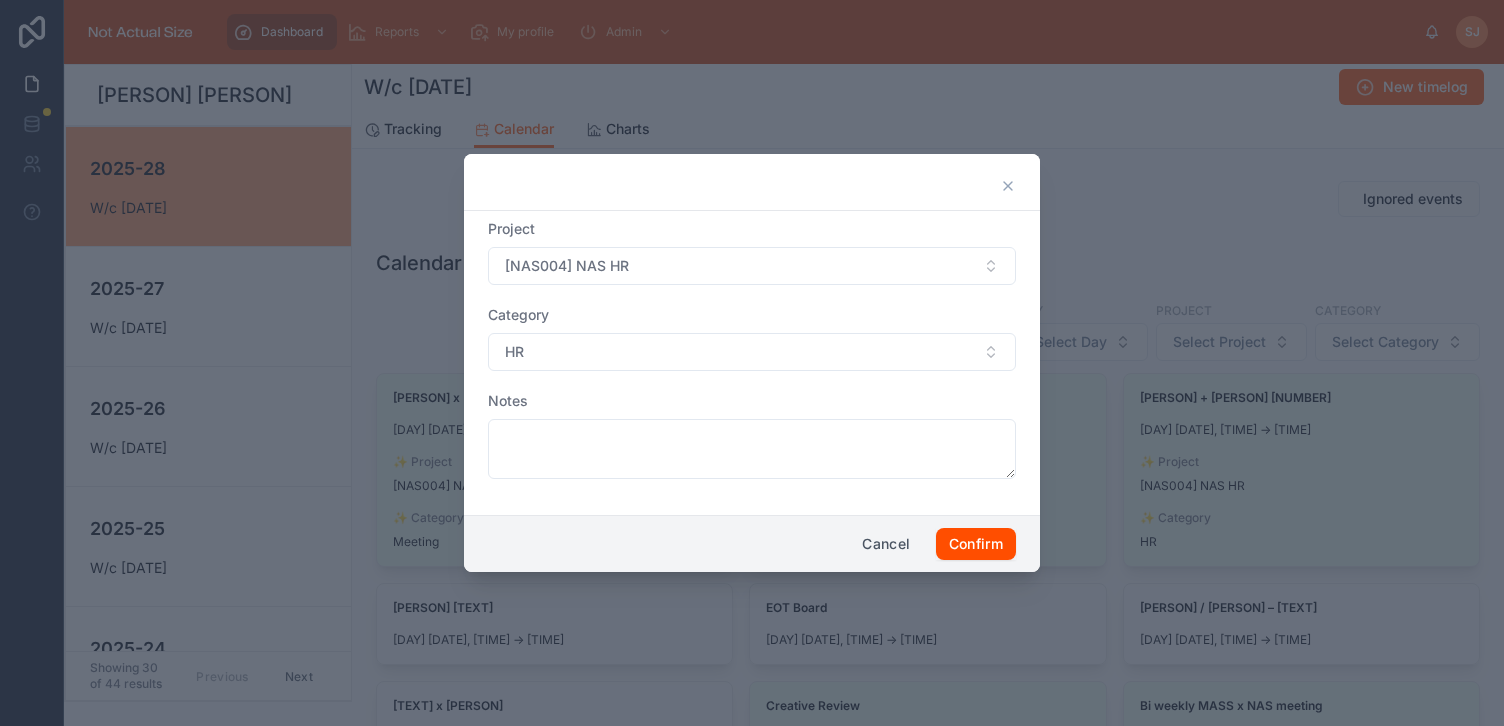 click 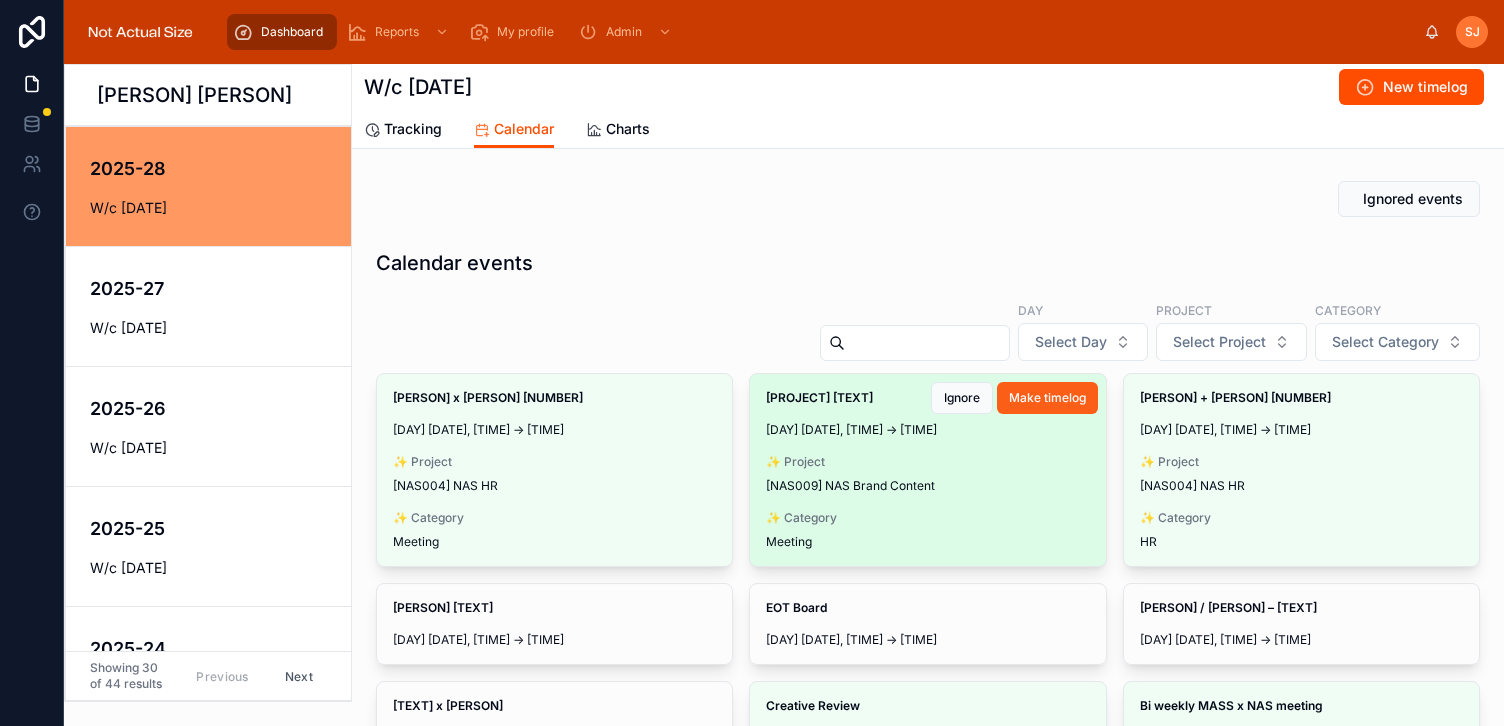 click on "Make timelog" at bounding box center [1047, 398] 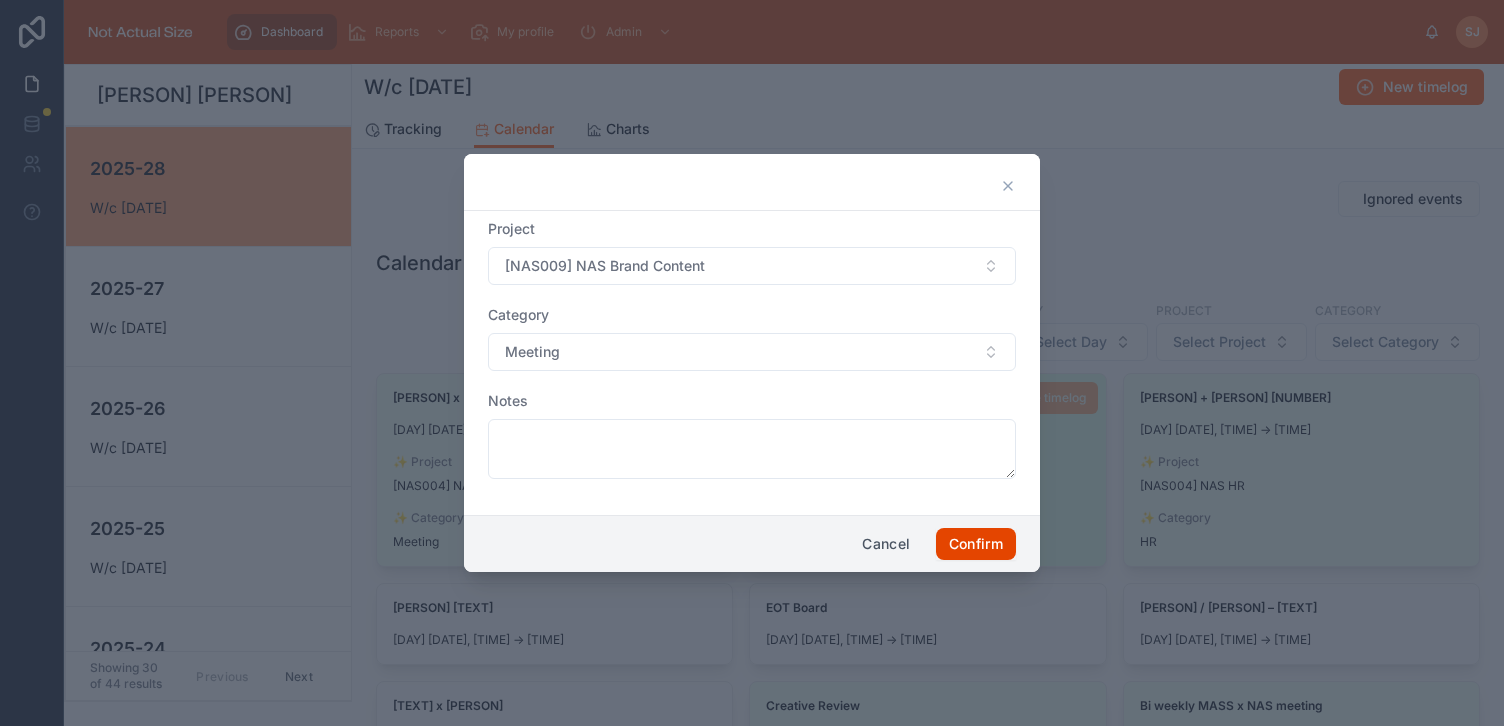 click on "Confirm" at bounding box center (976, 544) 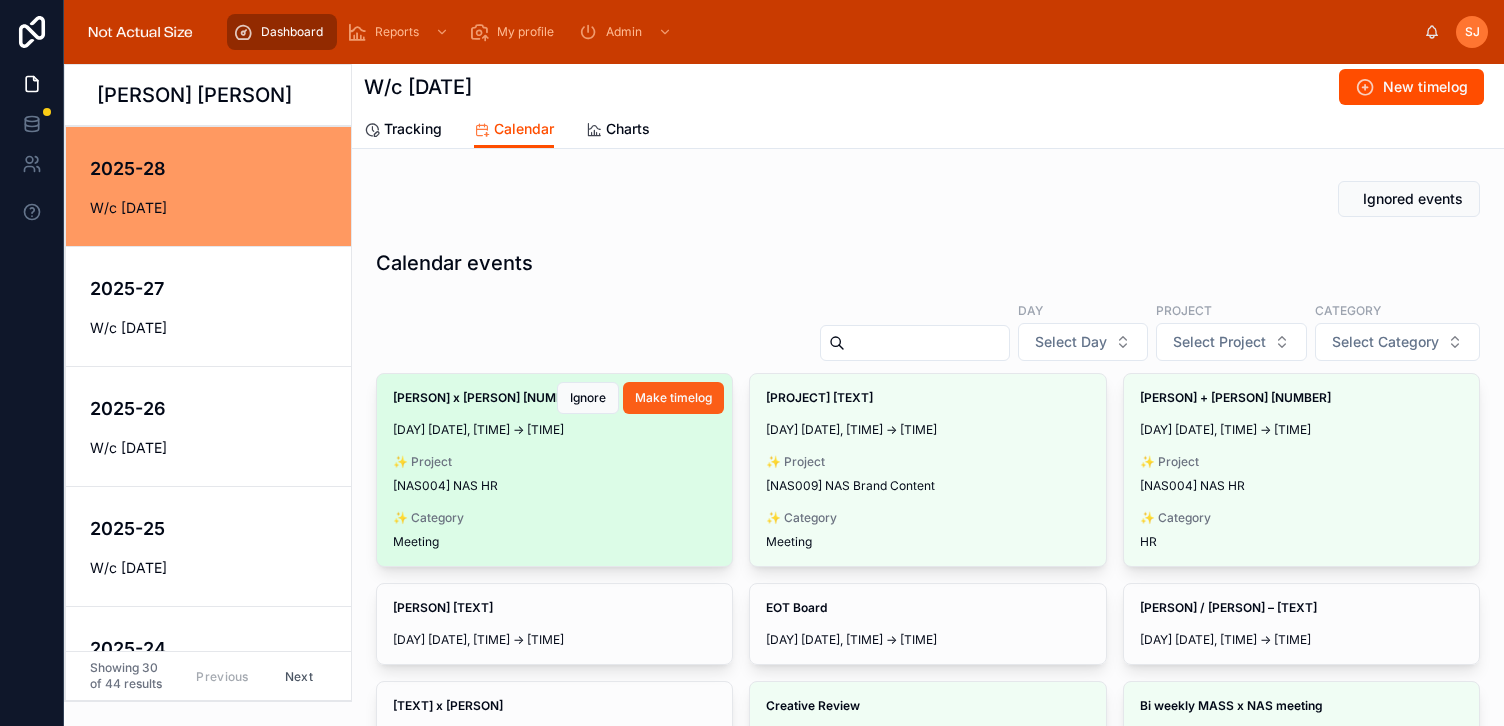 click on "Make timelog" at bounding box center [673, 398] 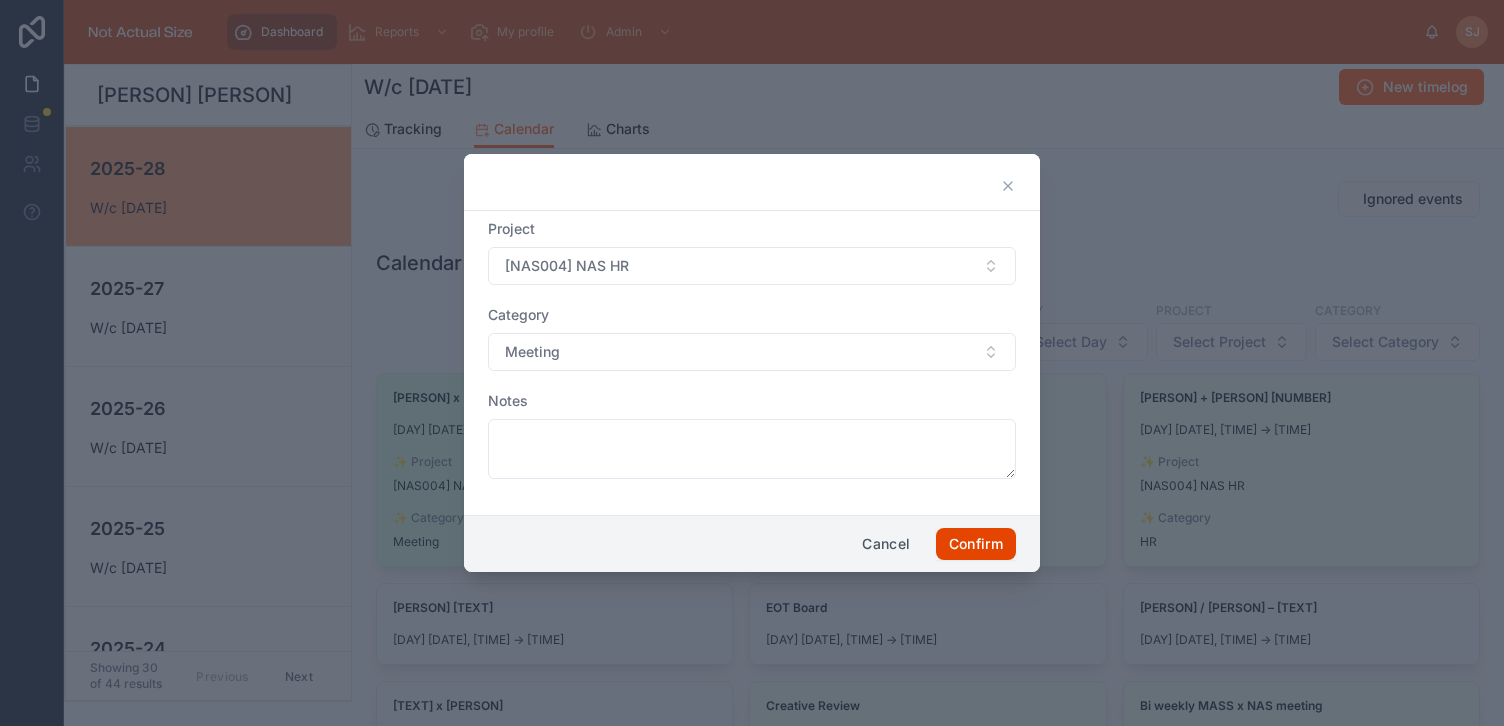 click on "Confirm" at bounding box center [976, 544] 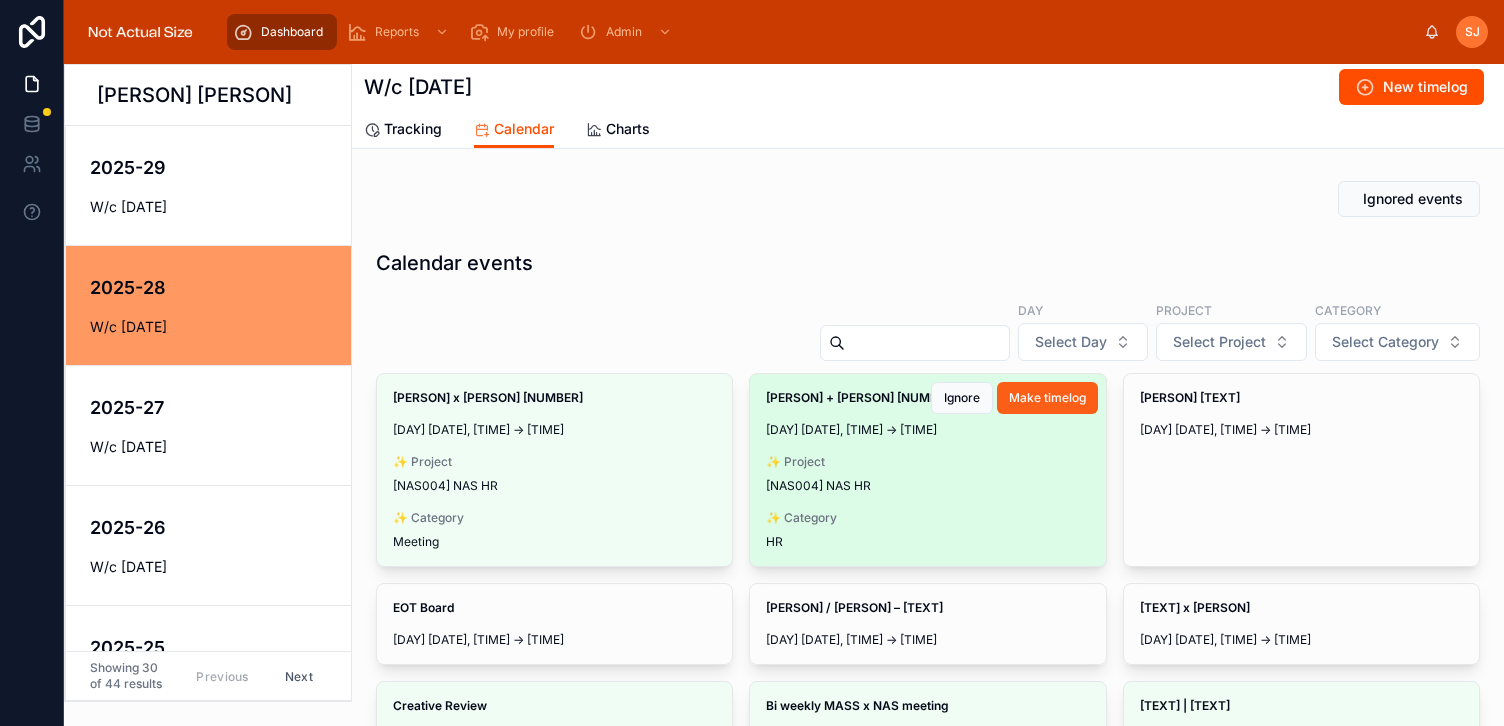 scroll, scrollTop: 119, scrollLeft: 0, axis: vertical 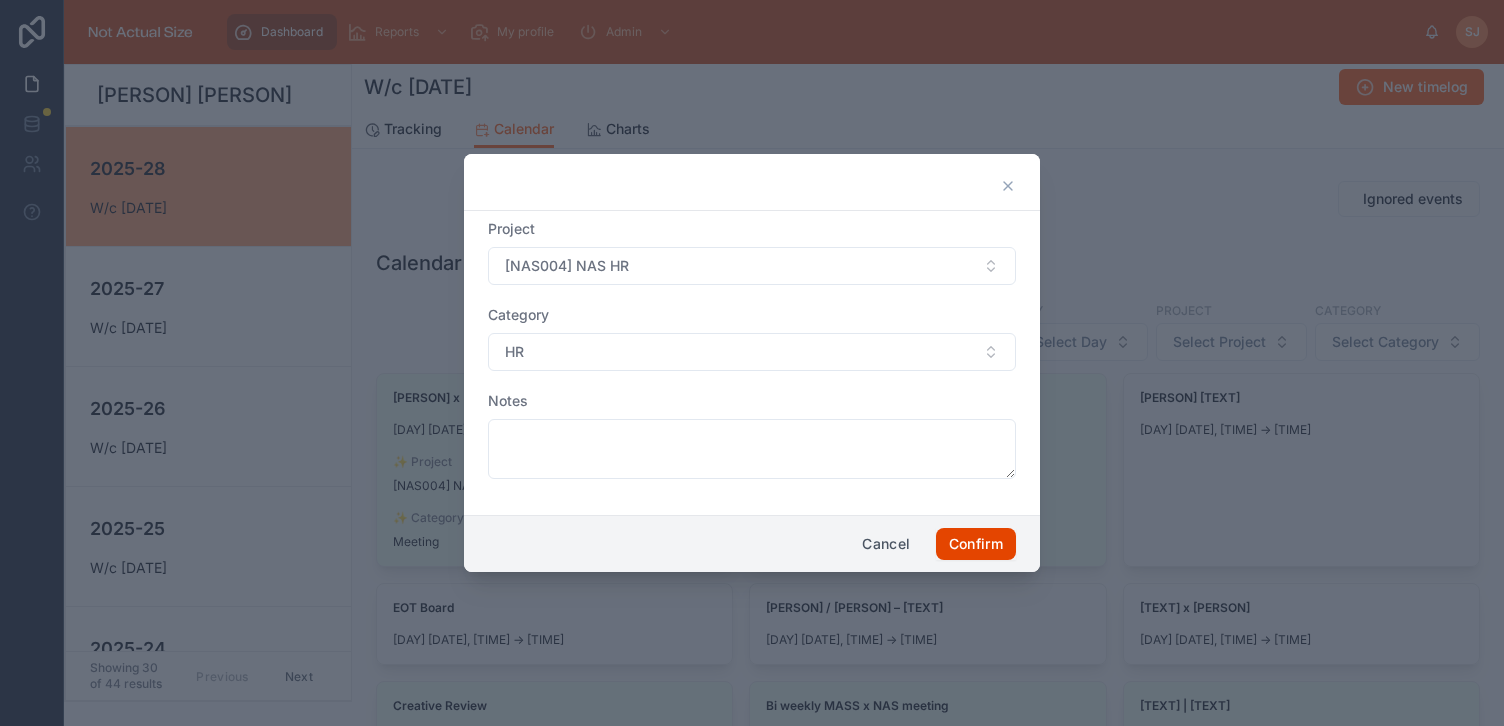 click on "Confirm" at bounding box center (976, 544) 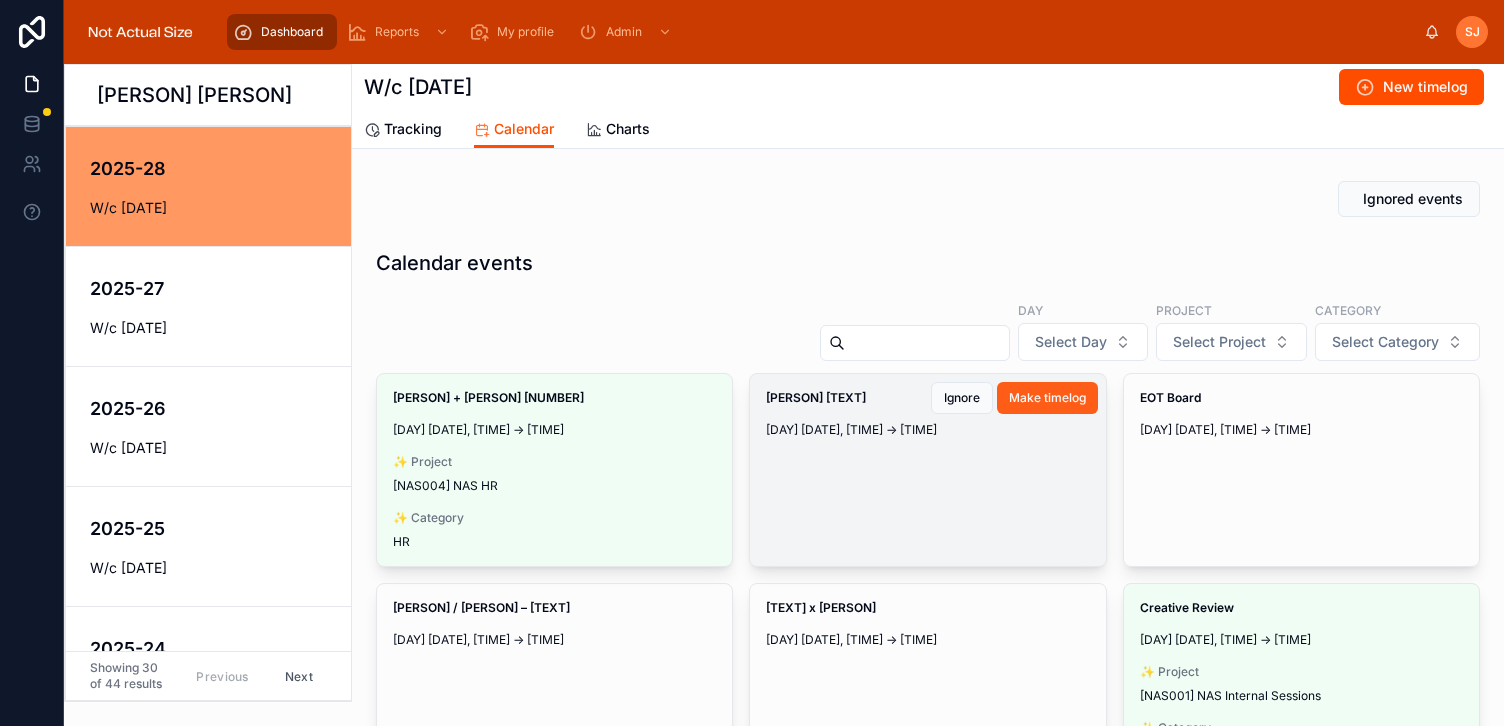 click on "Make timelog" at bounding box center (1047, 398) 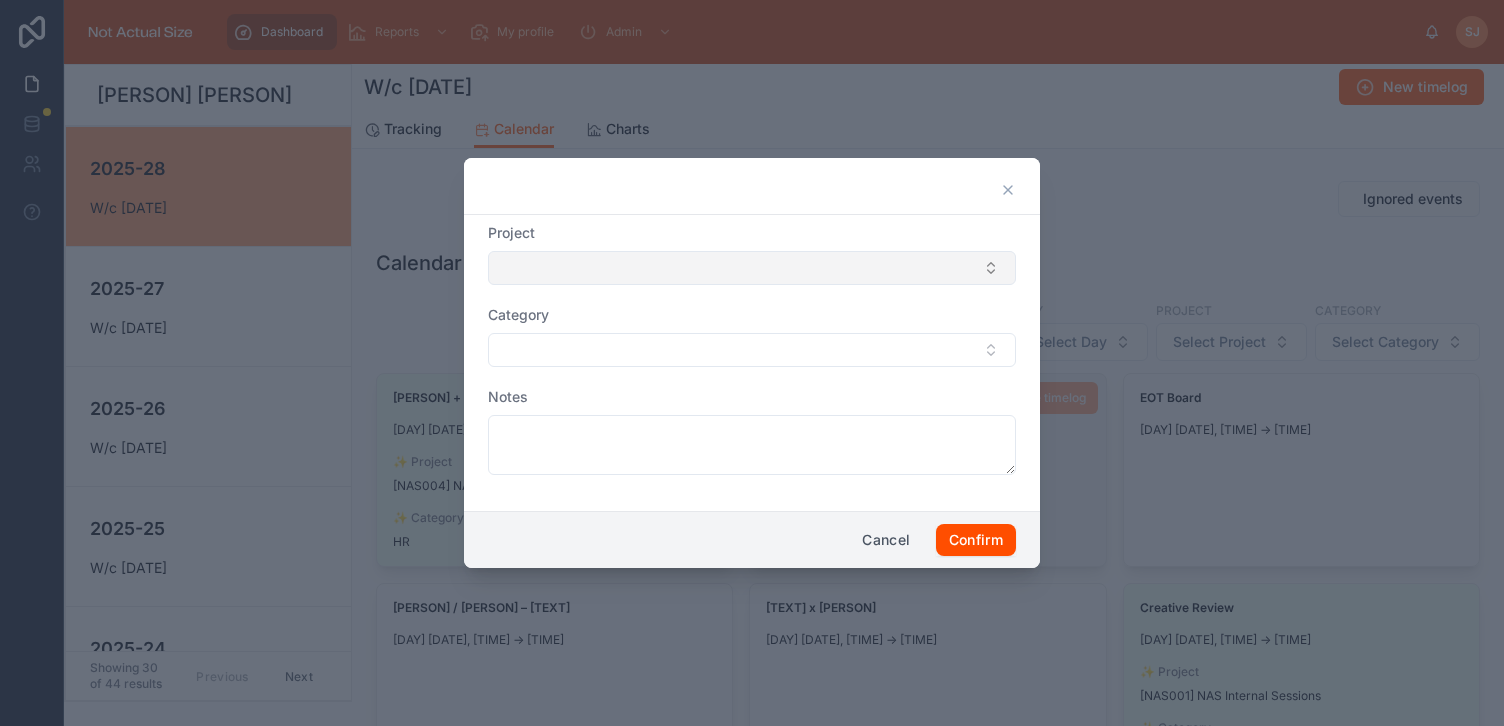 click at bounding box center (752, 268) 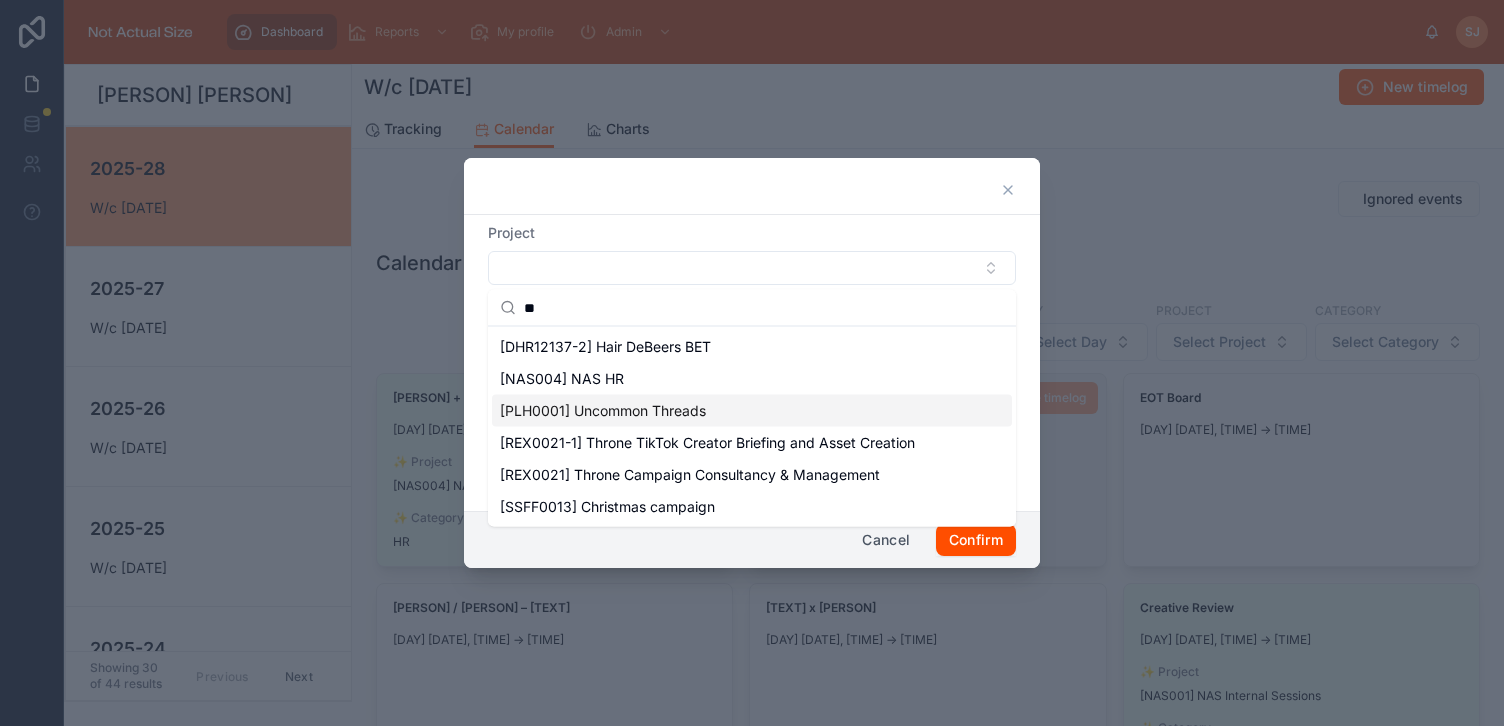 type on "**" 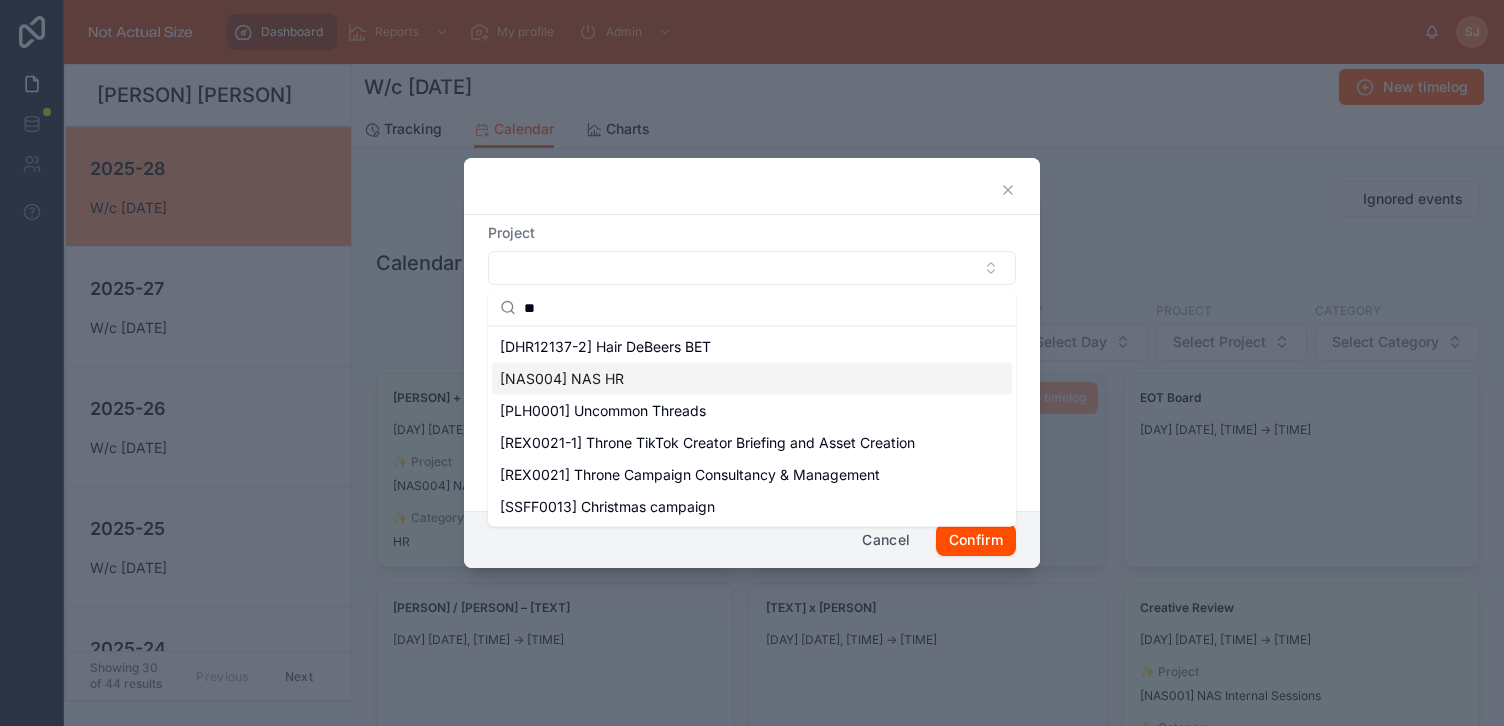 drag, startPoint x: 628, startPoint y: 397, endPoint x: 629, endPoint y: 376, distance: 21.023796 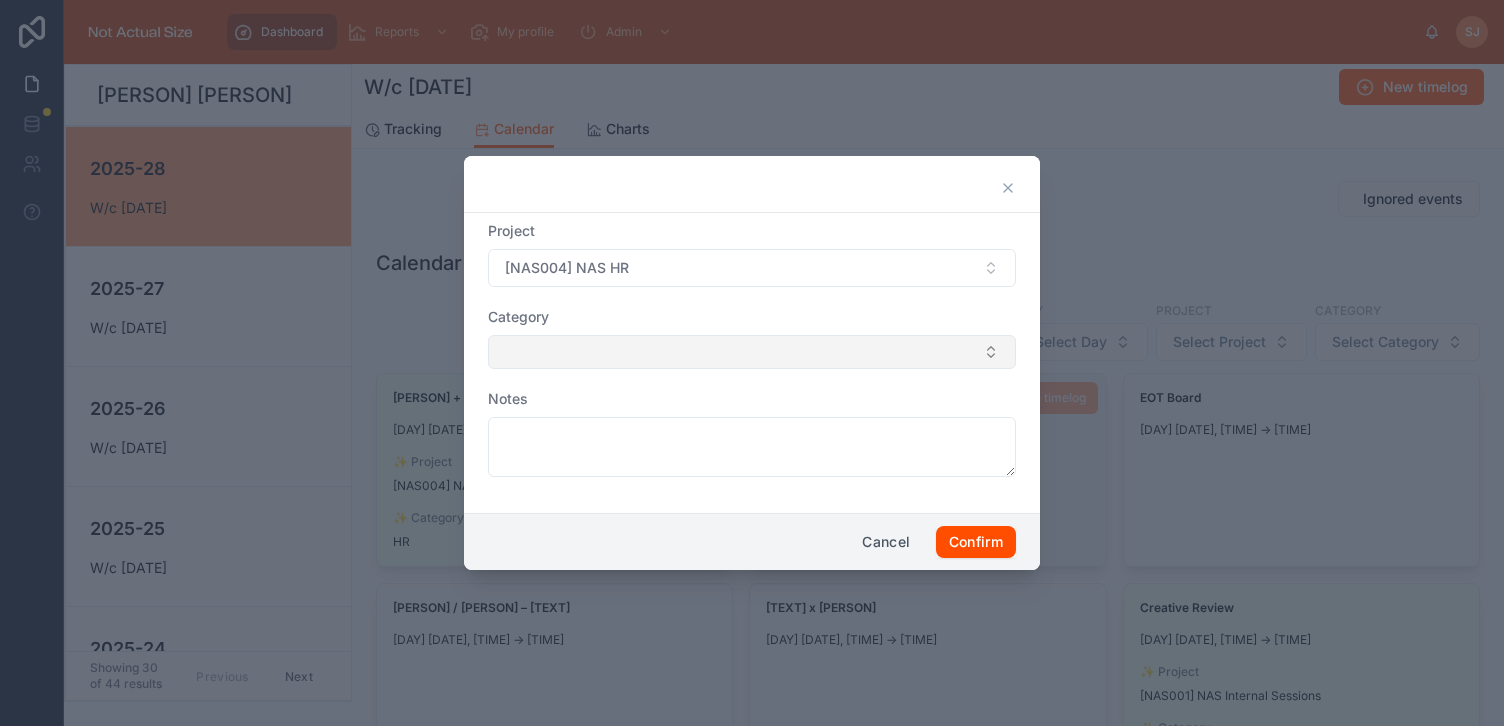 click at bounding box center (752, 352) 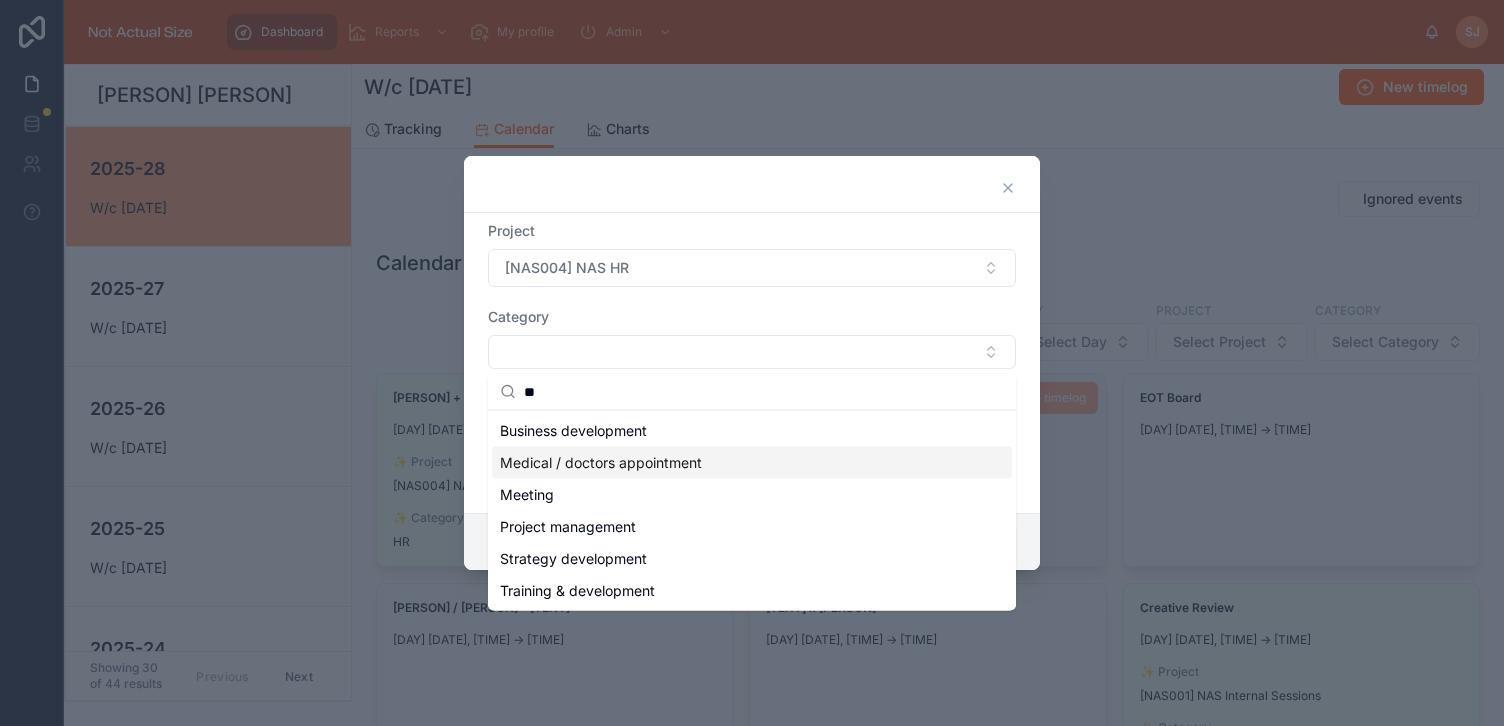 type on "**" 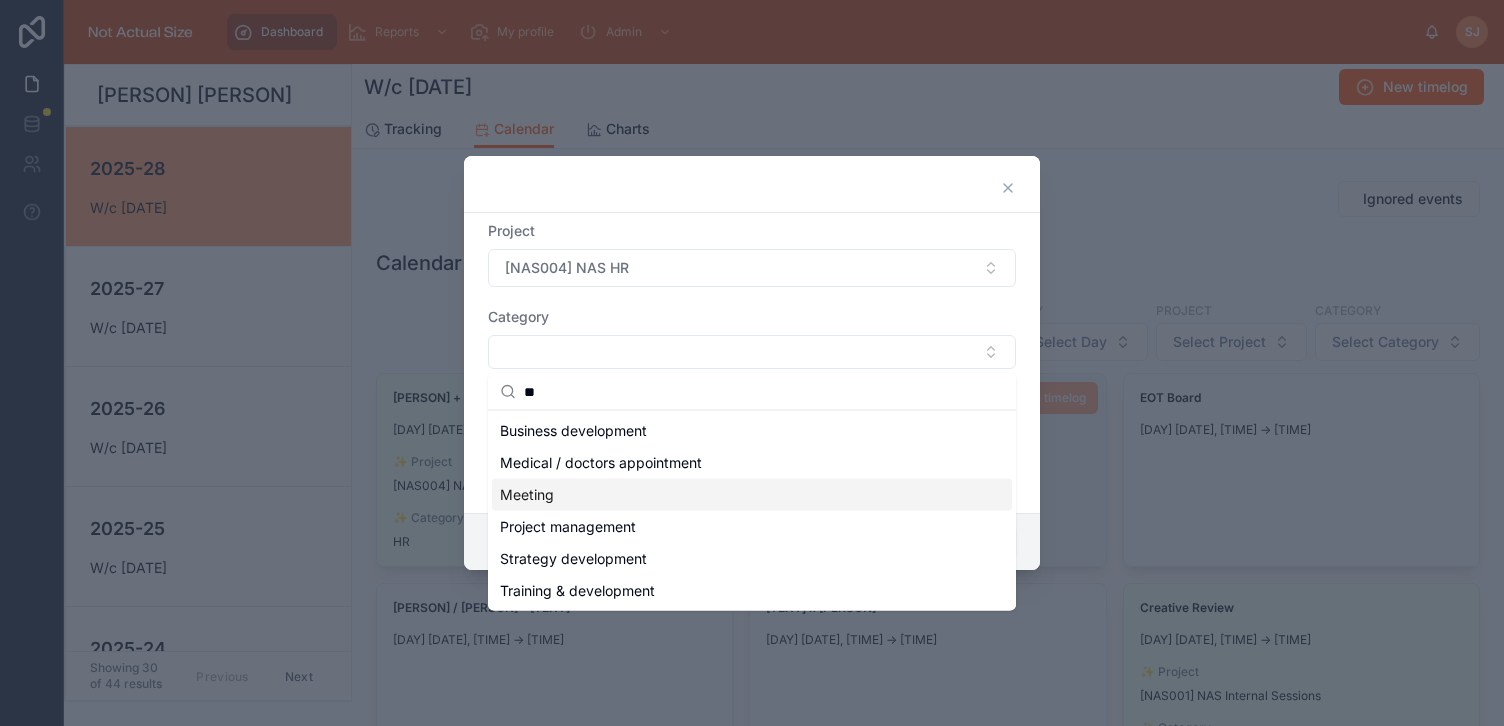 click on "Meeting" at bounding box center [752, 495] 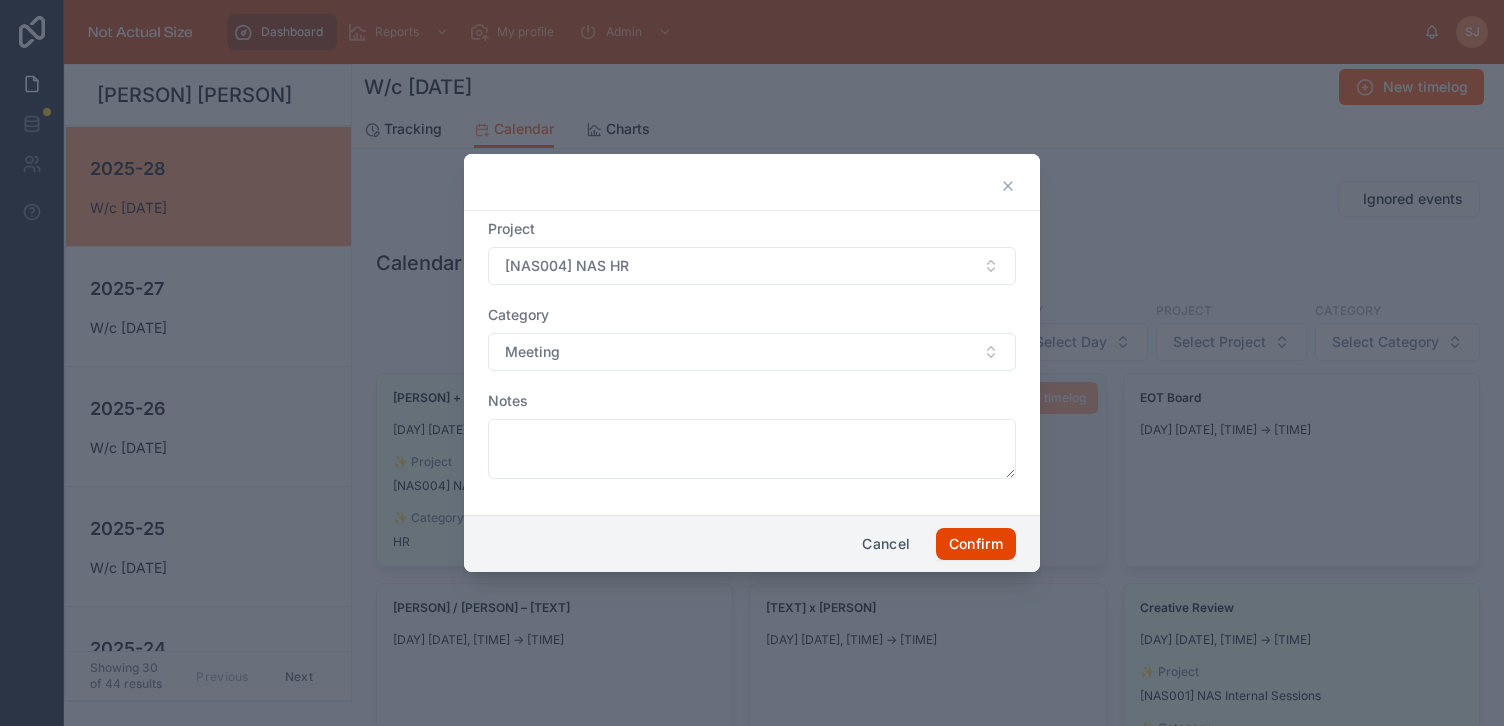 click on "Confirm" at bounding box center (976, 544) 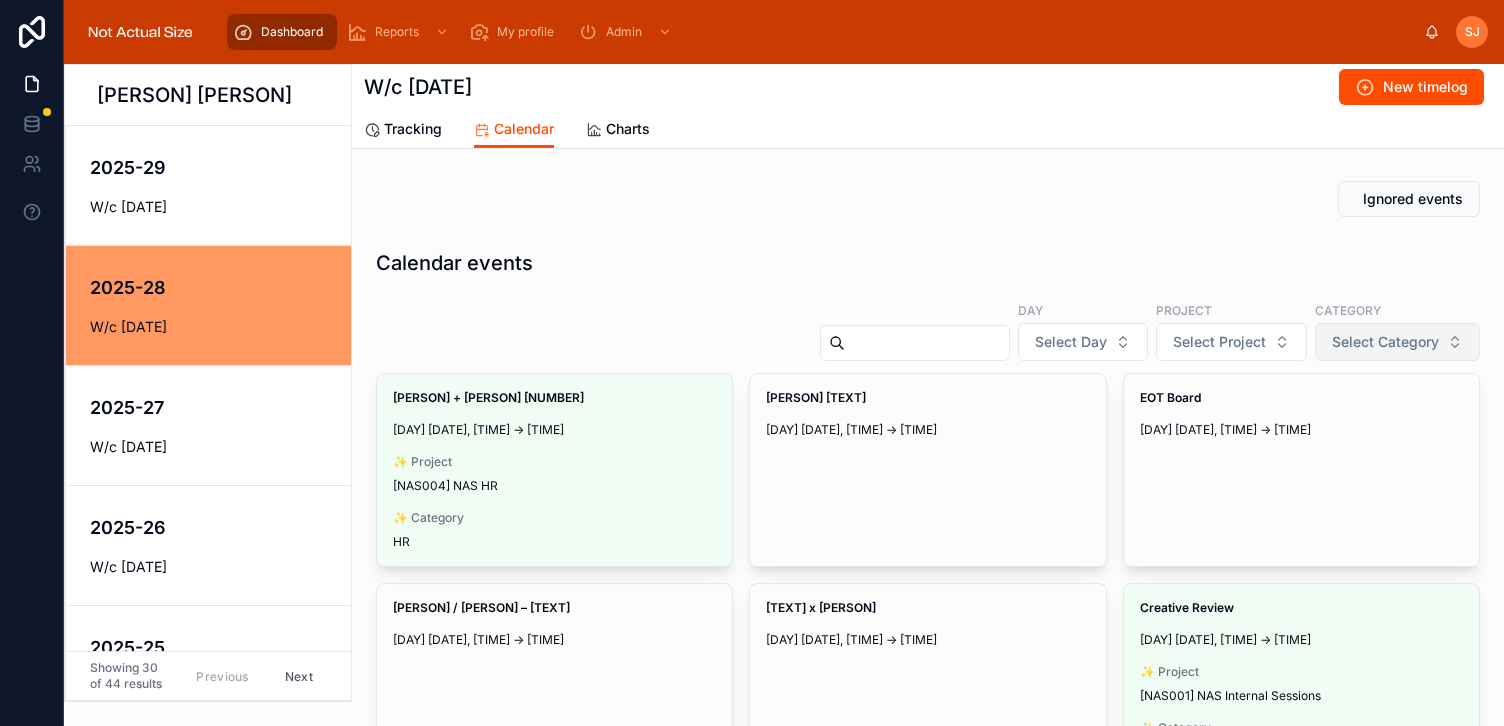 scroll, scrollTop: 119, scrollLeft: 0, axis: vertical 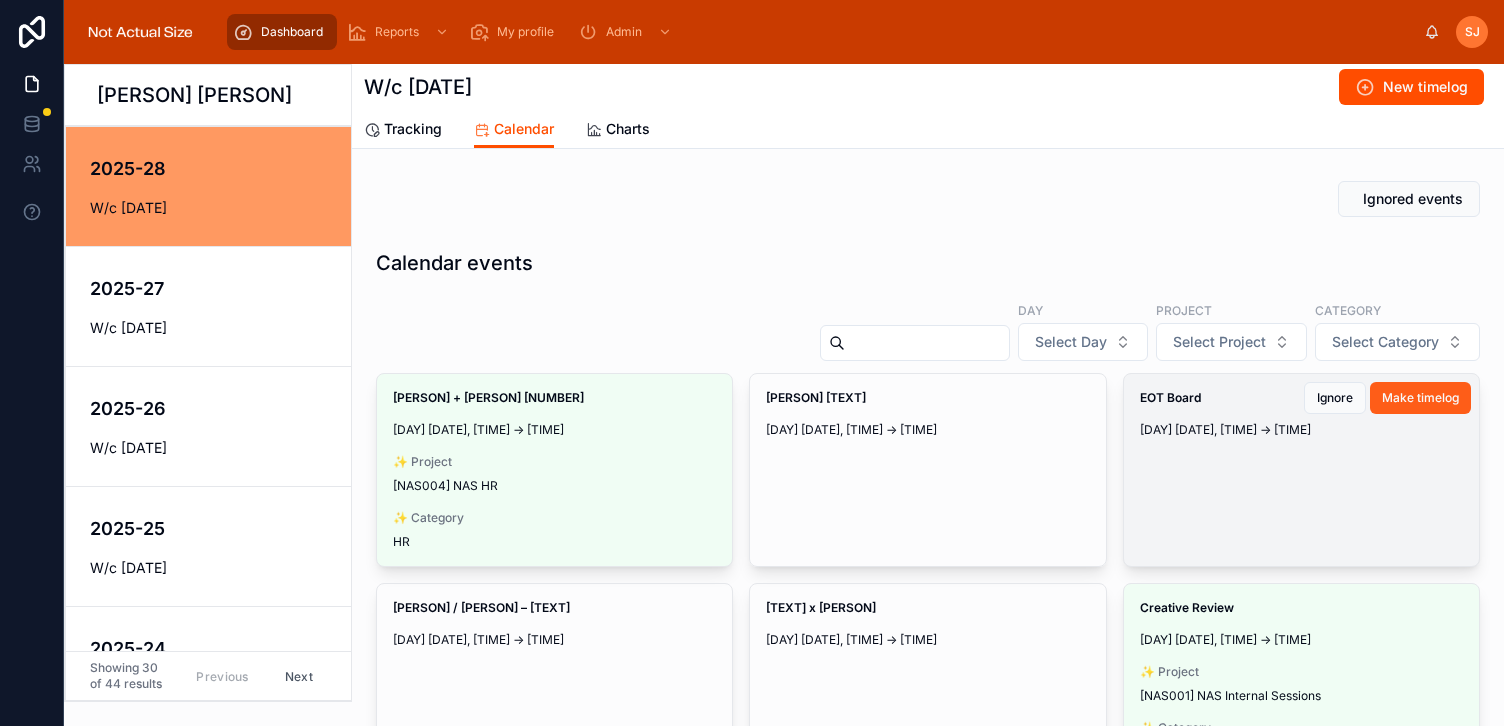 click on "Make timelog" at bounding box center [1420, 398] 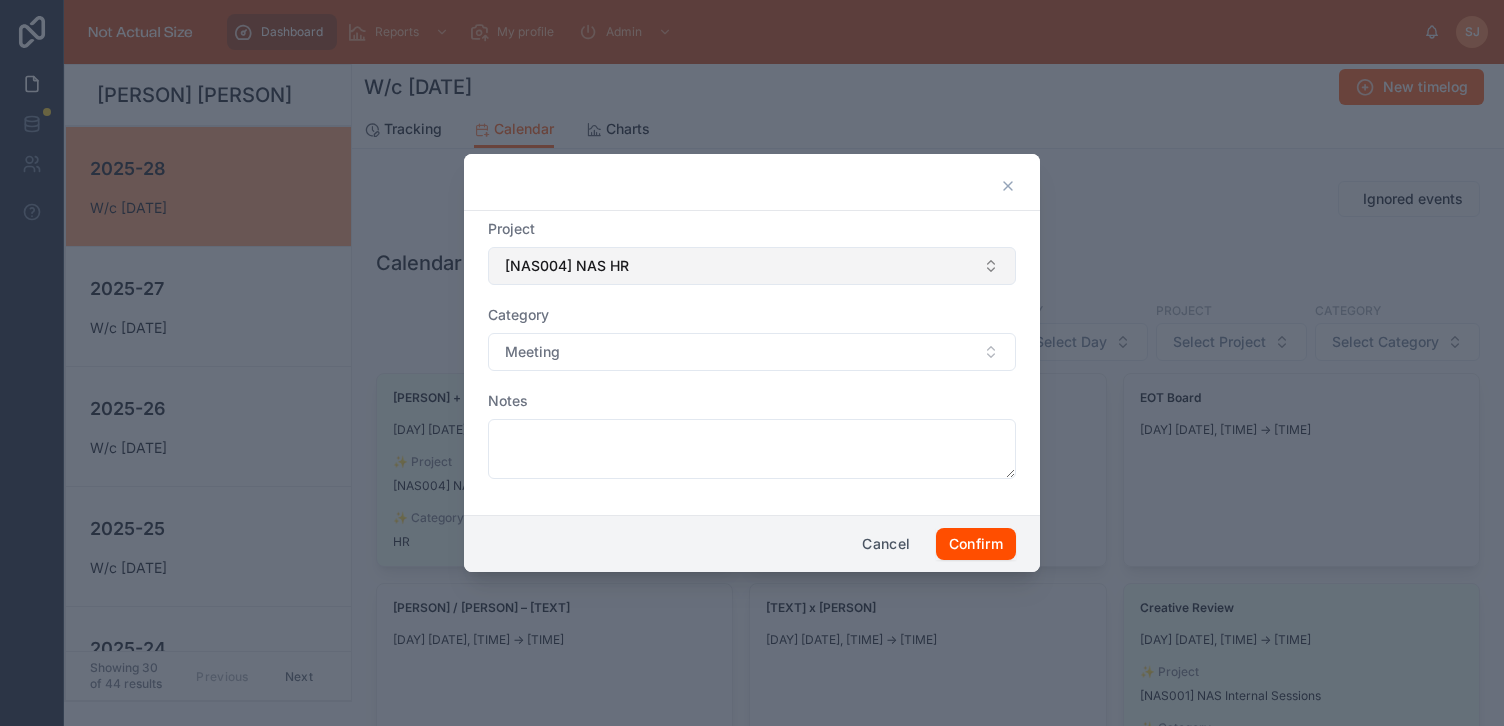 click on "[NAS004] NAS HR" at bounding box center (752, 266) 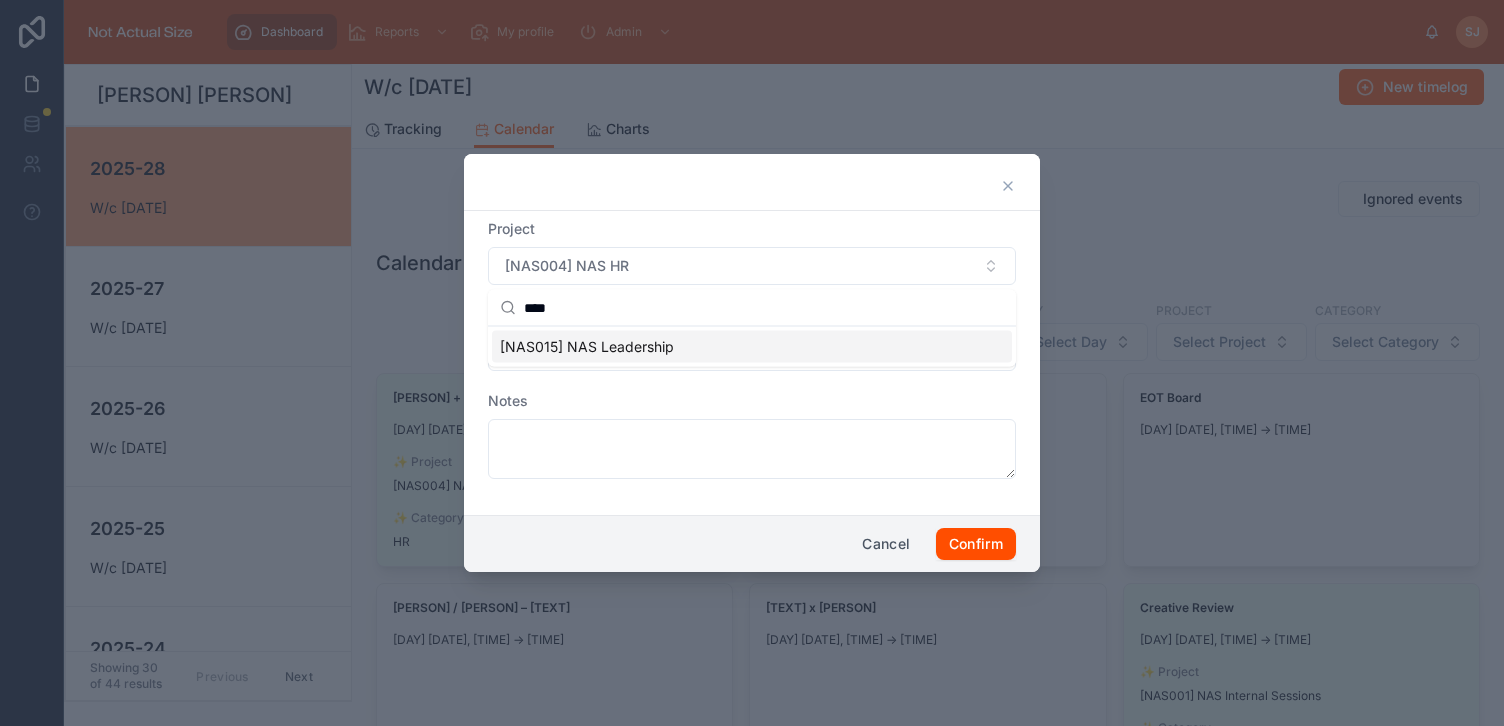 type on "****" 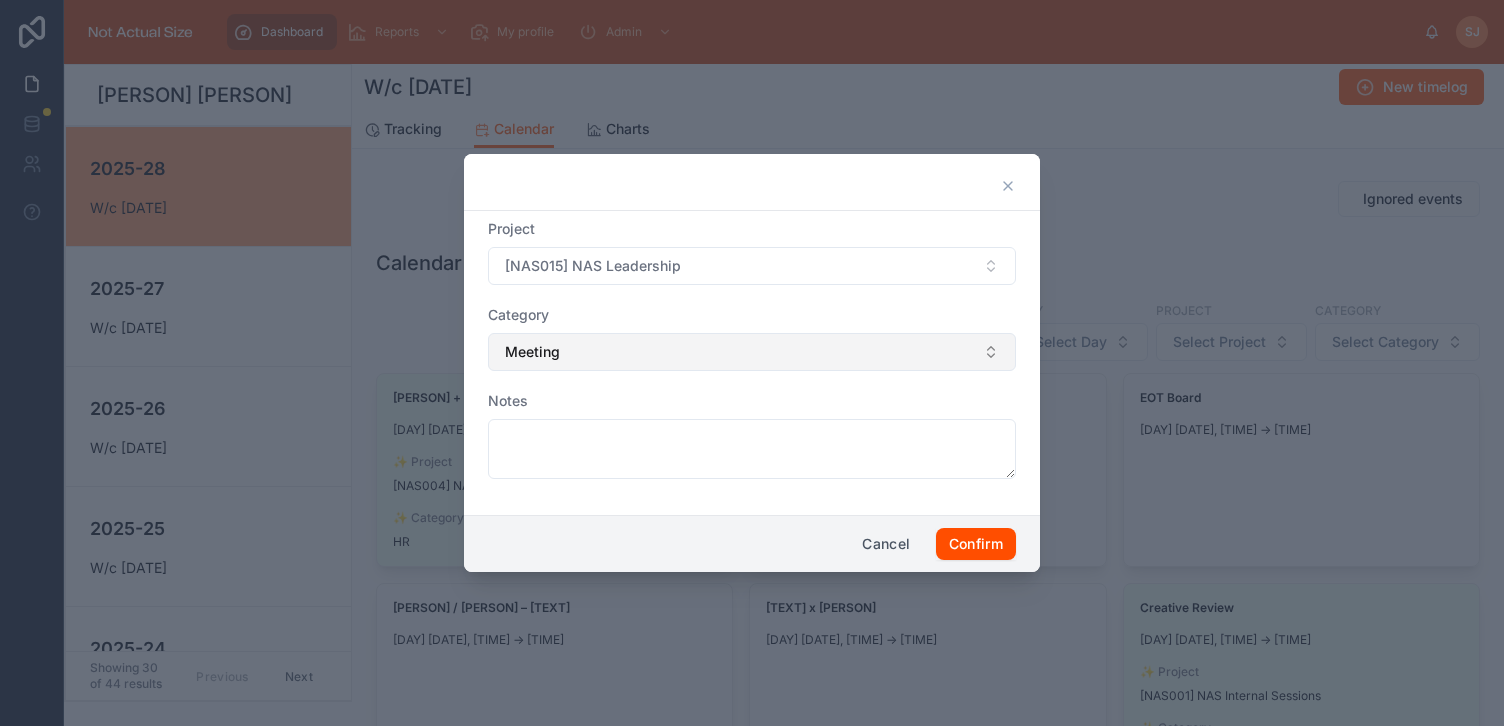click on "Meeting" at bounding box center [752, 352] 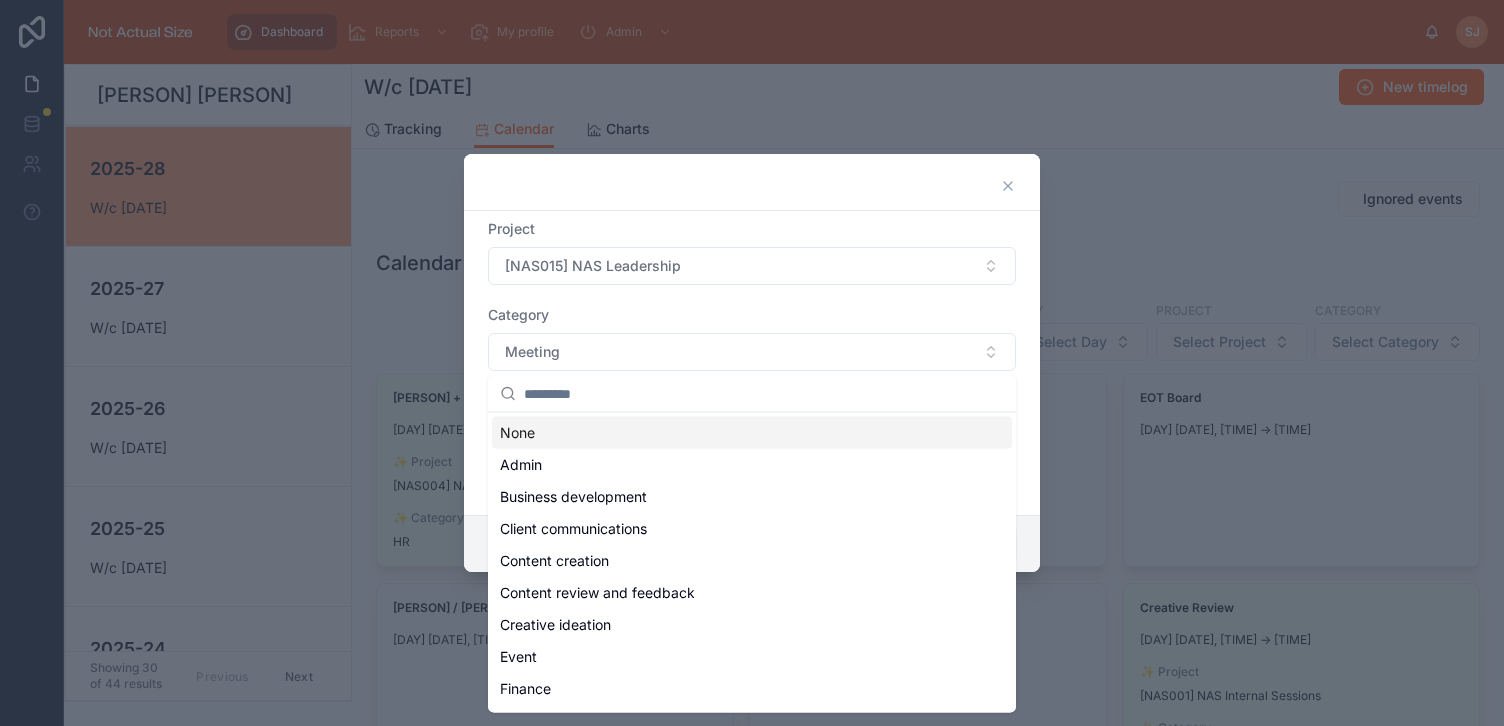 click on "[PROJECT] [PROJECT]" at bounding box center (752, 363) 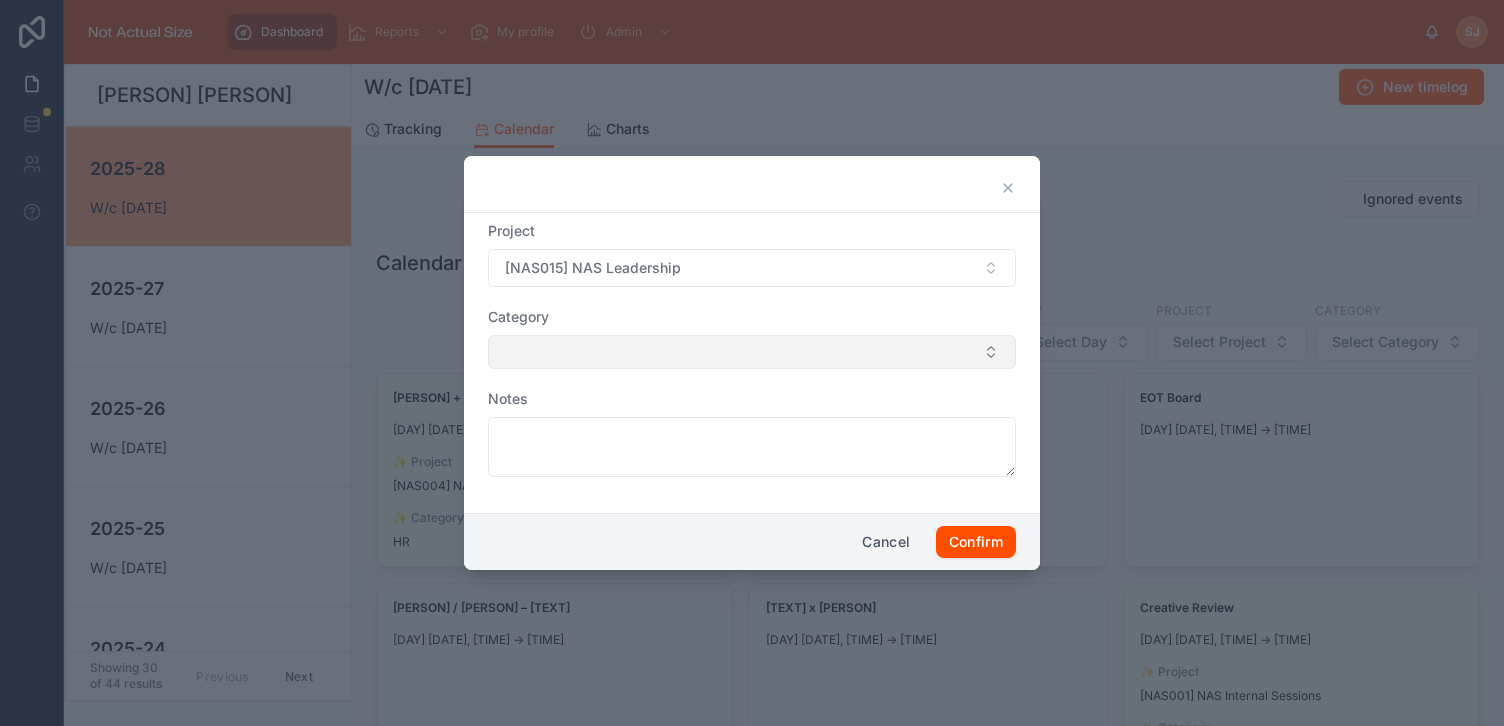 click at bounding box center (752, 352) 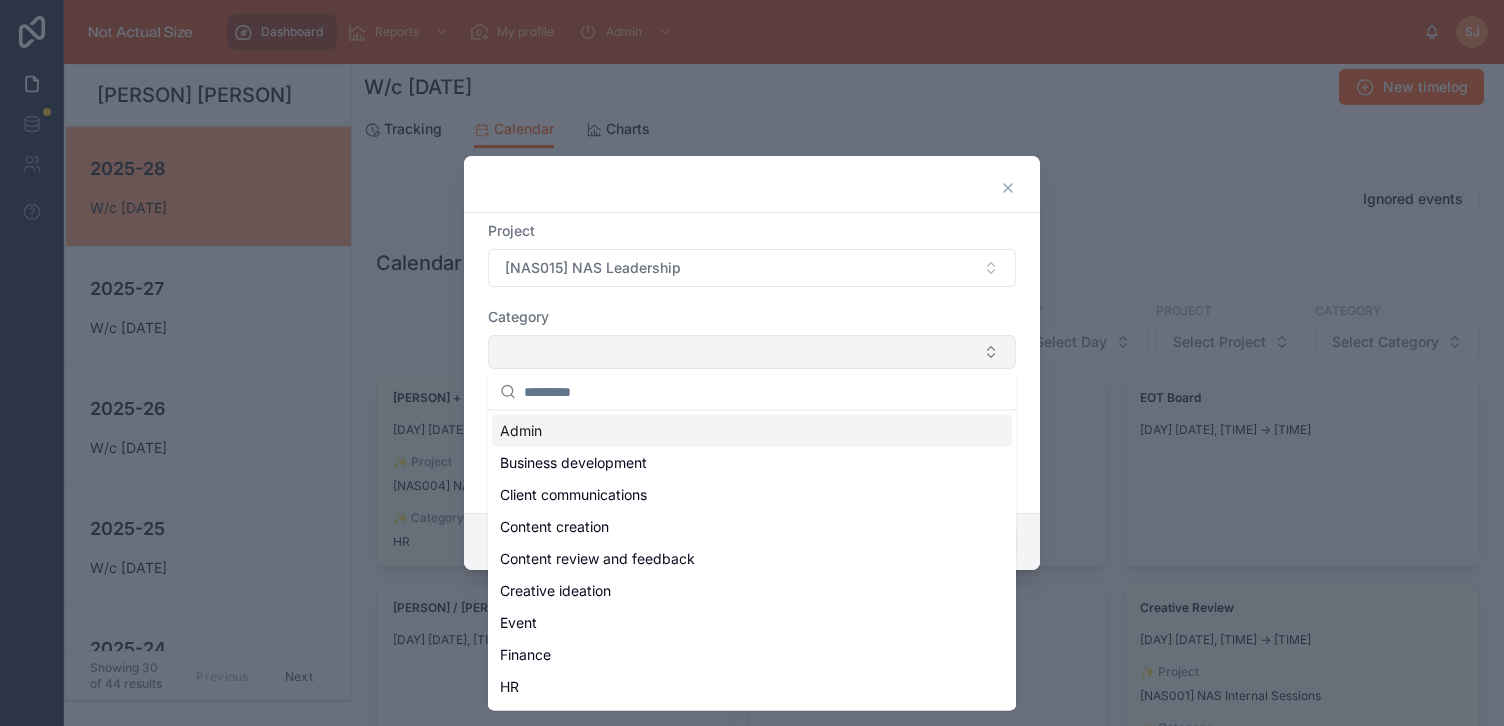 type on "*" 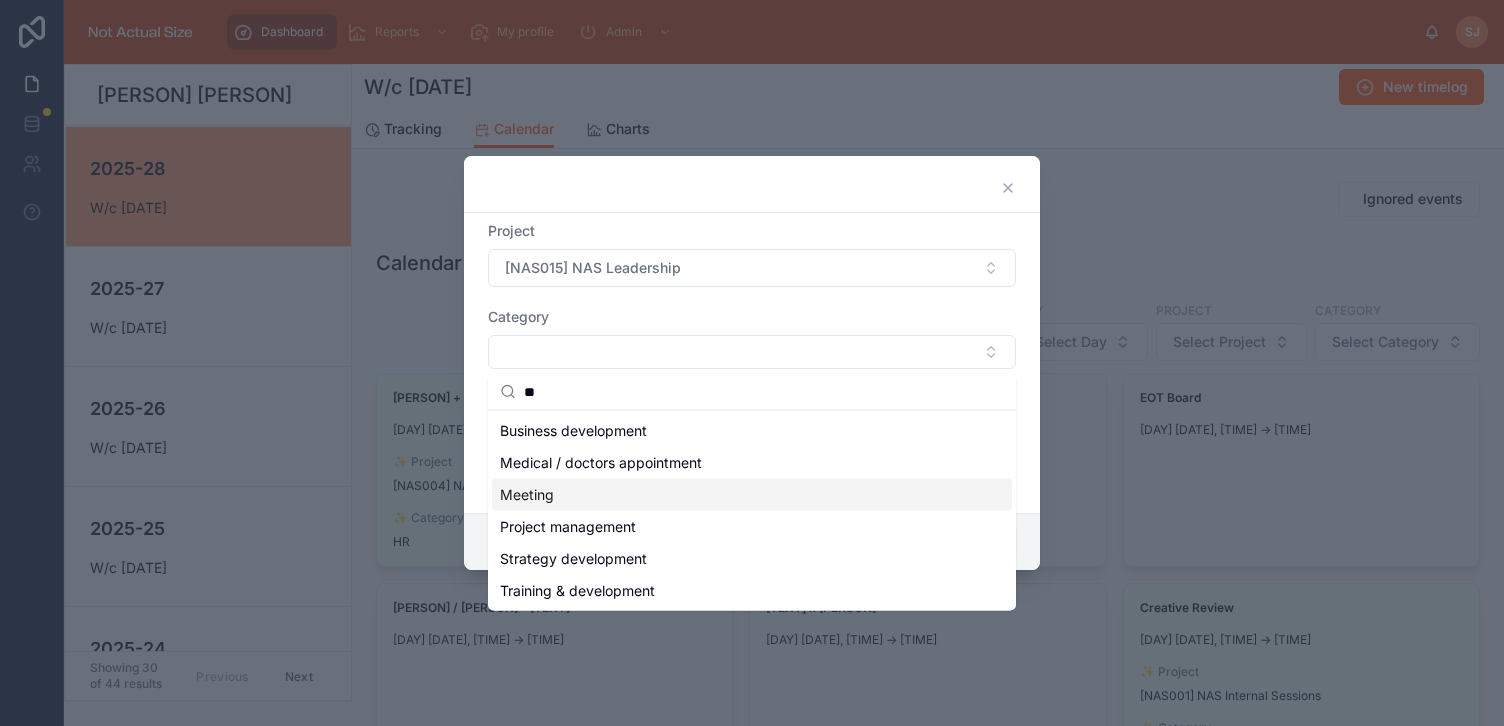 type on "**" 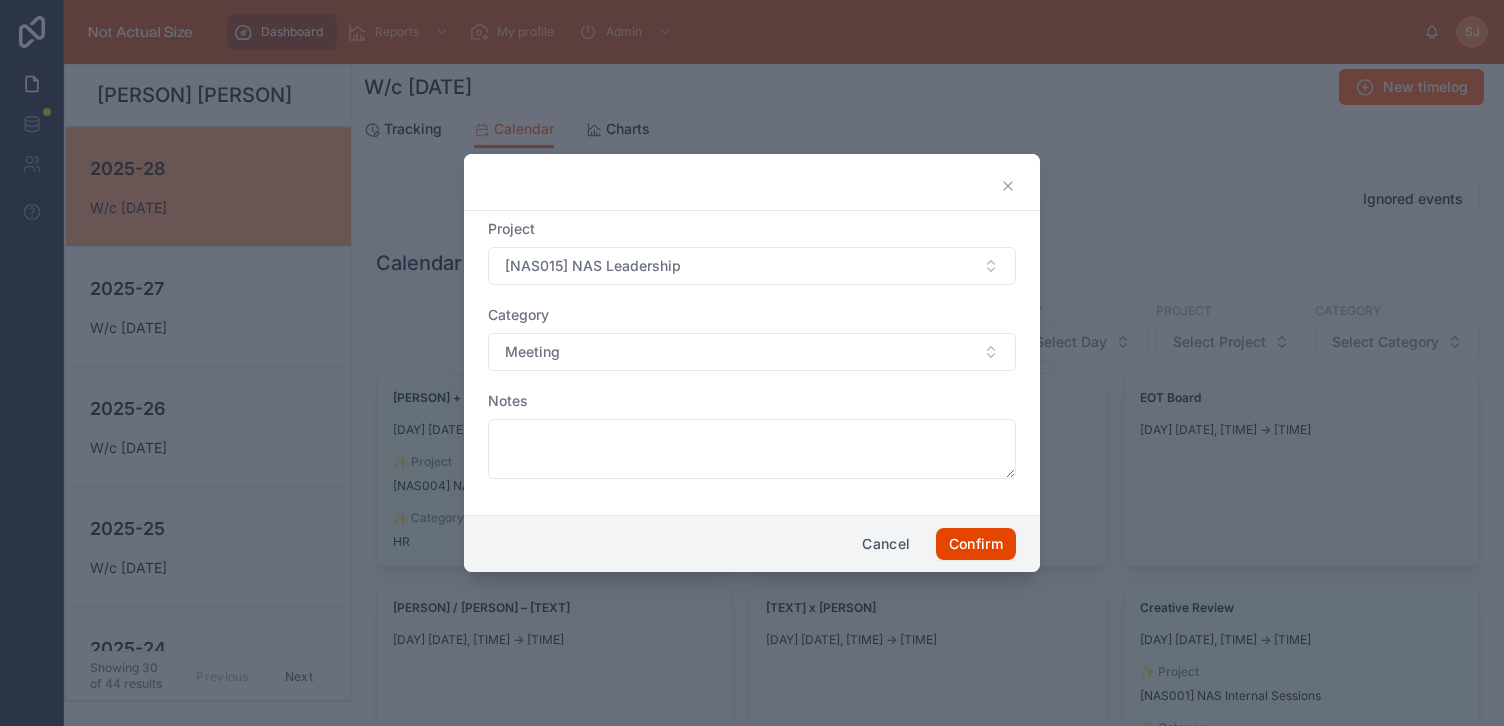 click on "Confirm" at bounding box center [976, 544] 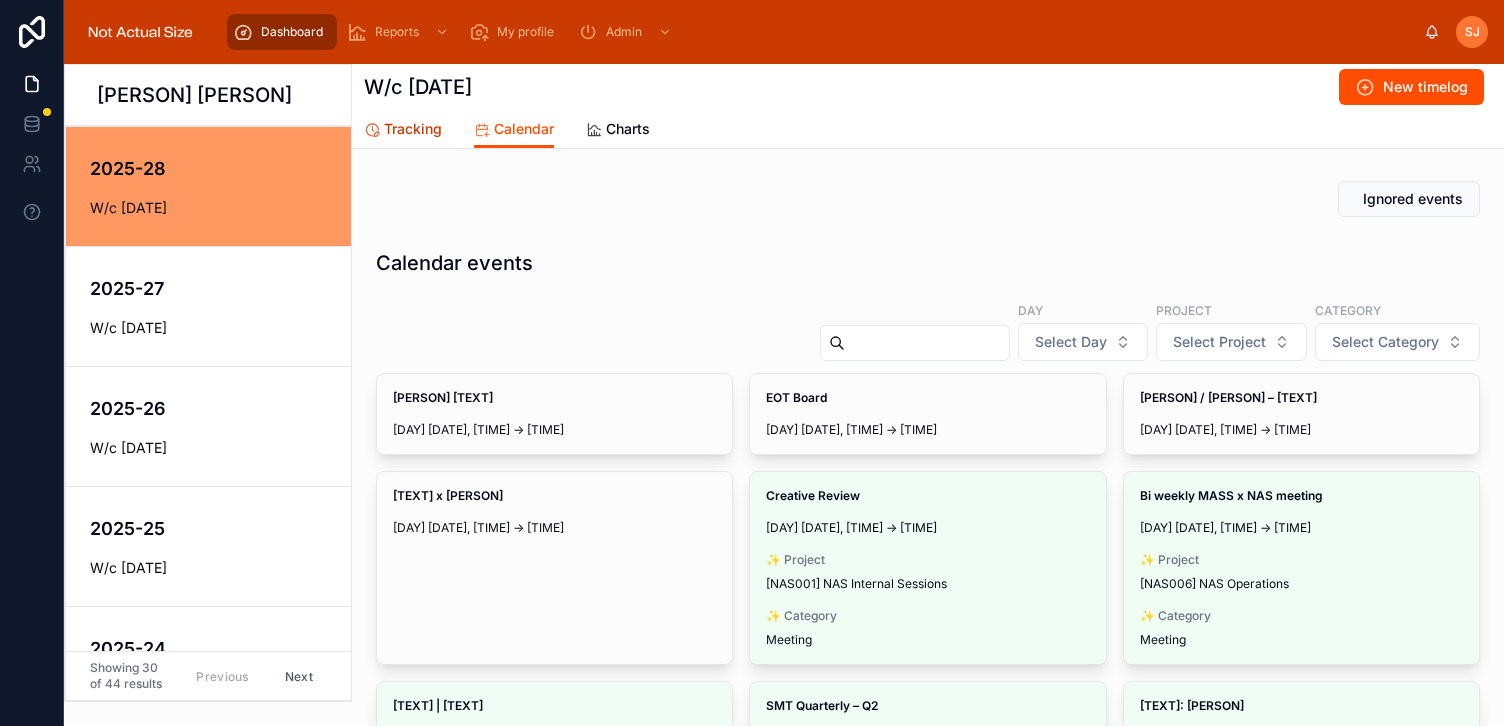 click on "Tracking" at bounding box center (403, 131) 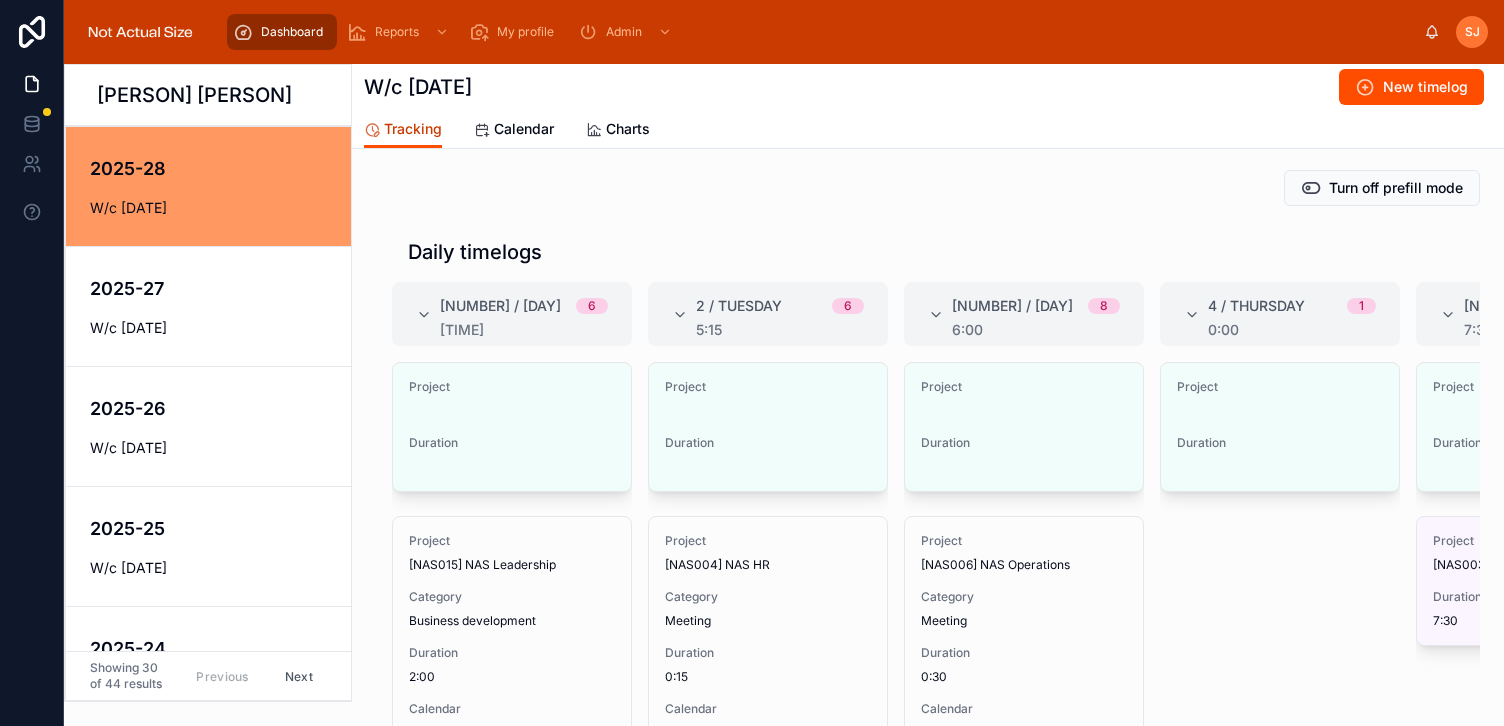 scroll, scrollTop: 302, scrollLeft: 0, axis: vertical 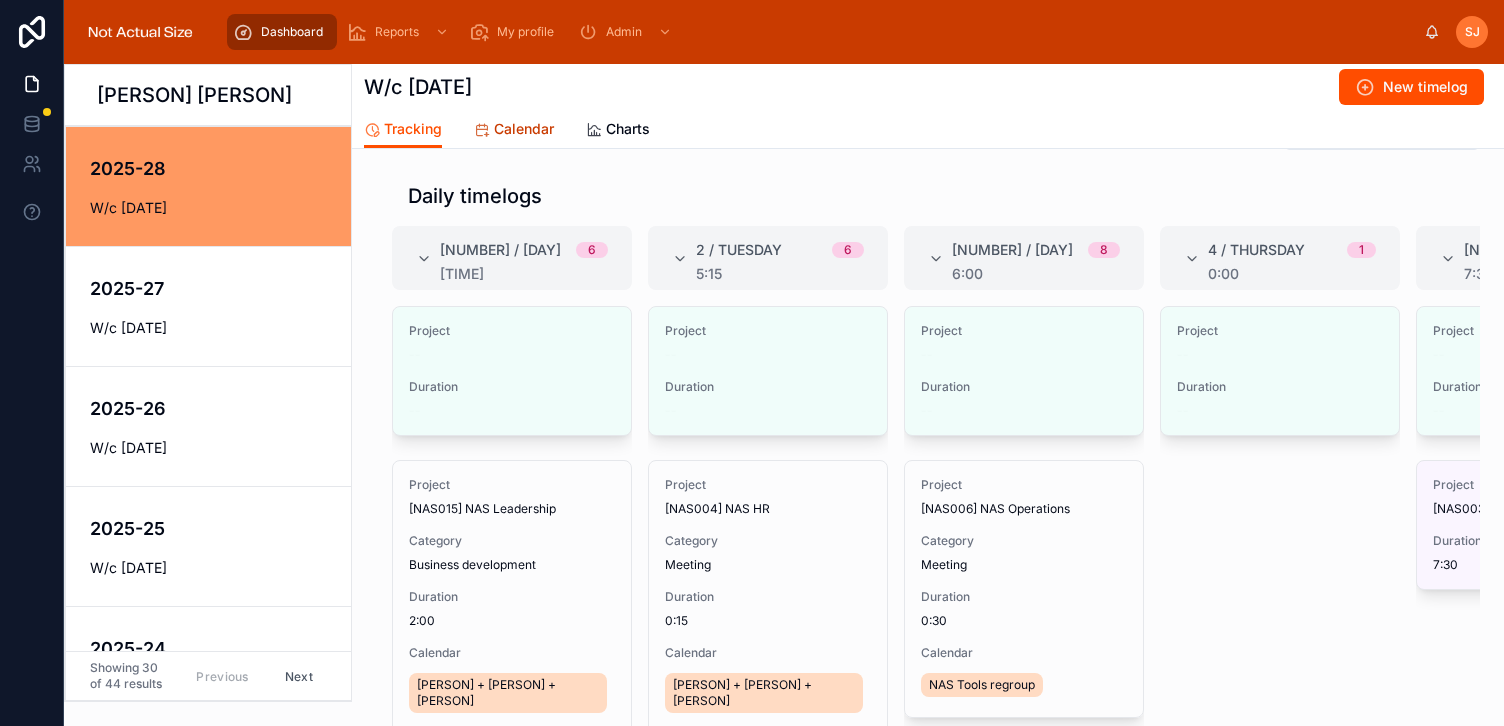 click on "Calendar" at bounding box center (514, 131) 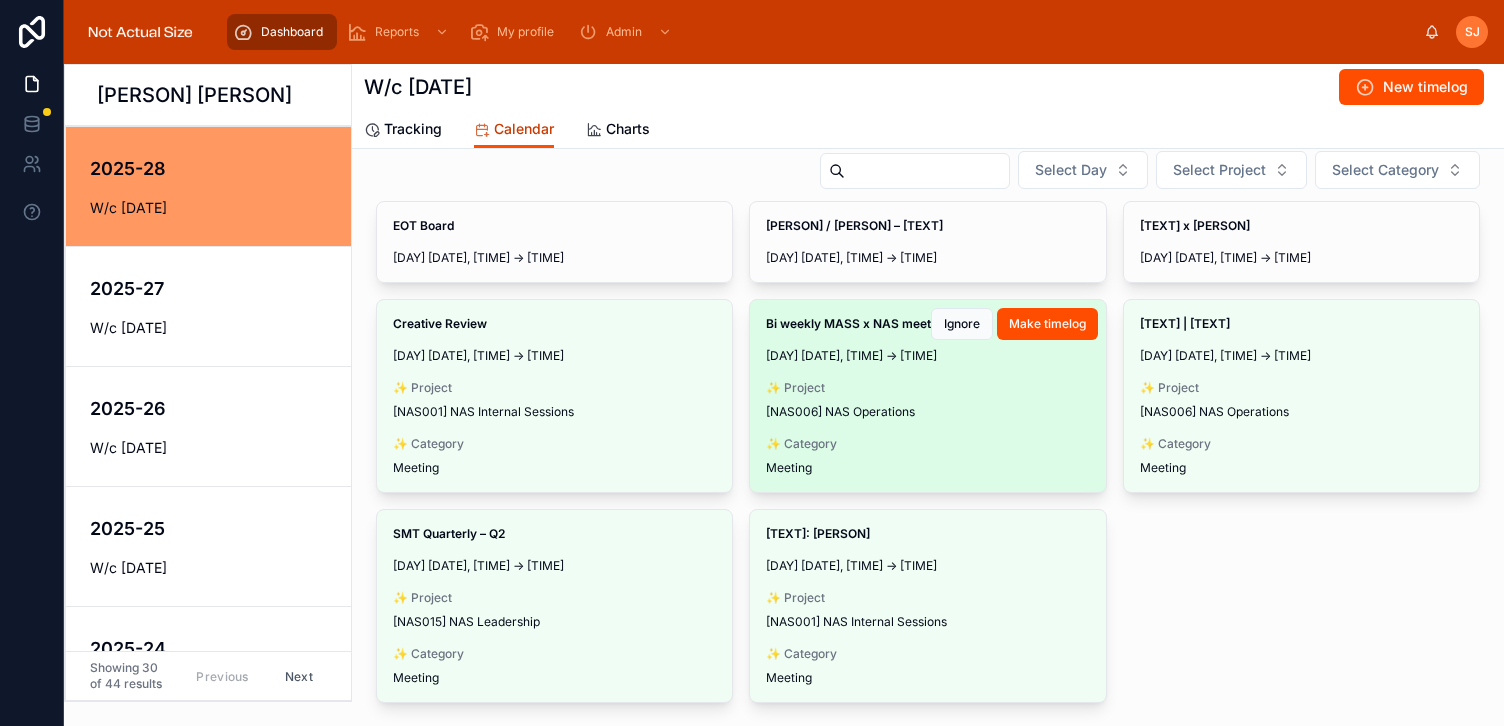 scroll, scrollTop: 166, scrollLeft: 0, axis: vertical 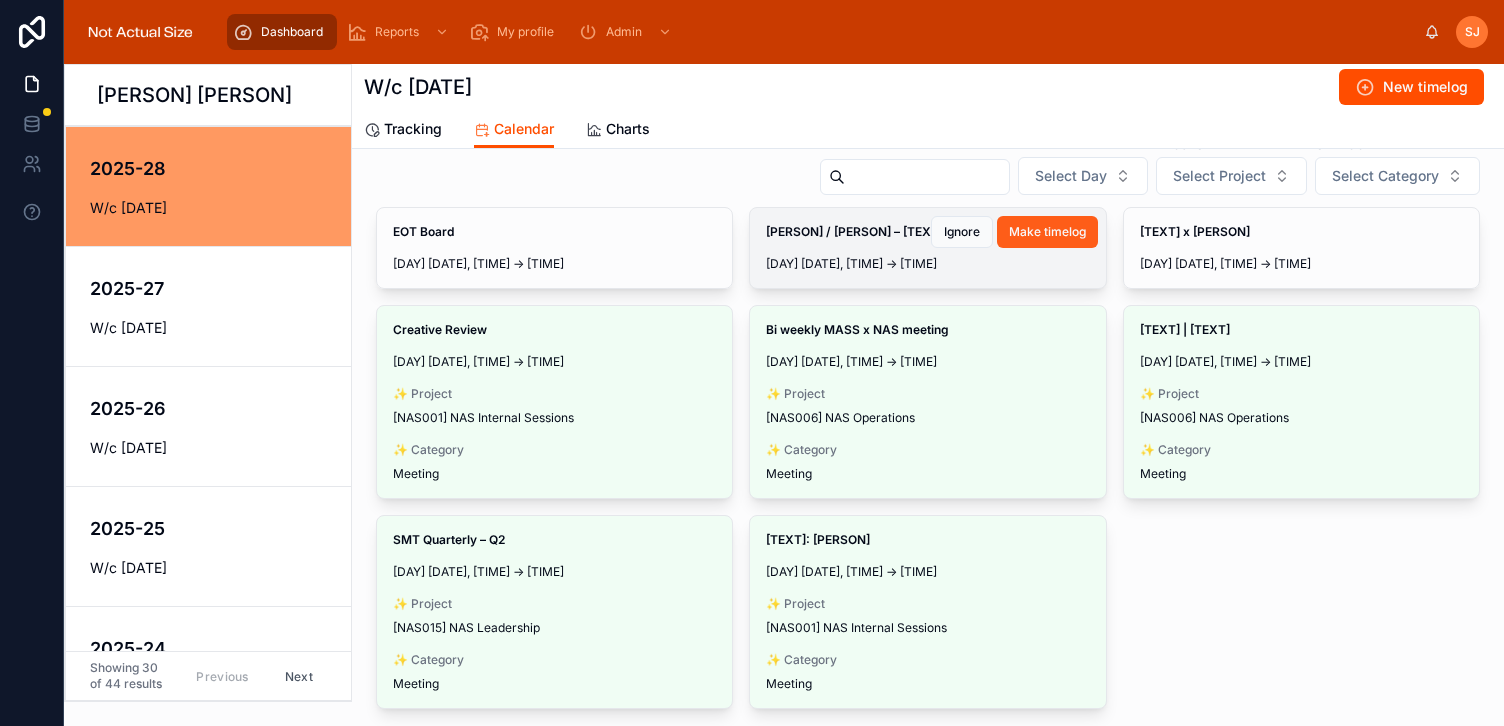 click on "Make timelog" at bounding box center [1047, 232] 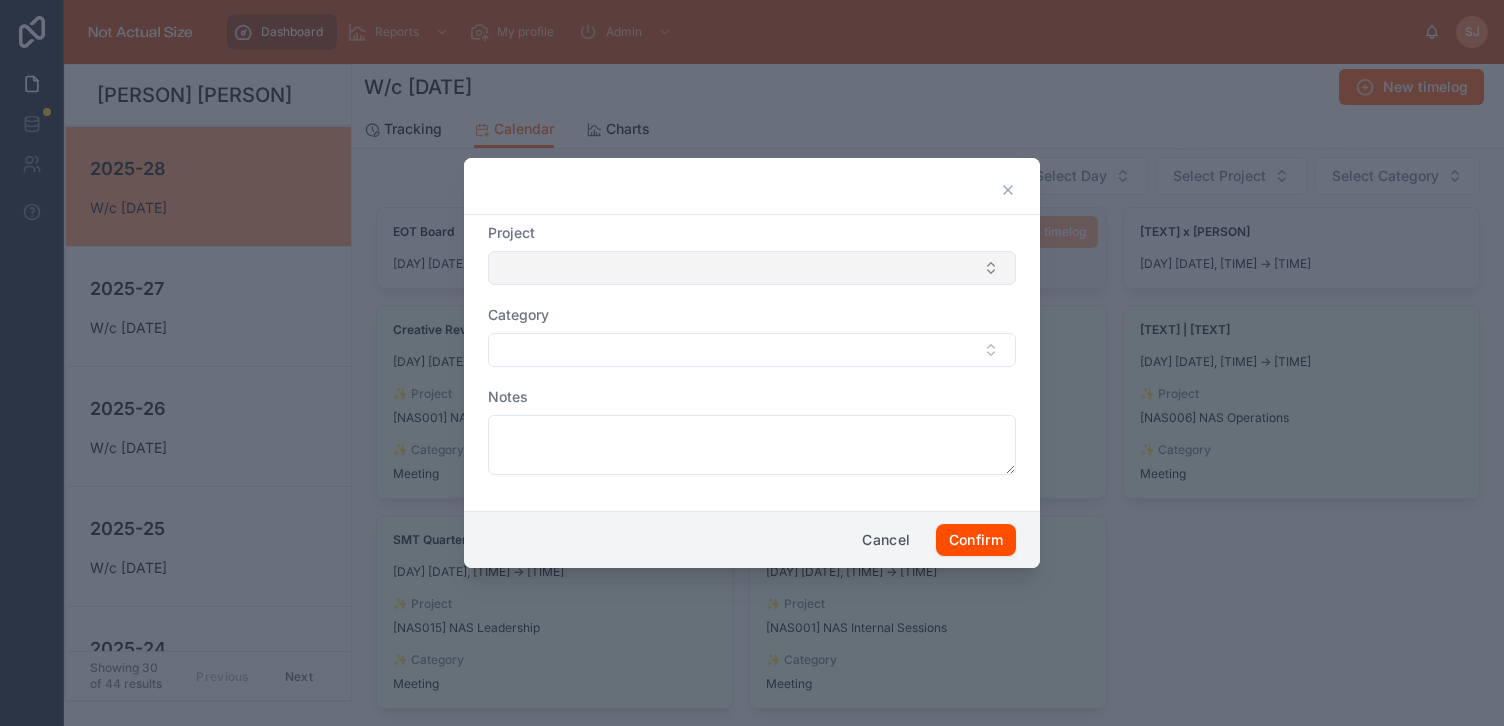 click at bounding box center [752, 268] 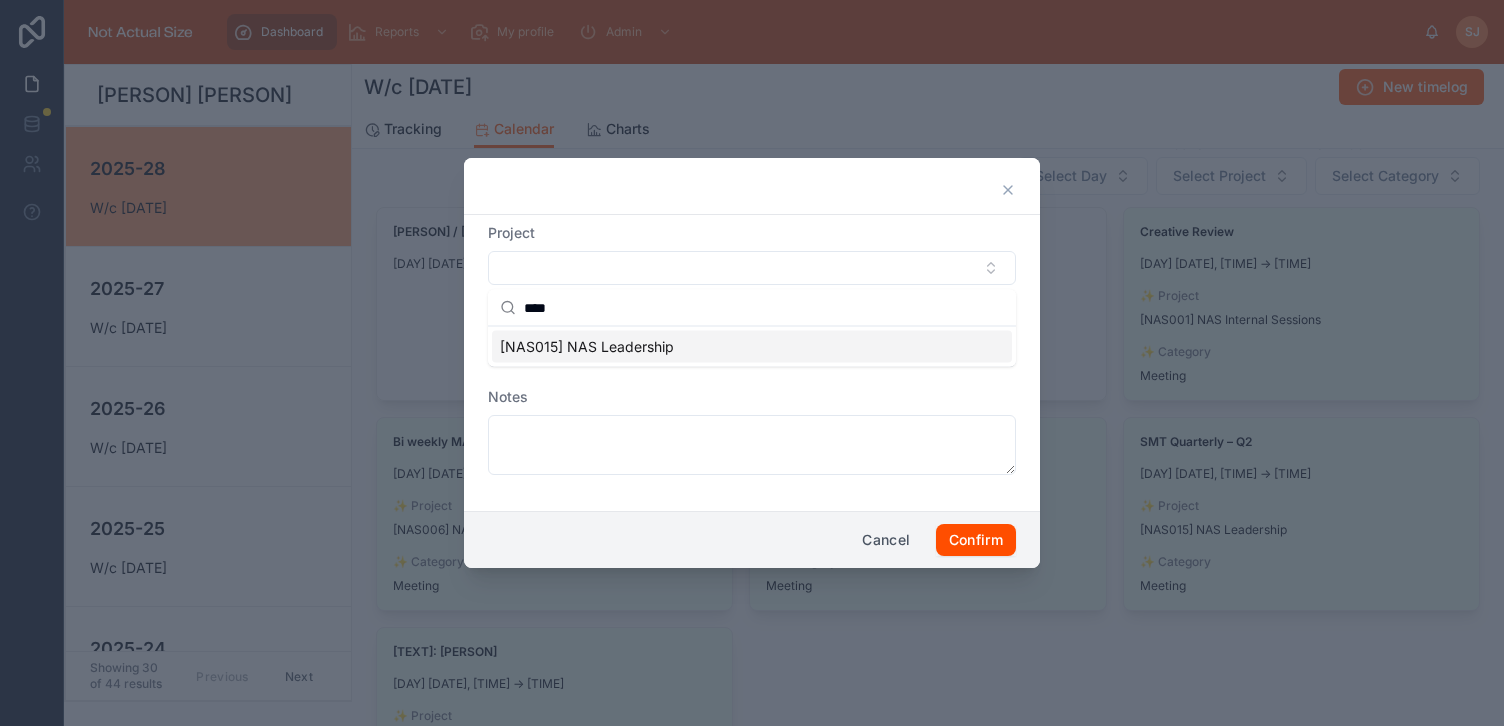 type on "****" 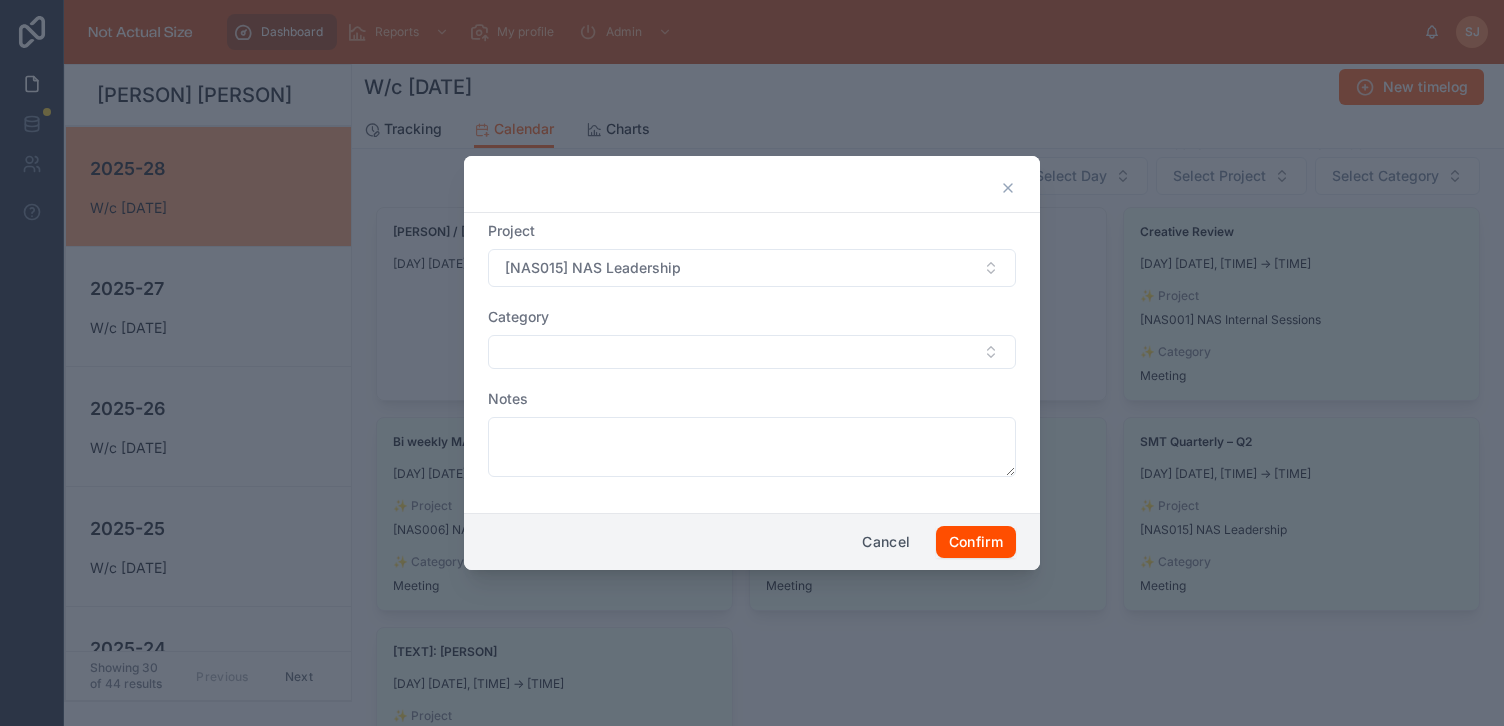 click on "Category" at bounding box center (752, 338) 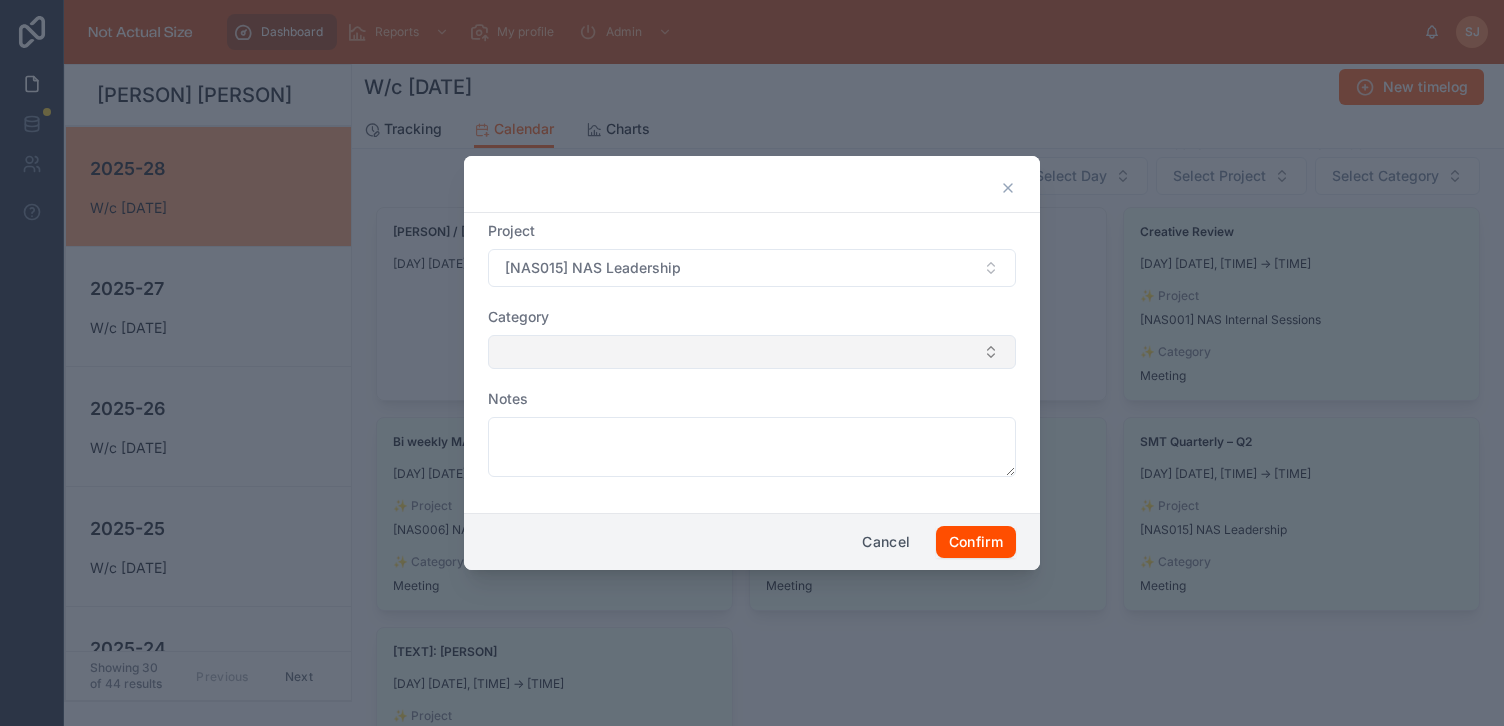 click at bounding box center (752, 352) 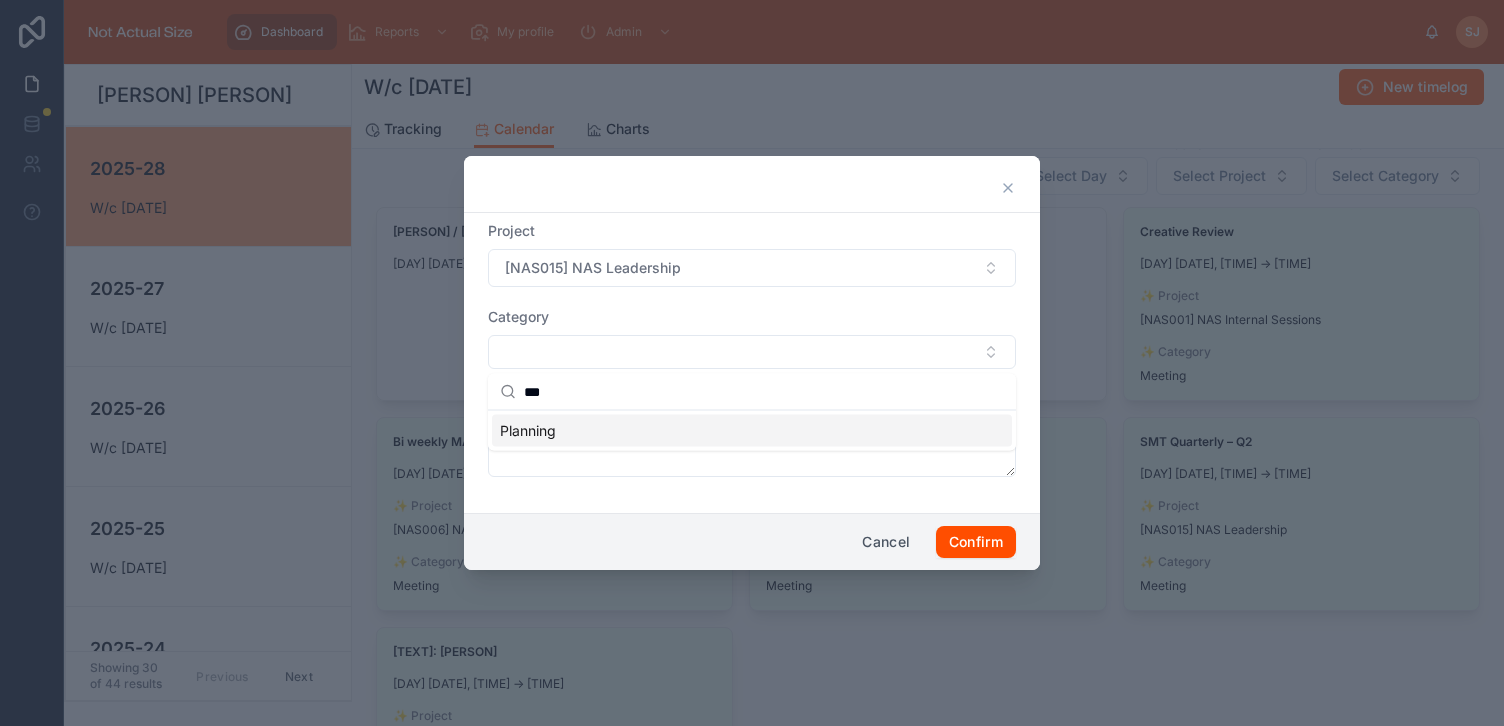 type on "***" 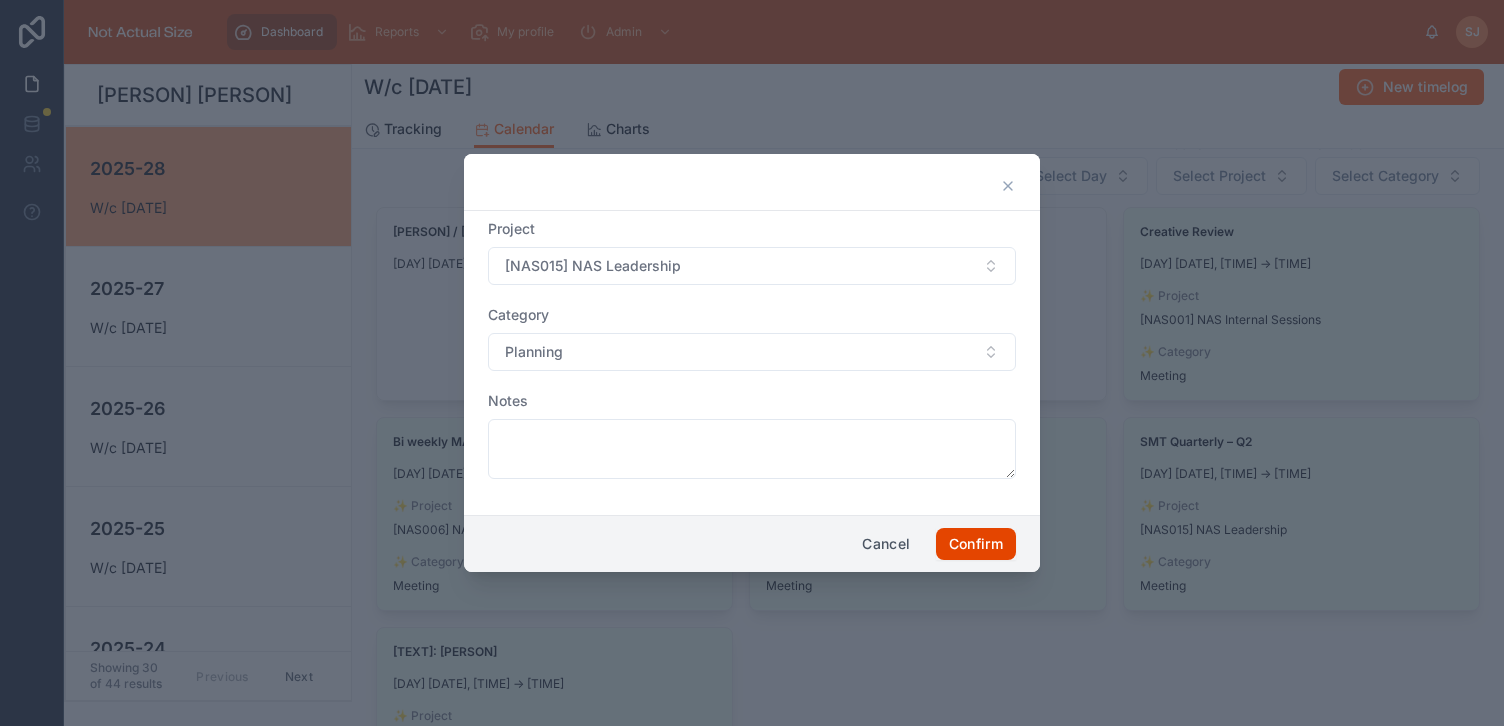 click on "Confirm" at bounding box center [976, 544] 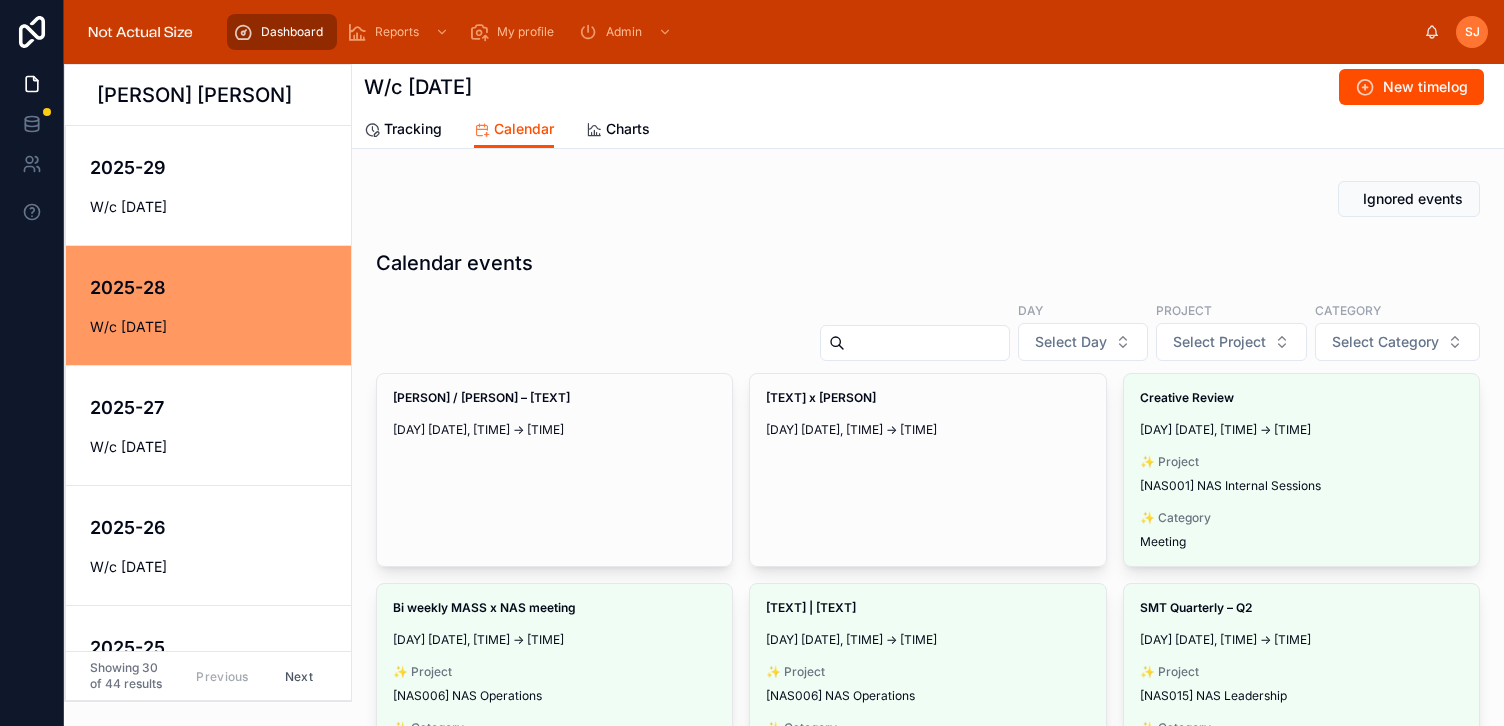 scroll, scrollTop: 119, scrollLeft: 0, axis: vertical 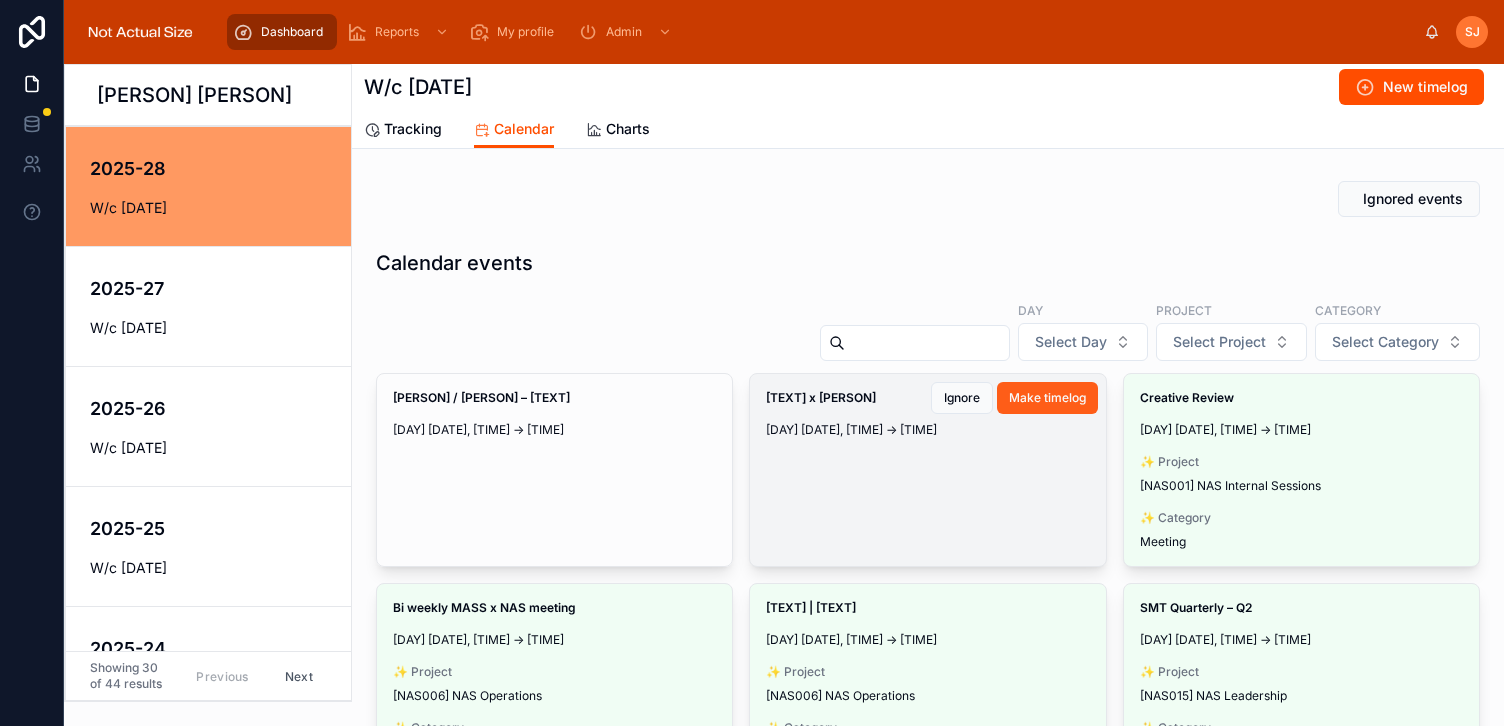 click on "Make timelog" at bounding box center (1047, 398) 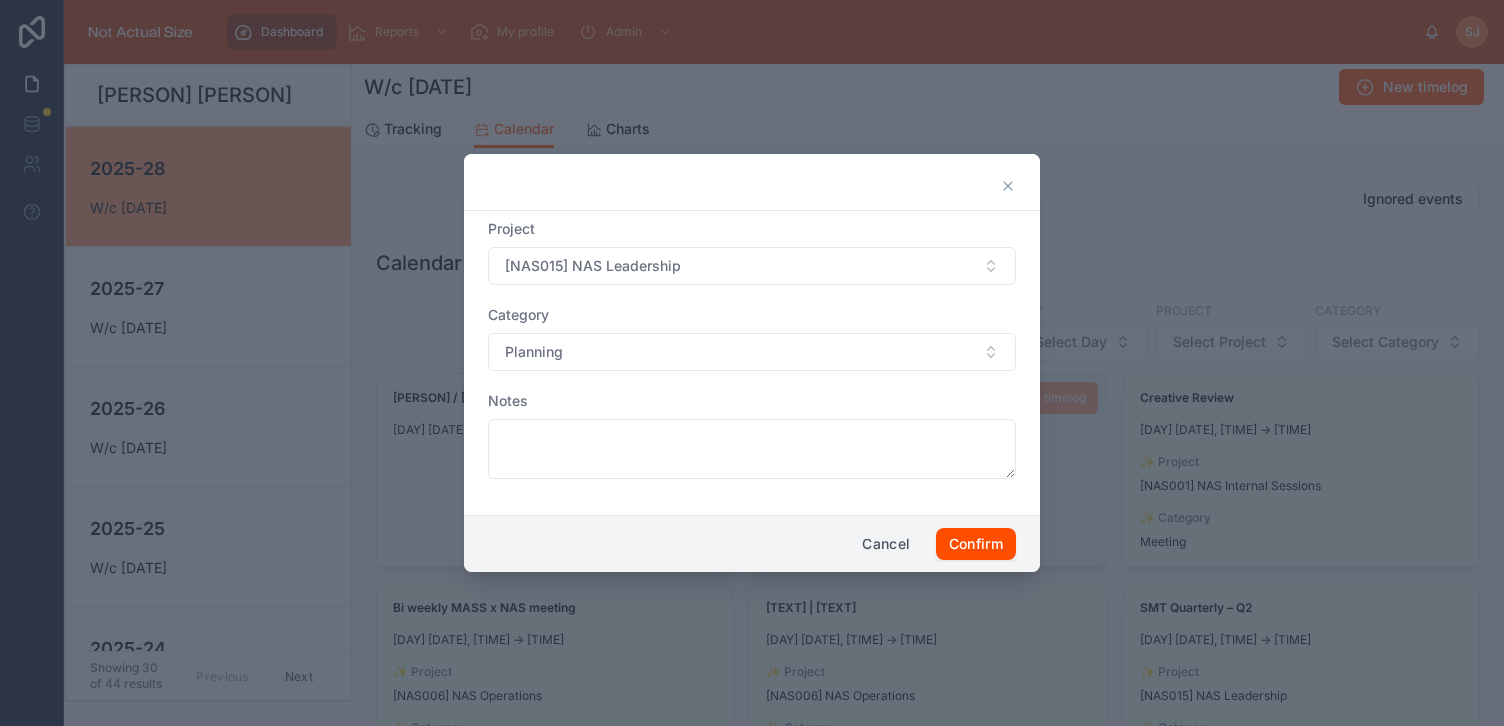 click at bounding box center [752, 182] 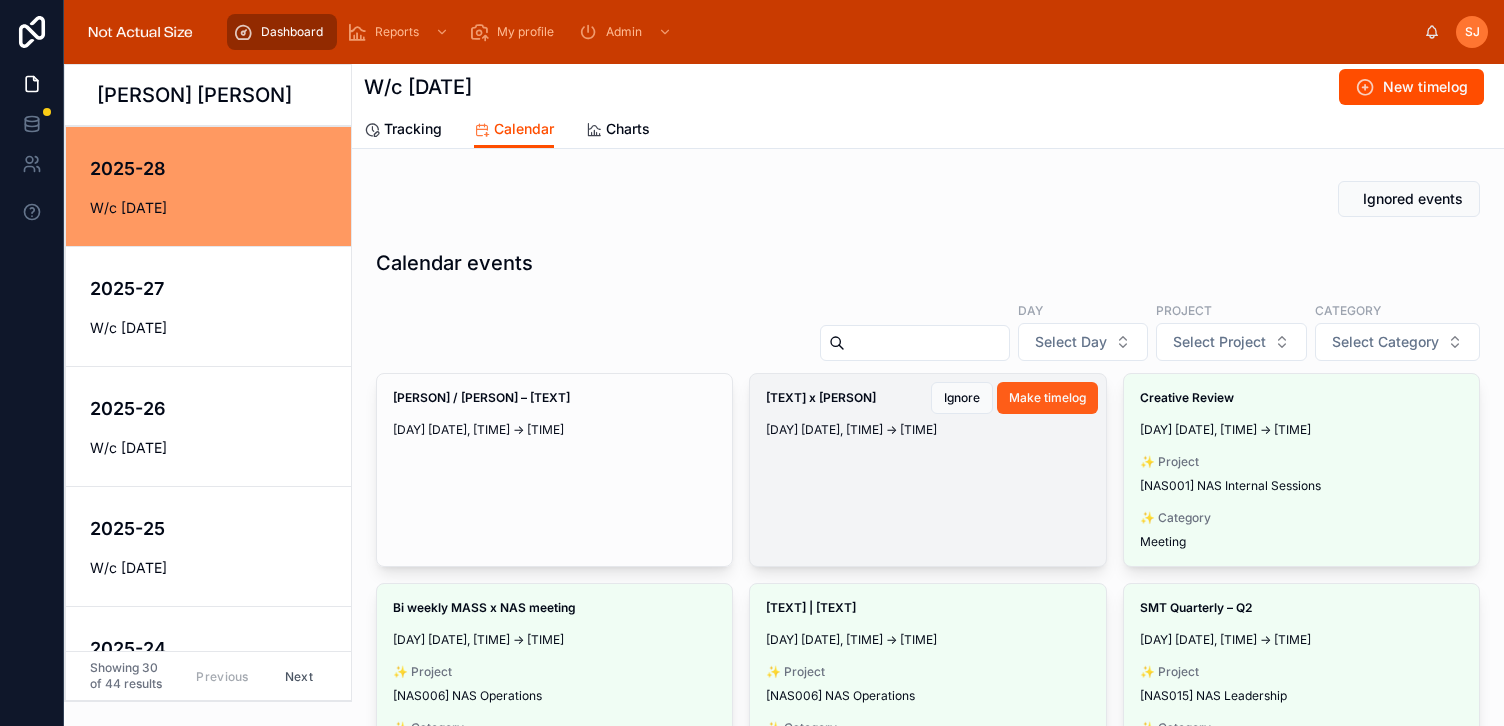 click on "Make timelog" at bounding box center (1047, 398) 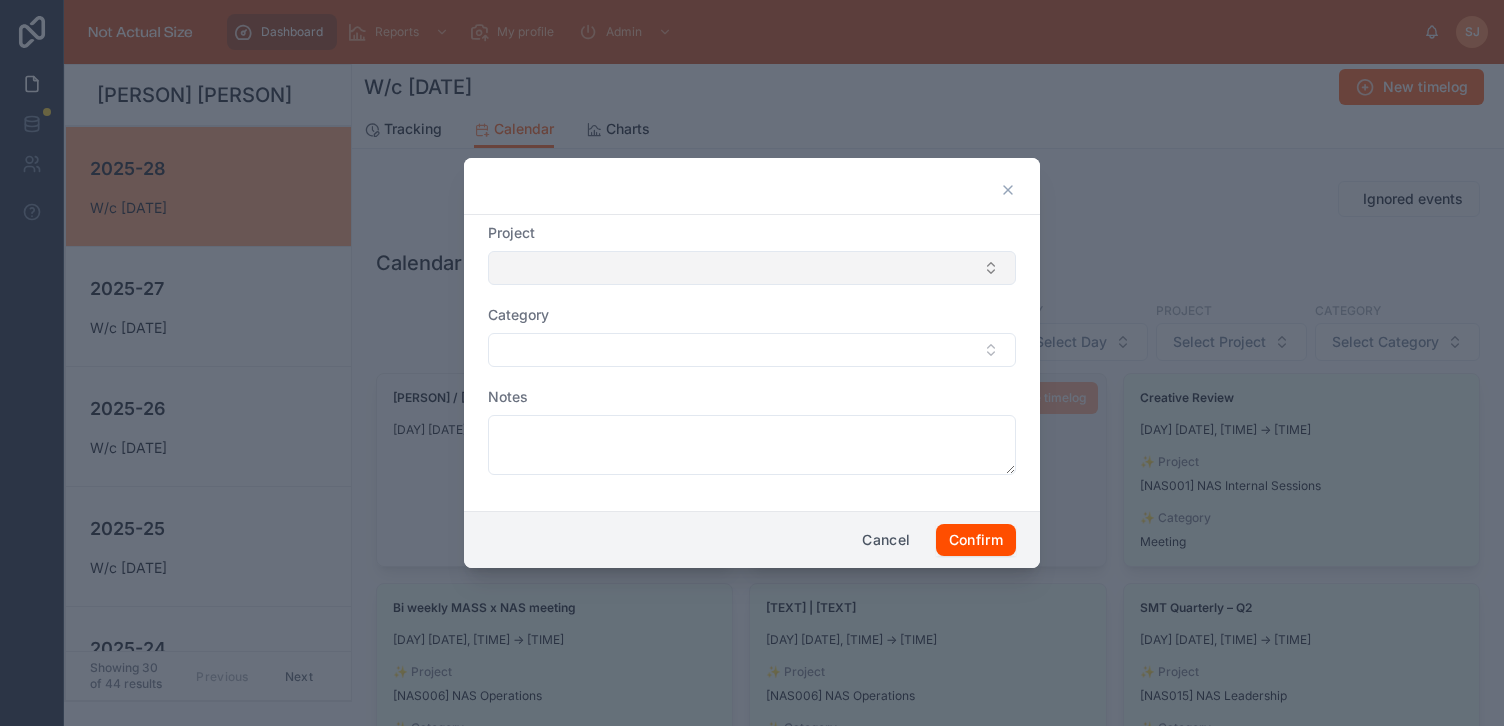 click at bounding box center [752, 268] 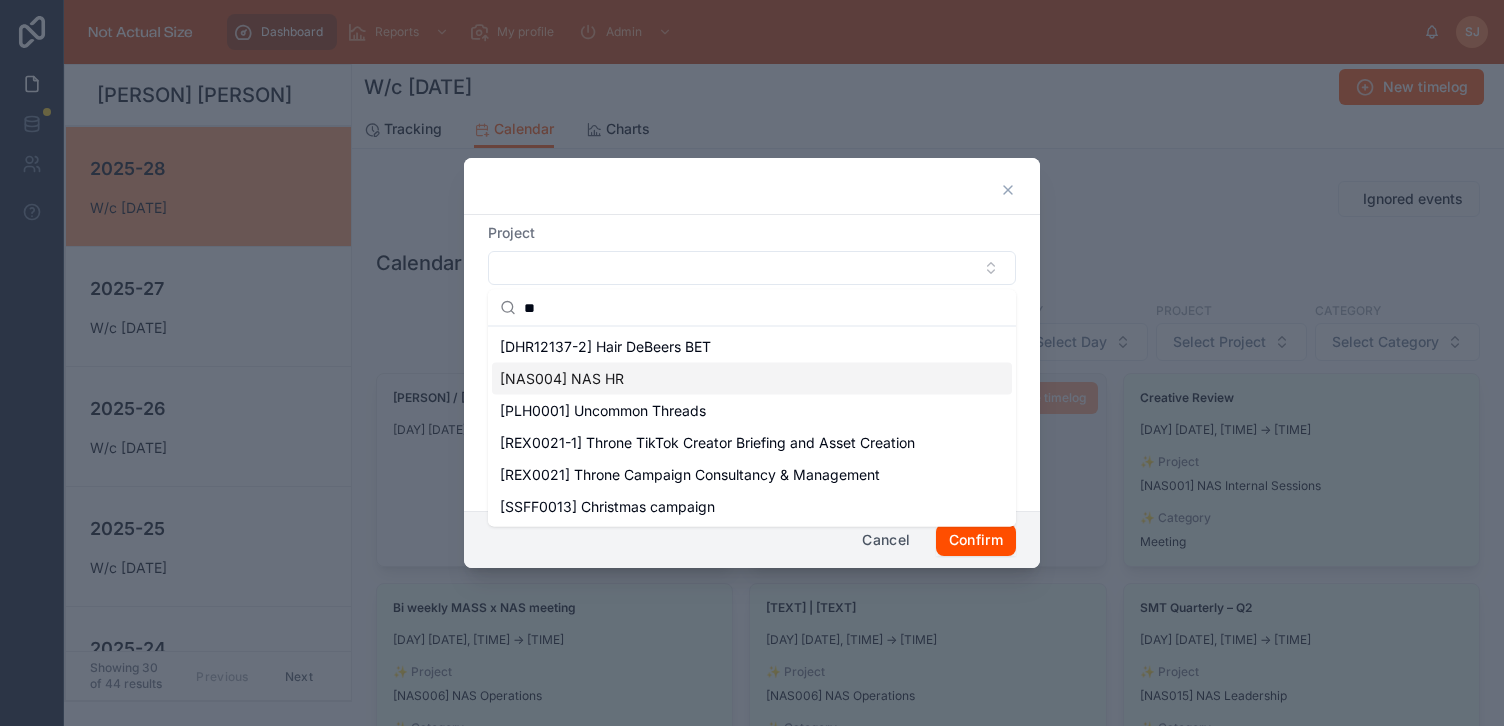 type on "**" 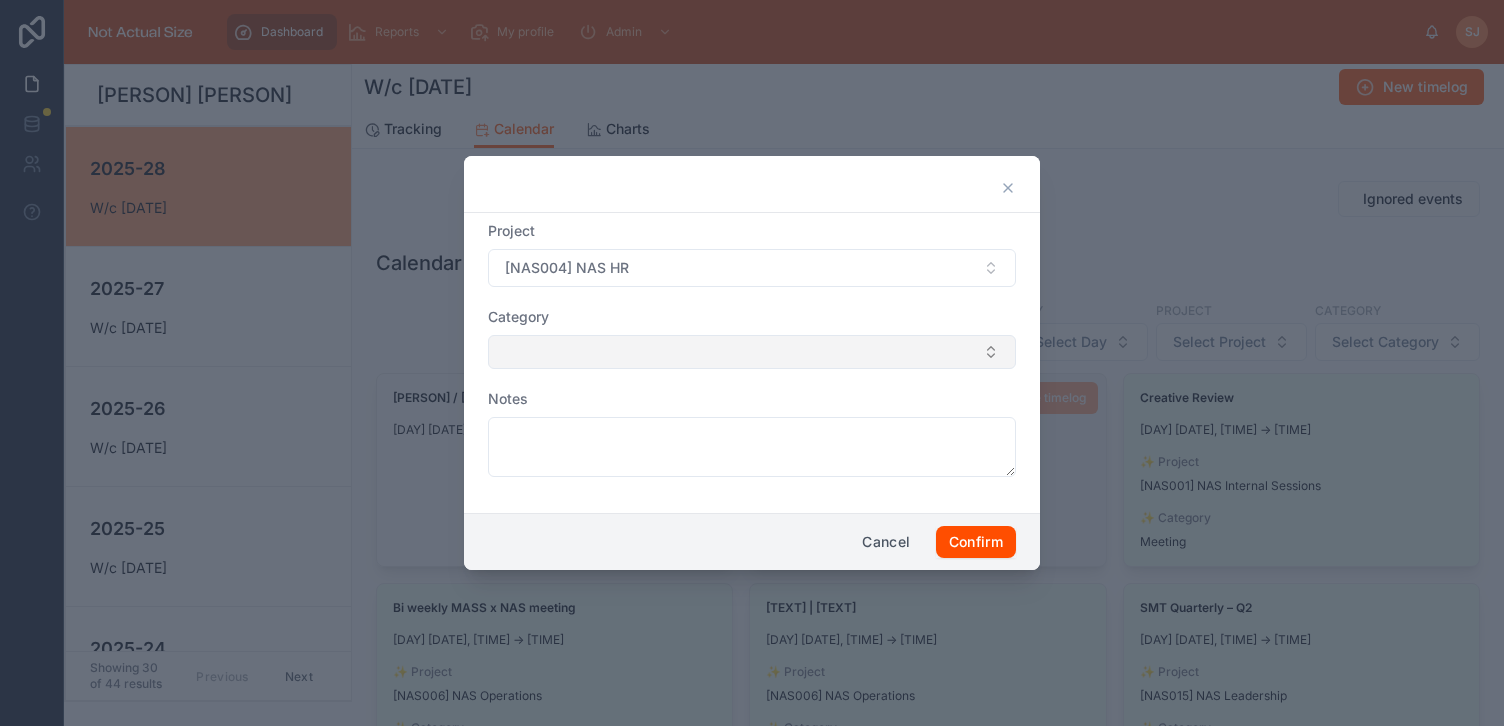 click at bounding box center (752, 352) 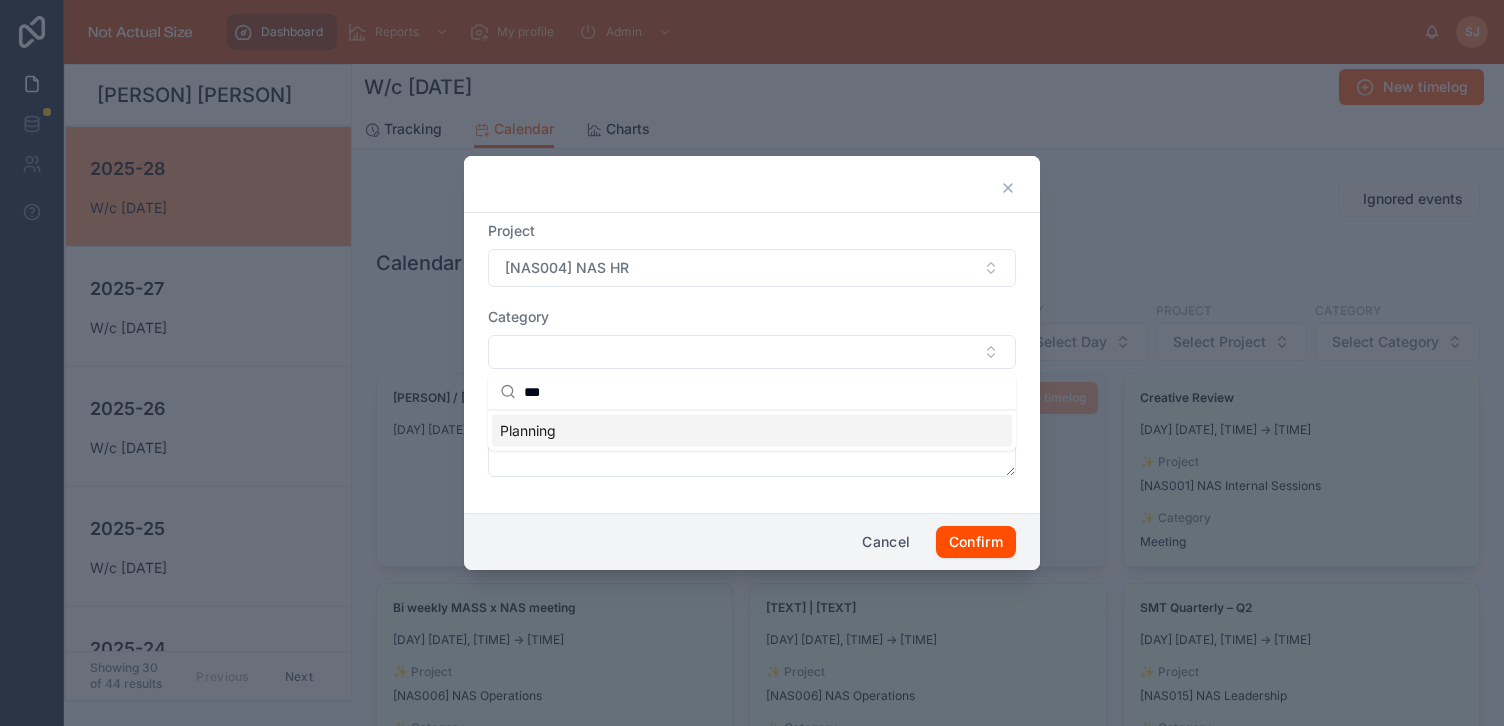 type on "***" 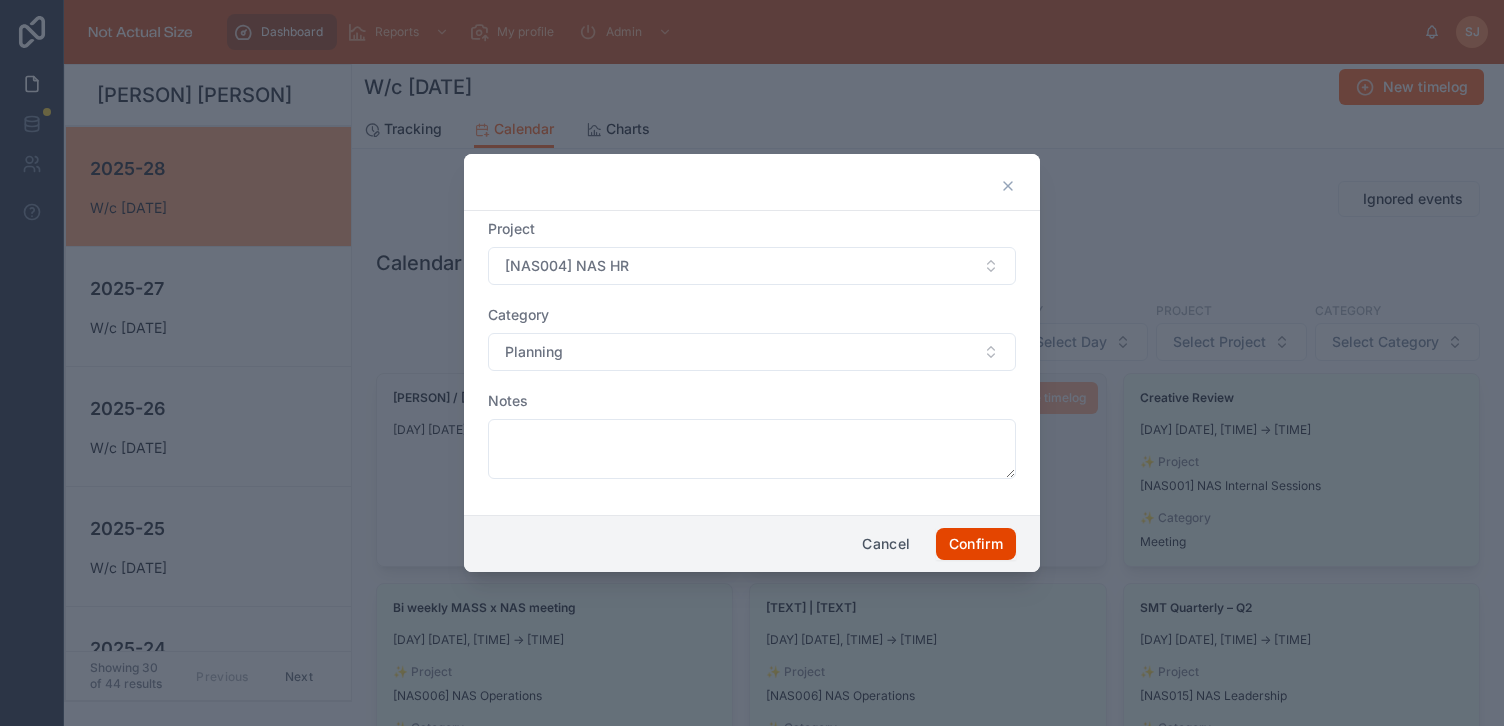 click on "Confirm" at bounding box center [976, 544] 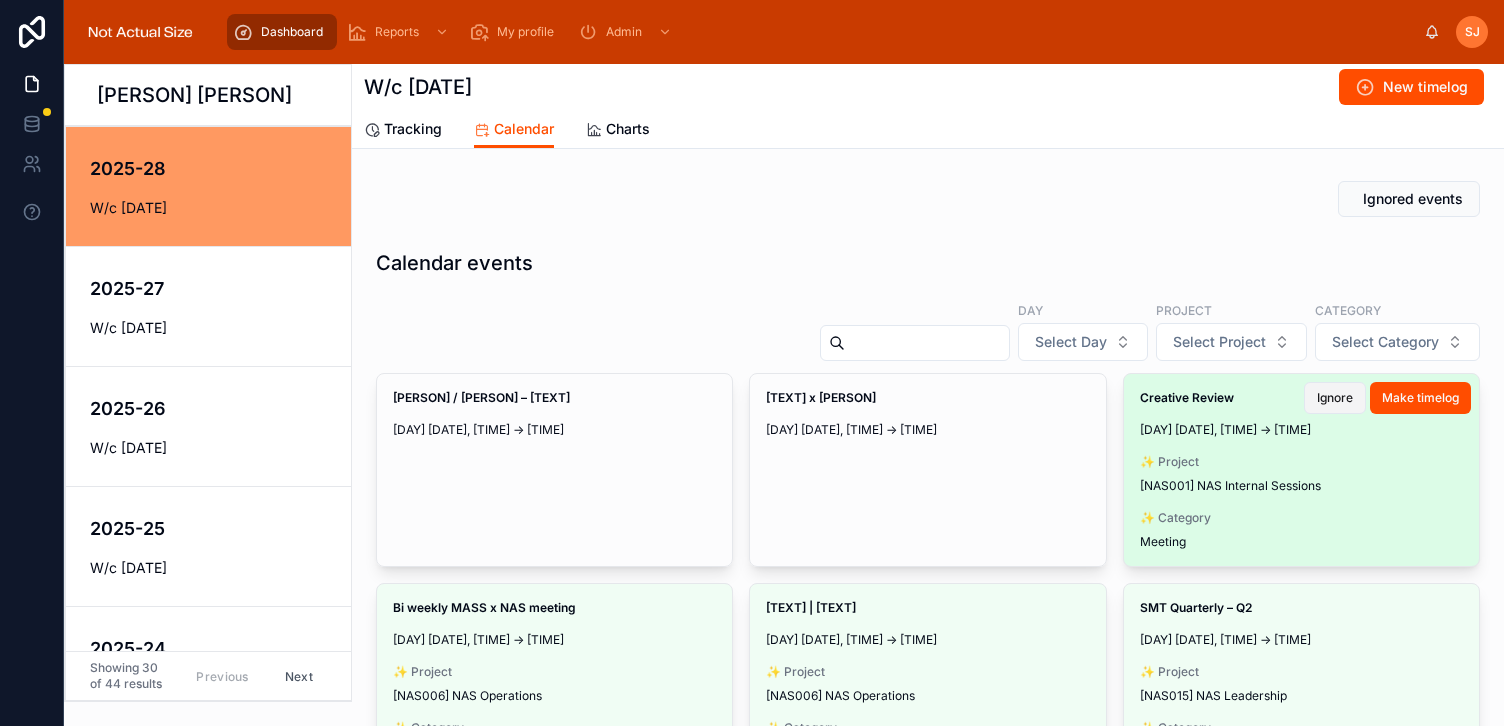 click on "Ignore" at bounding box center (1335, 398) 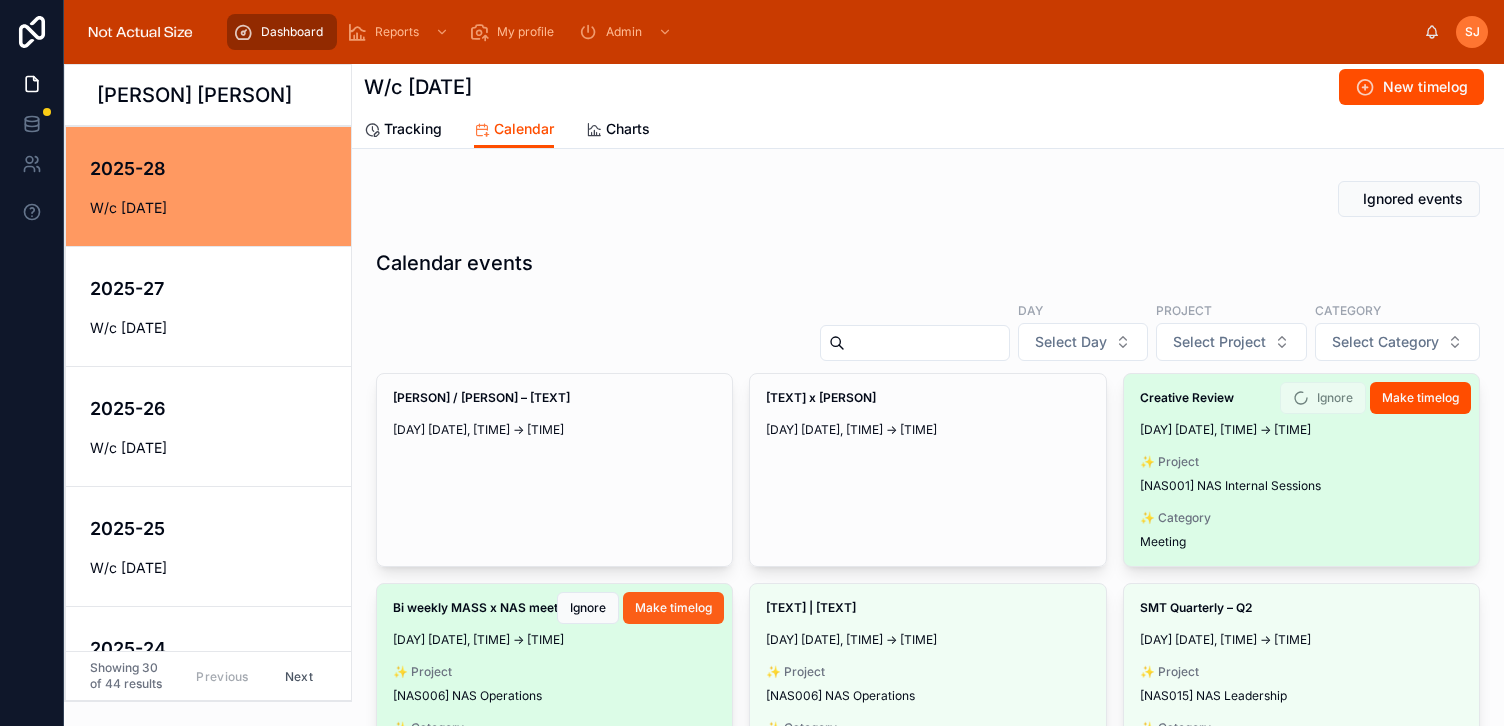 click on "Make timelog" at bounding box center (673, 608) 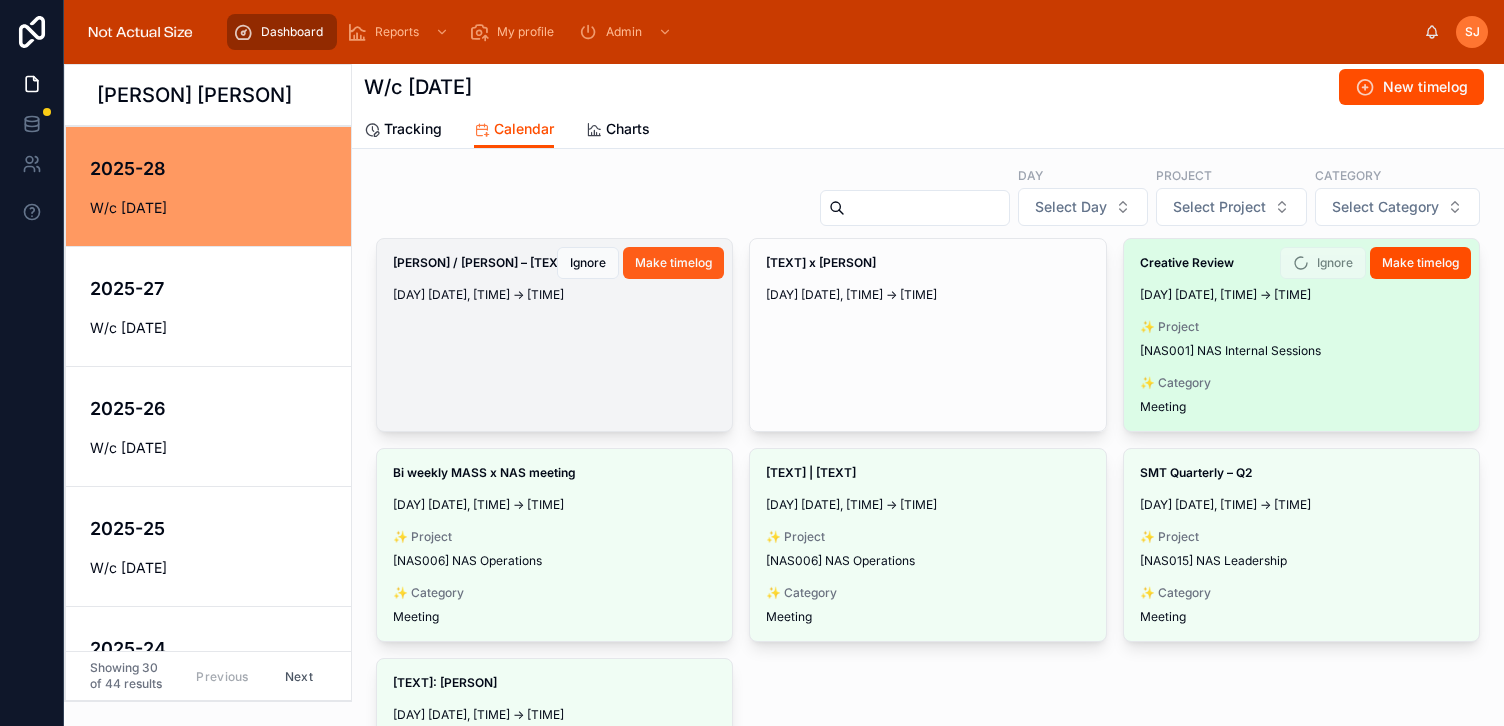scroll, scrollTop: 158, scrollLeft: 0, axis: vertical 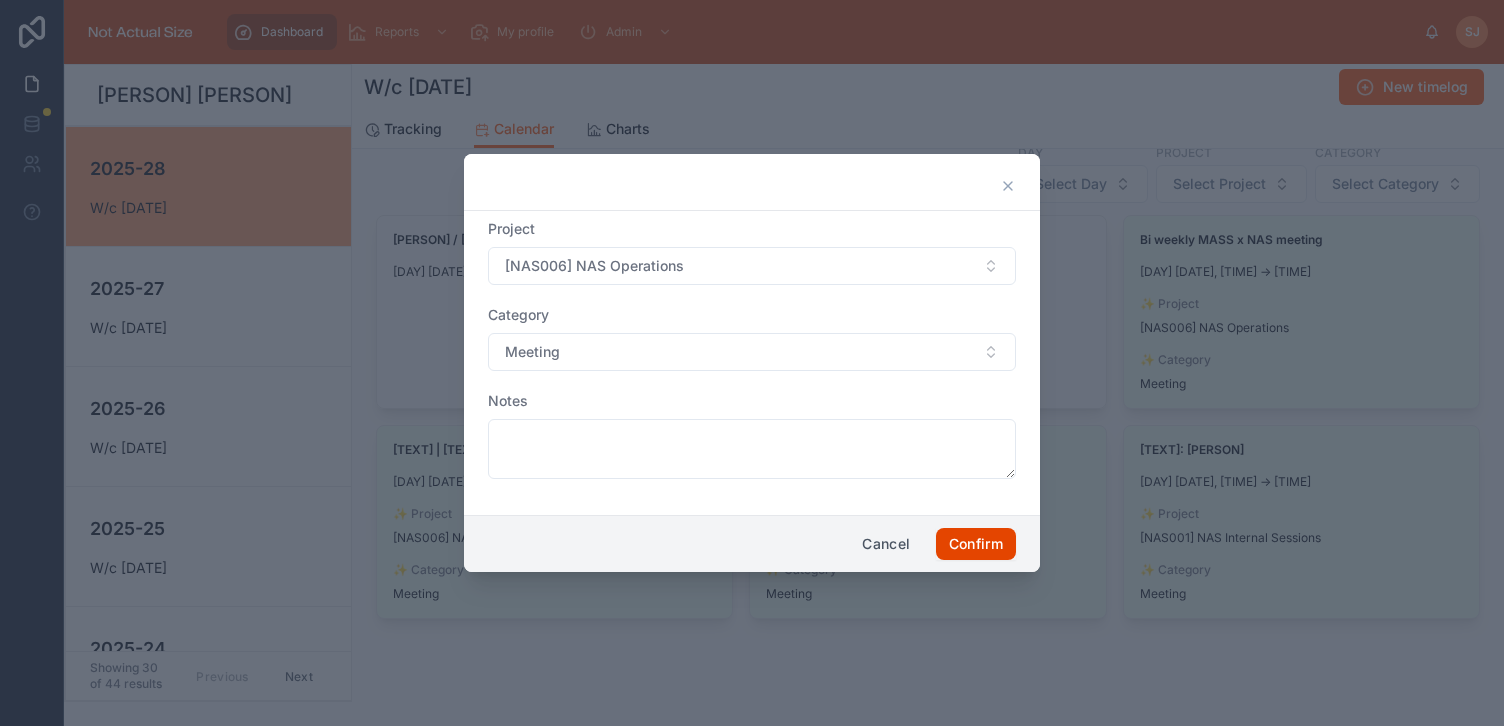 click on "Confirm" at bounding box center (976, 544) 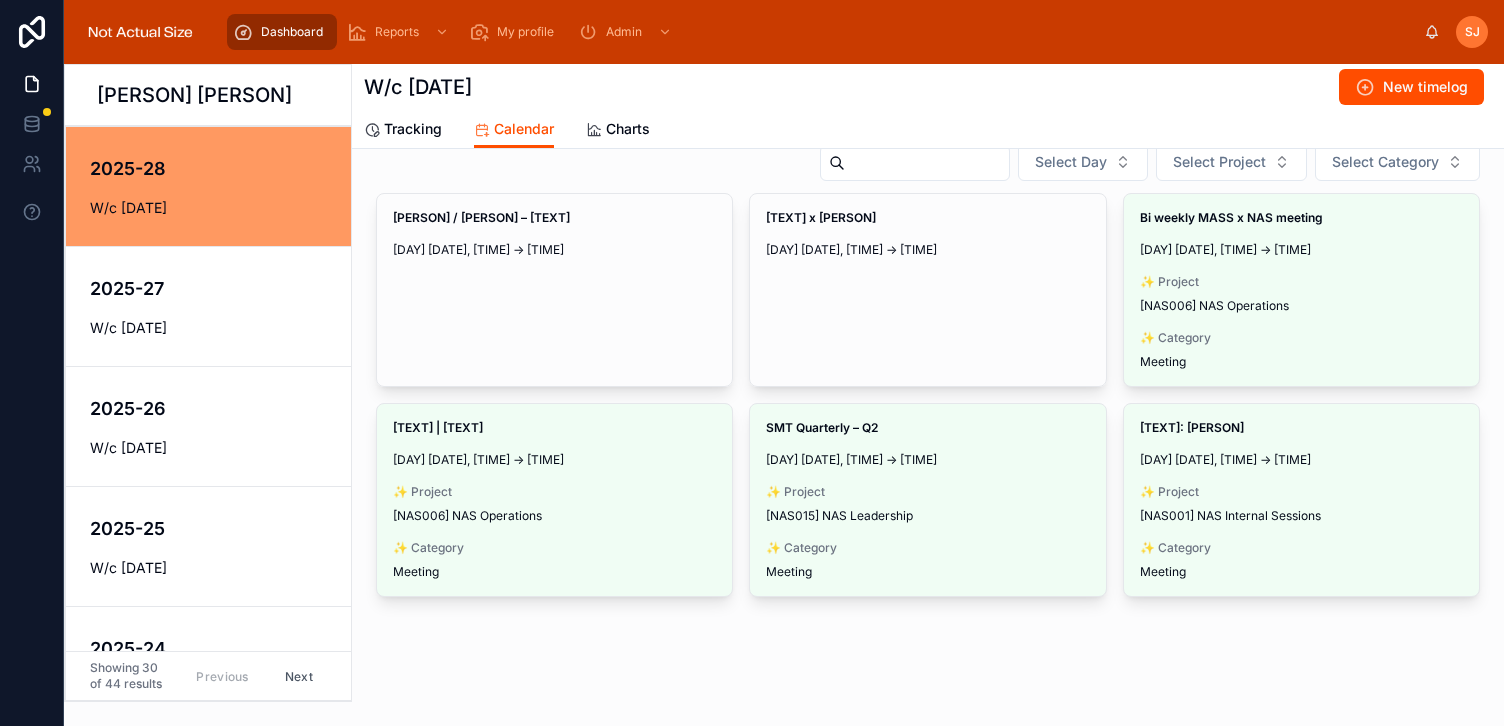 scroll, scrollTop: 187, scrollLeft: 0, axis: vertical 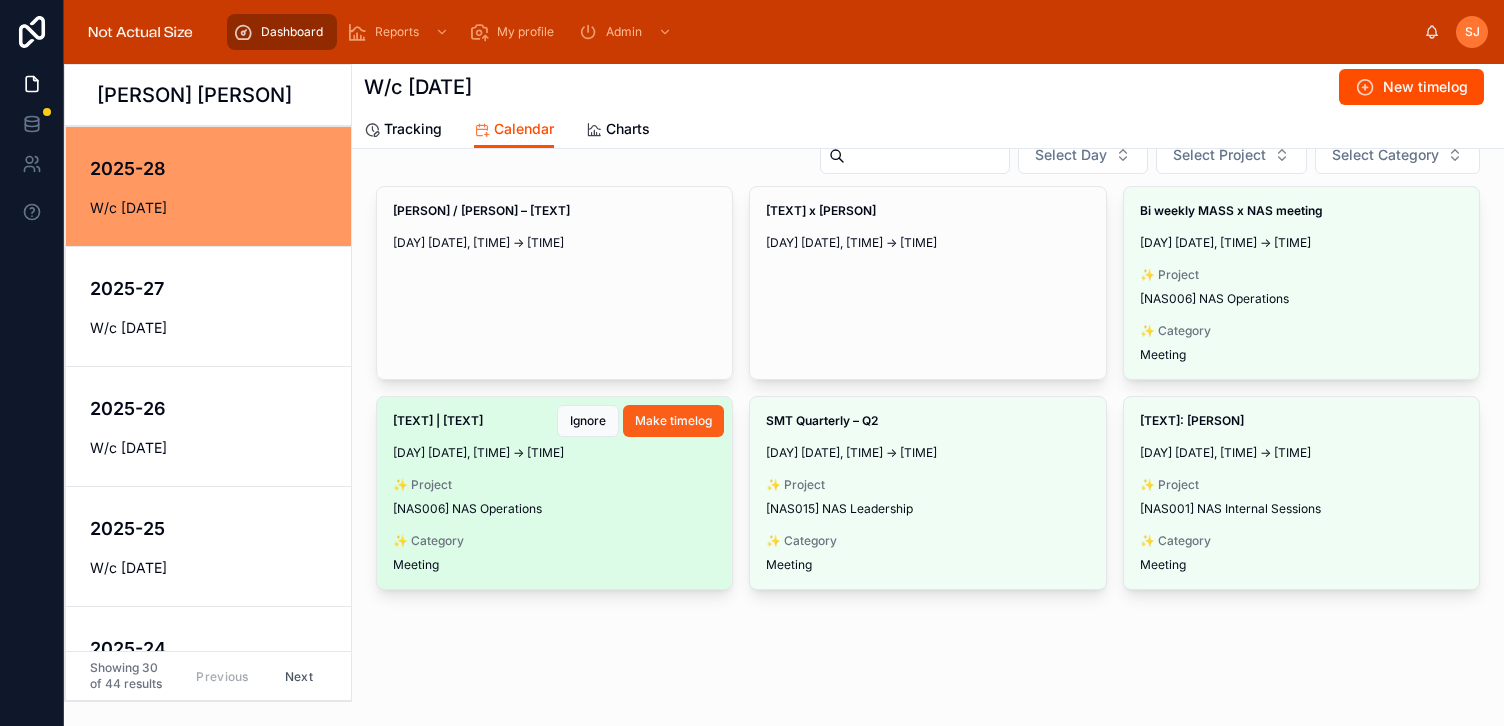 click on "Make timelog" at bounding box center [673, 421] 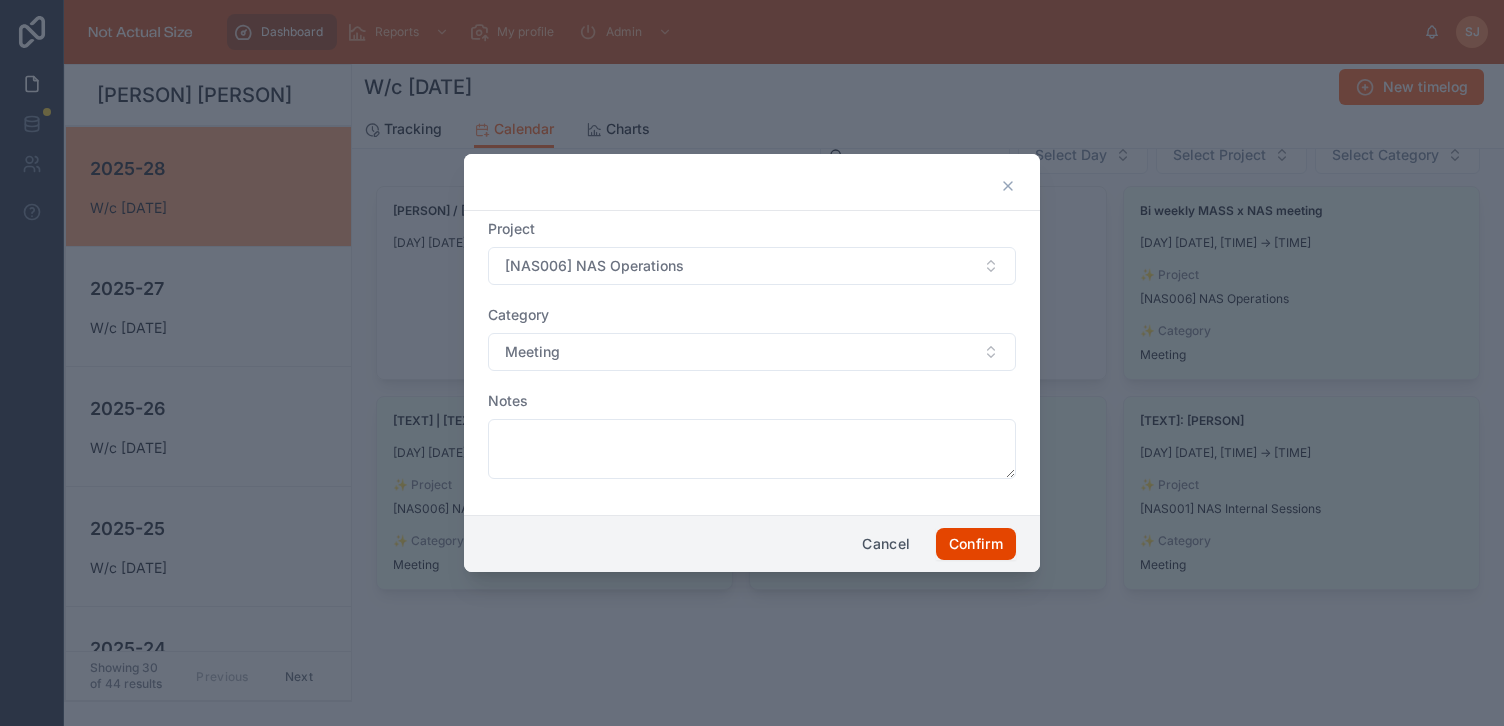 click on "Confirm" at bounding box center [976, 544] 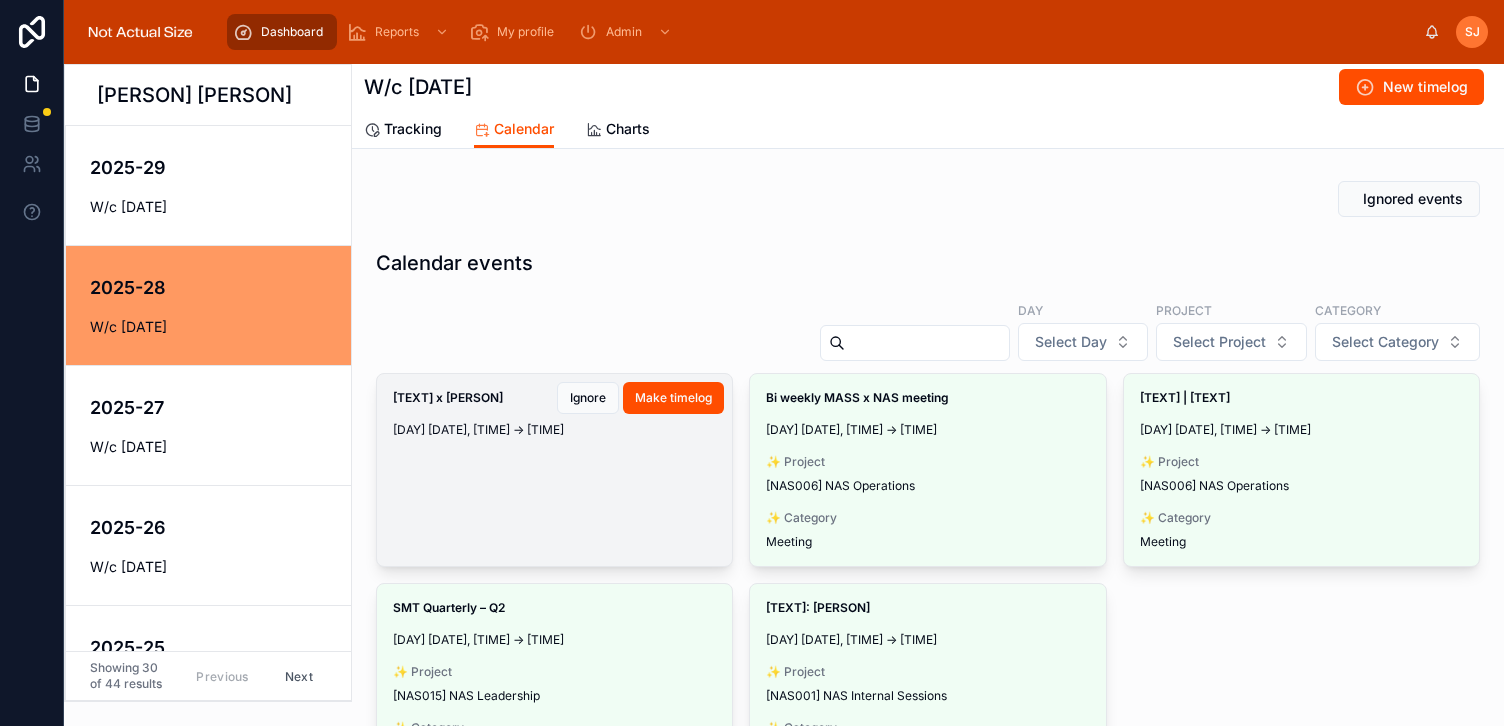 scroll, scrollTop: 119, scrollLeft: 0, axis: vertical 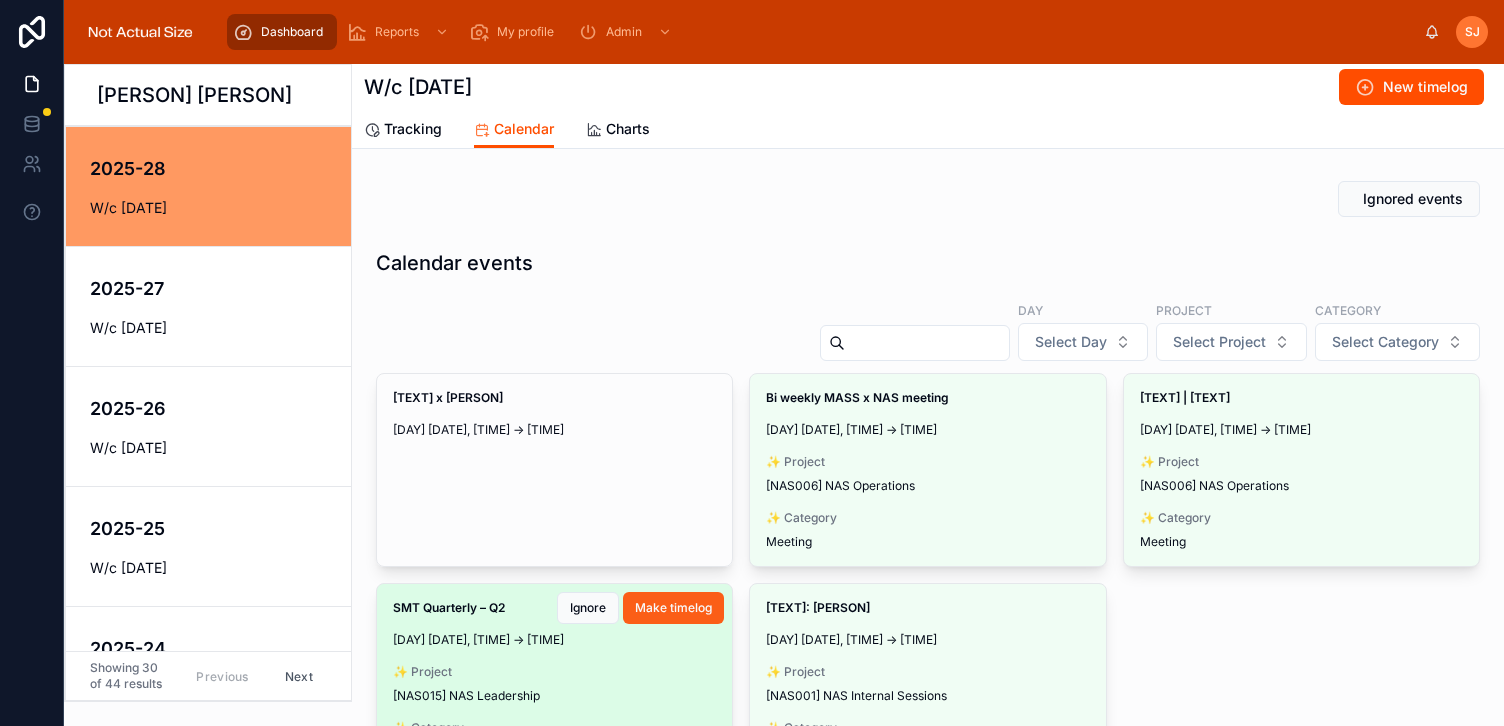 click on "Make timelog" at bounding box center (673, 608) 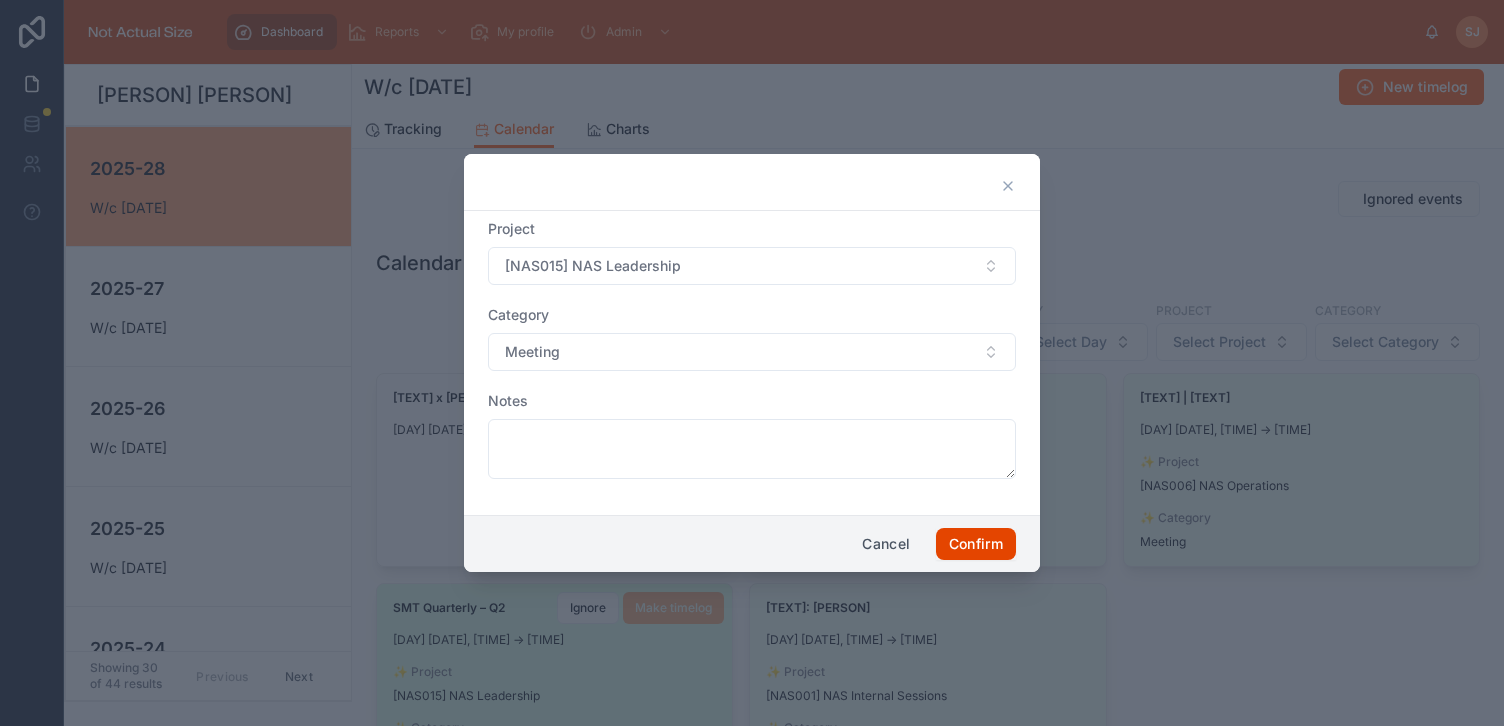 click on "Confirm" at bounding box center (976, 544) 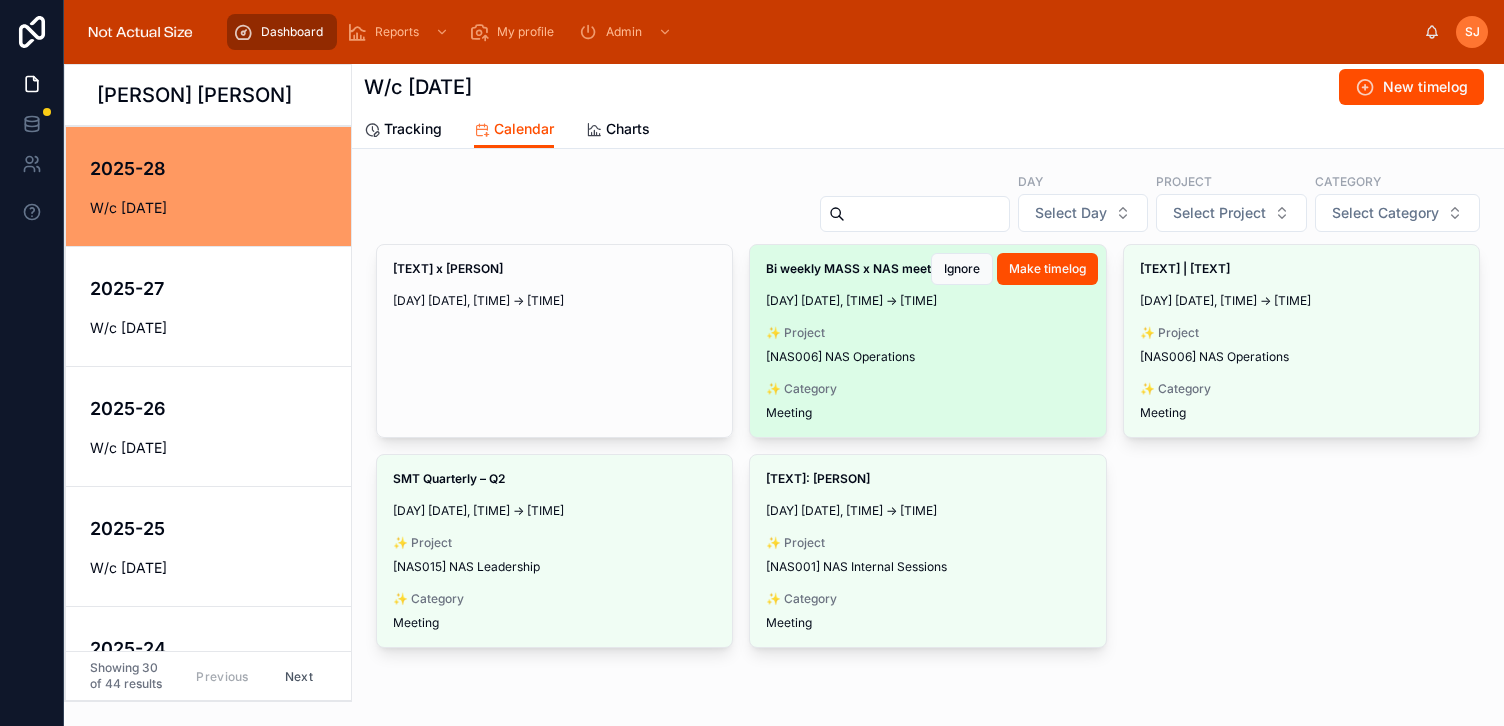 scroll, scrollTop: 141, scrollLeft: 0, axis: vertical 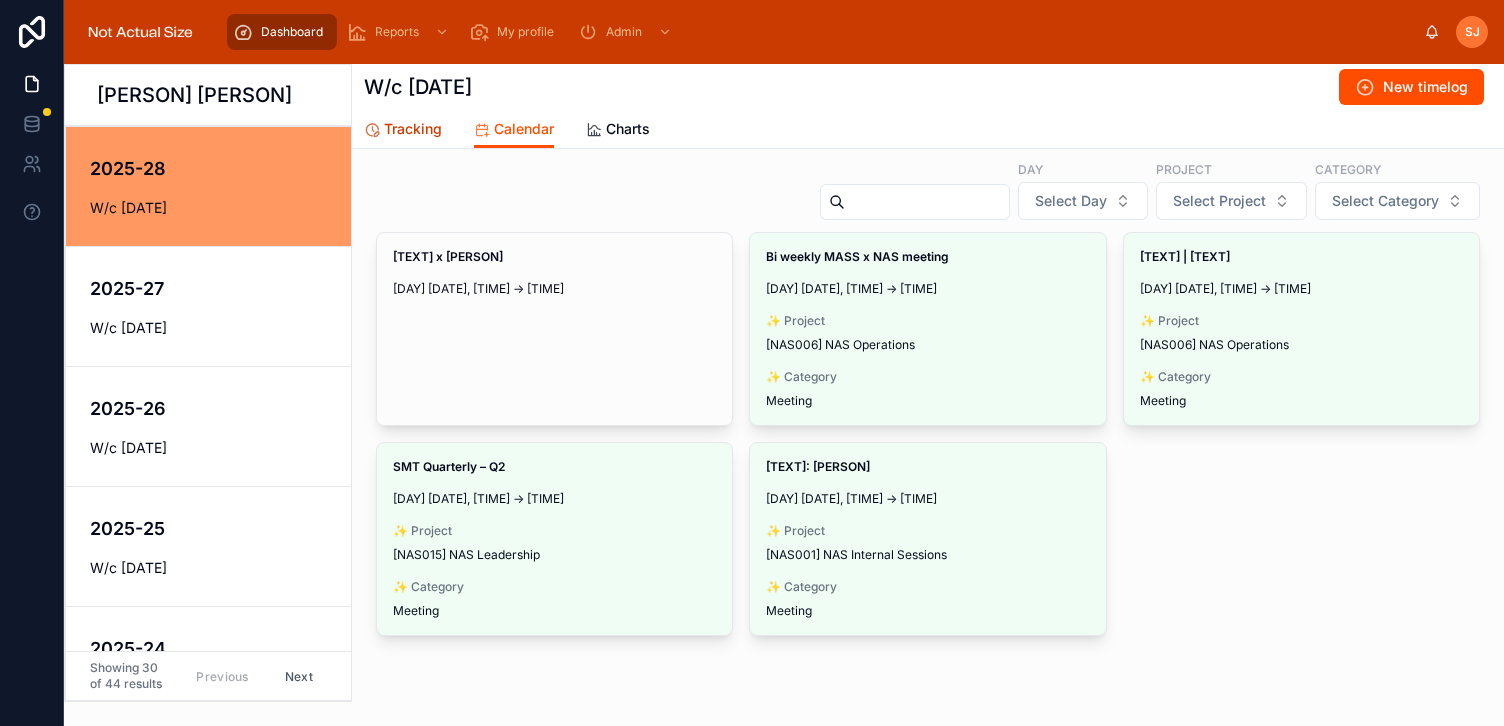 click on "Tracking" at bounding box center (413, 129) 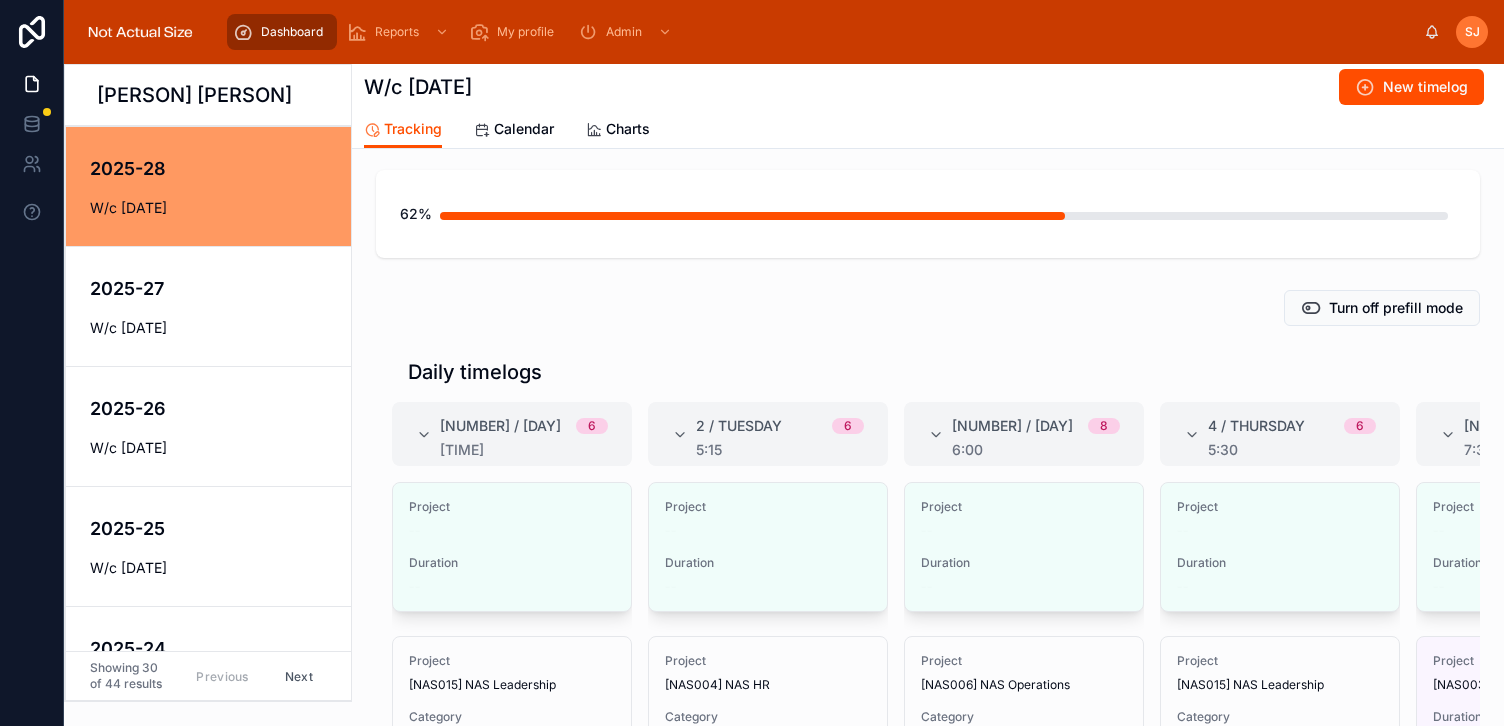 click on "Turn off prefill mode" at bounding box center [928, 308] 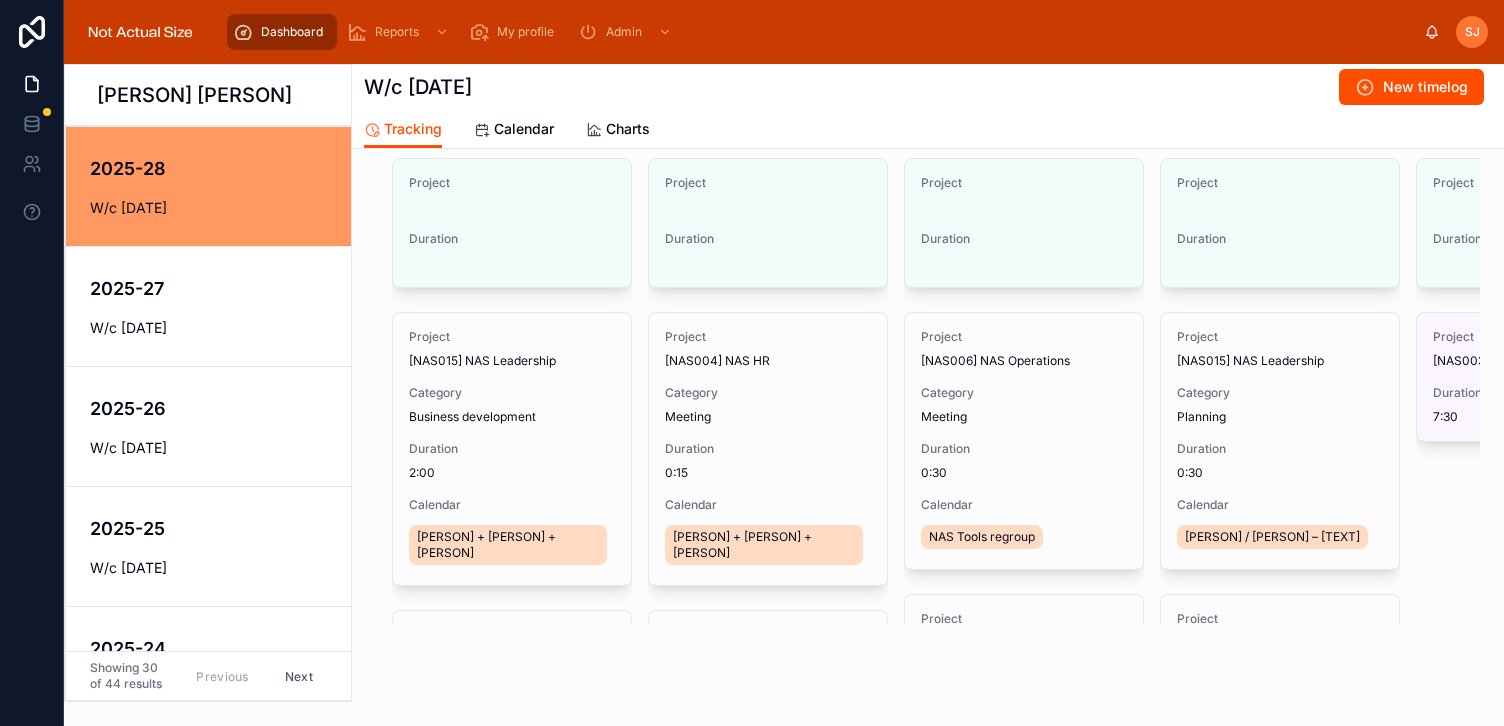scroll, scrollTop: 497, scrollLeft: 0, axis: vertical 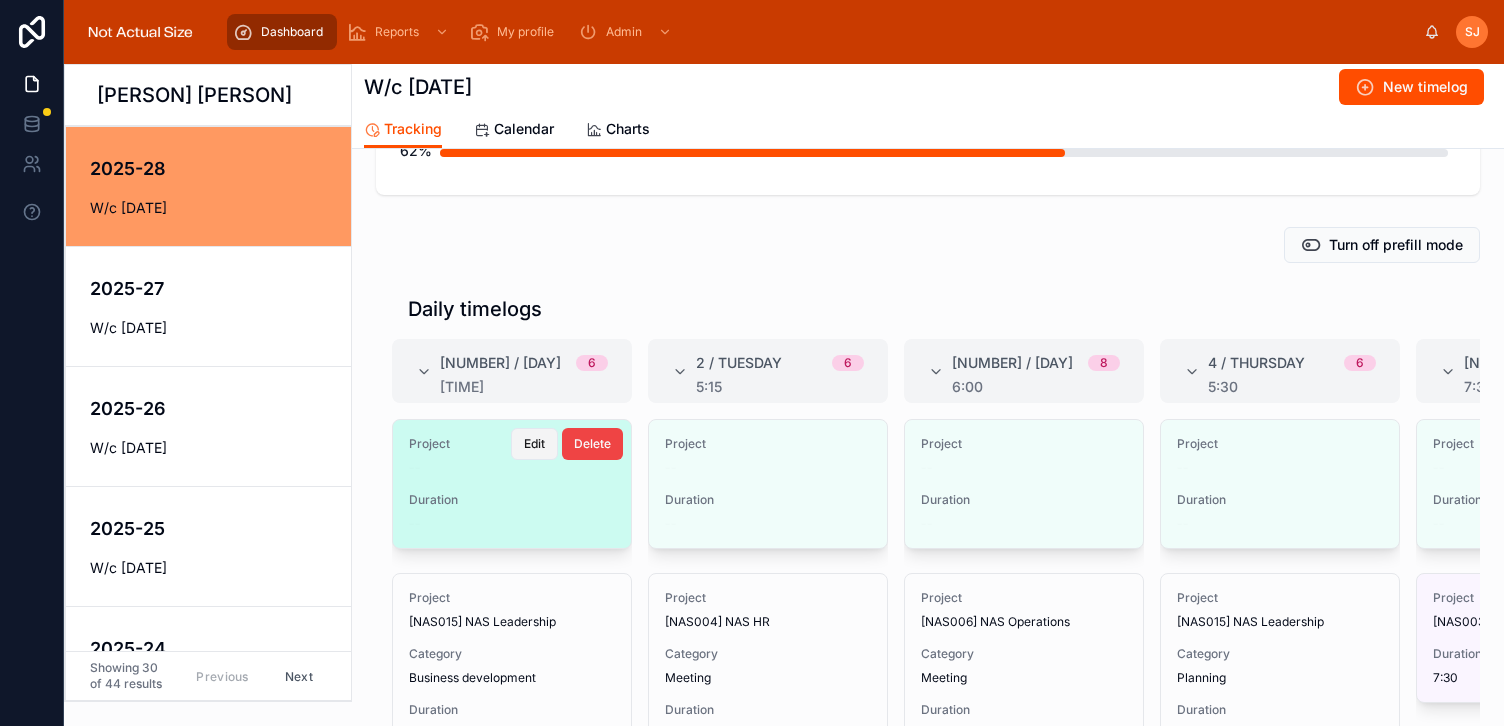click on "Edit" at bounding box center [534, 444] 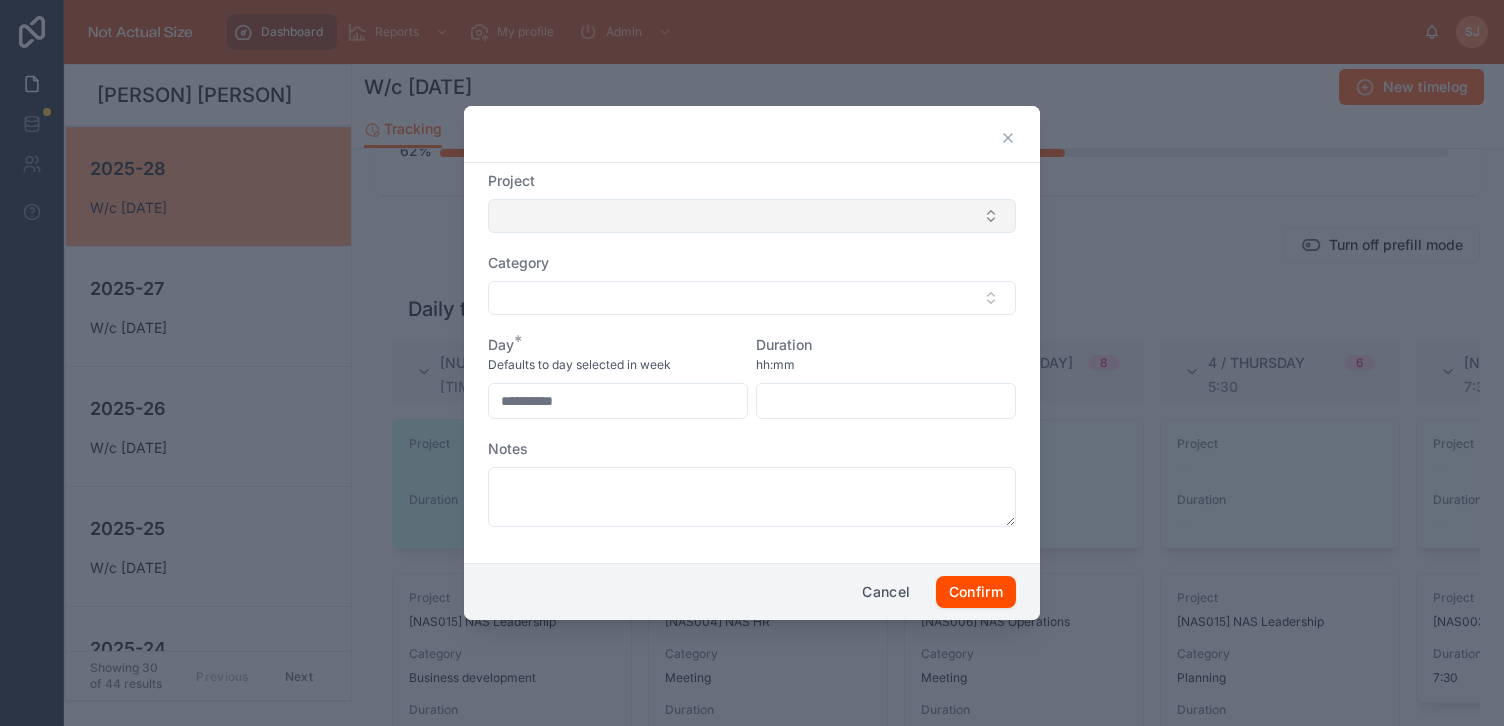 click at bounding box center (752, 216) 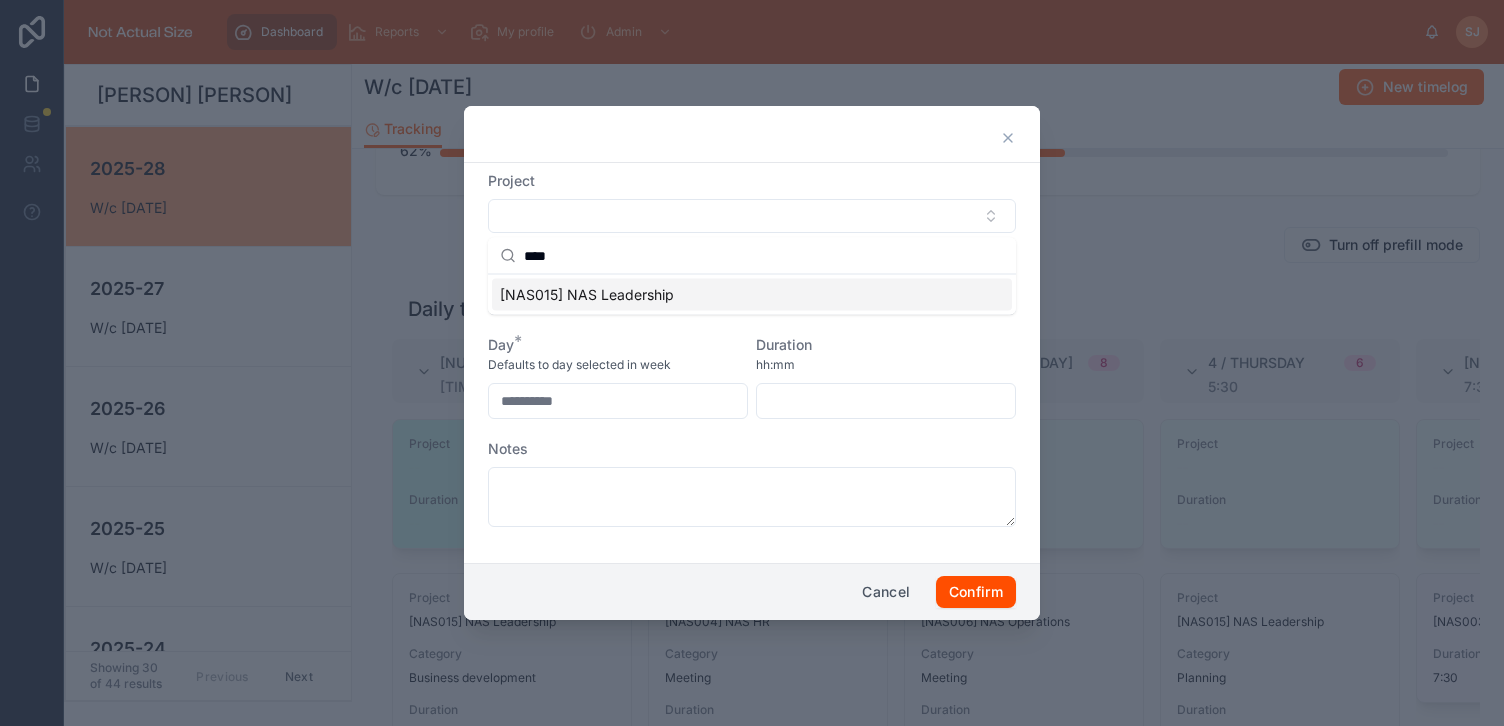 type on "****" 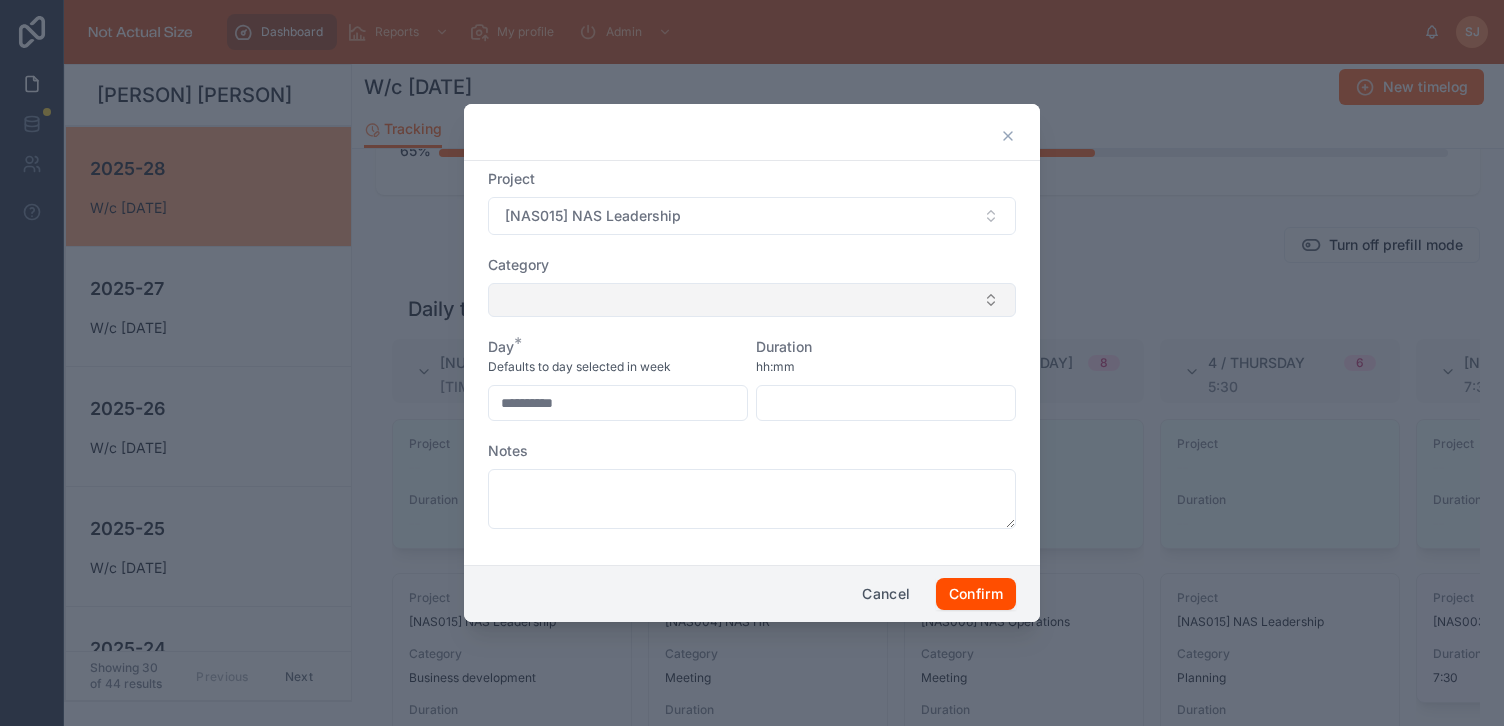 click at bounding box center (752, 300) 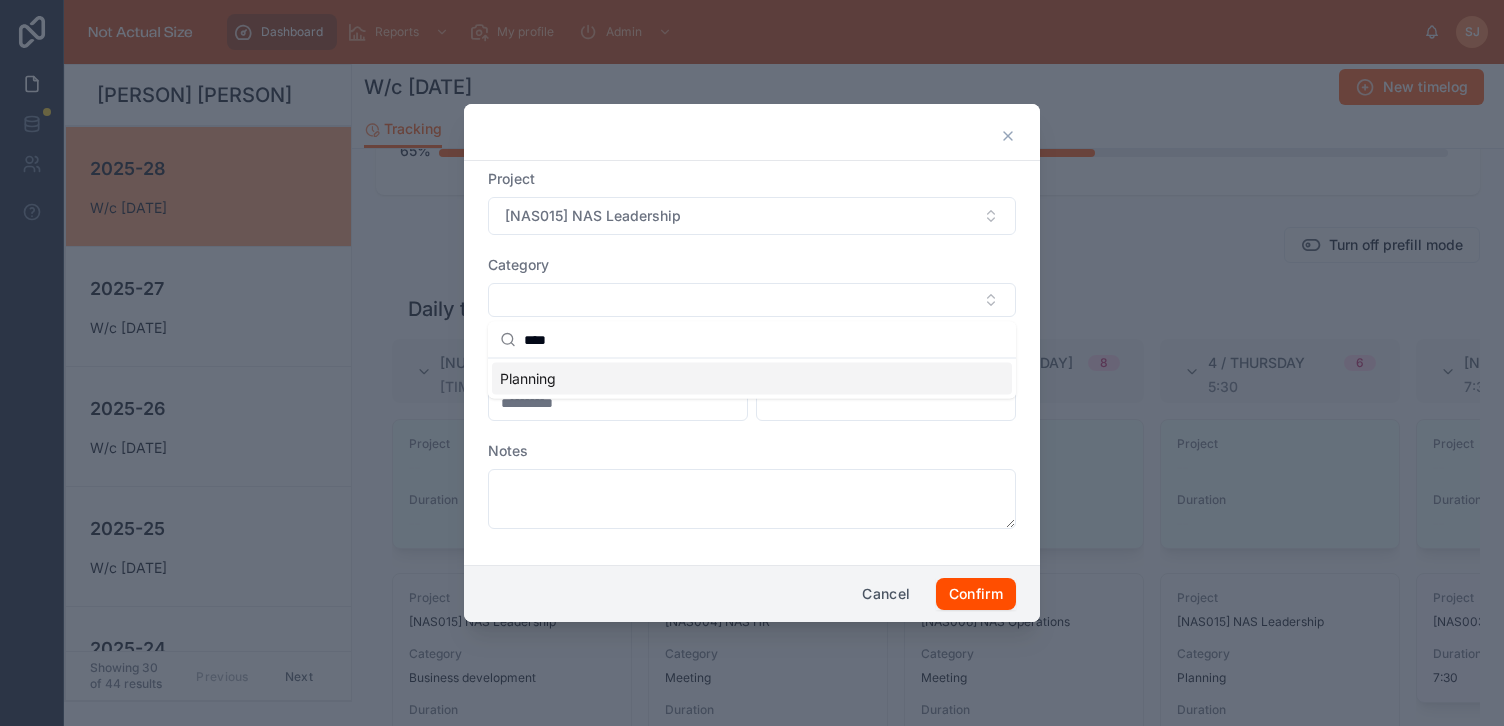 type on "****" 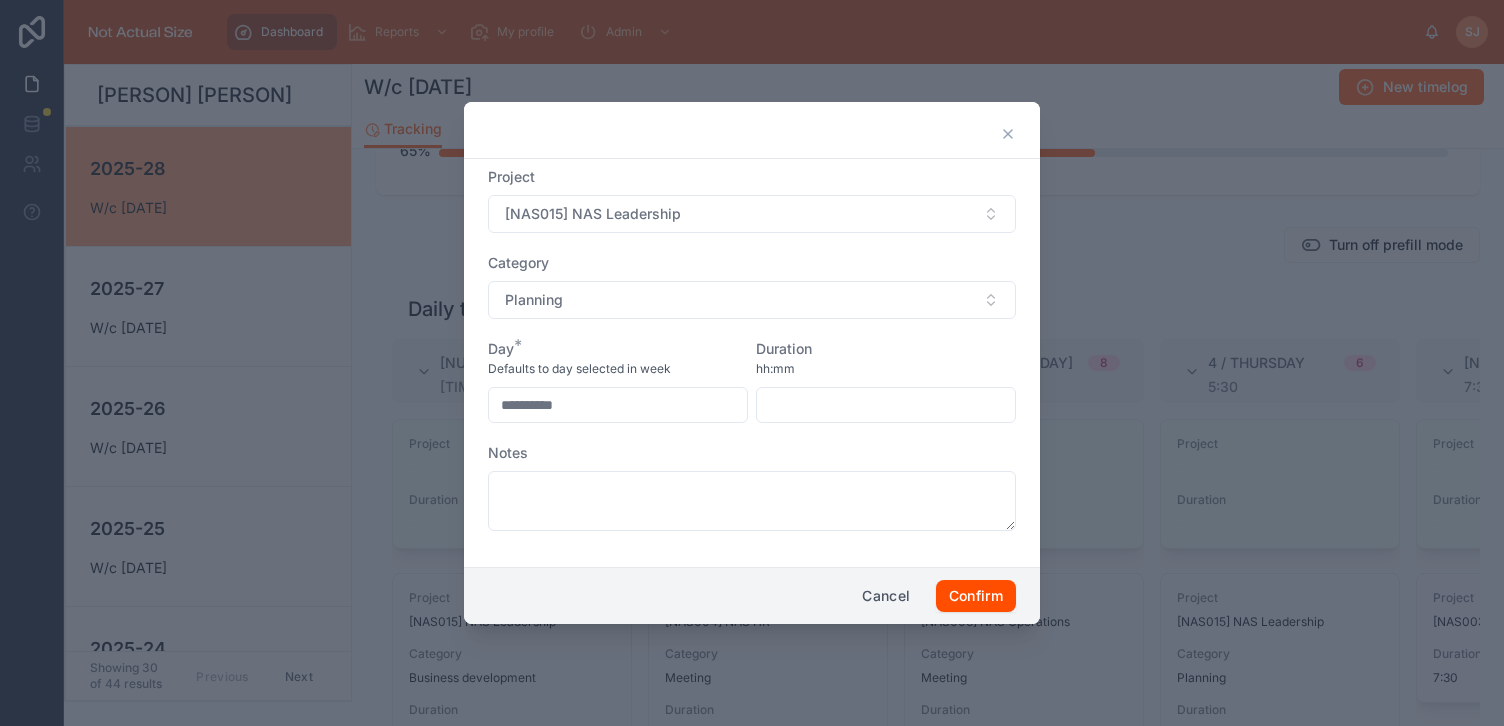 click at bounding box center [886, 405] 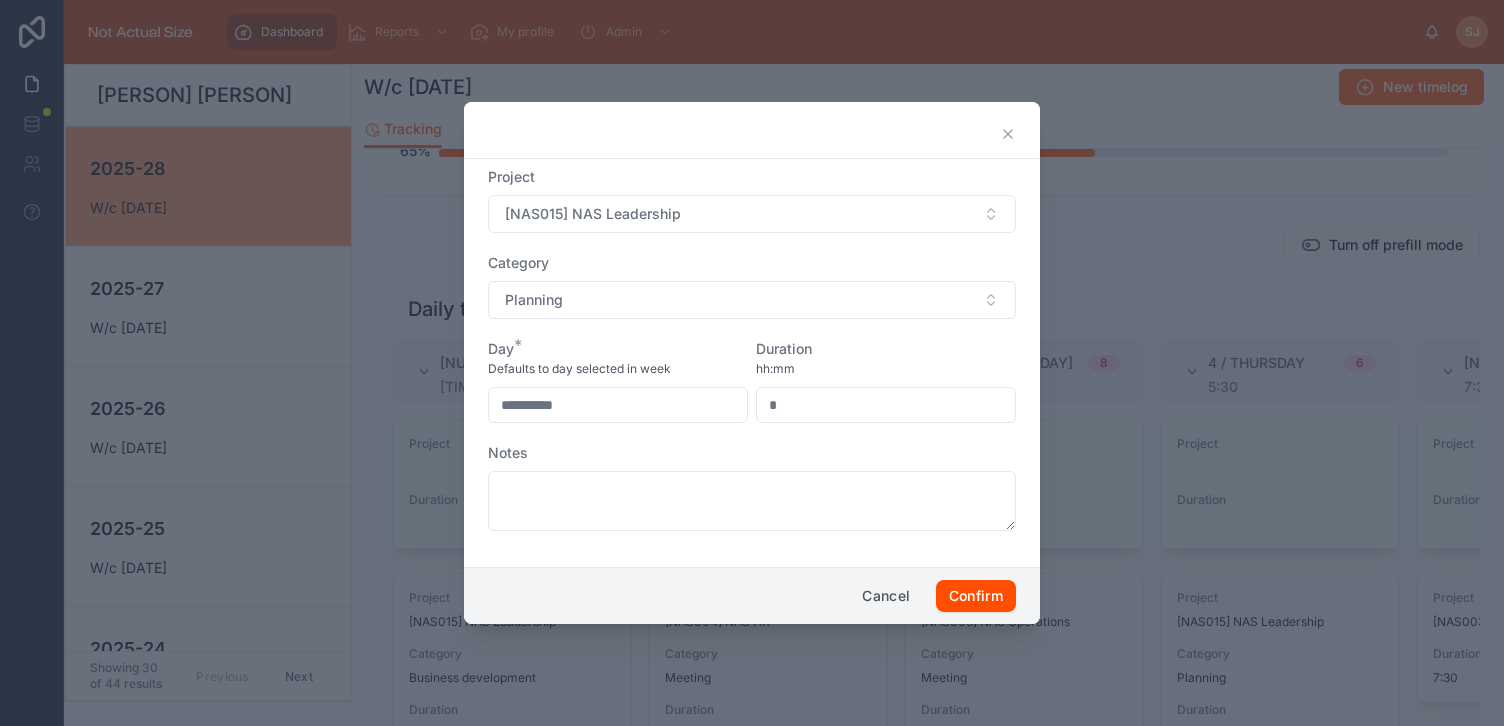 type on "****" 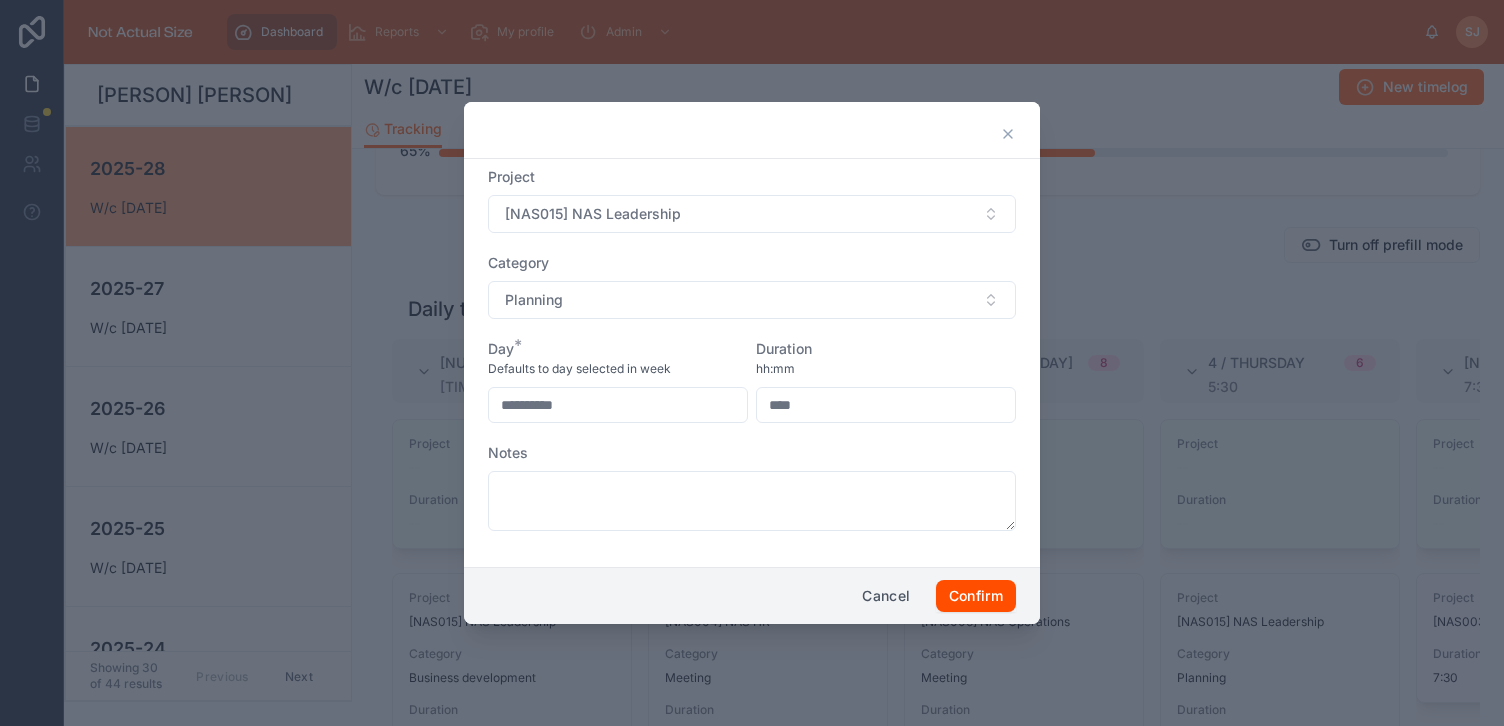 click on "Notes" at bounding box center (752, 453) 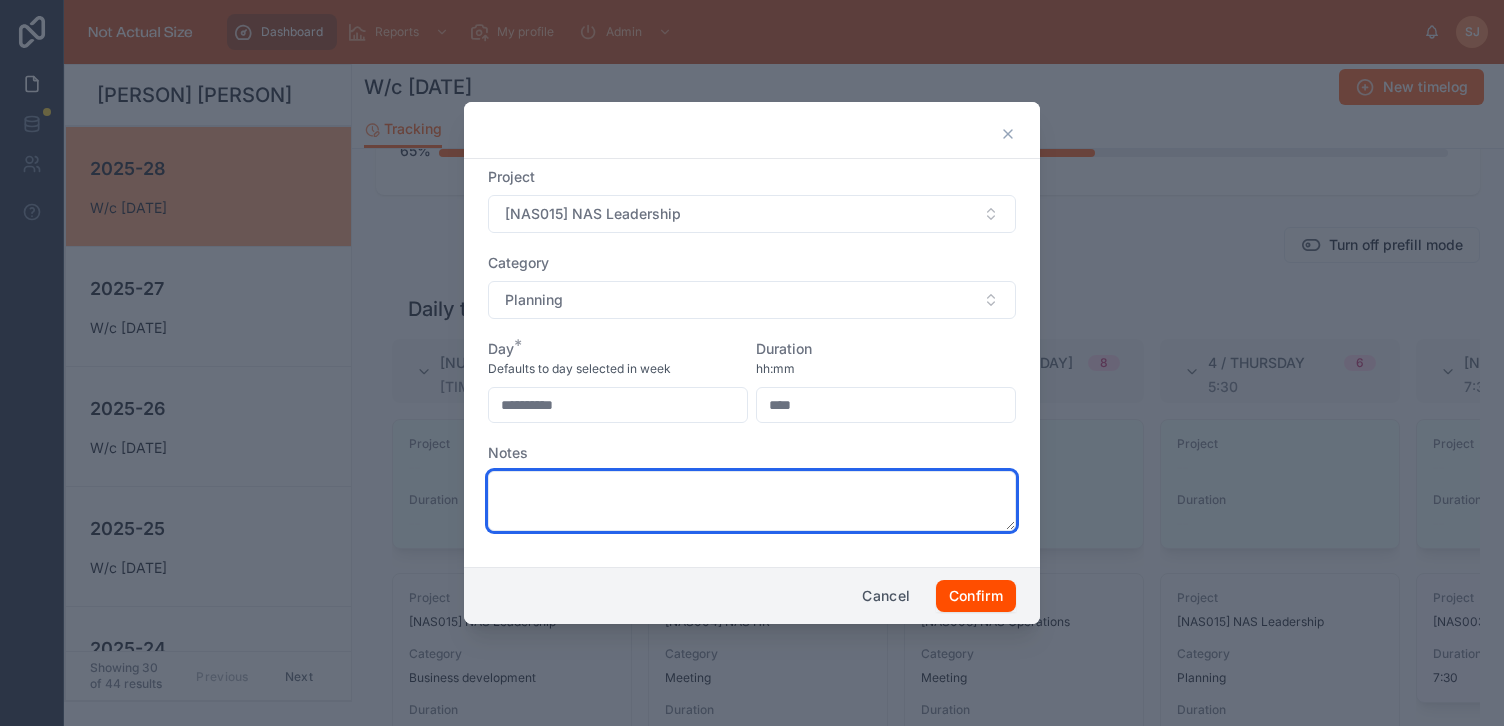 click at bounding box center (752, 501) 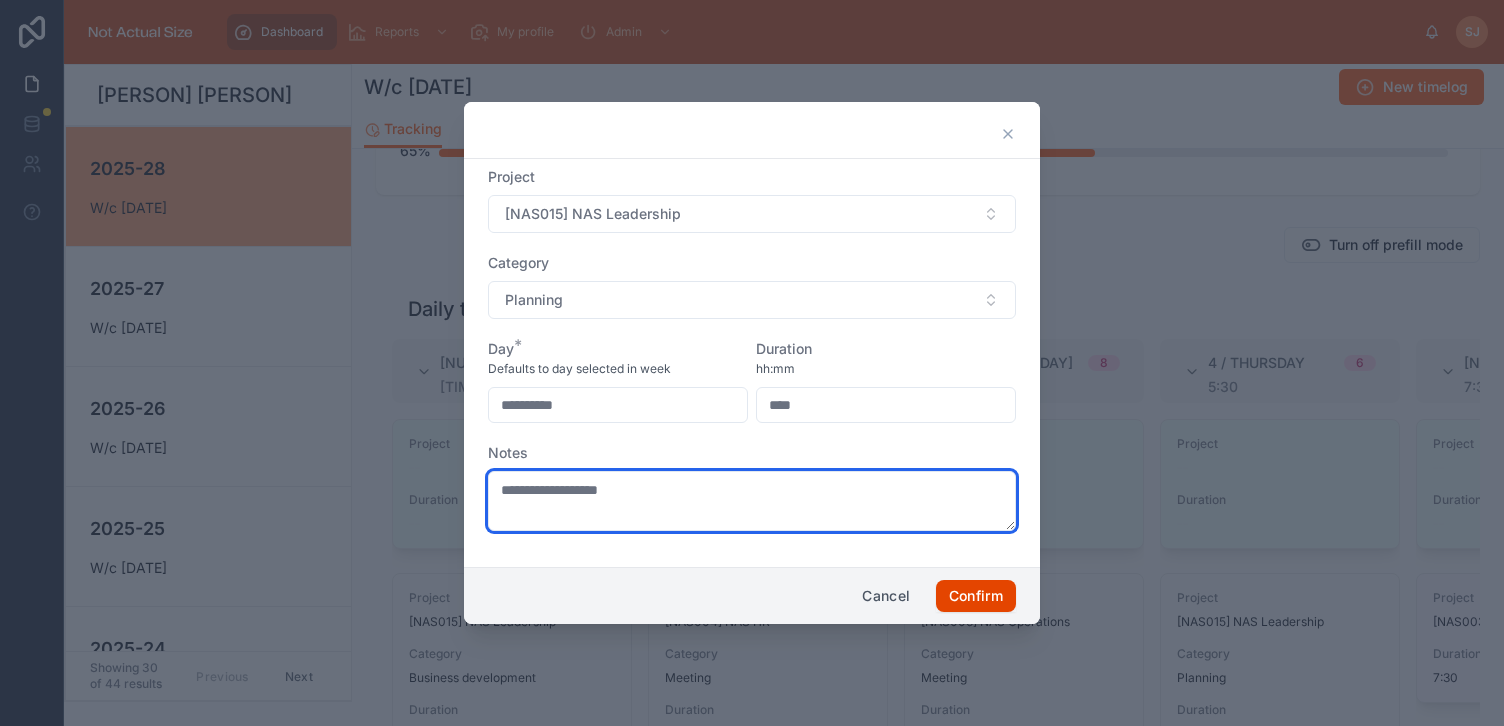 type on "**********" 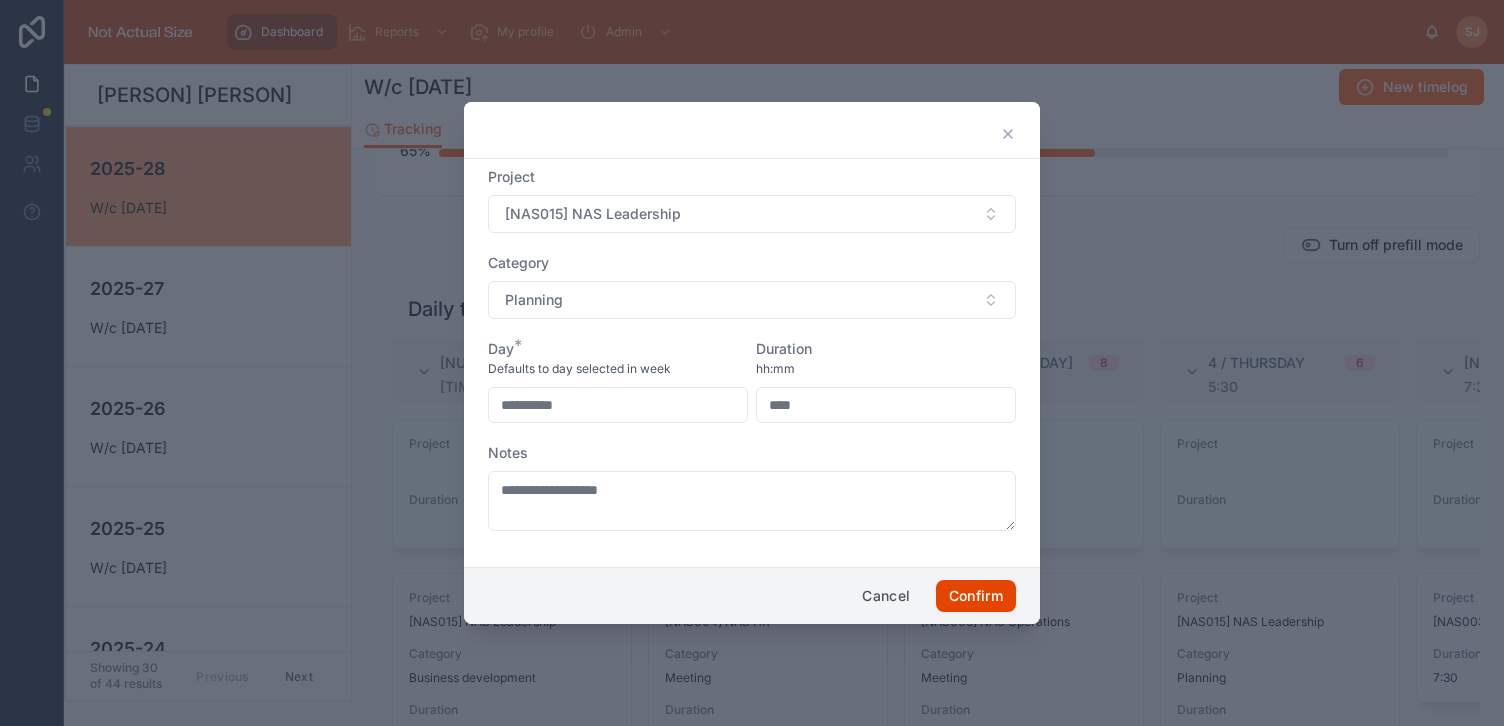 click on "Confirm" at bounding box center [976, 596] 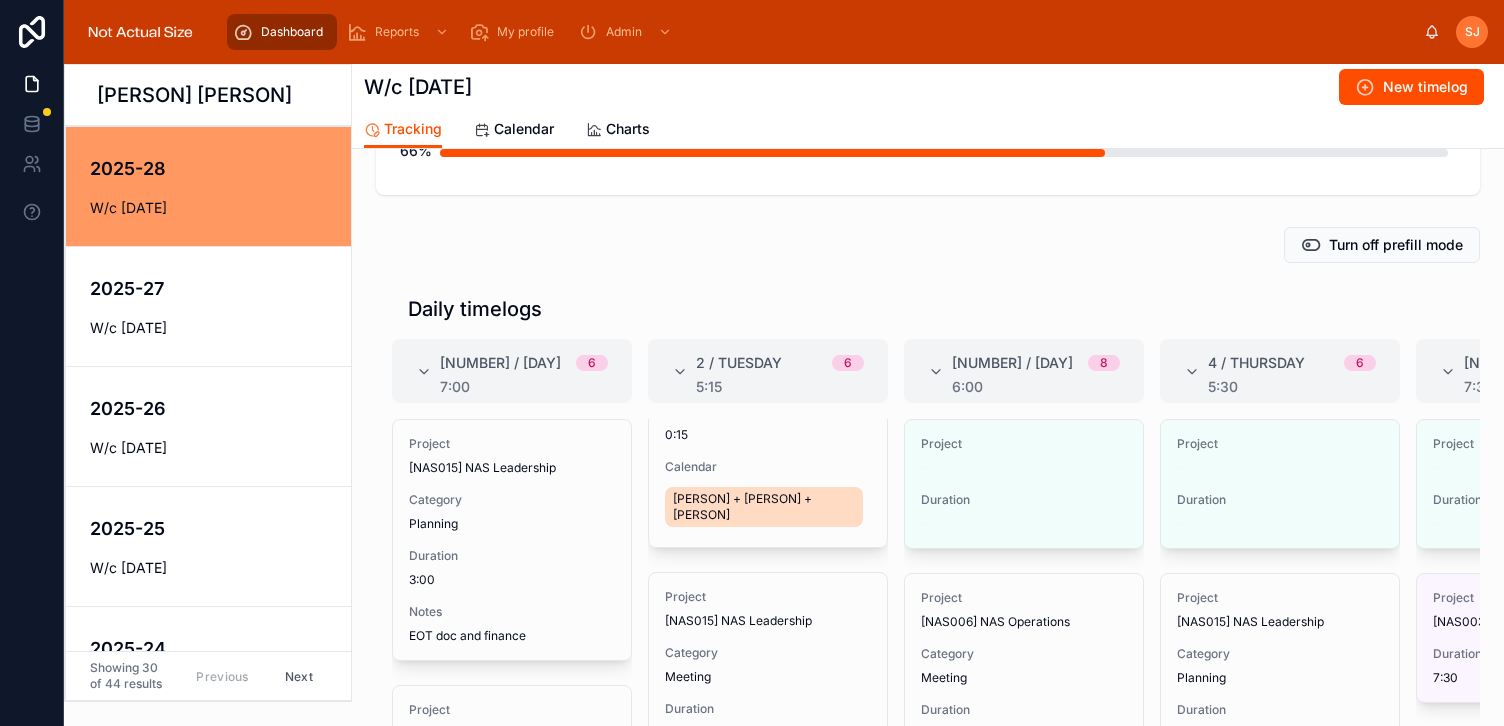 scroll, scrollTop: 0, scrollLeft: 0, axis: both 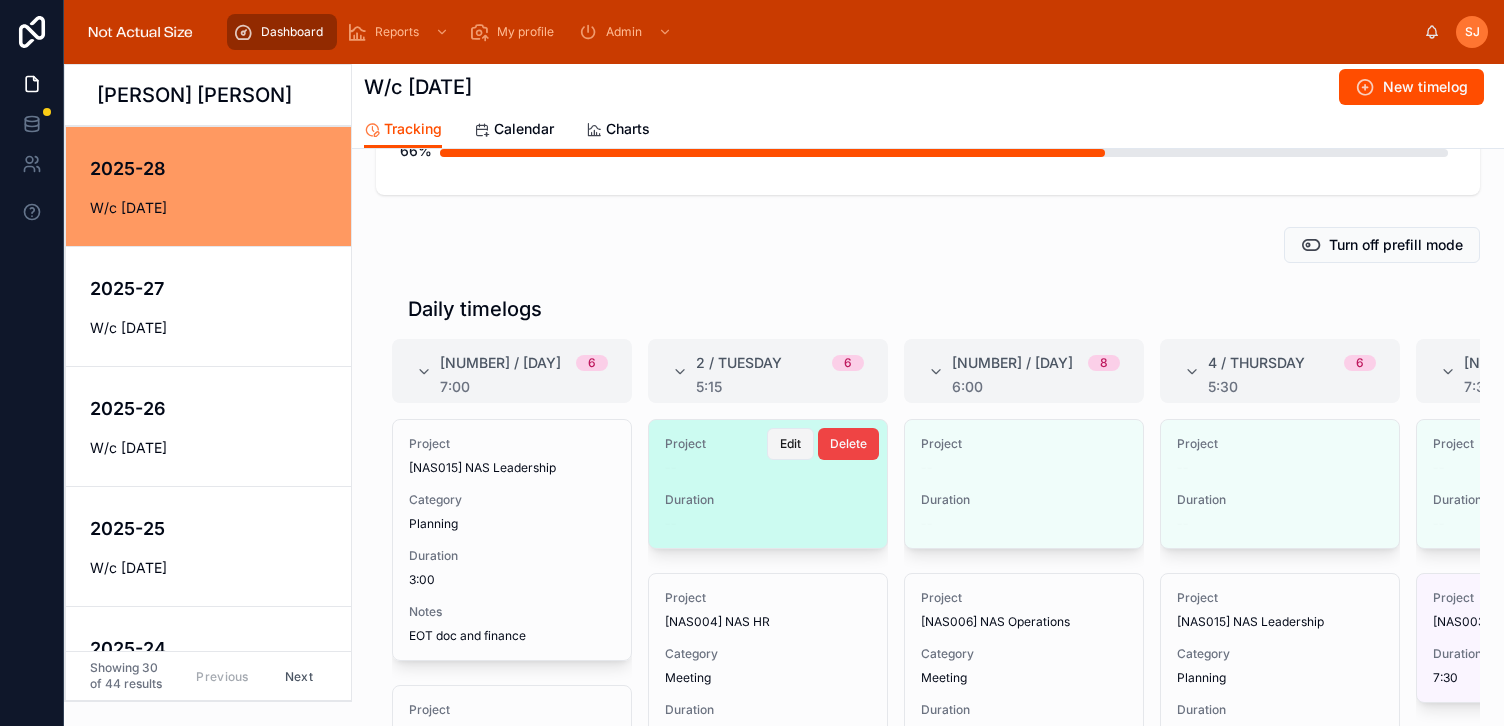 click on "Edit" at bounding box center [790, 444] 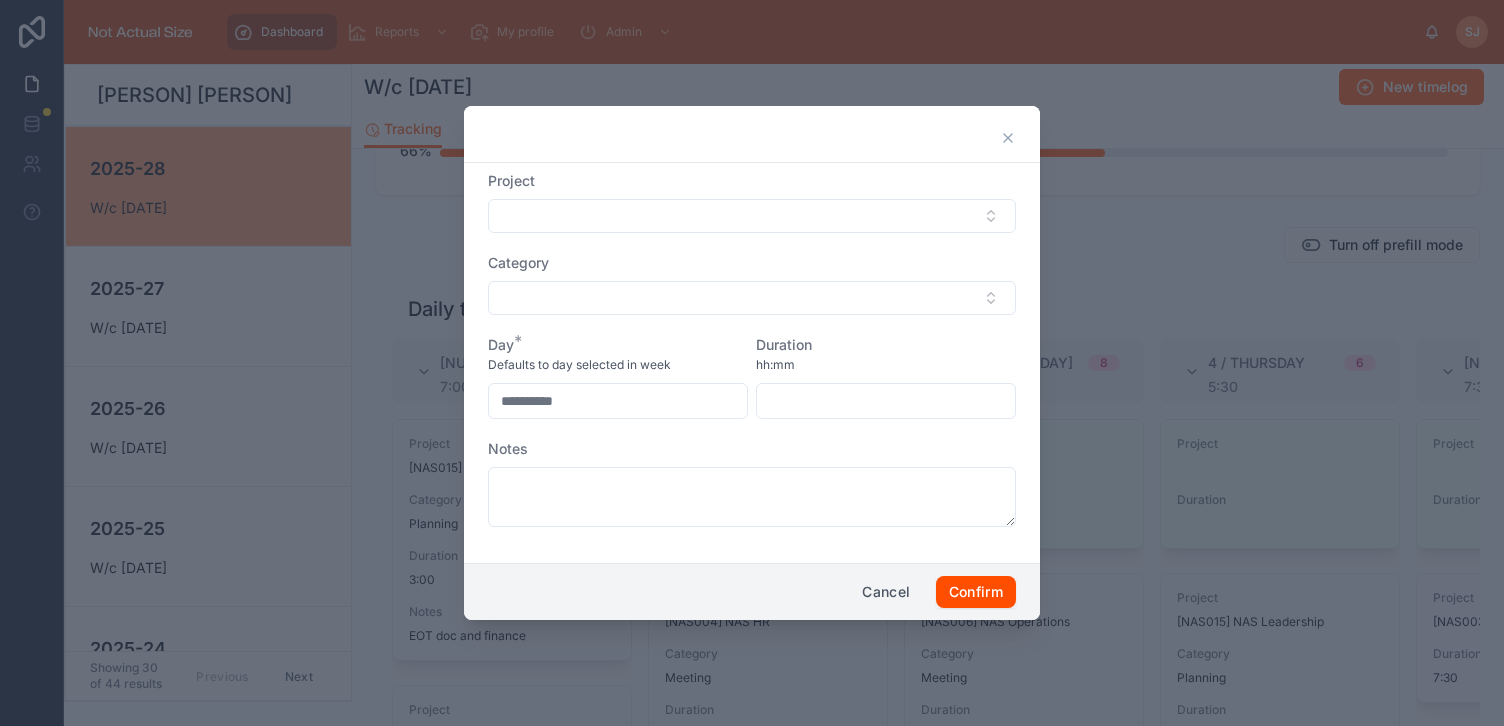 click on "Project" at bounding box center (752, 202) 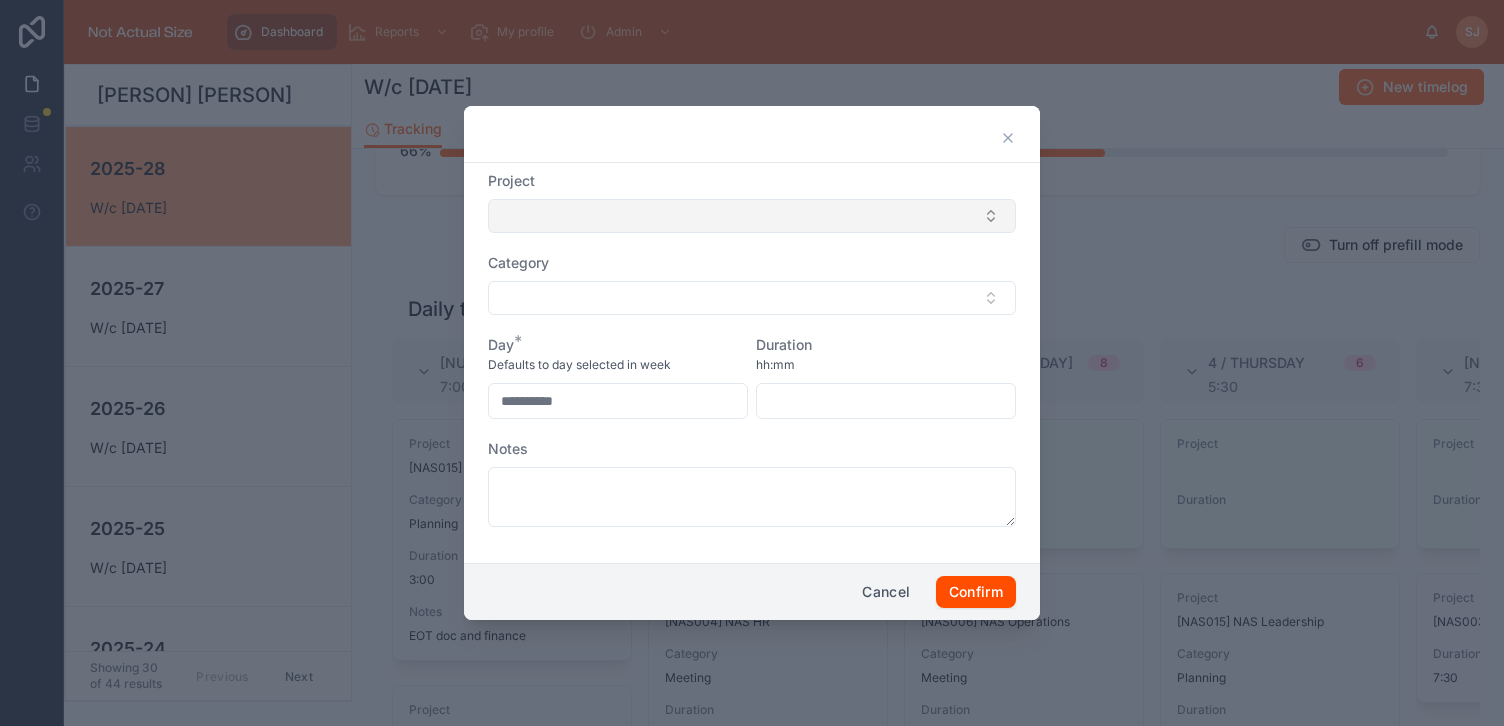click at bounding box center (752, 216) 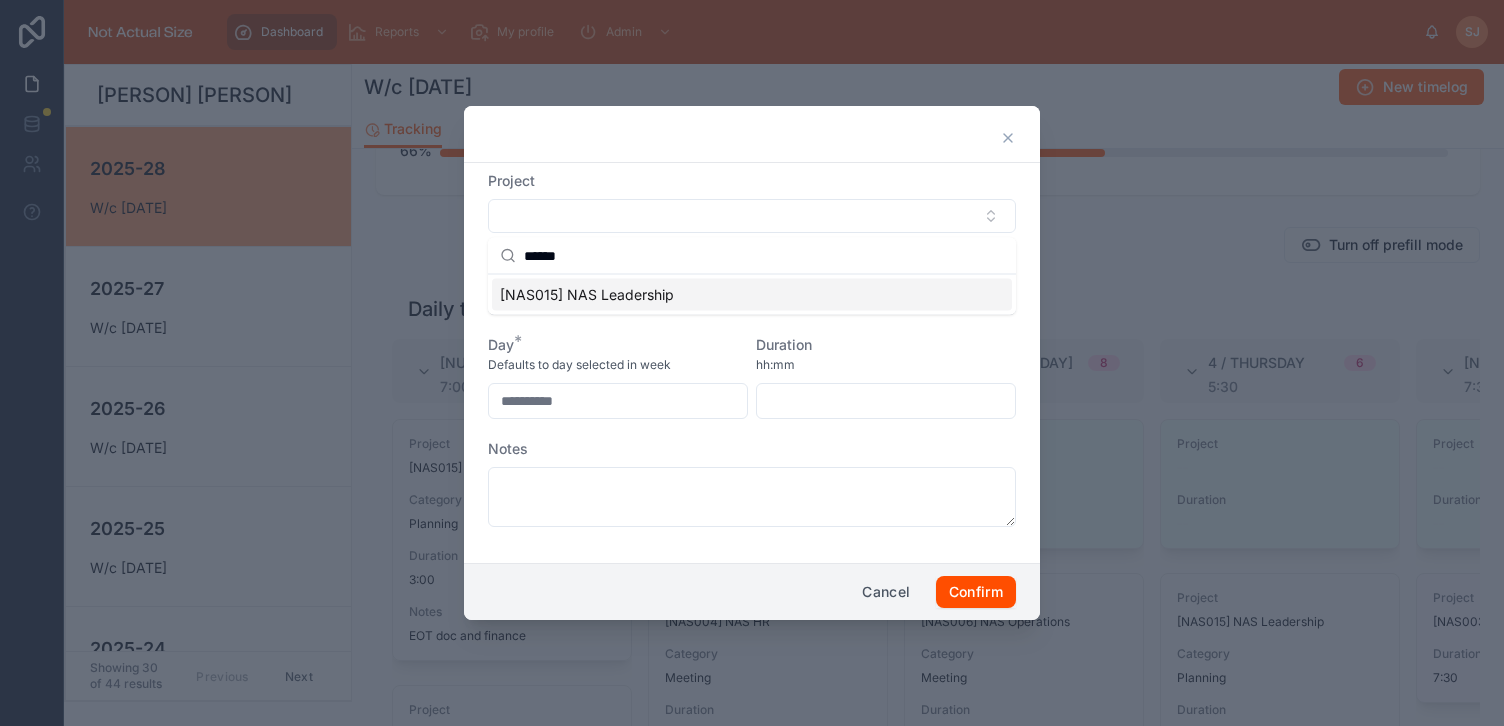 type on "******" 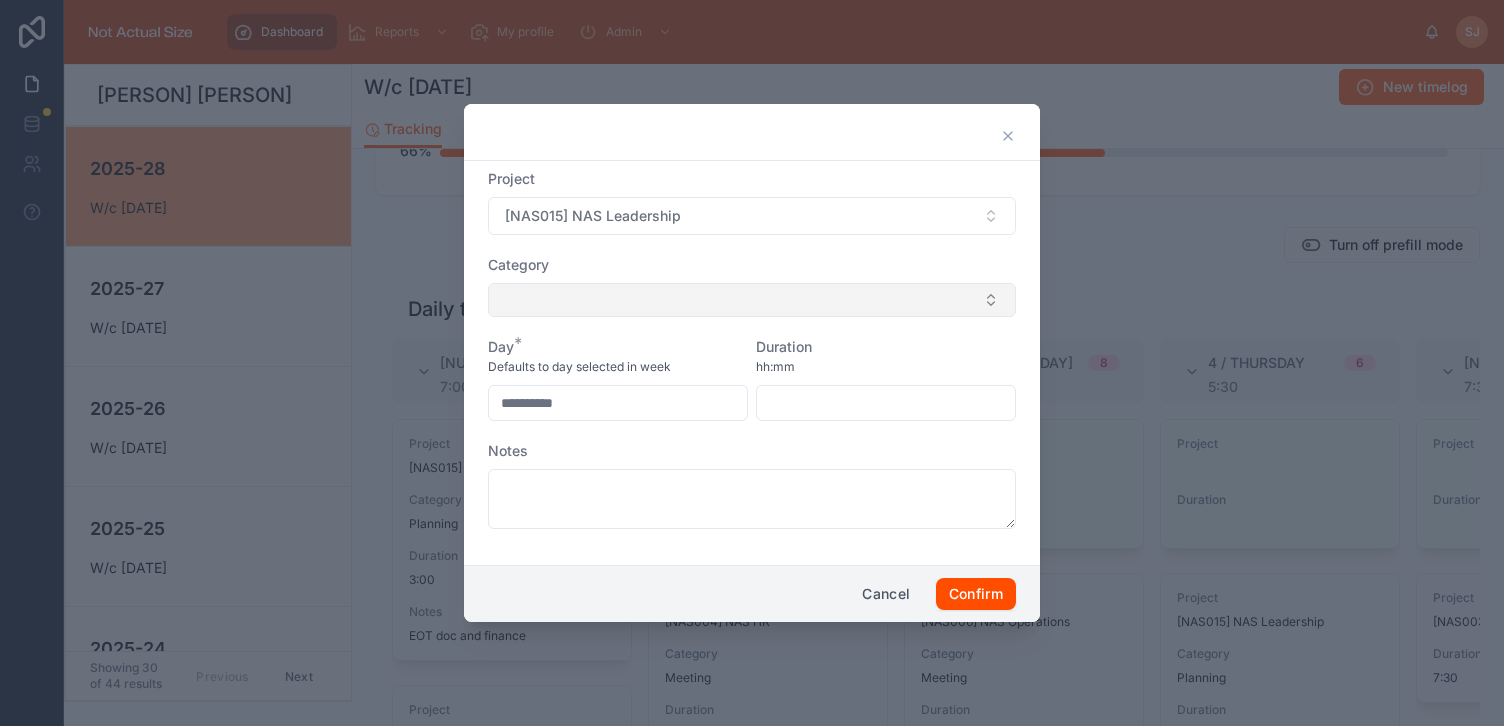 click at bounding box center (752, 300) 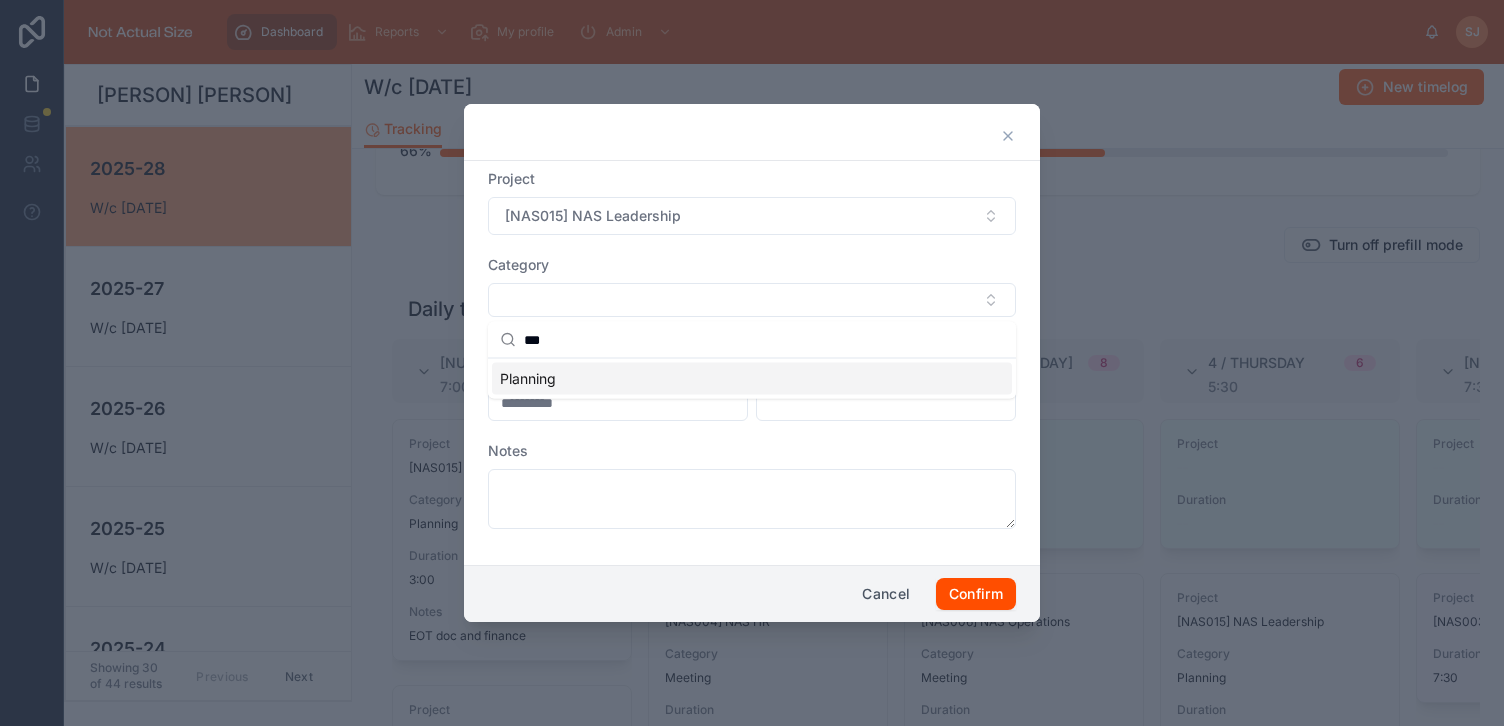 type on "***" 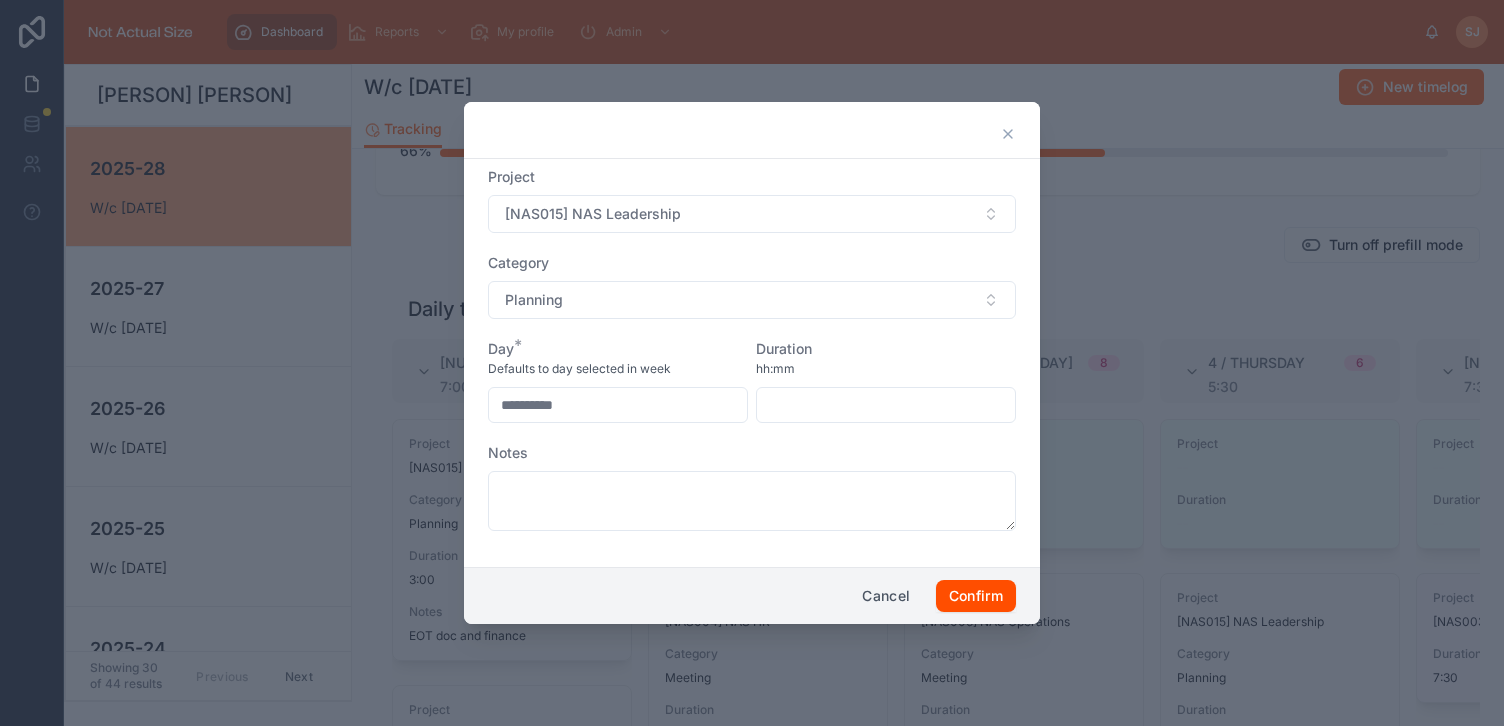 click at bounding box center (886, 405) 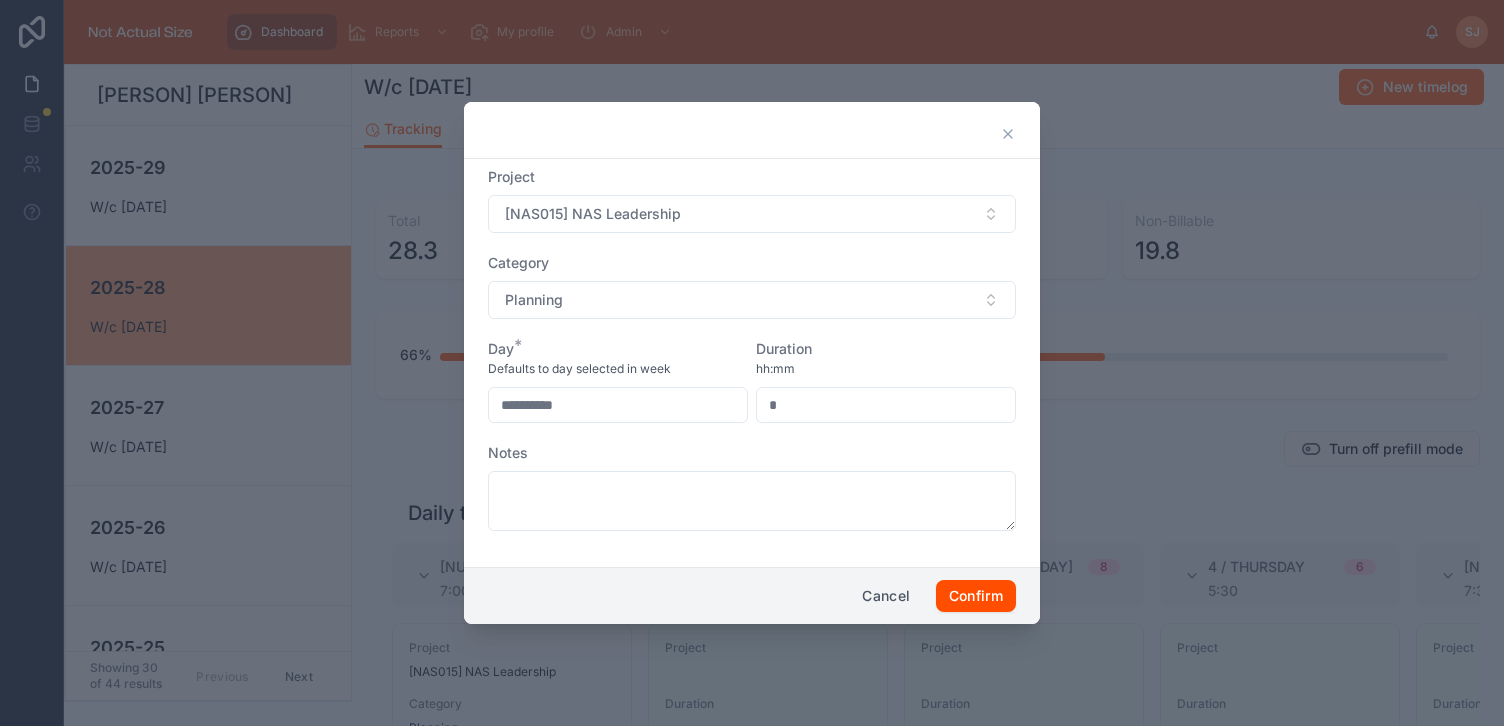 scroll, scrollTop: 119, scrollLeft: 0, axis: vertical 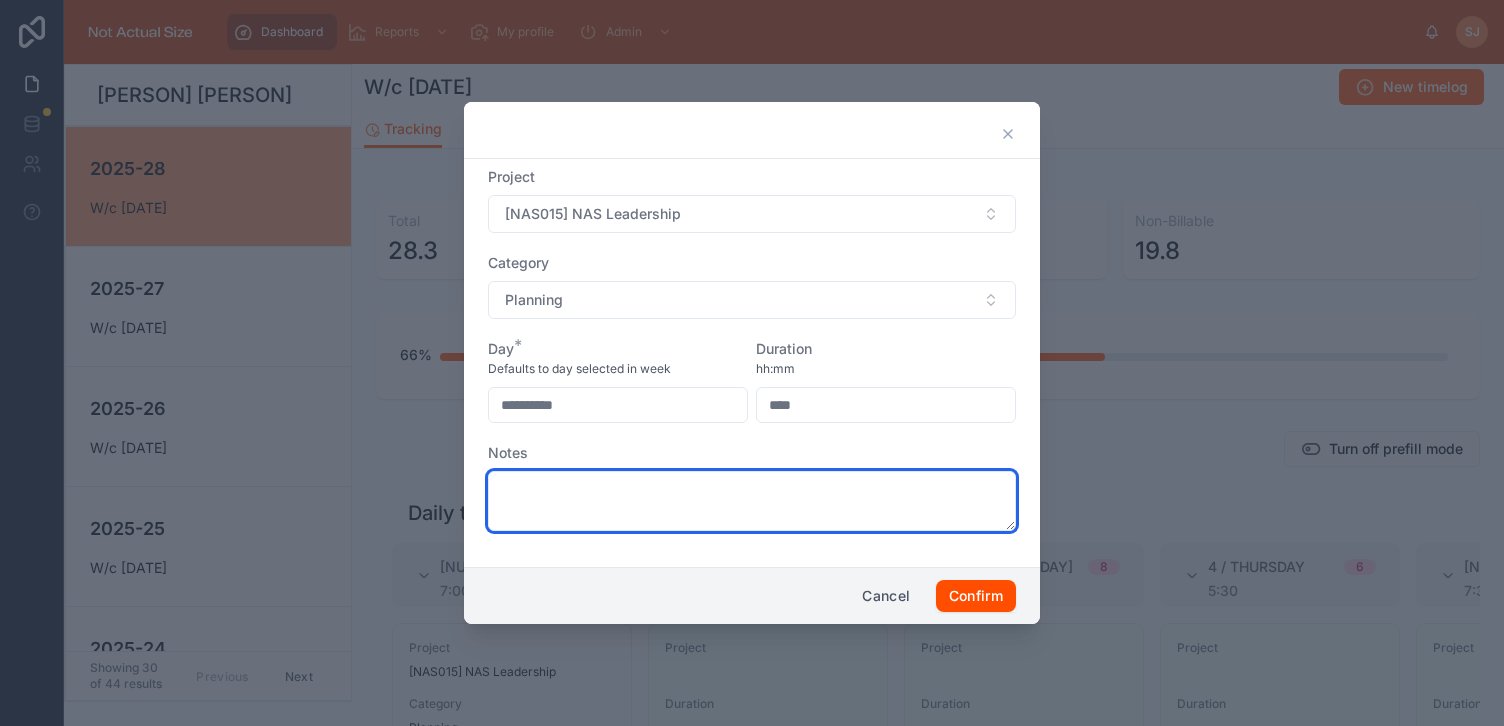 type on "****" 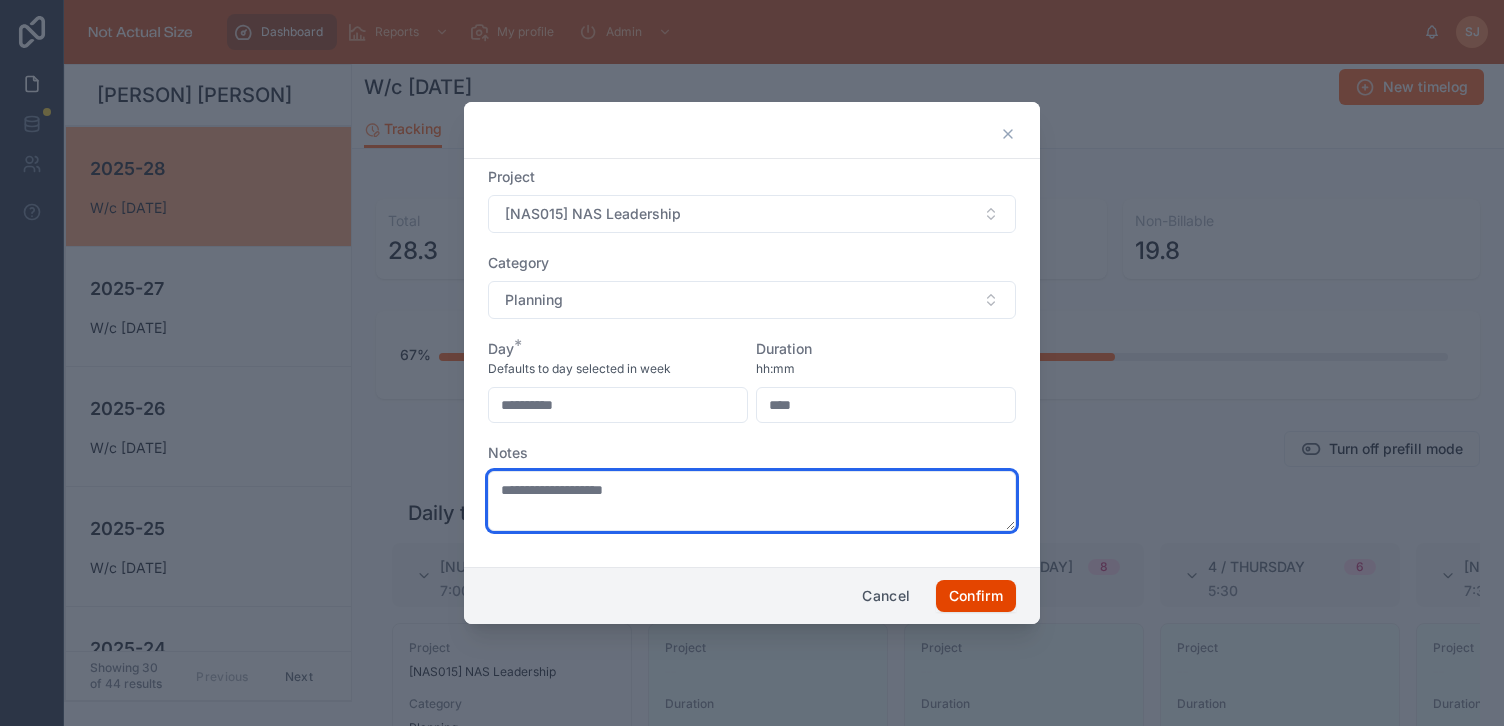 type on "**********" 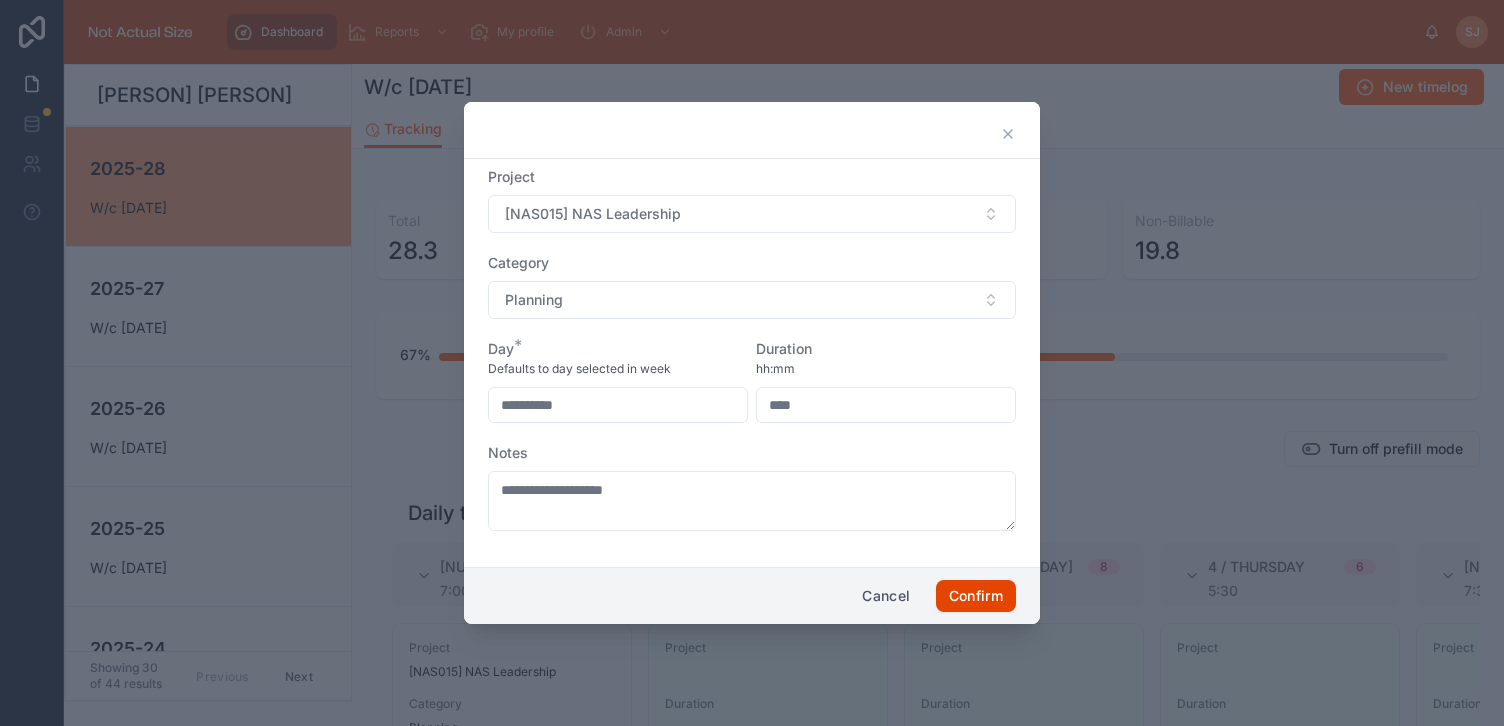 click on "Confirm" at bounding box center [976, 596] 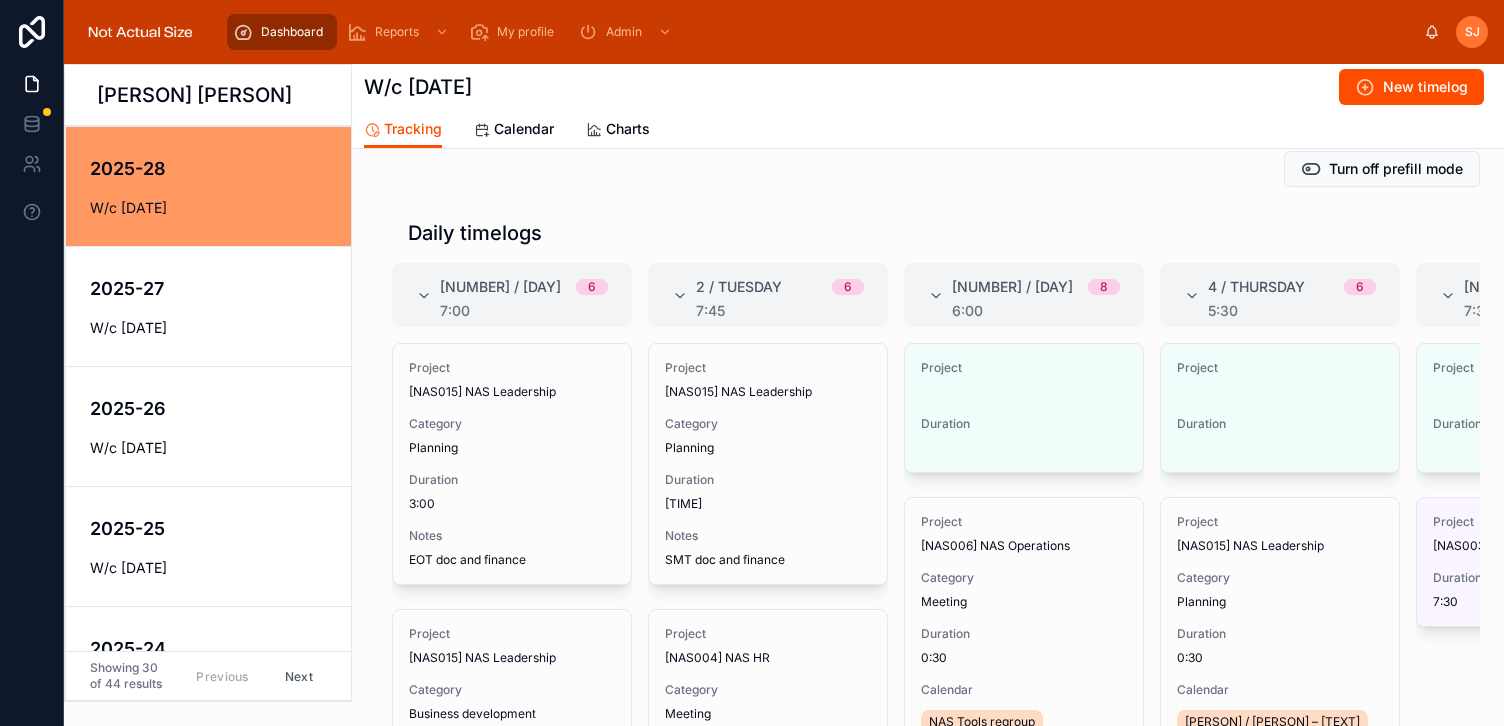 scroll, scrollTop: 343, scrollLeft: 0, axis: vertical 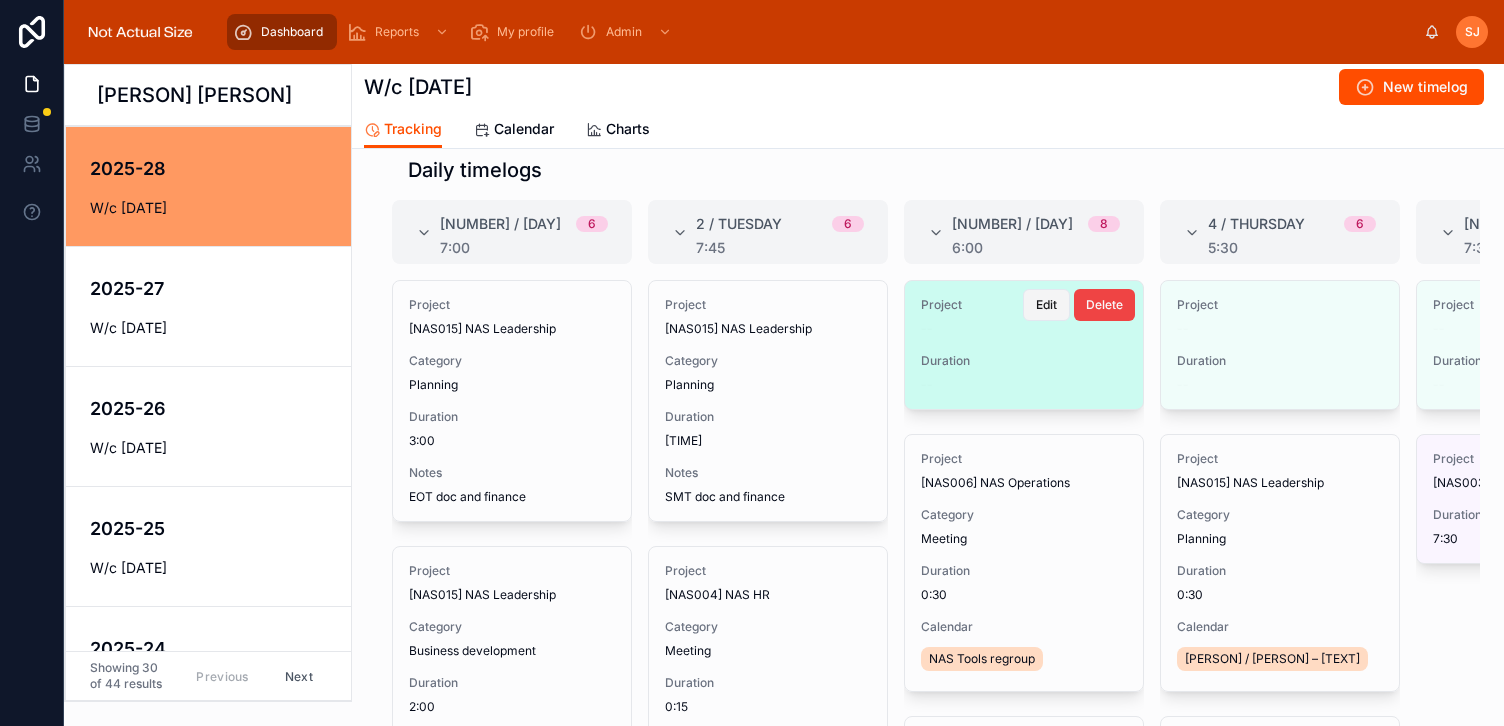 click on "Edit" at bounding box center (1046, 305) 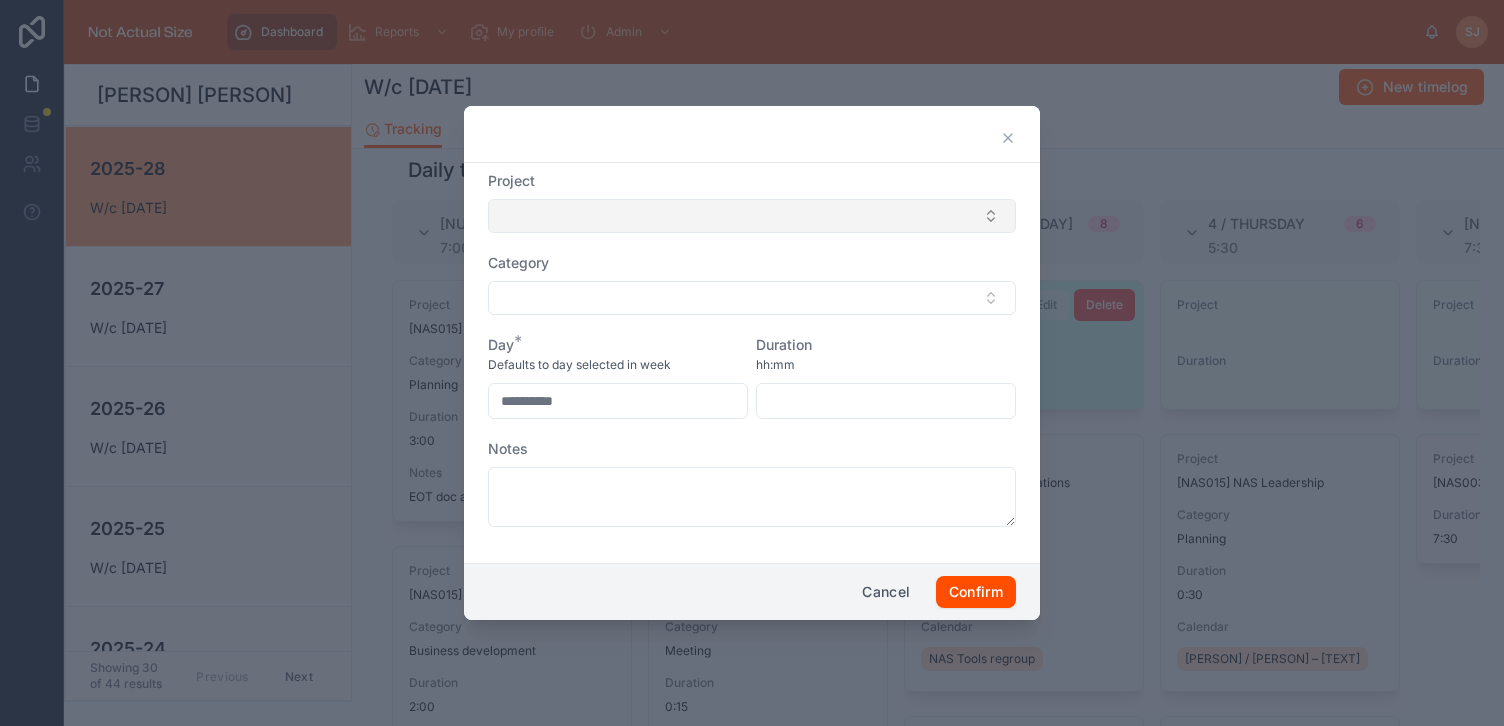 click at bounding box center [752, 216] 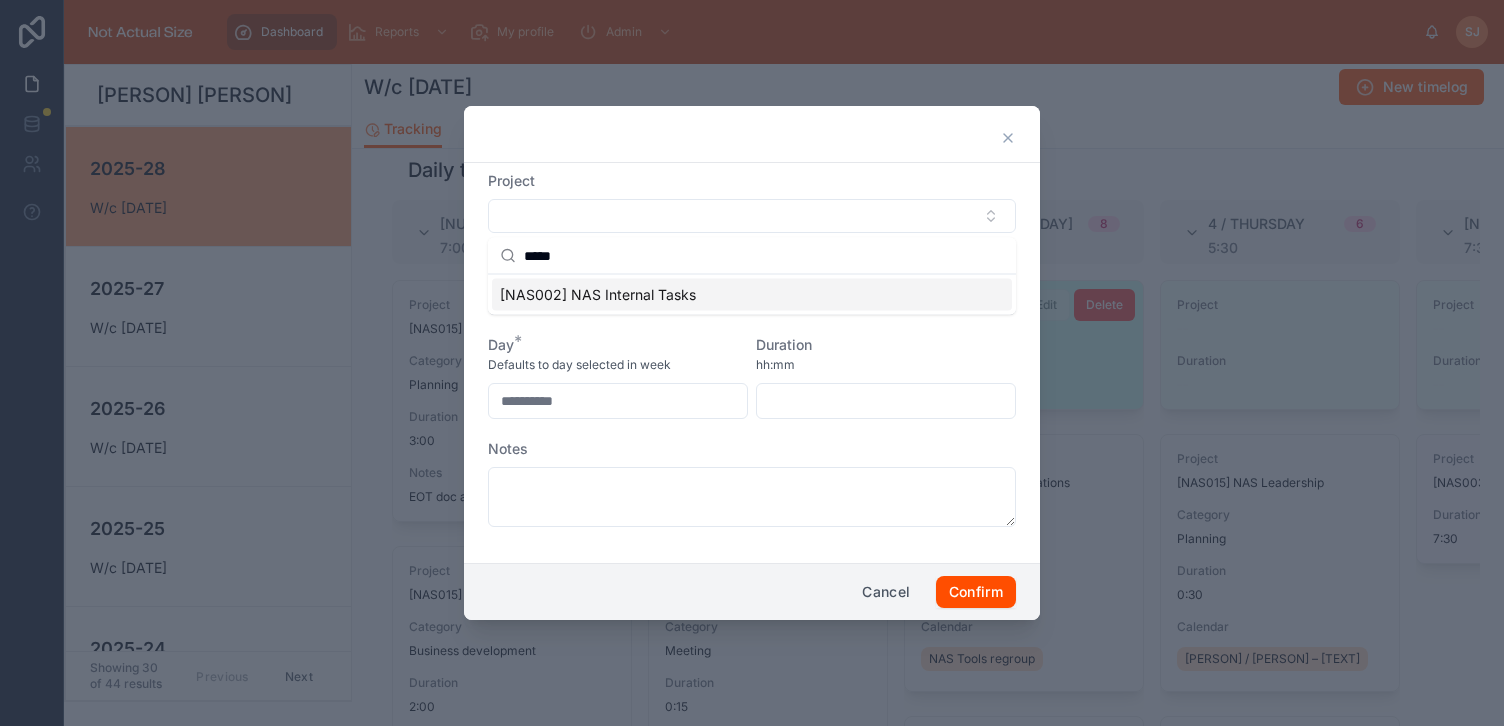 type on "*****" 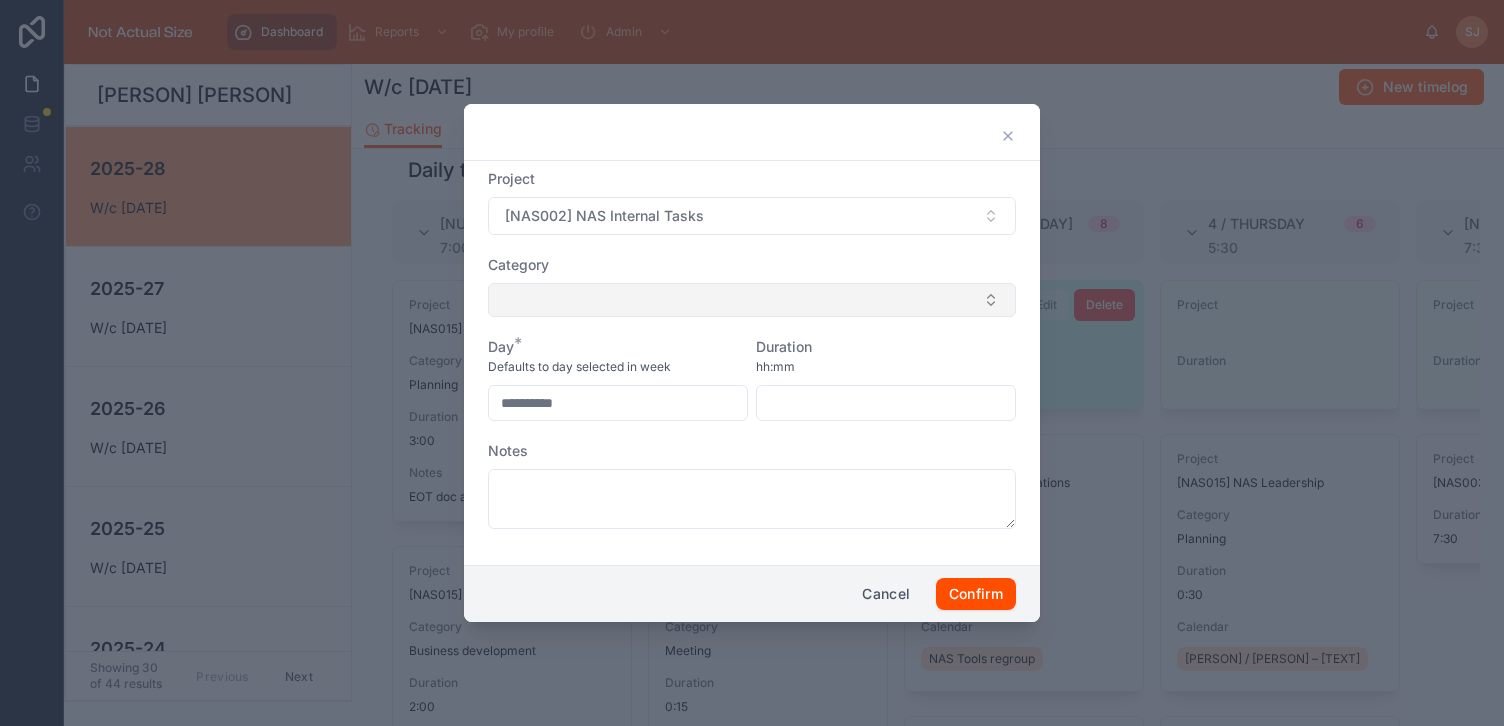 click at bounding box center (752, 300) 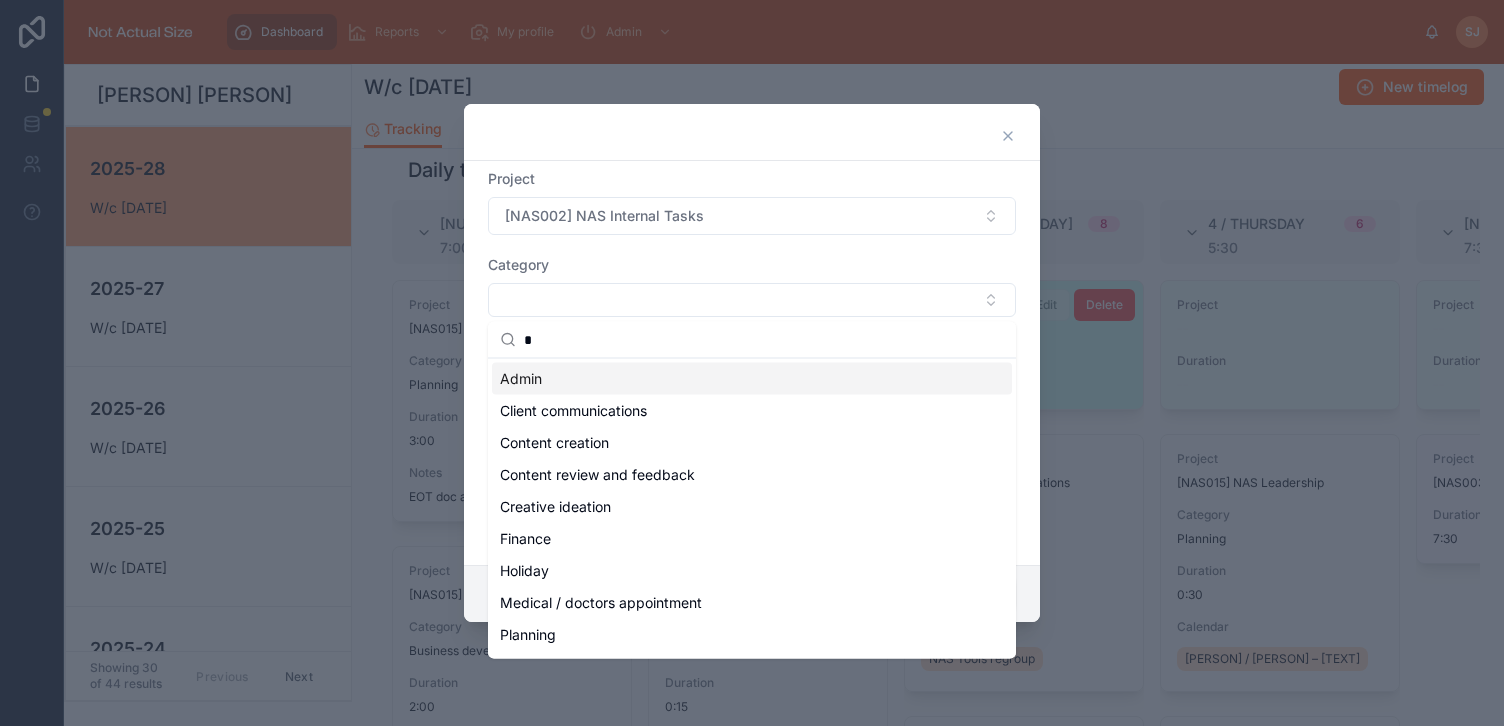 type on "*" 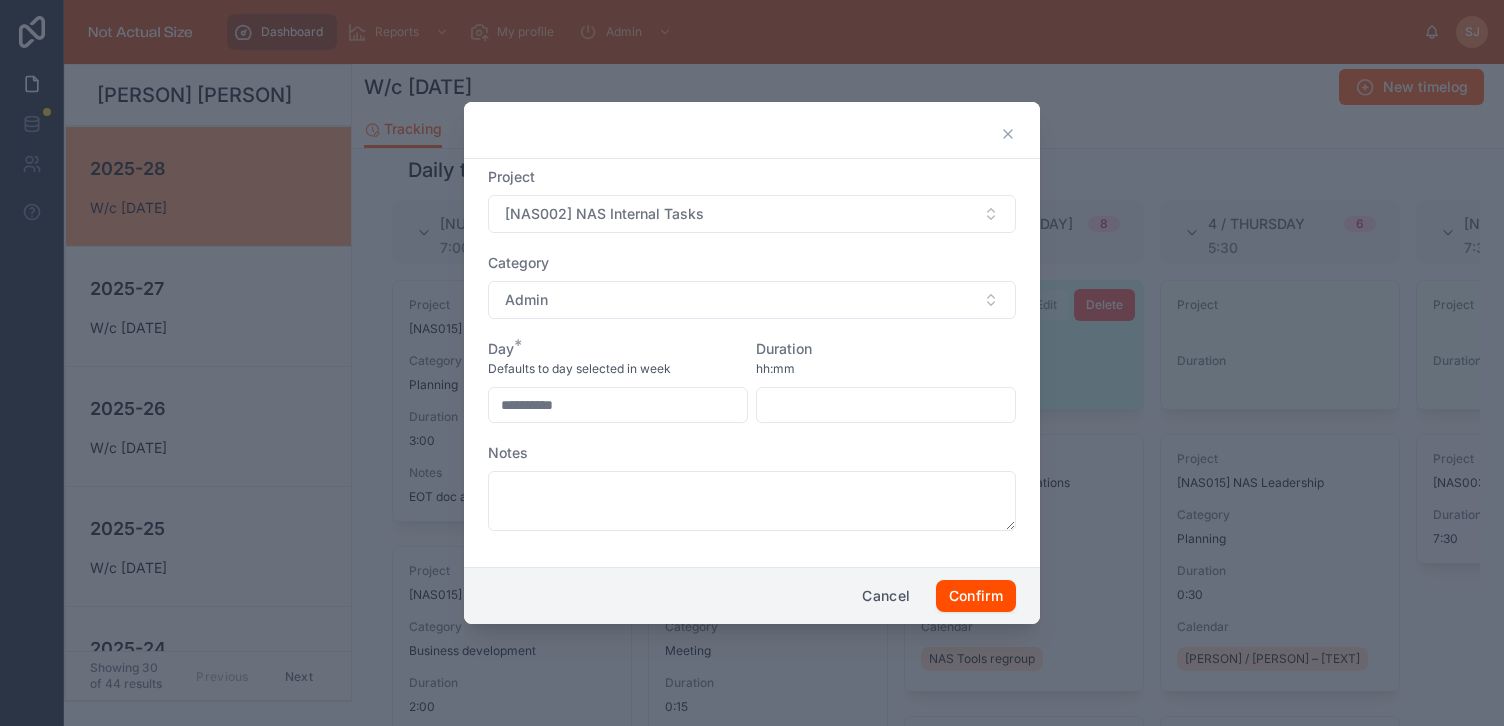 click at bounding box center (886, 405) 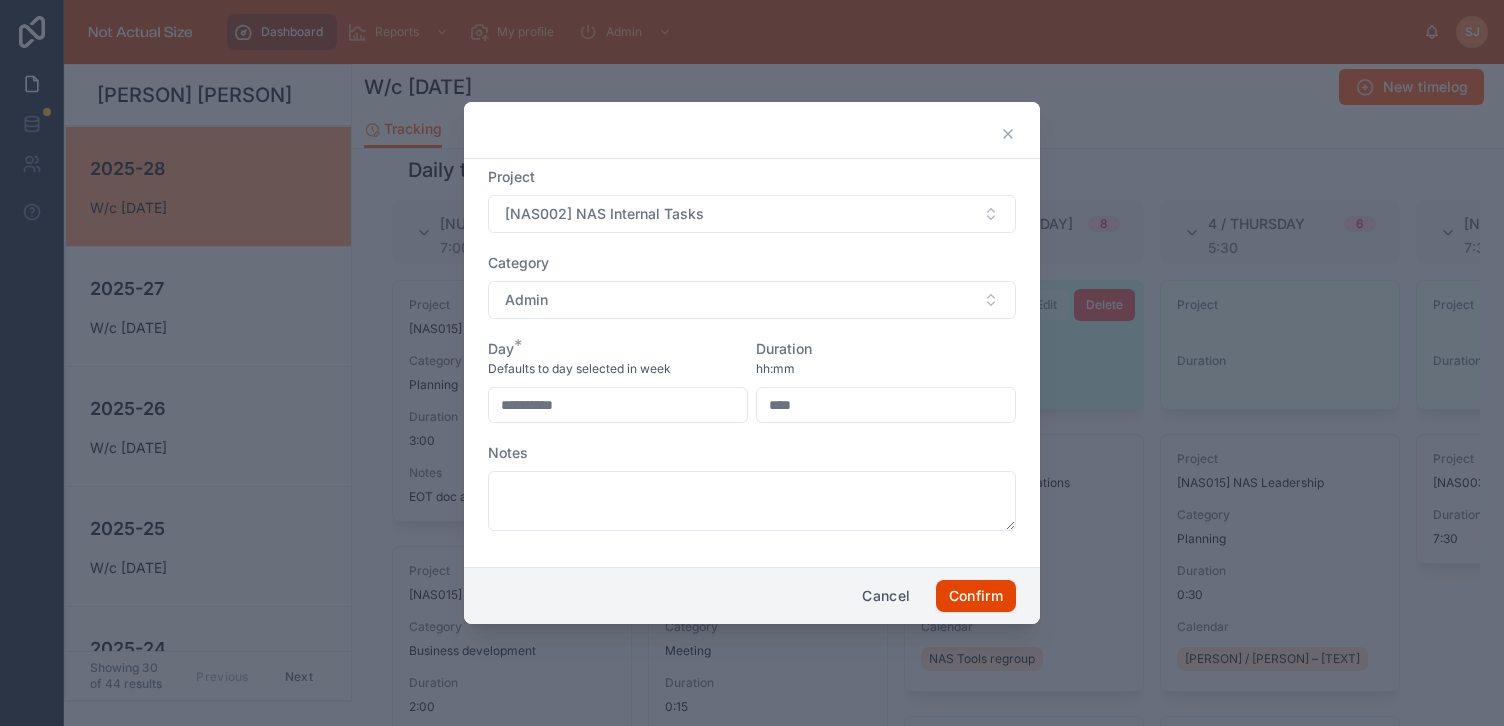 type on "****" 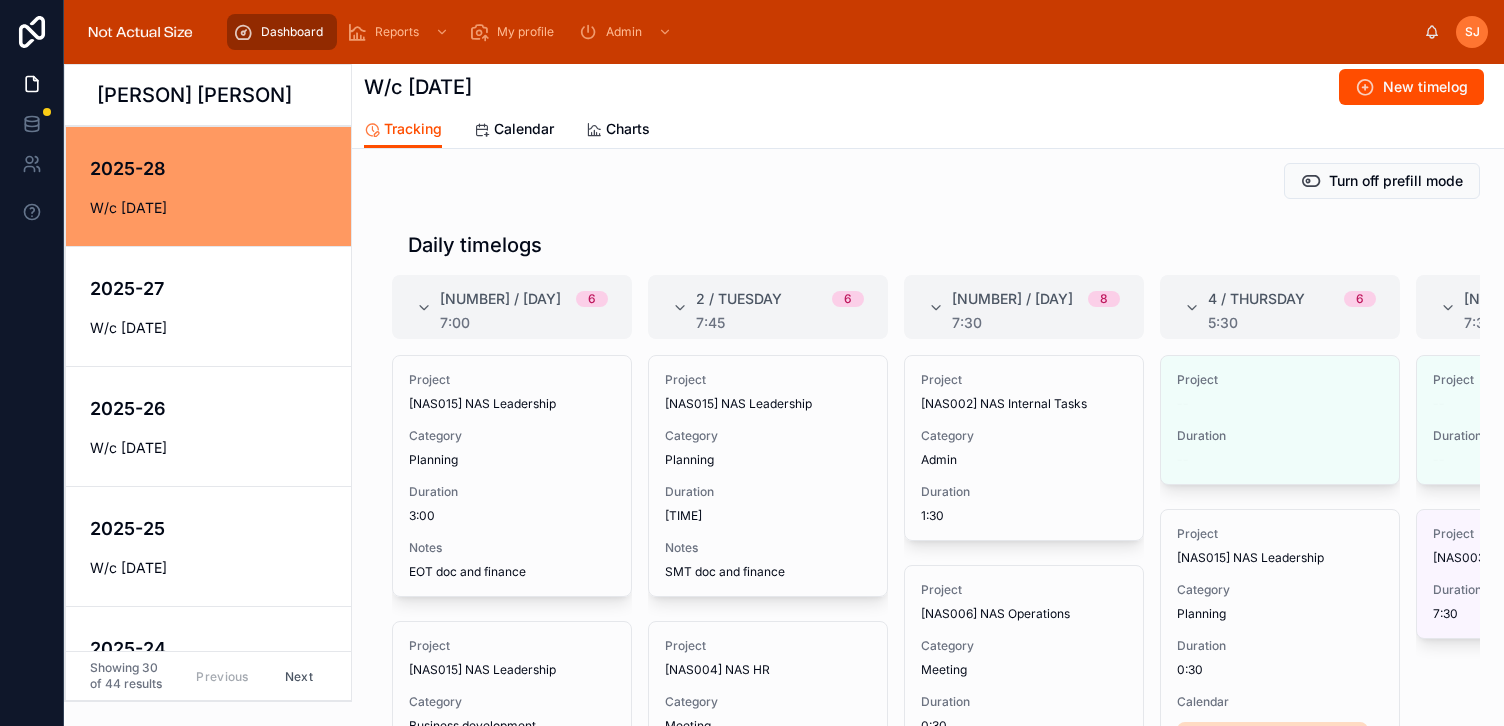 scroll, scrollTop: 307, scrollLeft: 0, axis: vertical 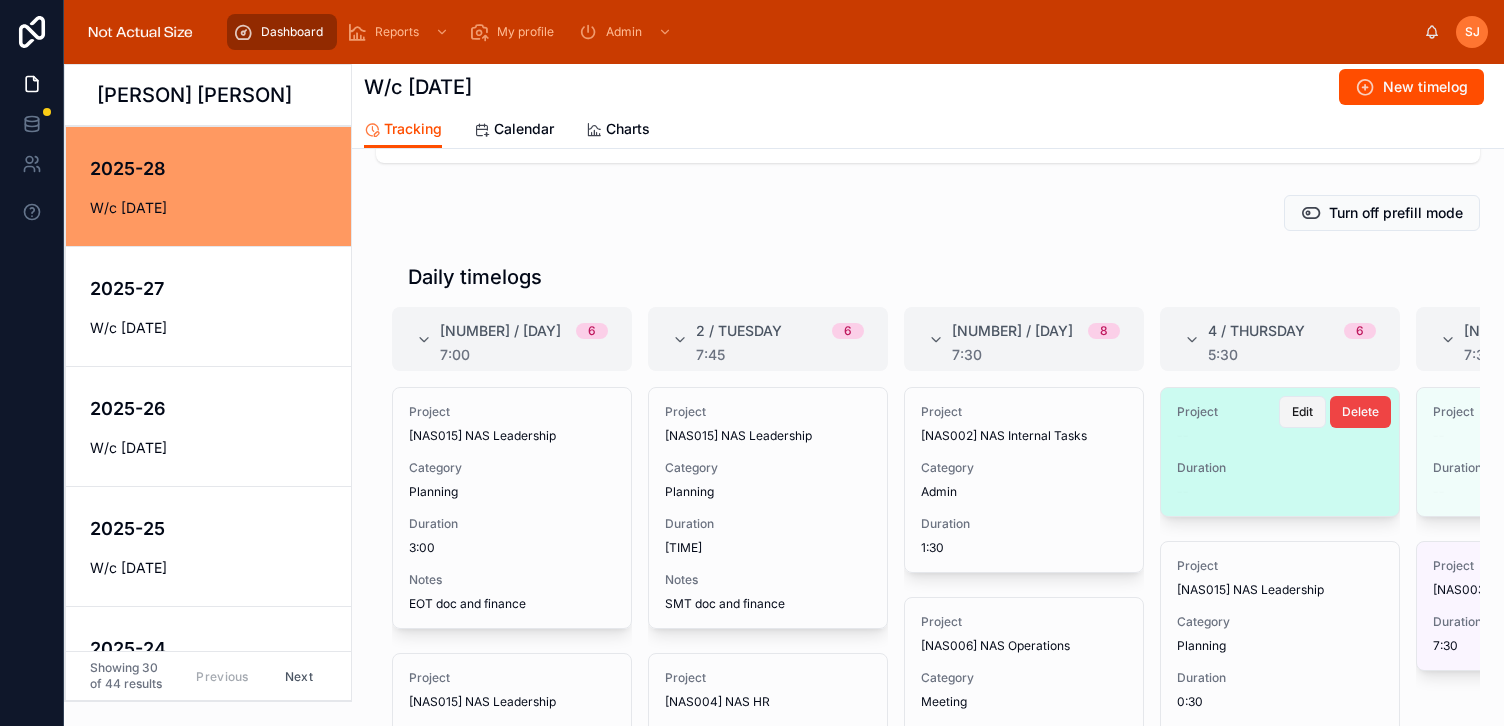 click on "Edit" at bounding box center (1302, 412) 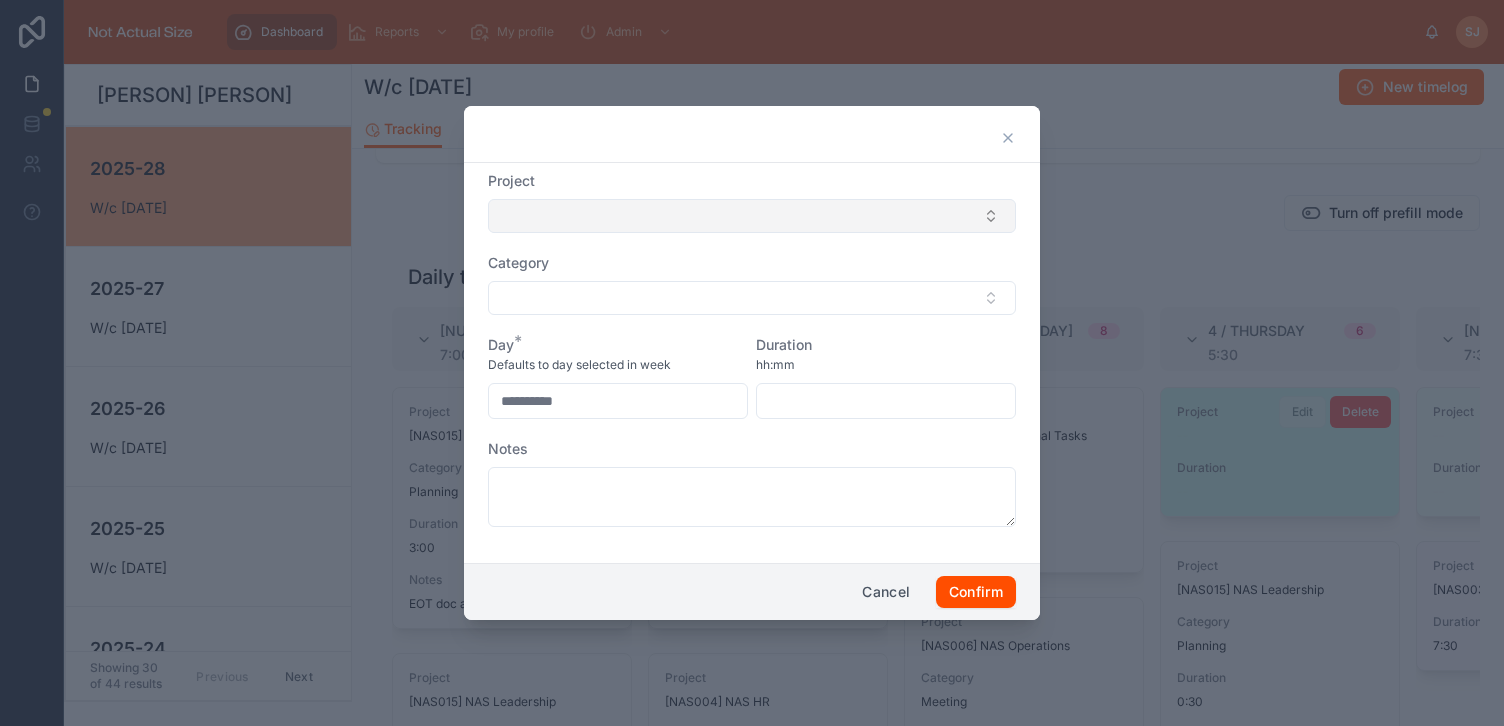 click at bounding box center (752, 216) 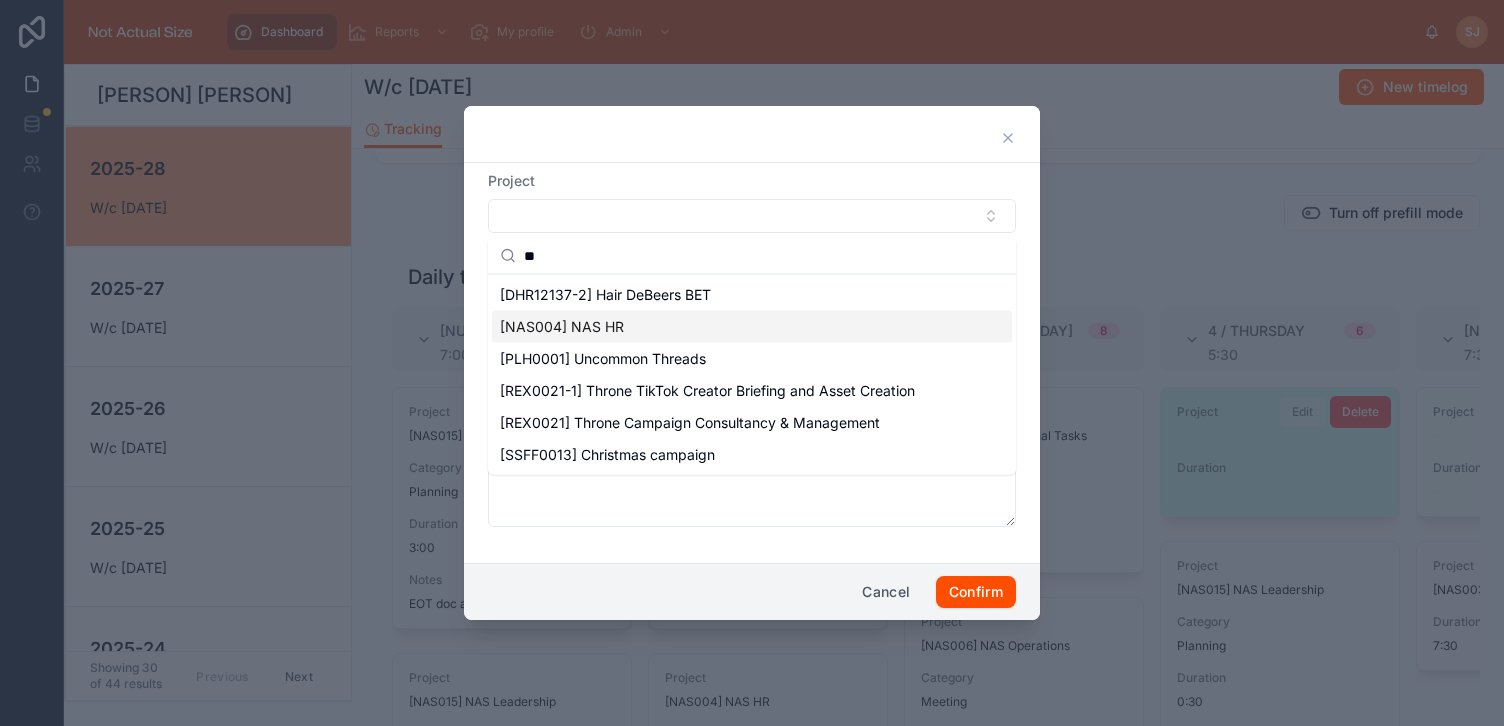 type on "**" 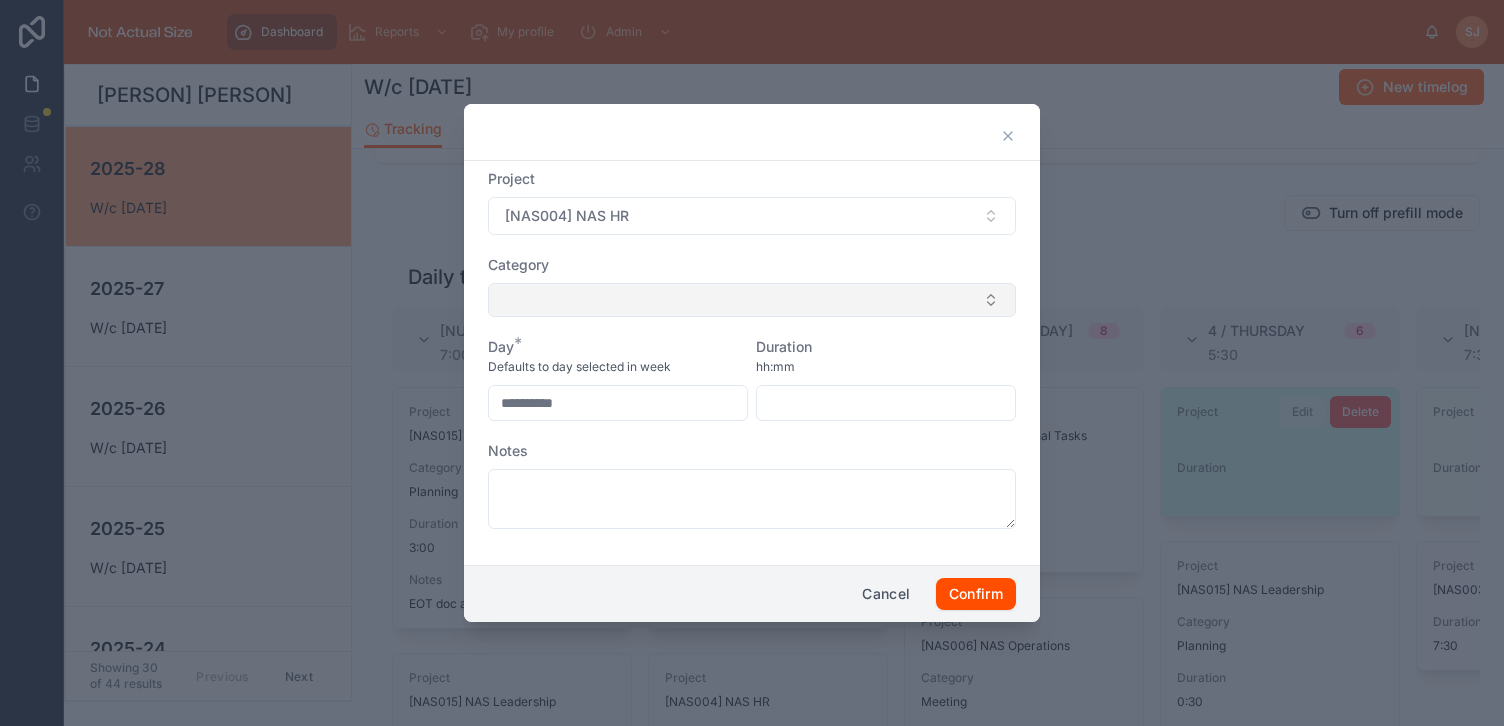 click at bounding box center (752, 300) 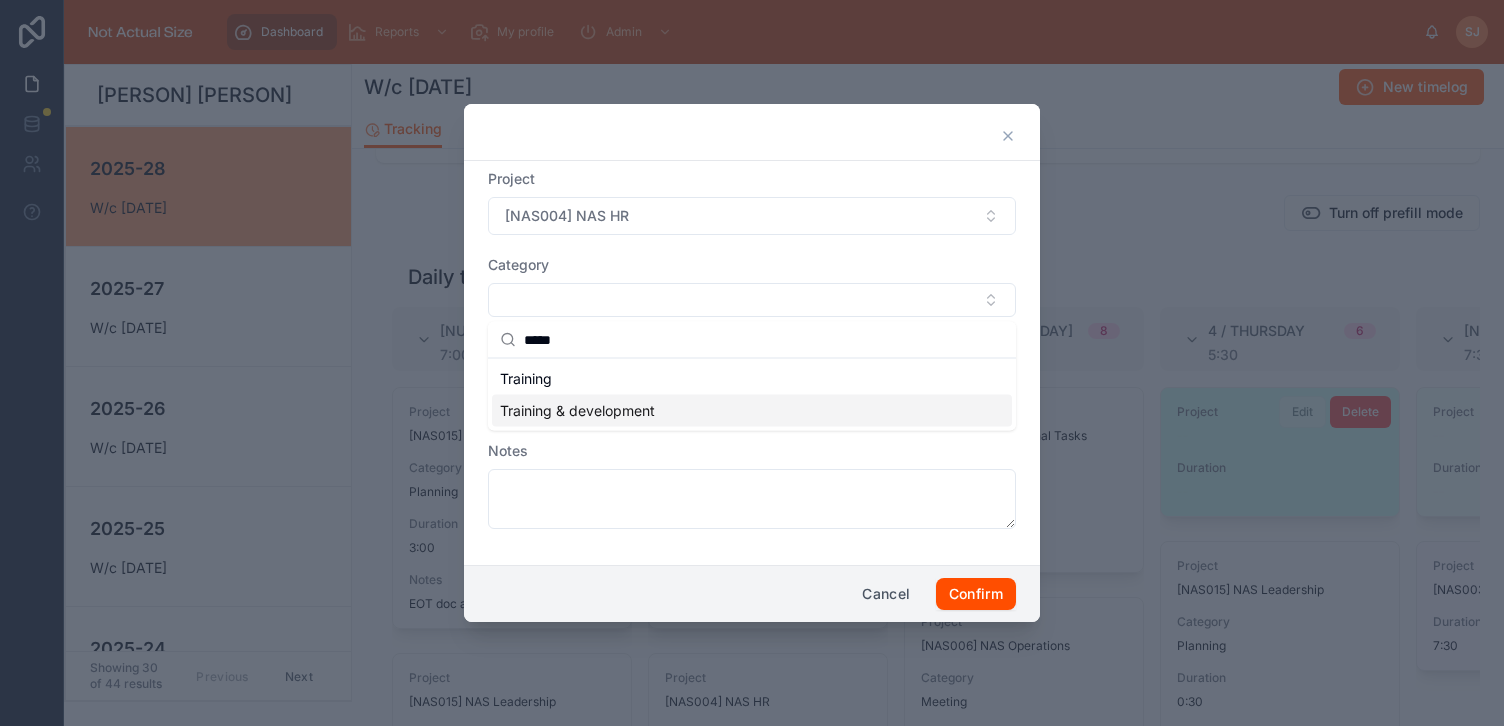type on "*****" 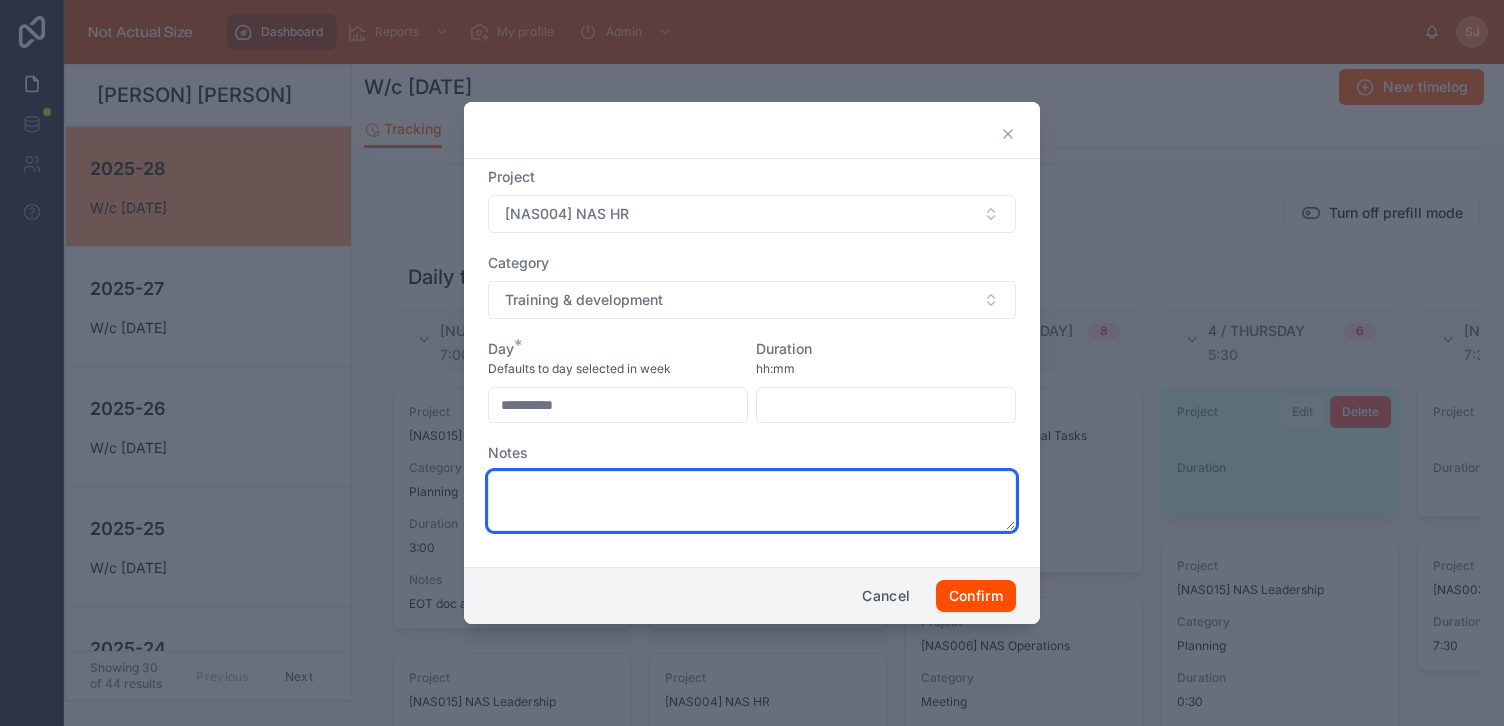 click at bounding box center (752, 501) 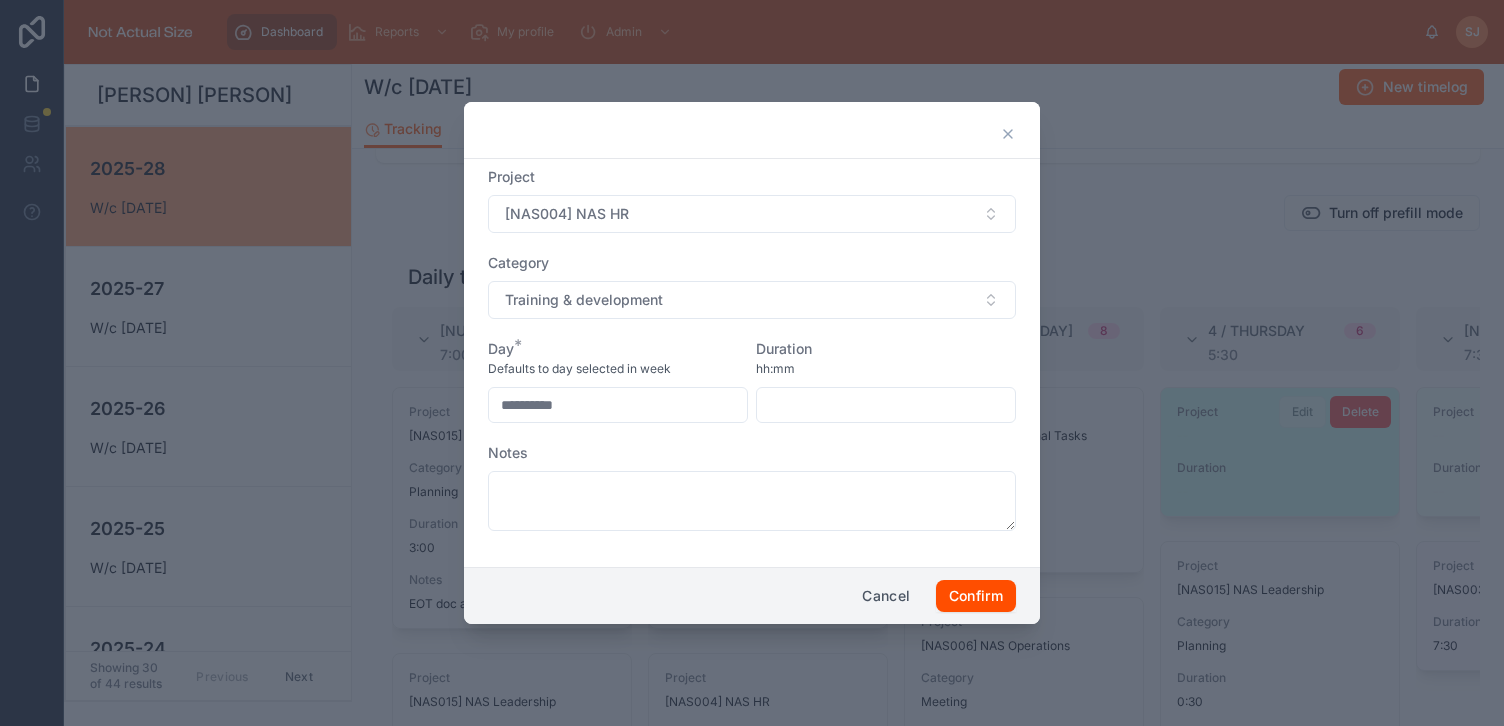 click at bounding box center [886, 405] 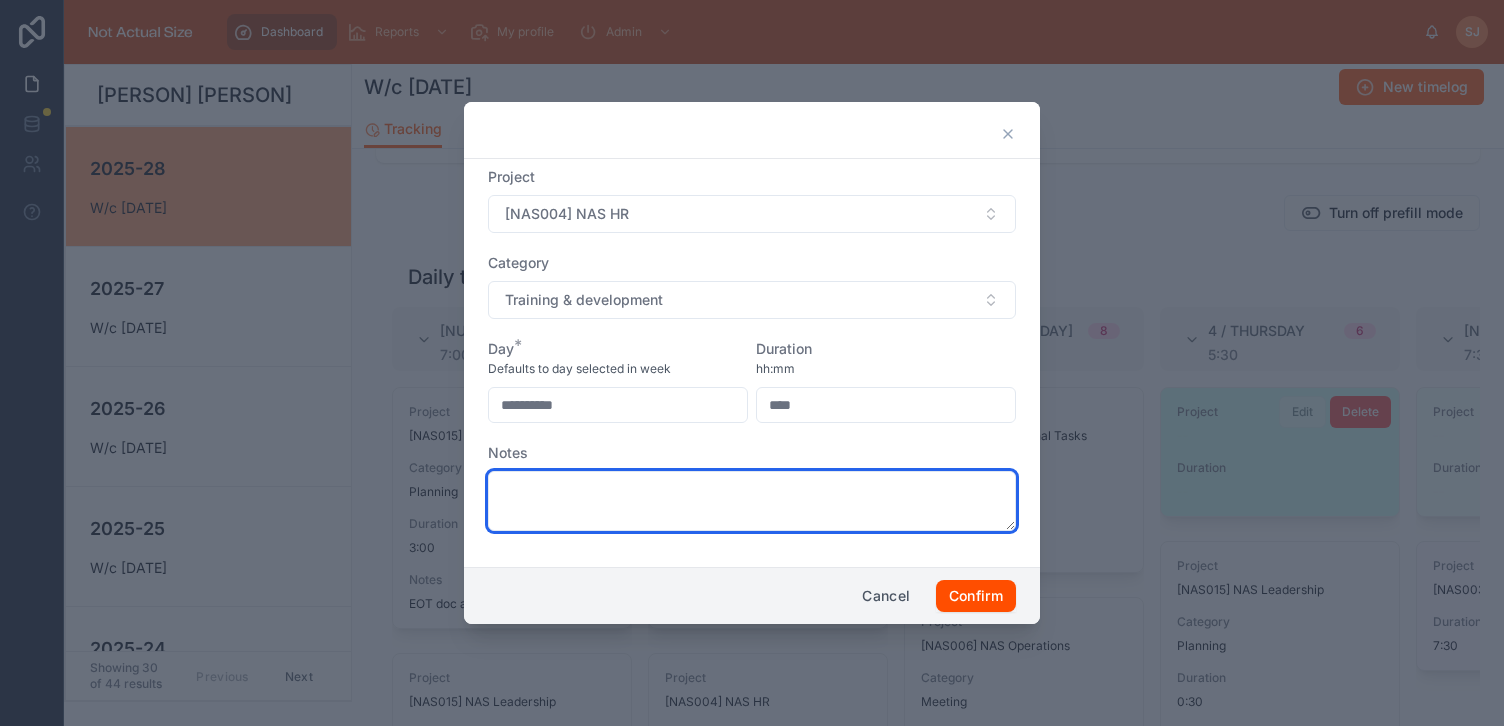 type on "****" 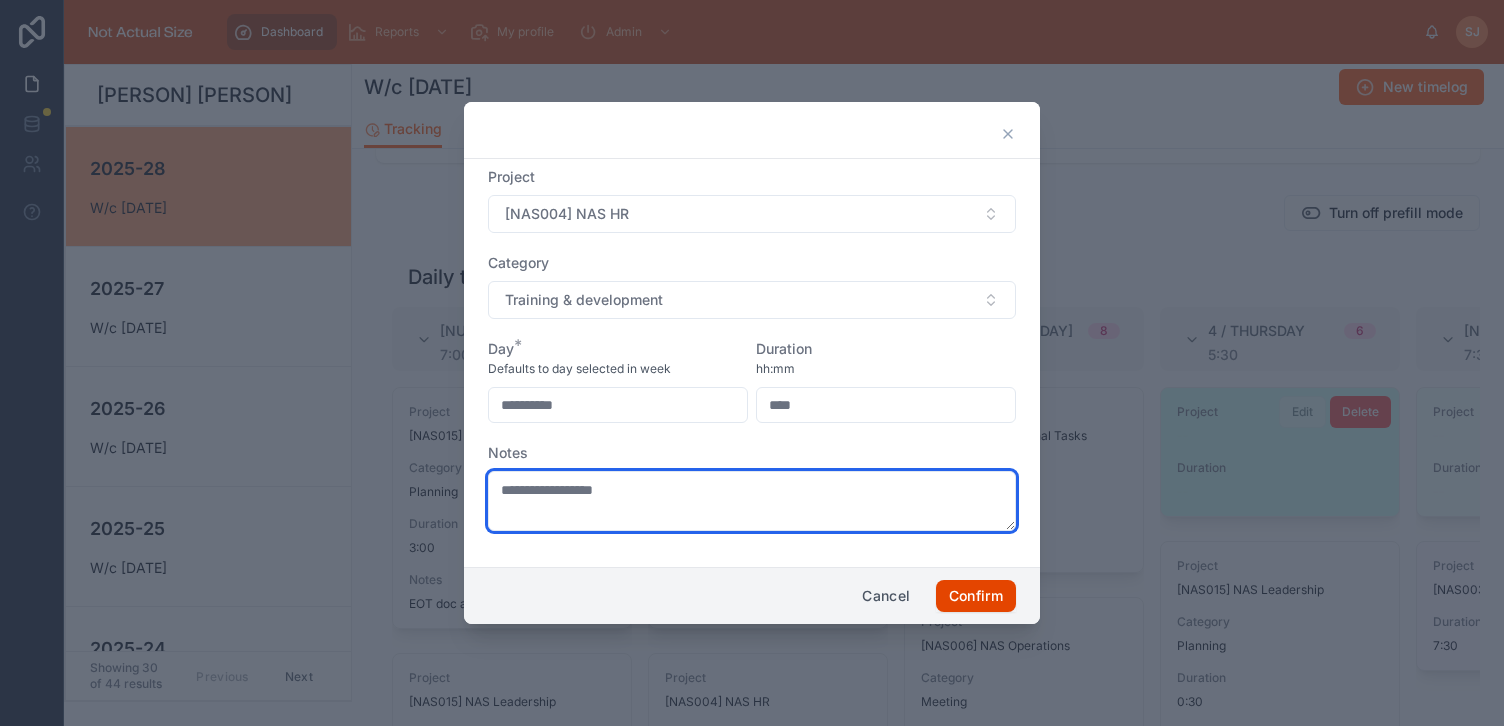type on "**********" 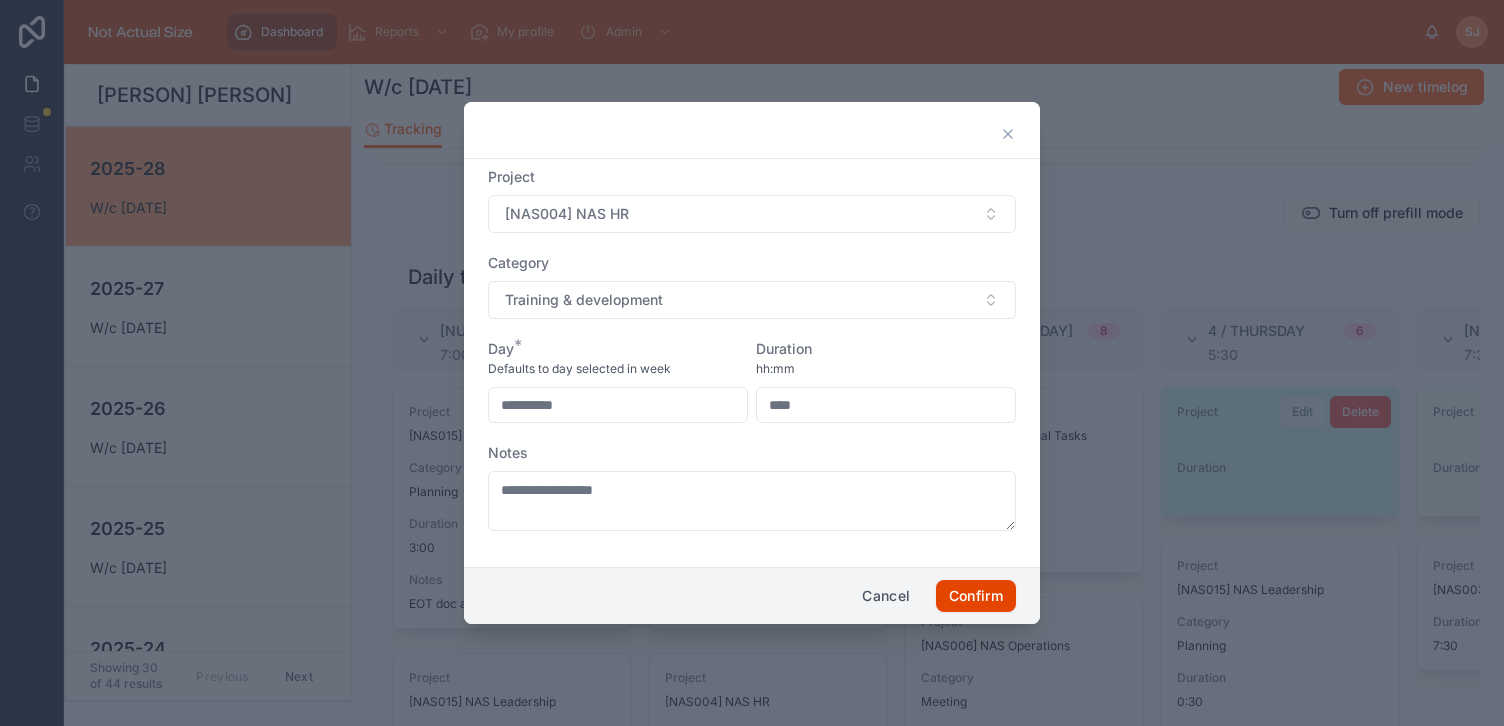 click on "Confirm" at bounding box center (976, 596) 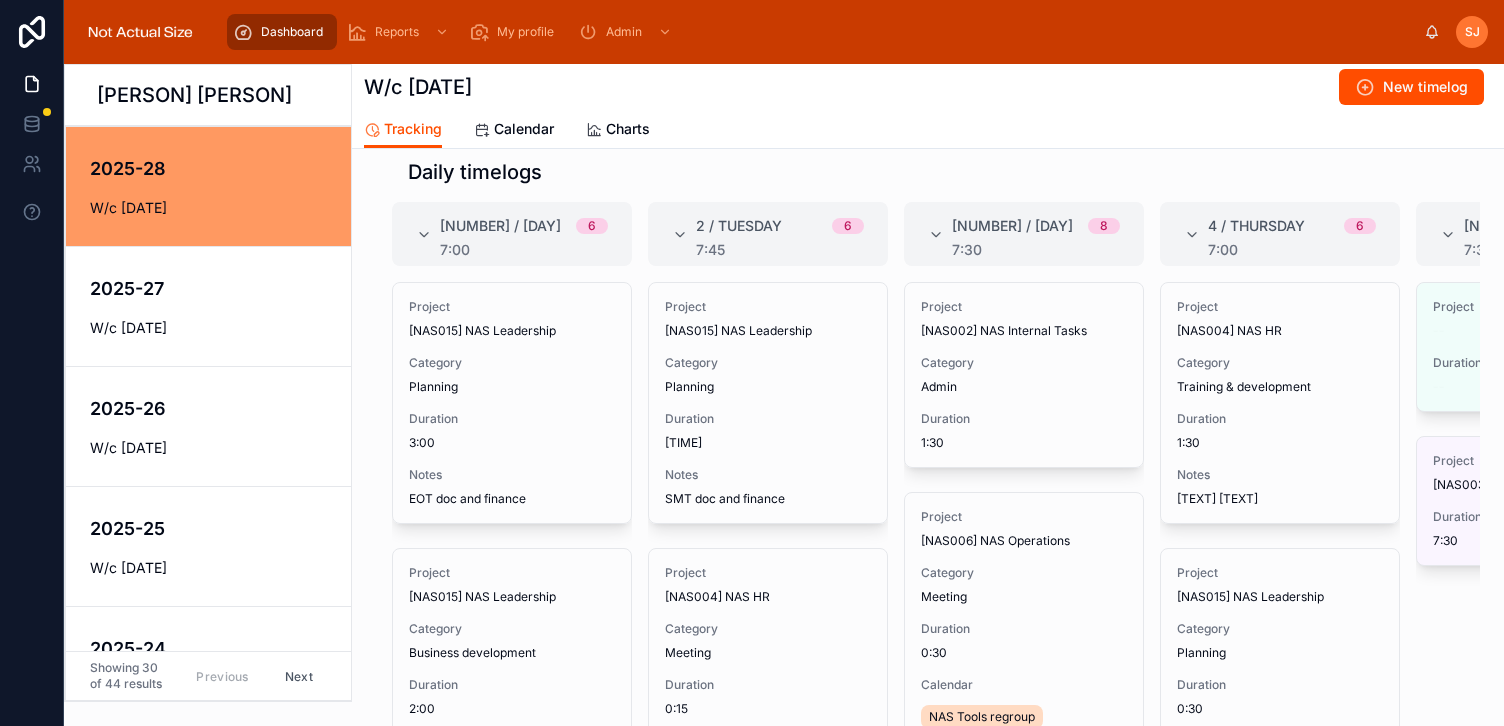scroll, scrollTop: 352, scrollLeft: 0, axis: vertical 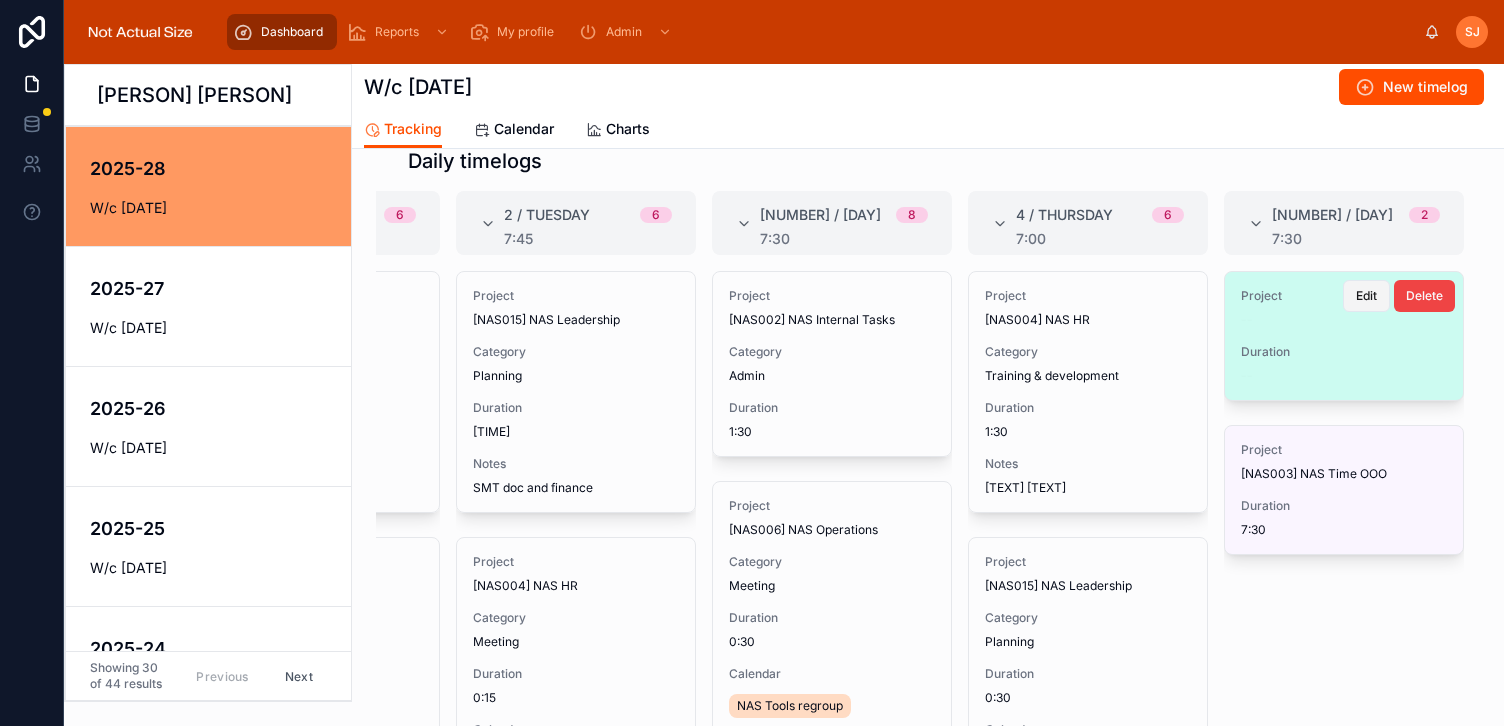click on "Edit" at bounding box center [1366, 296] 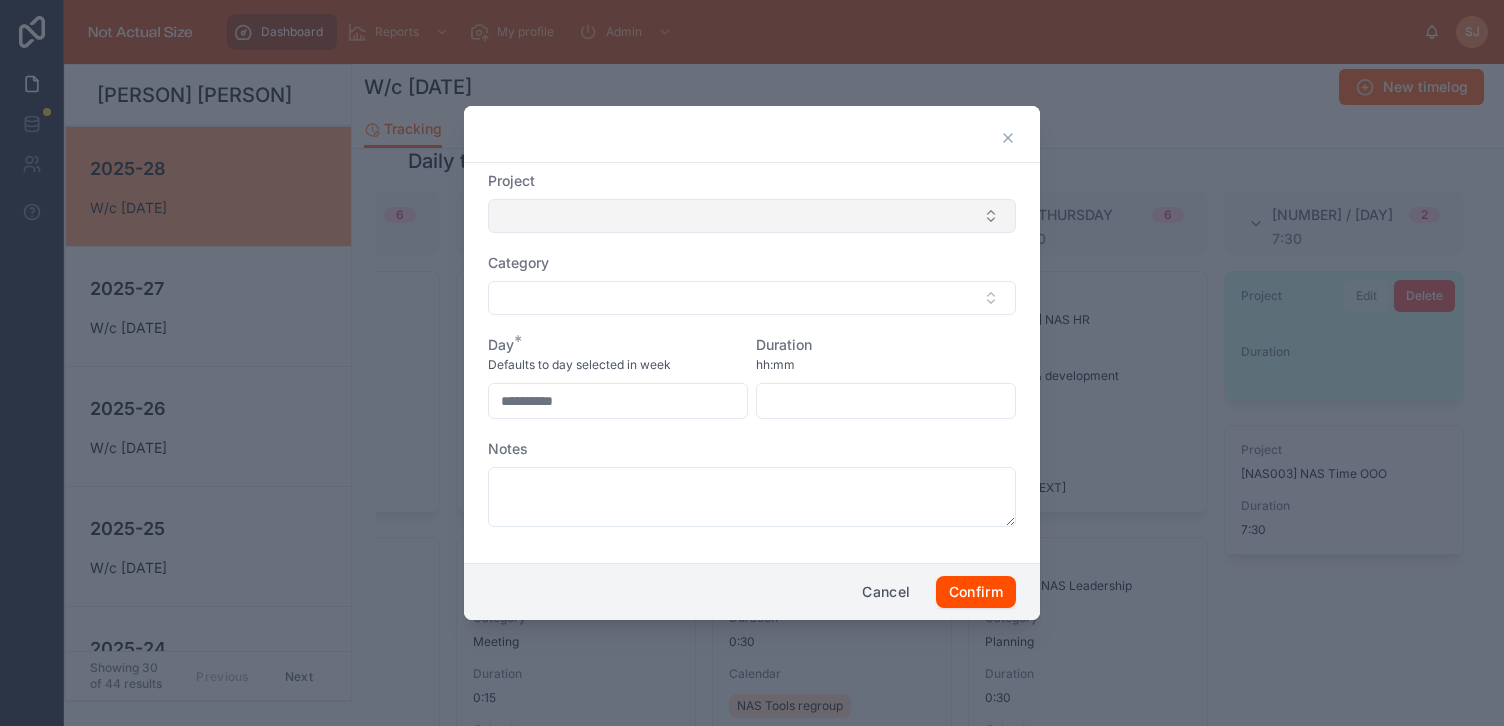 click at bounding box center [752, 216] 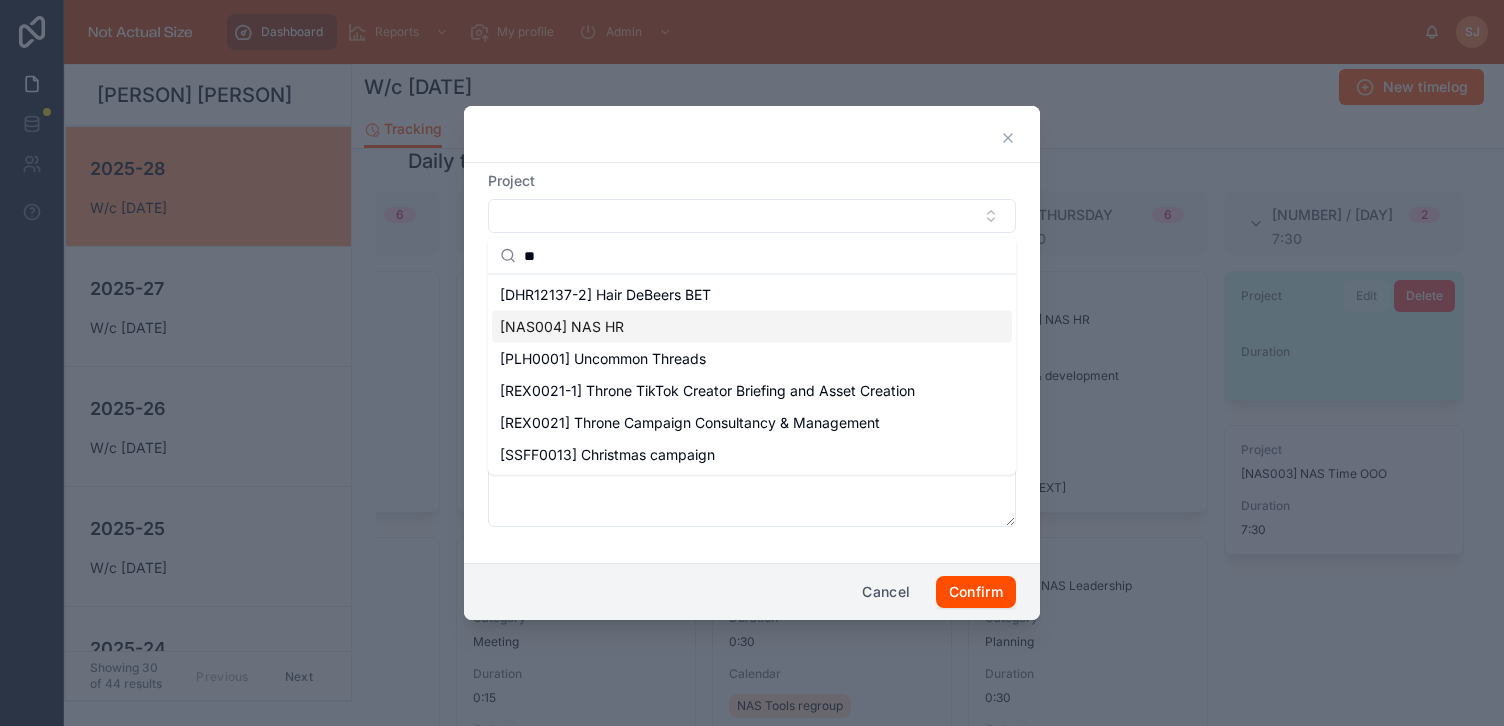 type on "**" 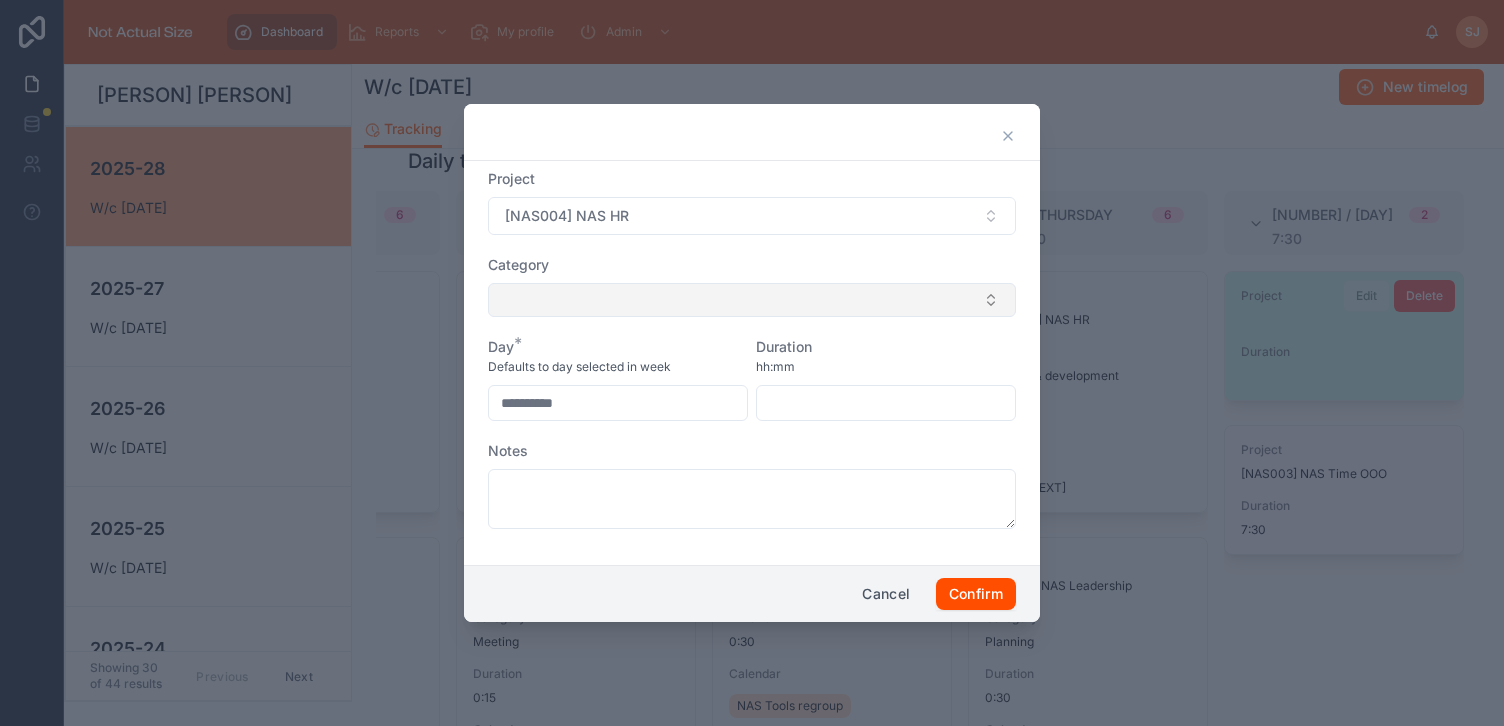 click at bounding box center (752, 300) 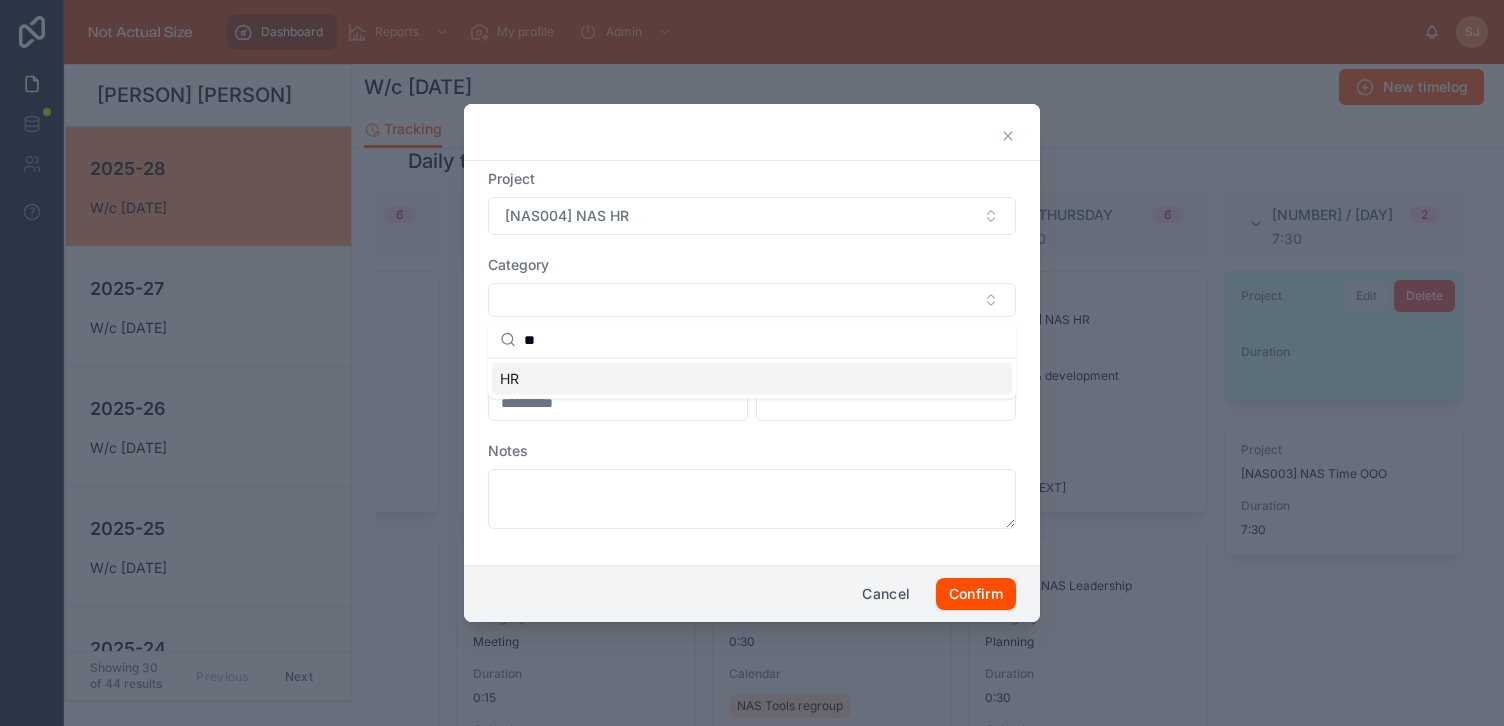 type on "*" 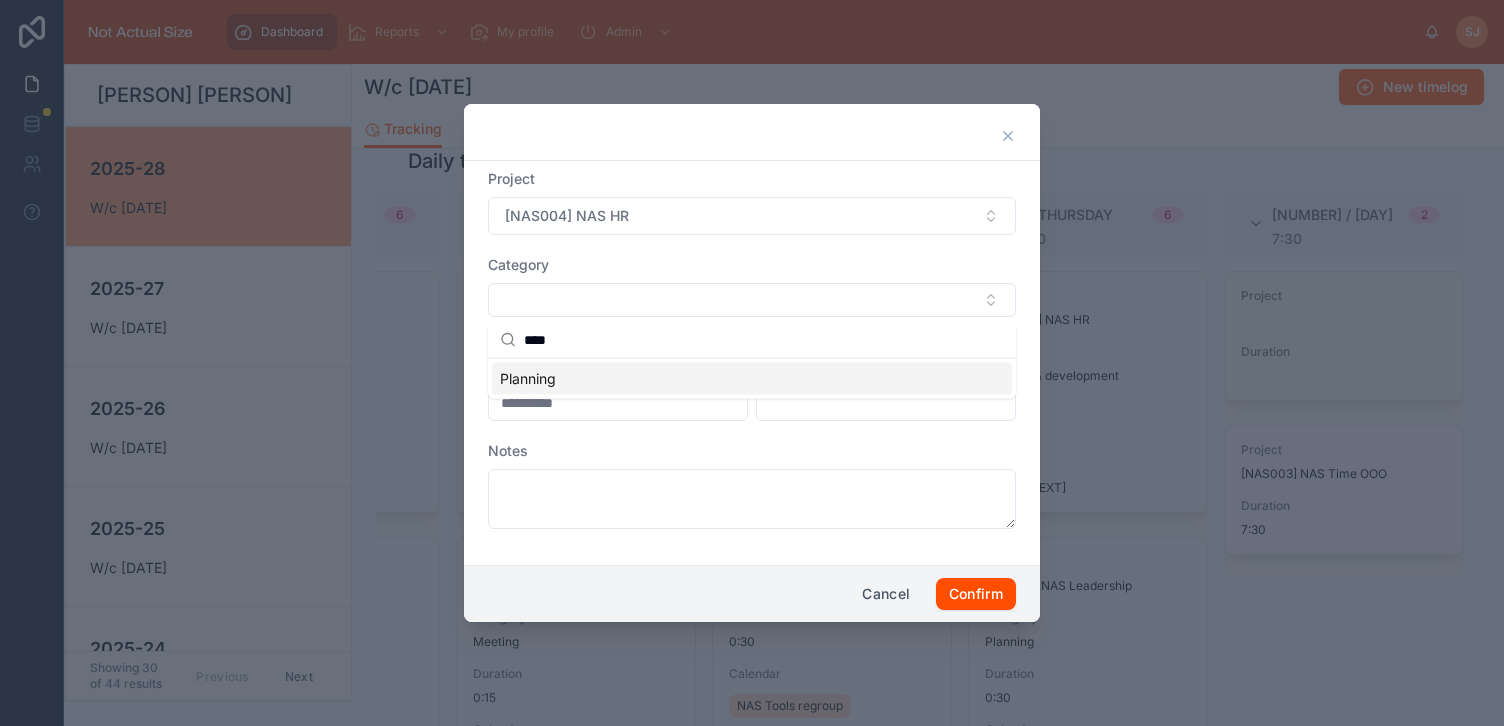type on "****" 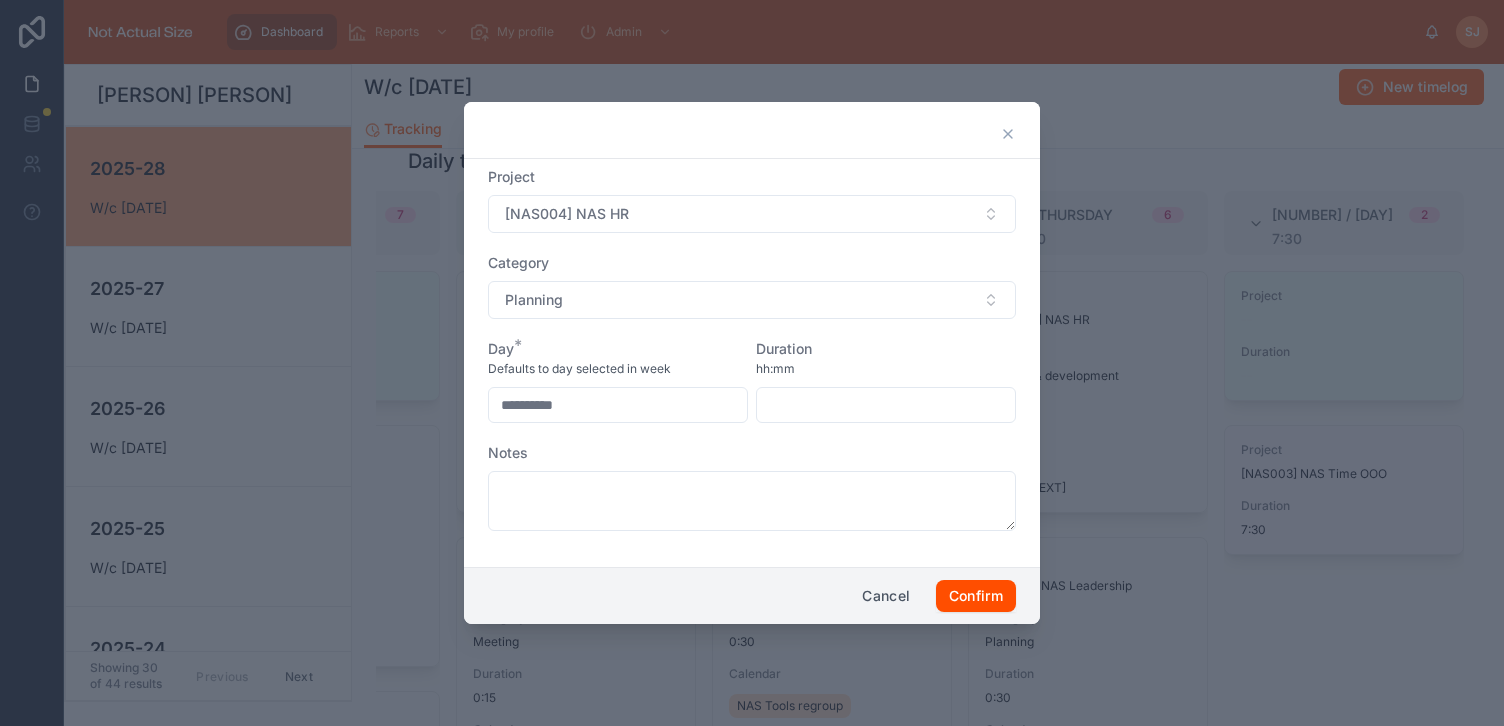click at bounding box center [886, 405] 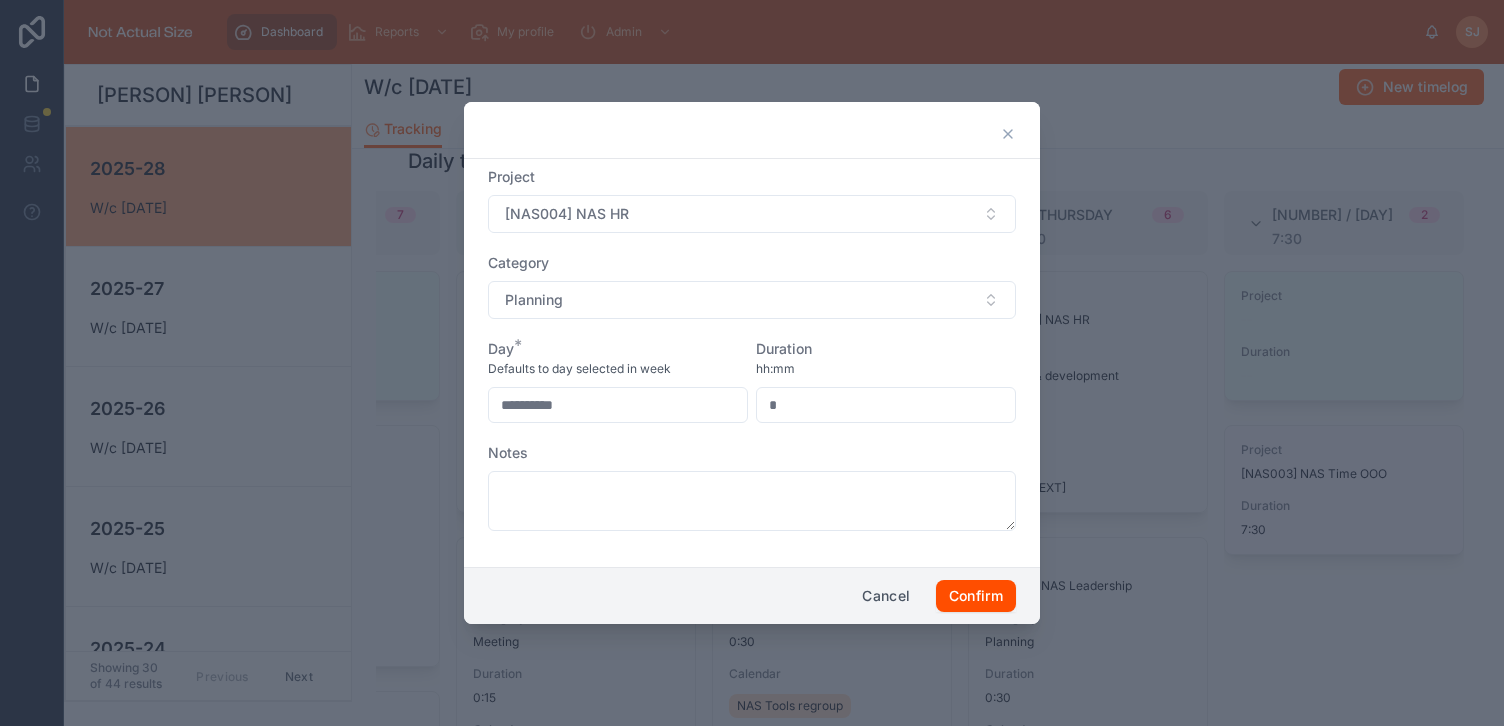 type on "****" 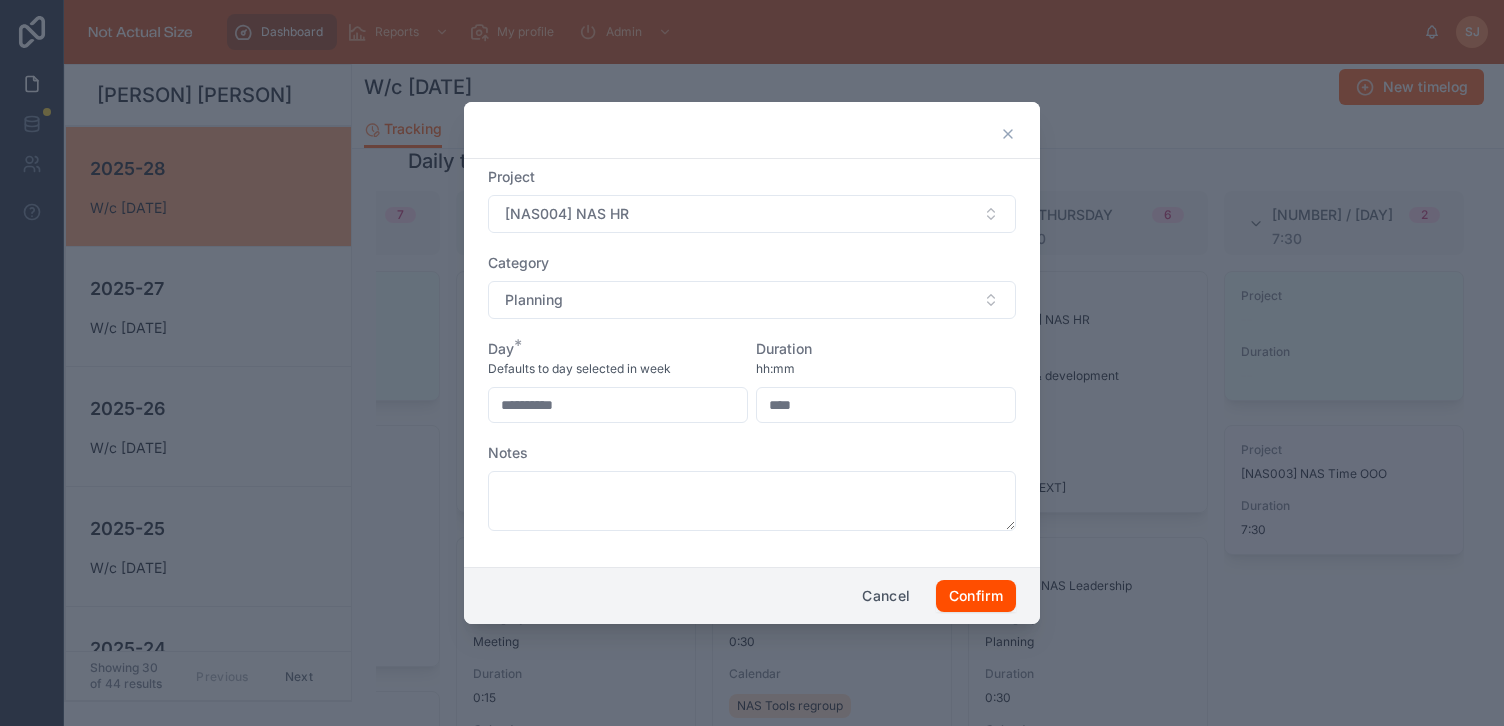 click on "Notes" at bounding box center (752, 487) 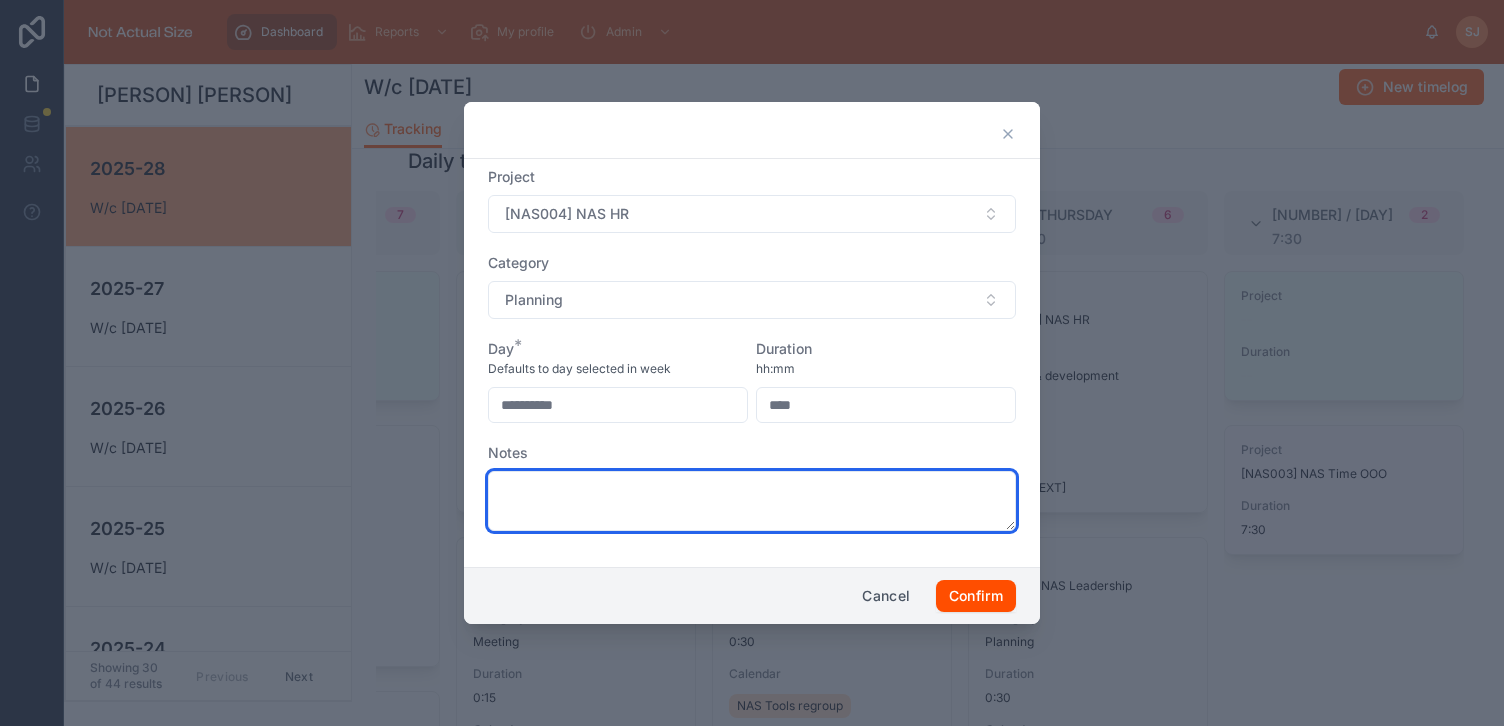 click at bounding box center [752, 501] 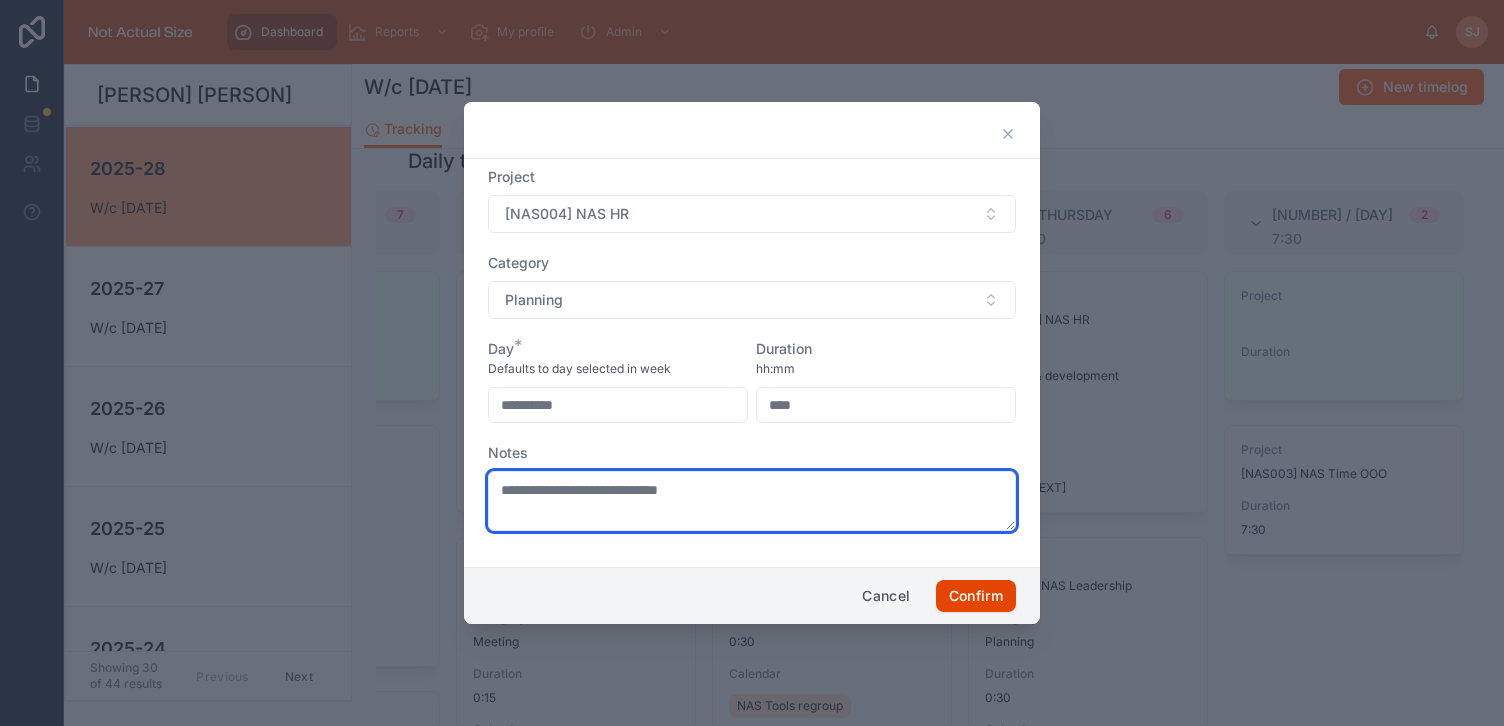 type on "**********" 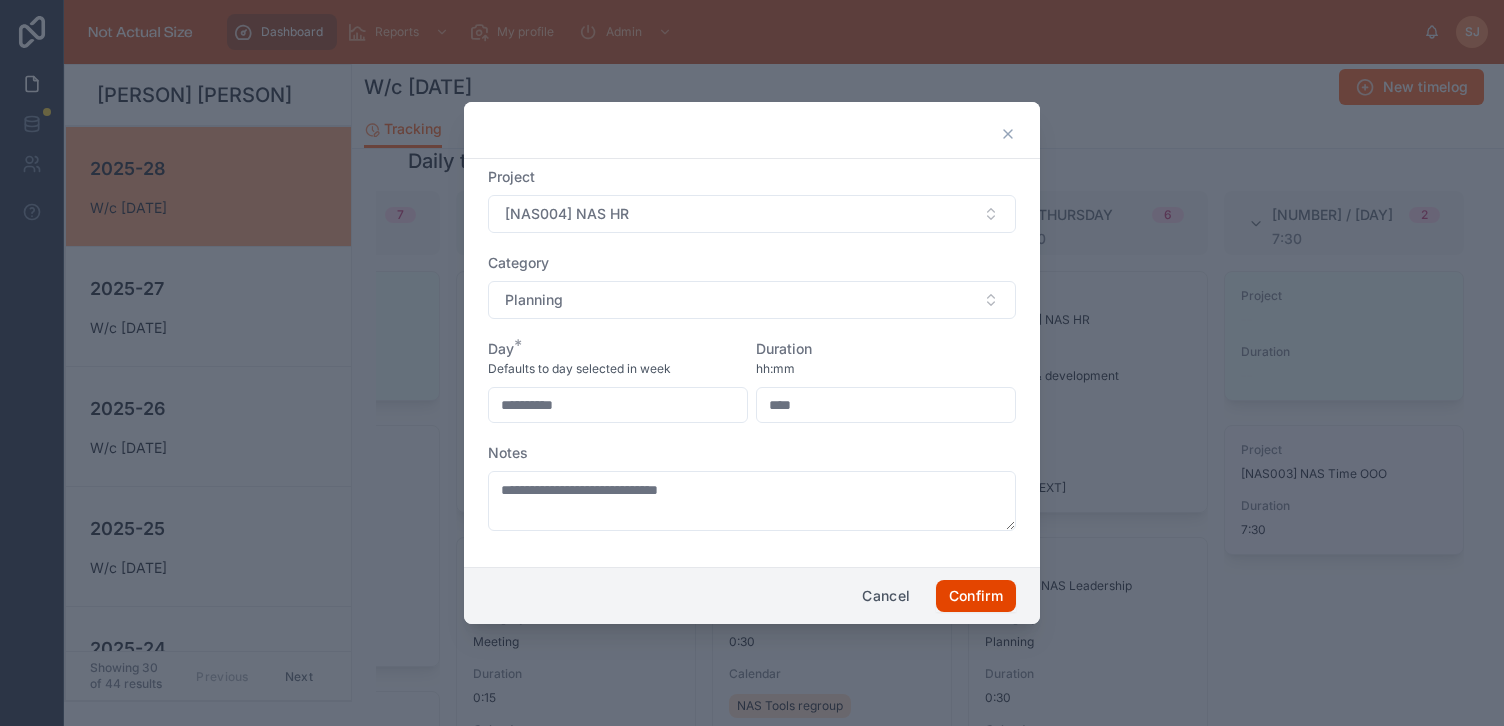 click on "Confirm" at bounding box center [976, 596] 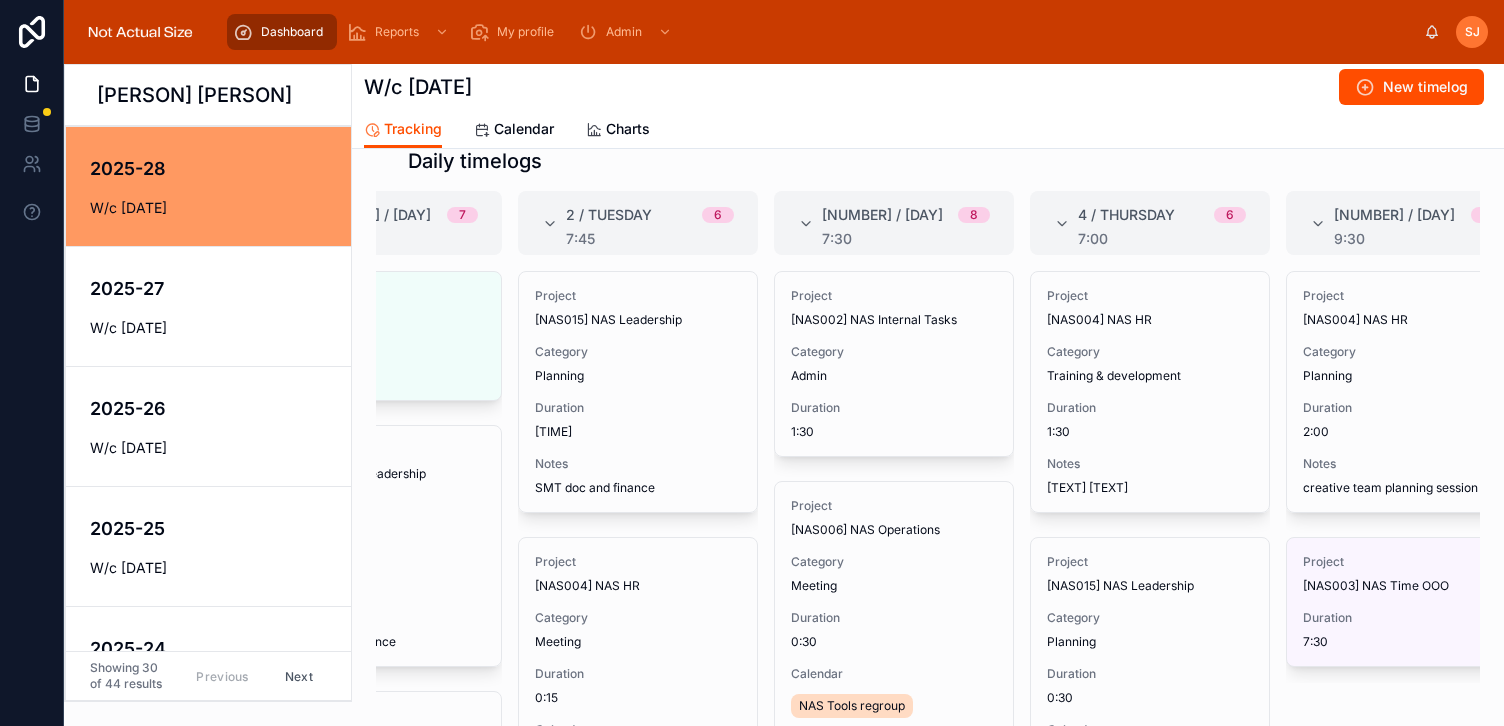 scroll, scrollTop: 0, scrollLeft: 0, axis: both 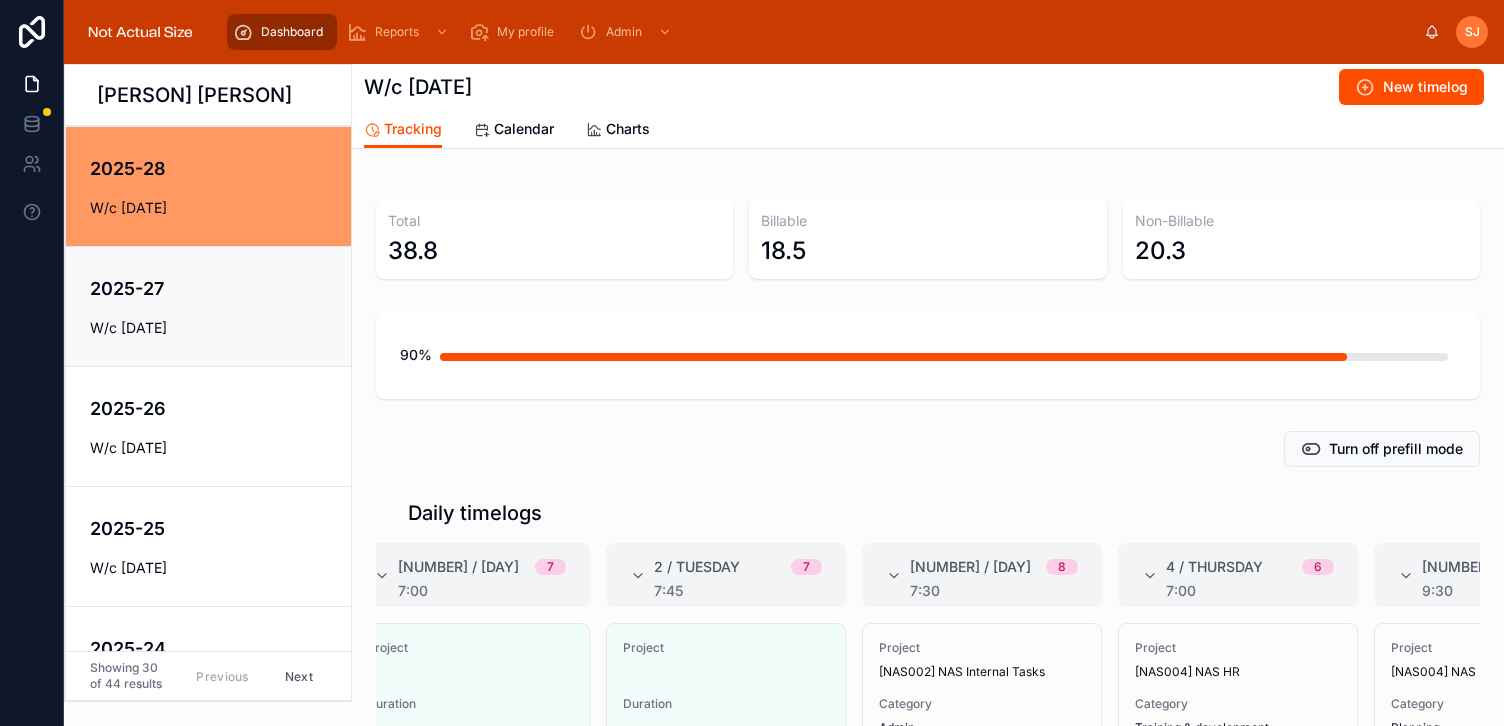 click on "[DATE] W/c [DATE]" at bounding box center [208, 306] 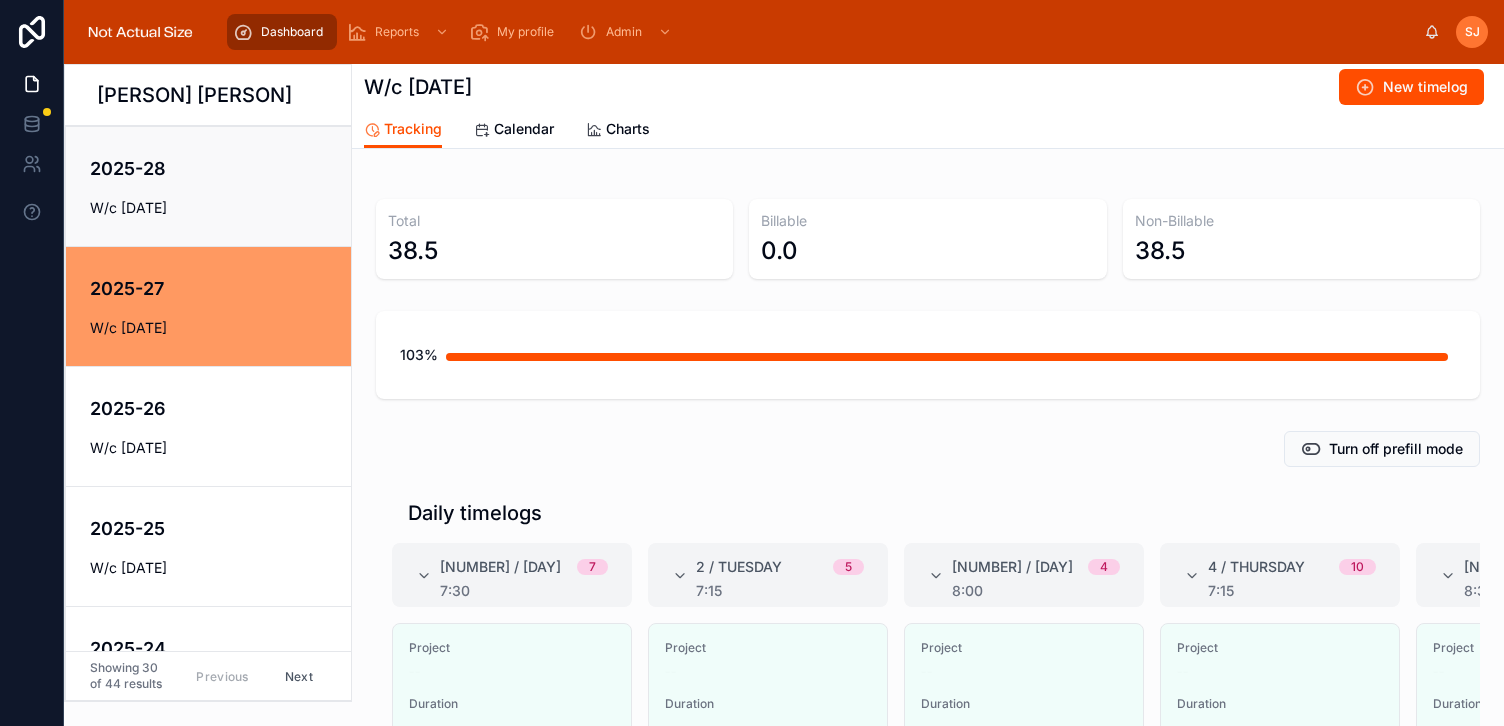 click on "[DATE] W/c [DATE]" at bounding box center (208, 186) 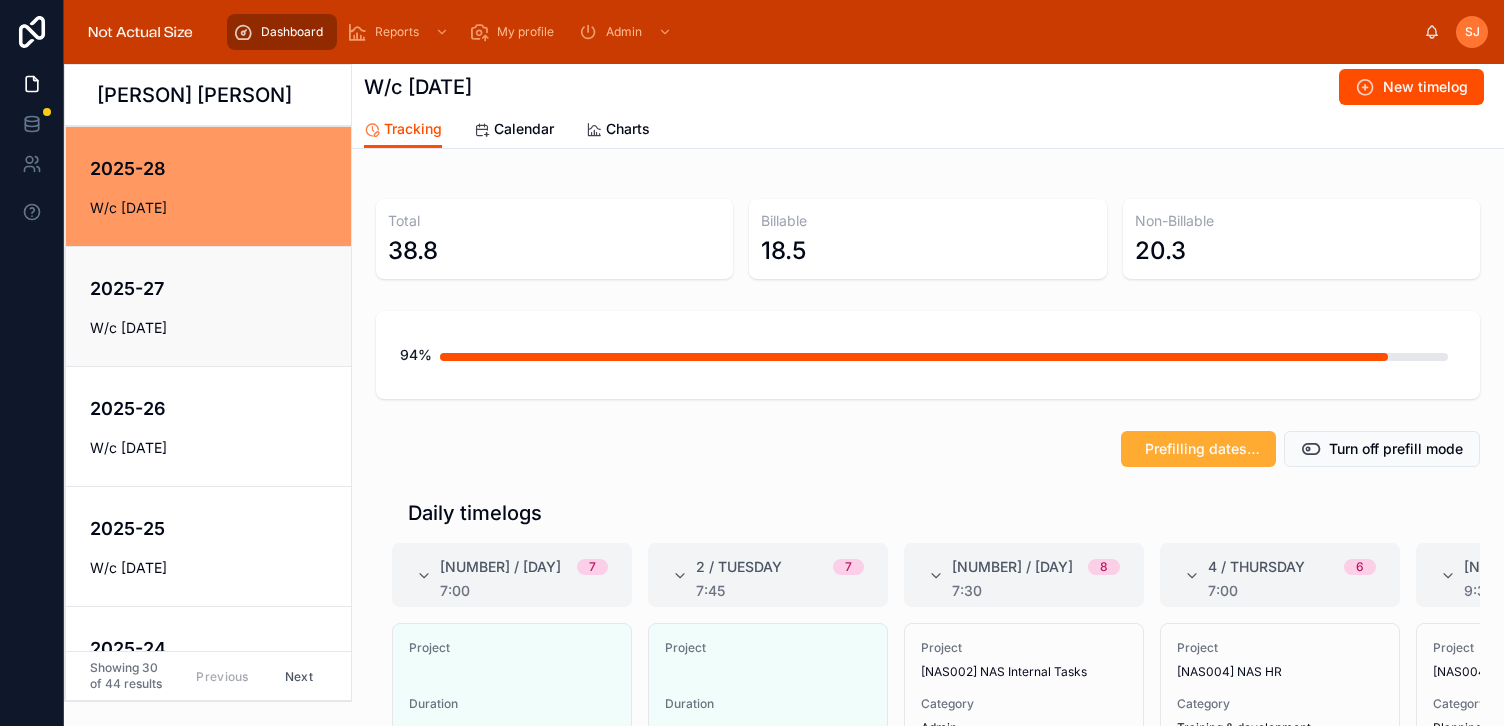 click on "[DATE] W/c [DATE]" at bounding box center (208, 306) 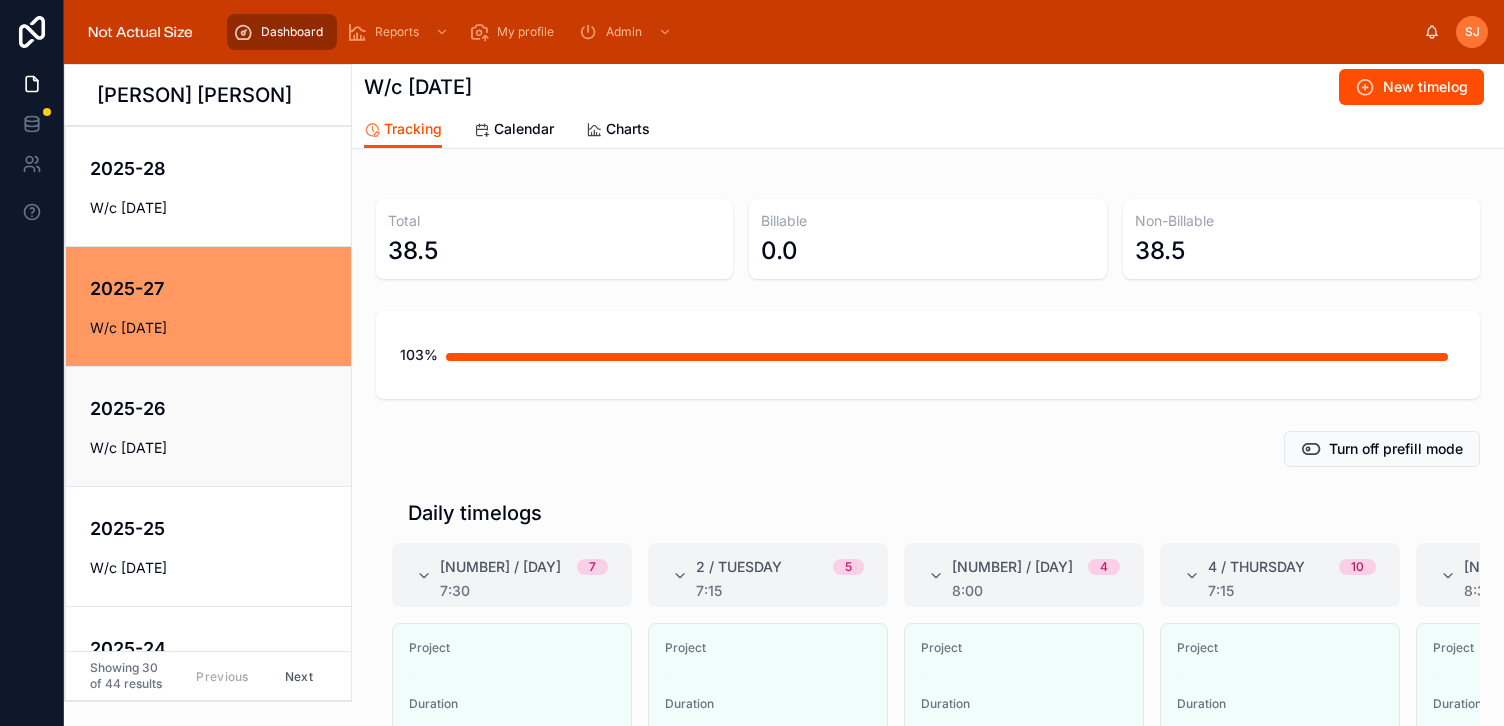 click on "W/c [DATE]" at bounding box center [222, 448] 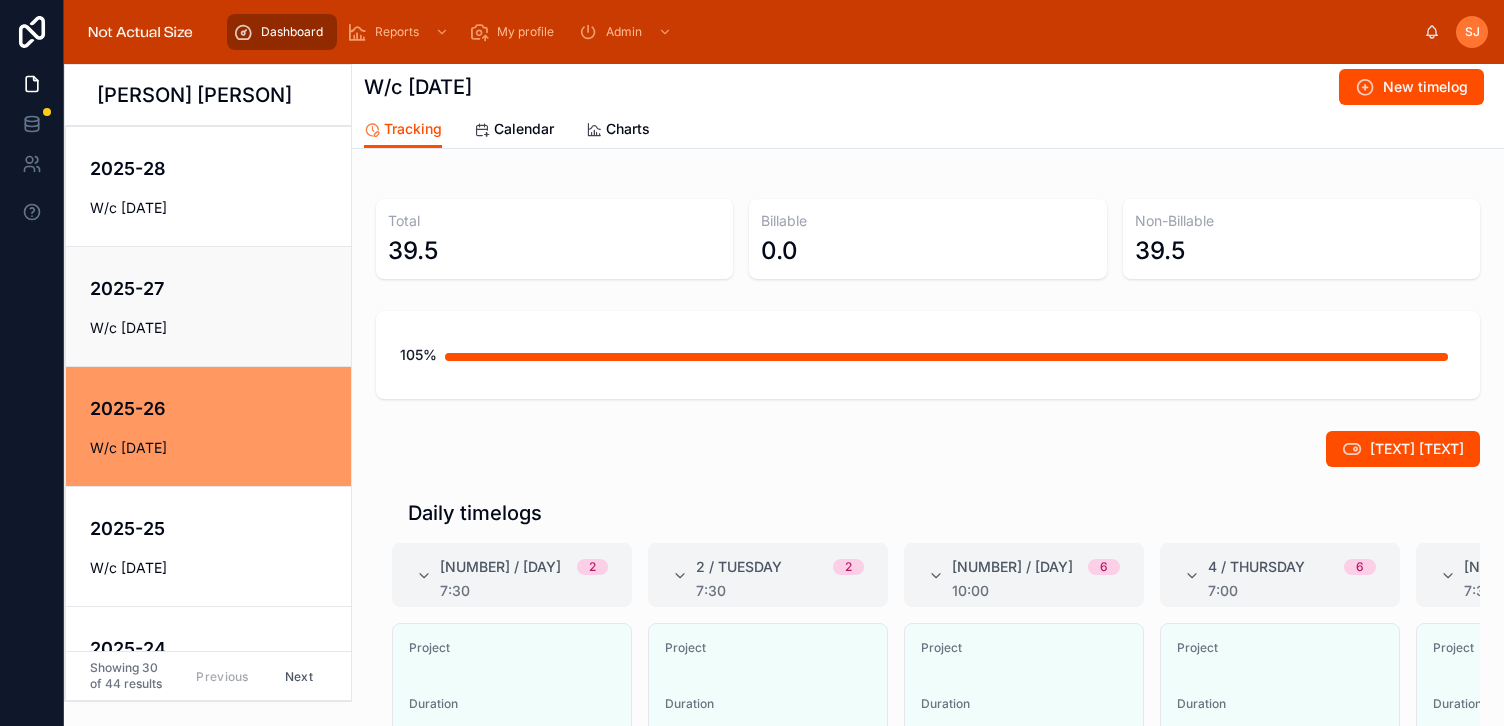 click on "W/c [DATE]" at bounding box center [222, 328] 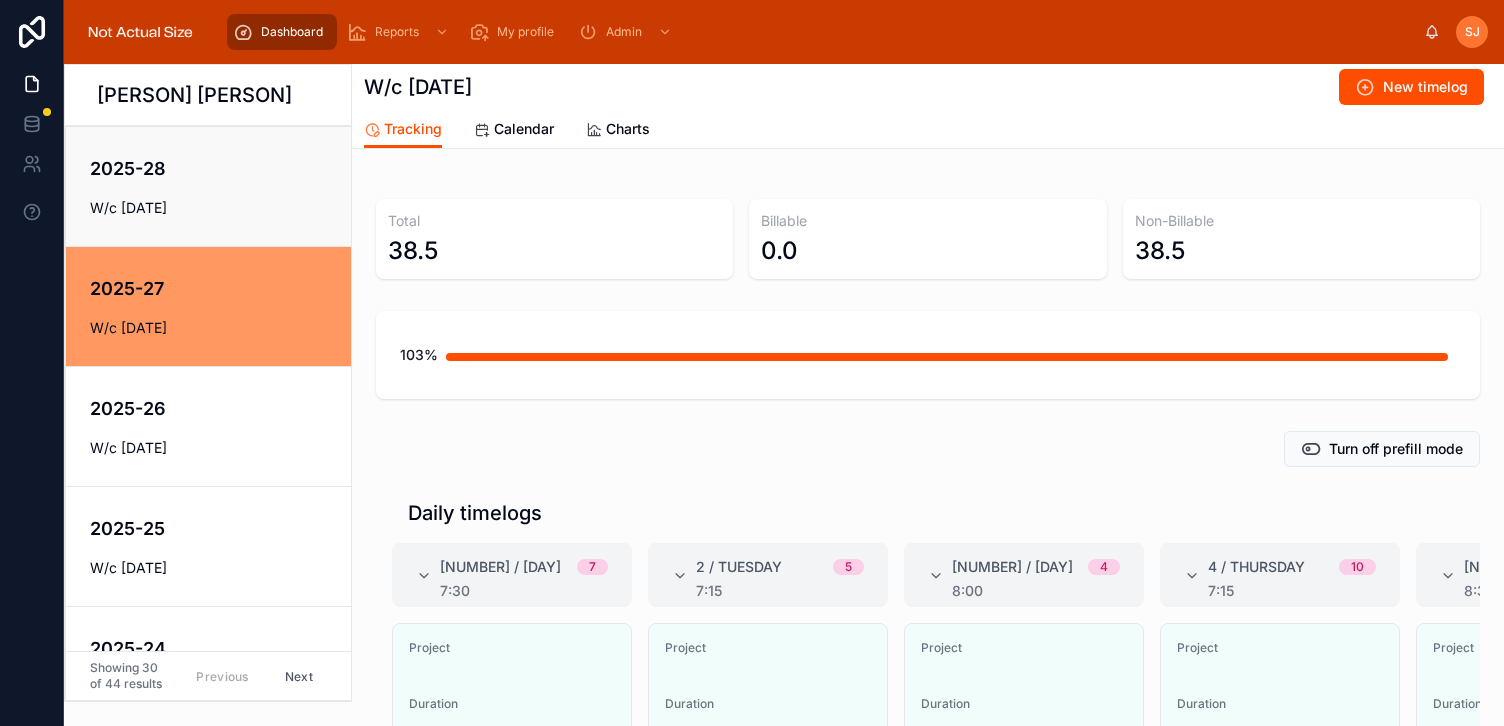 click on "W/c [DATE]" at bounding box center (222, 208) 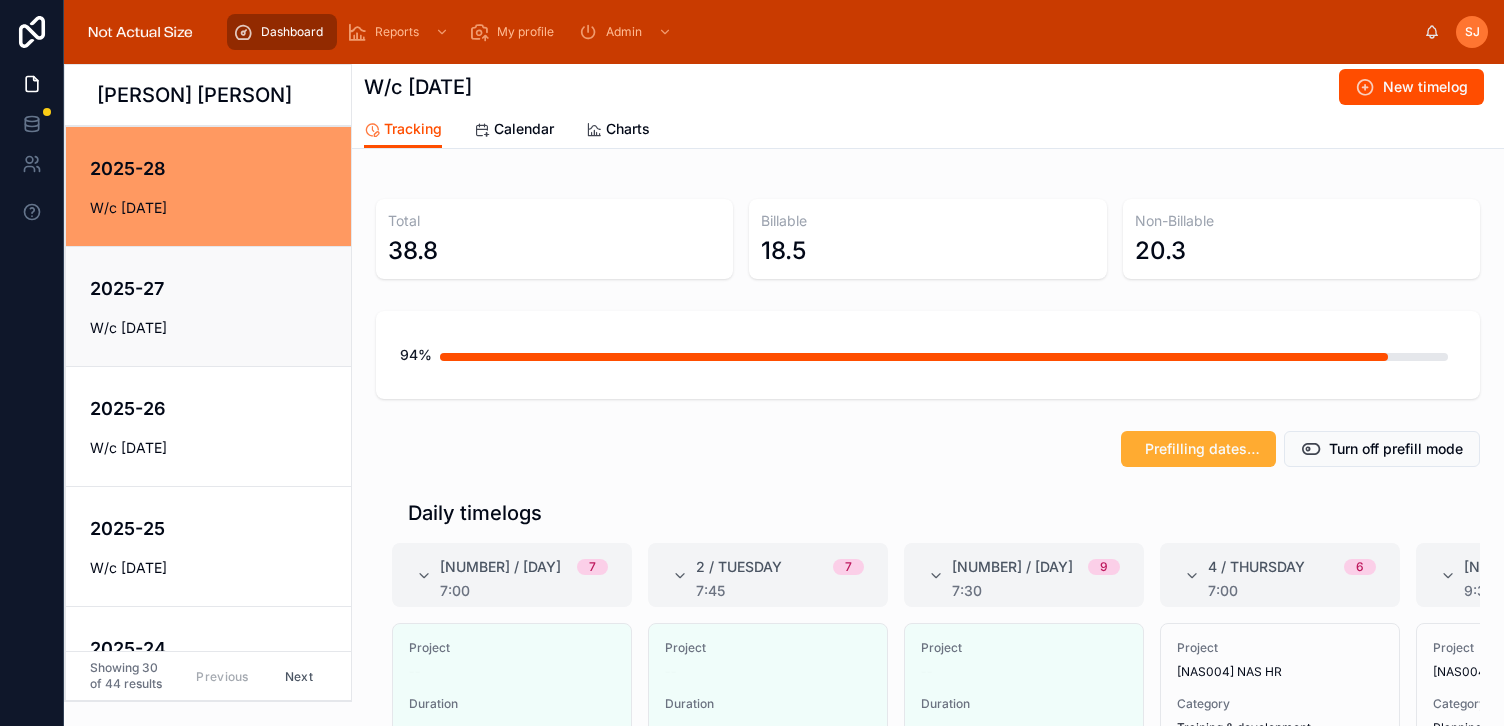 click on "2025-27" at bounding box center [222, 288] 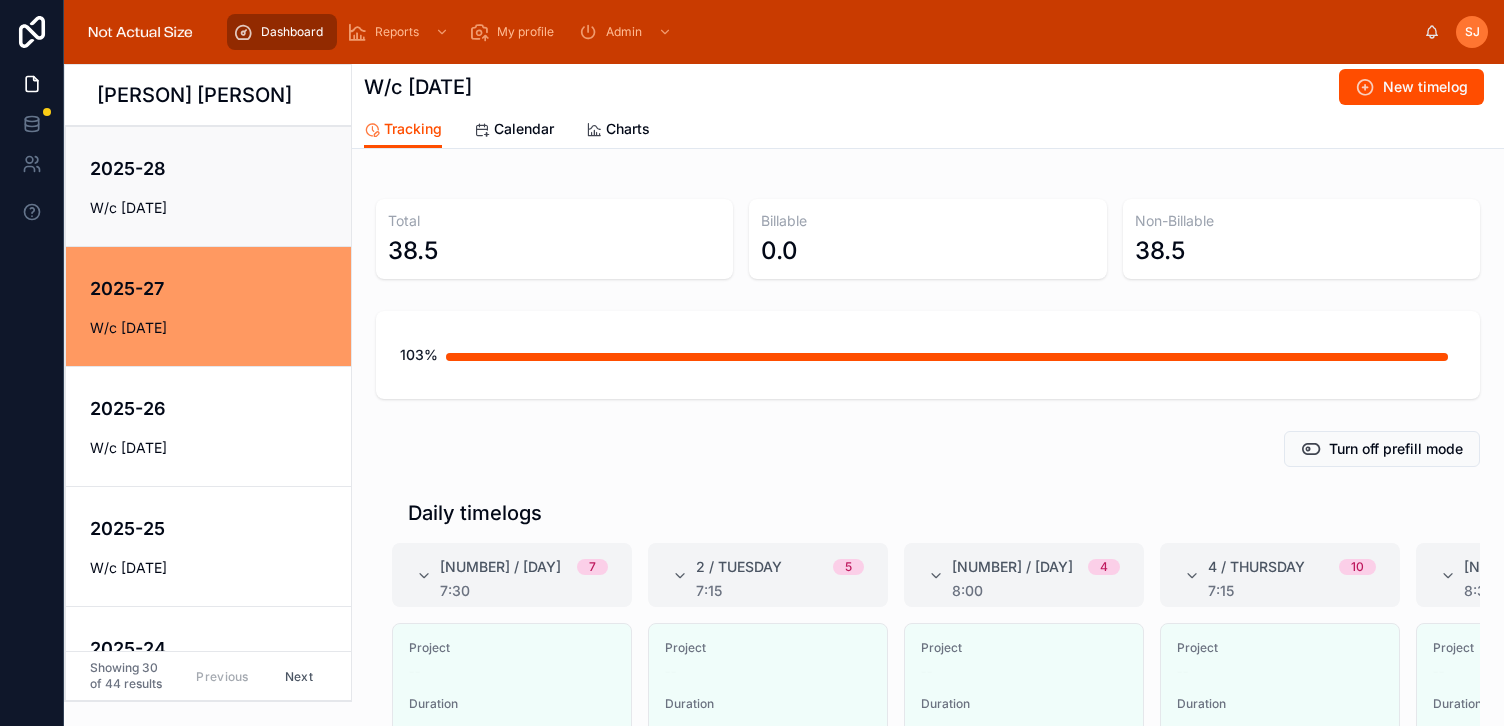 click on "[DATE] W/c [DATE]" at bounding box center [208, 186] 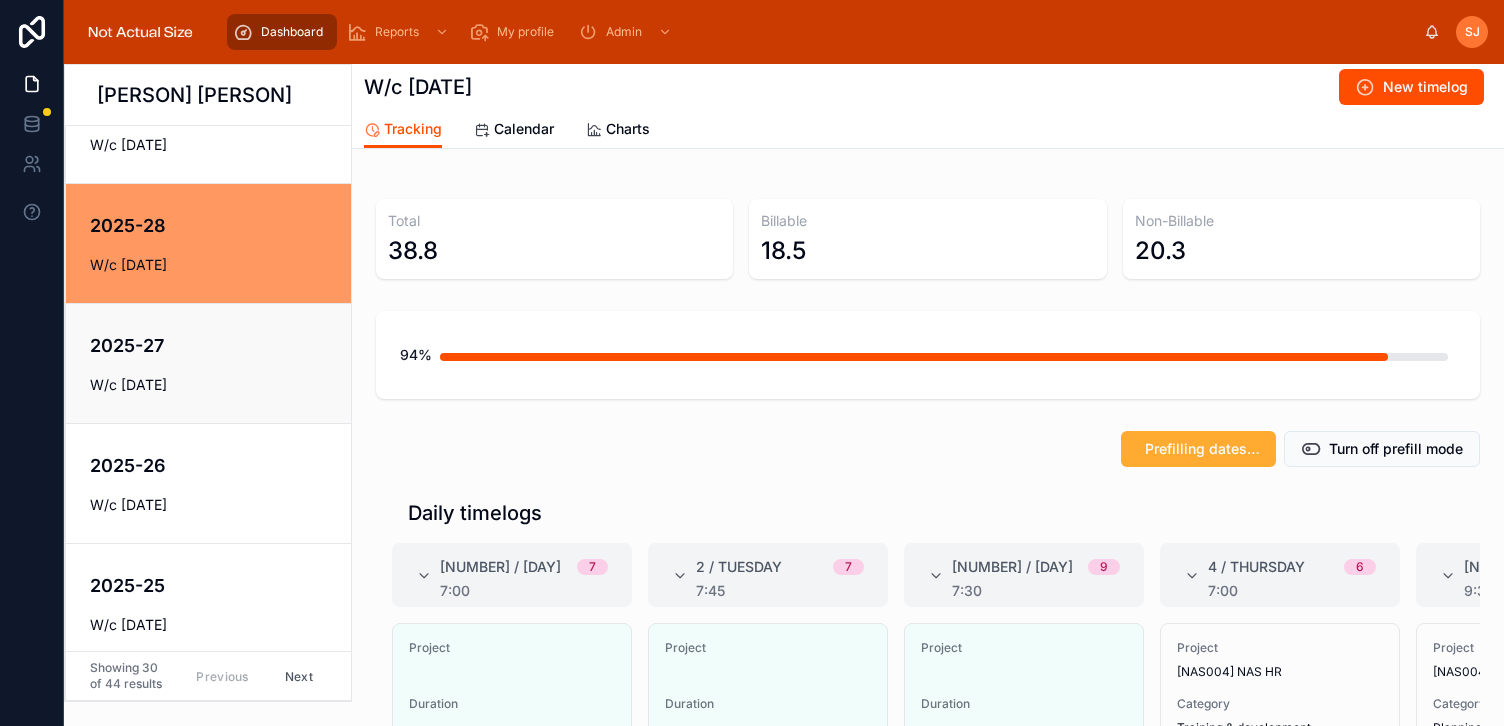 scroll, scrollTop: 49, scrollLeft: 0, axis: vertical 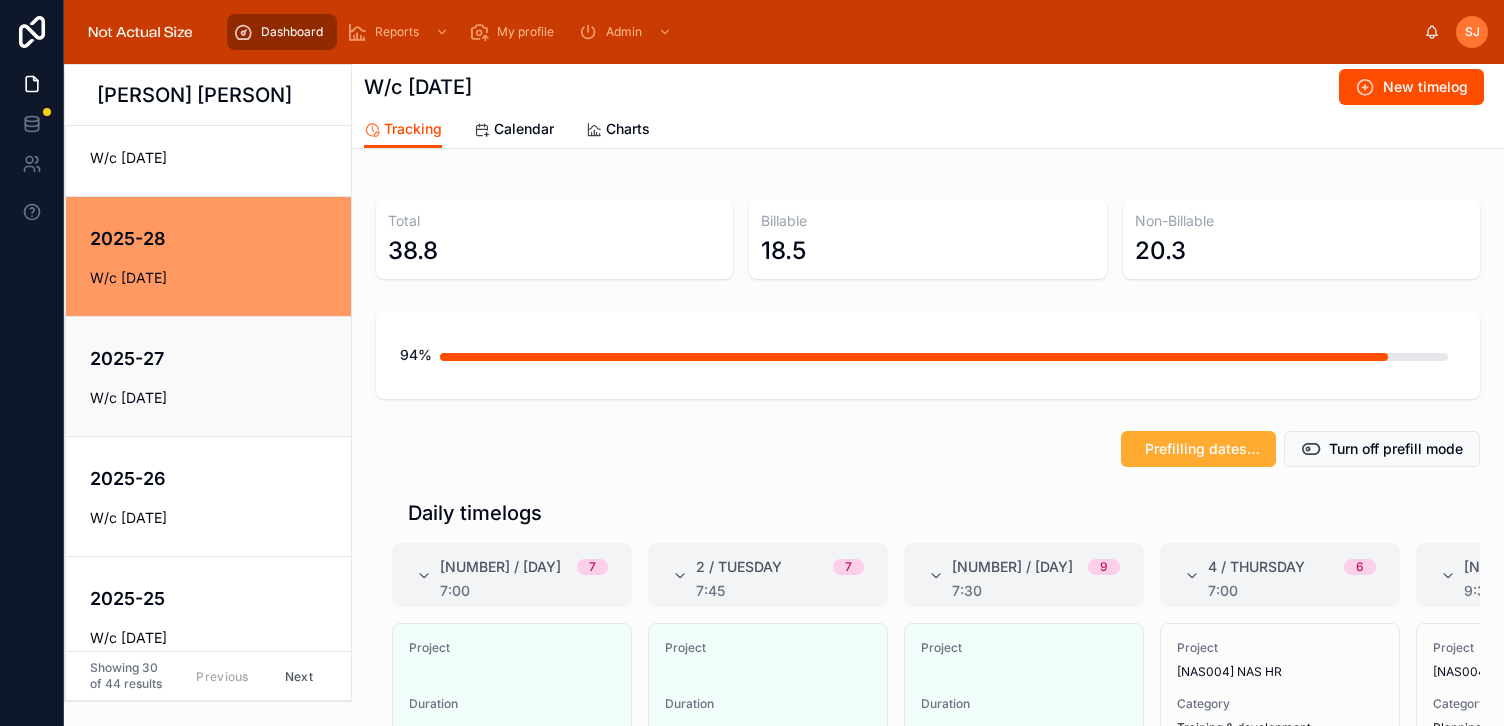 click on "2025-27" at bounding box center (222, 358) 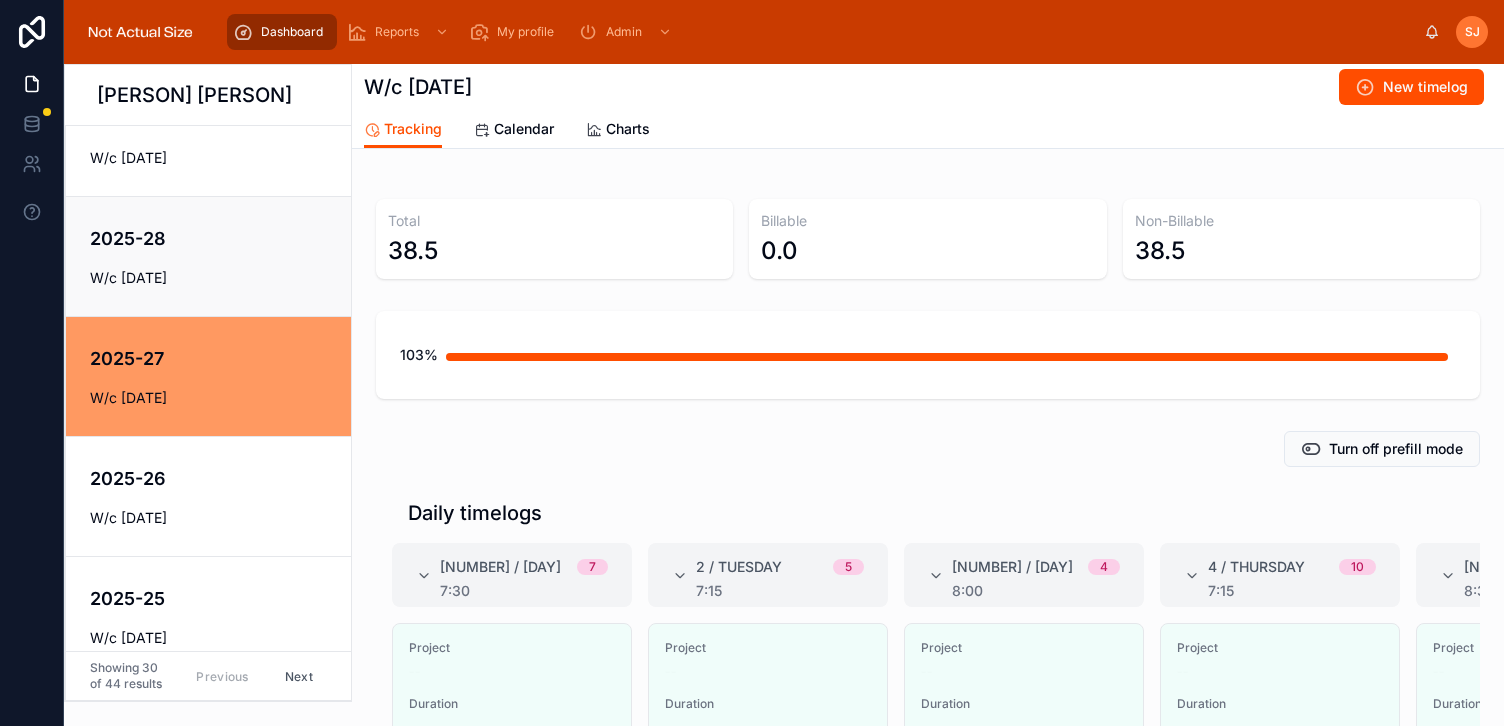 click on "[DATE] W/c [DATE]" at bounding box center (208, 256) 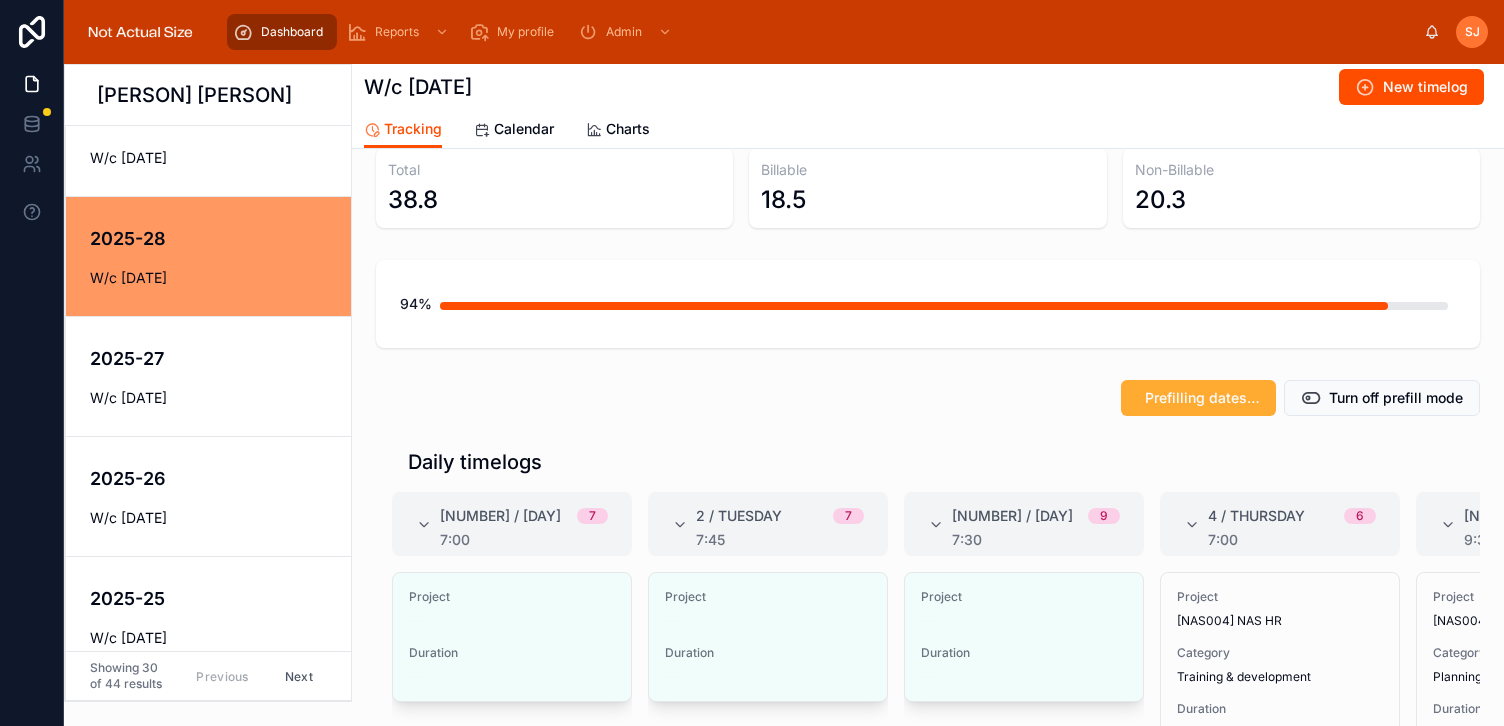 scroll, scrollTop: 85, scrollLeft: 0, axis: vertical 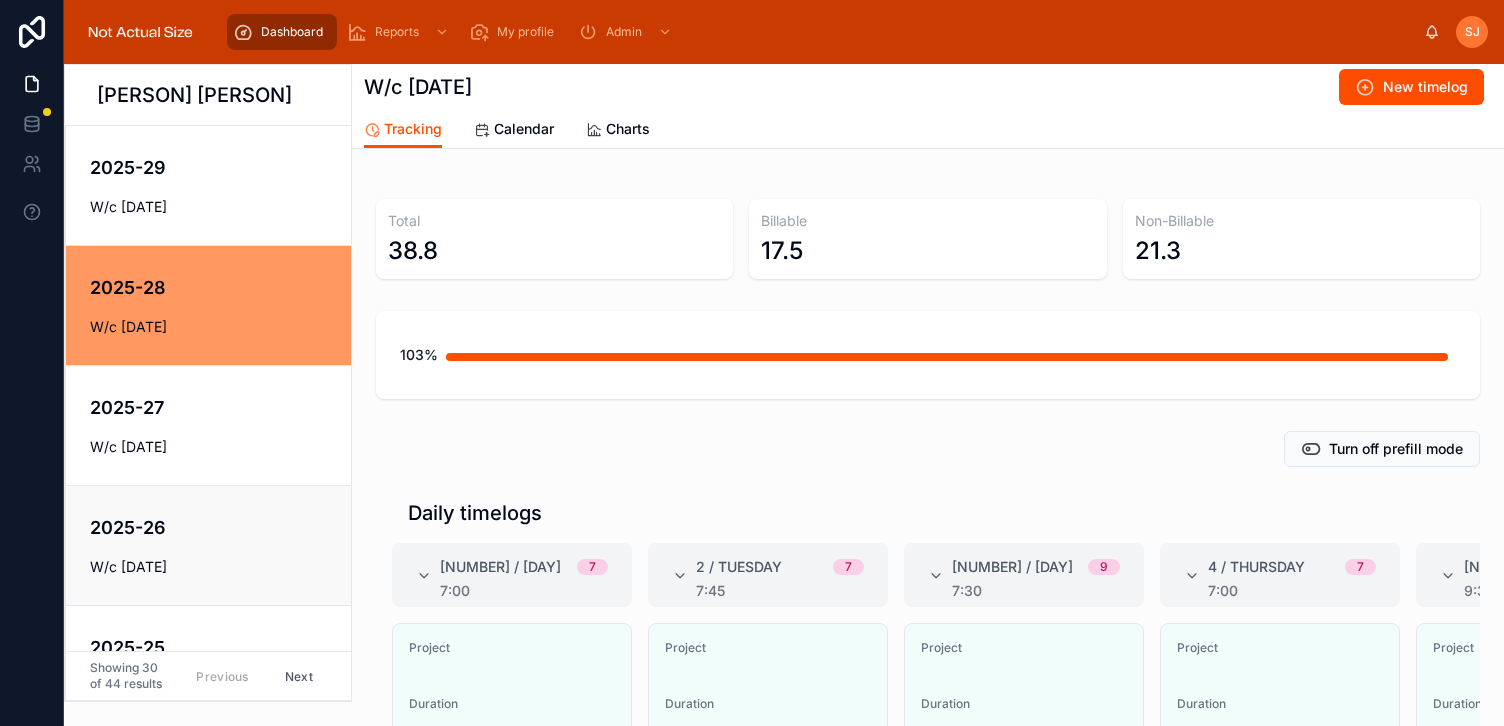 click on "2025-27" at bounding box center (222, 407) 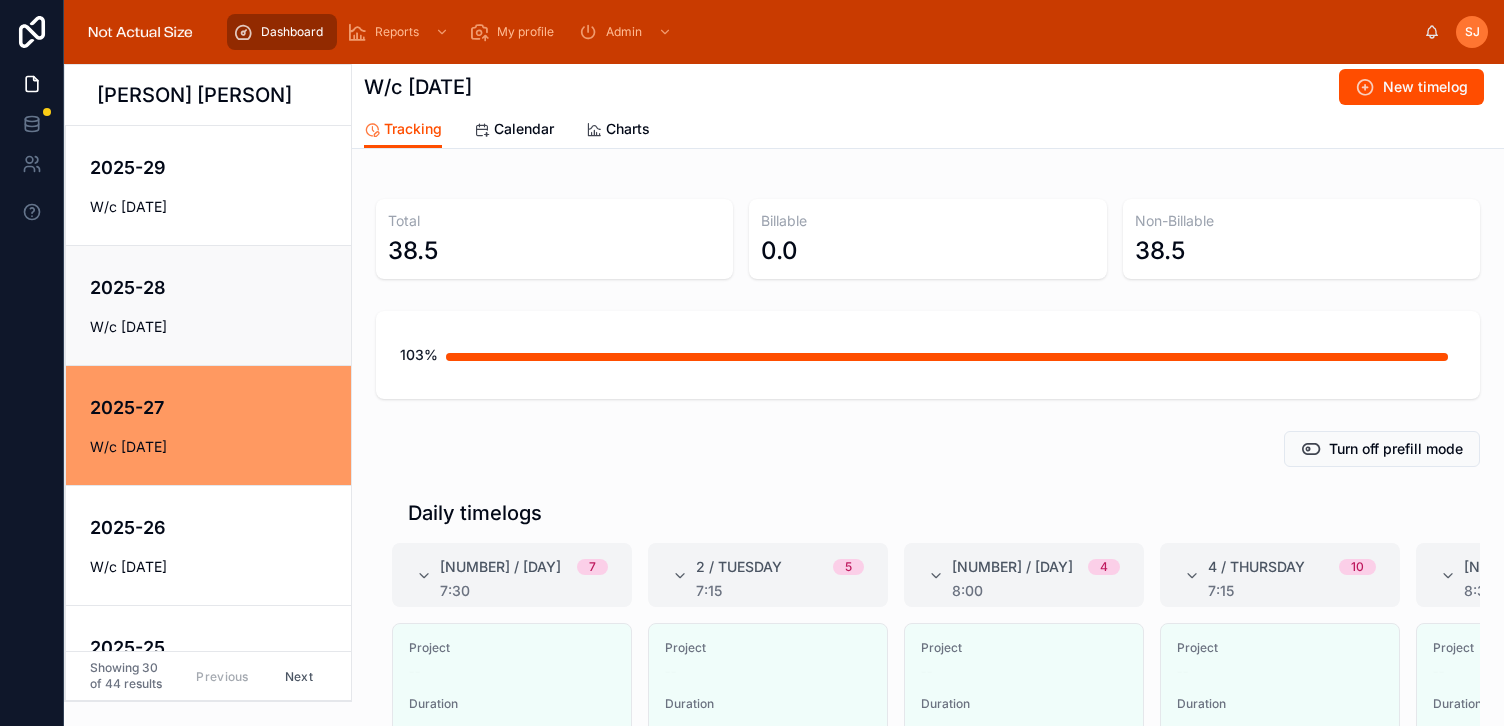 click on "[DATE] W/c [DATE]" at bounding box center (208, 305) 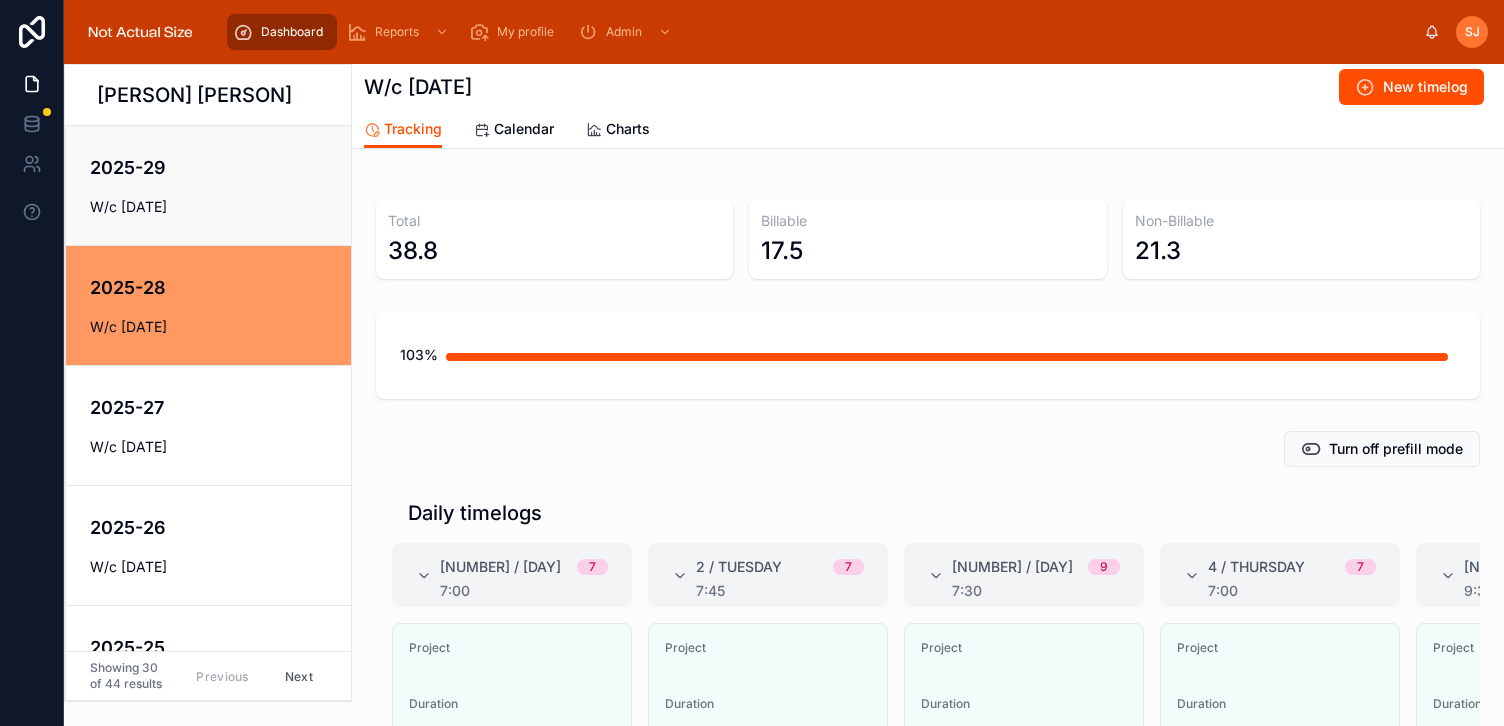 click on "W/c [DATE]" at bounding box center (222, 207) 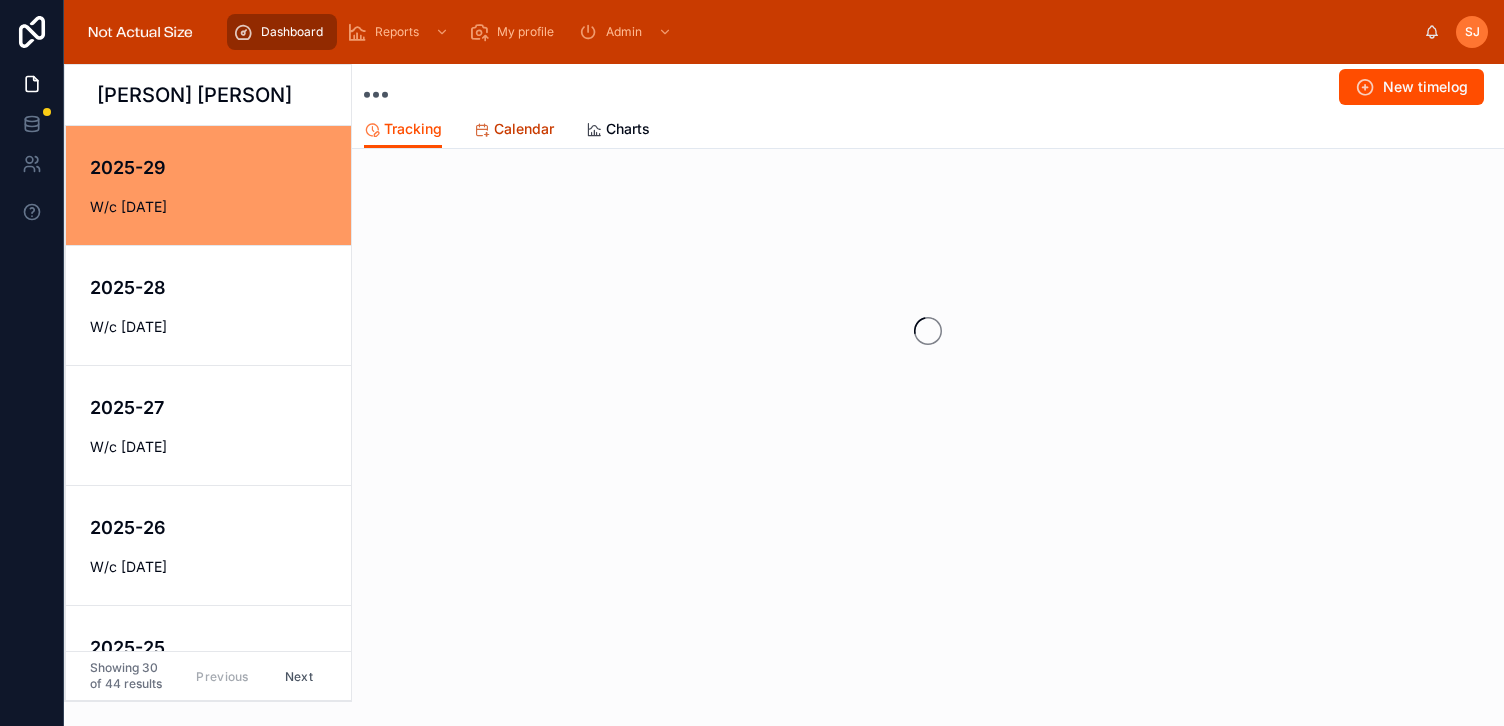 click at bounding box center (482, 129) 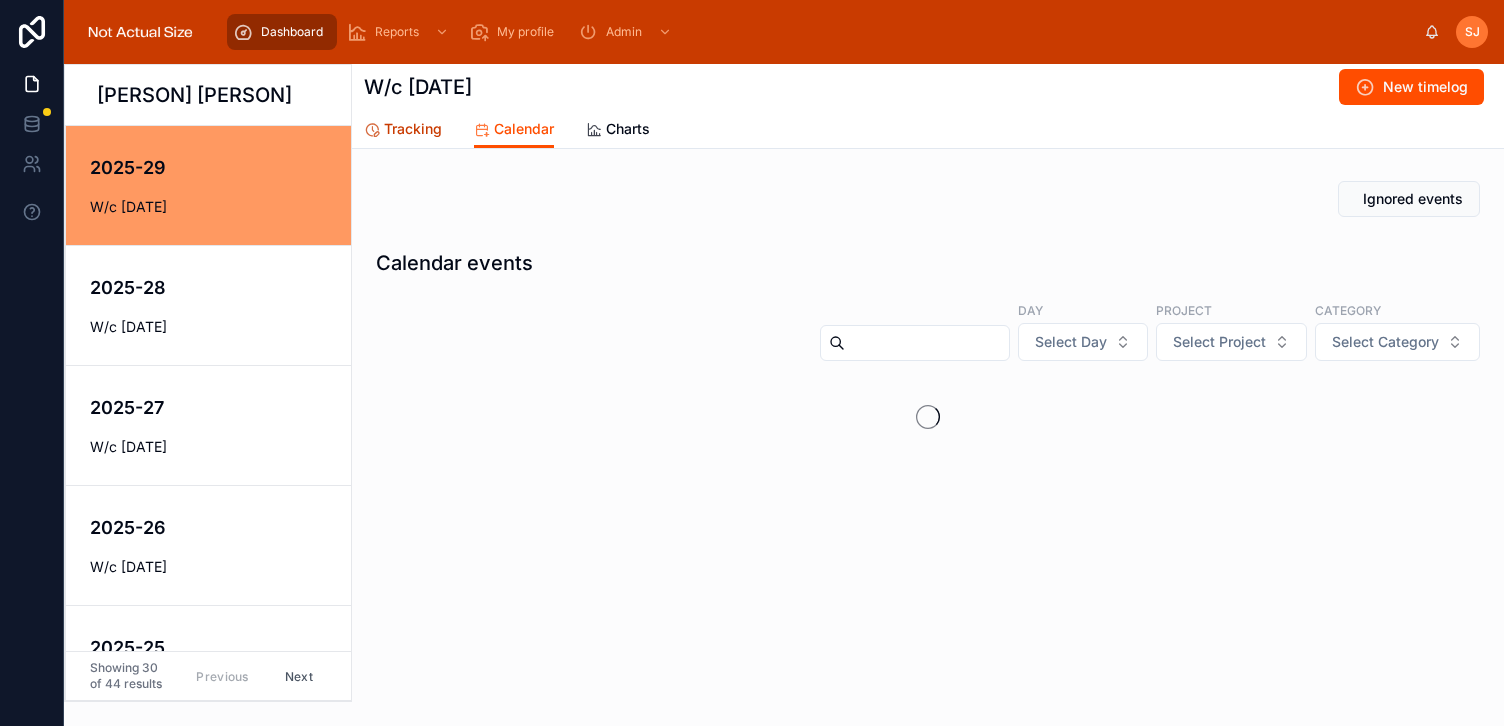 click on "Tracking" at bounding box center [413, 129] 